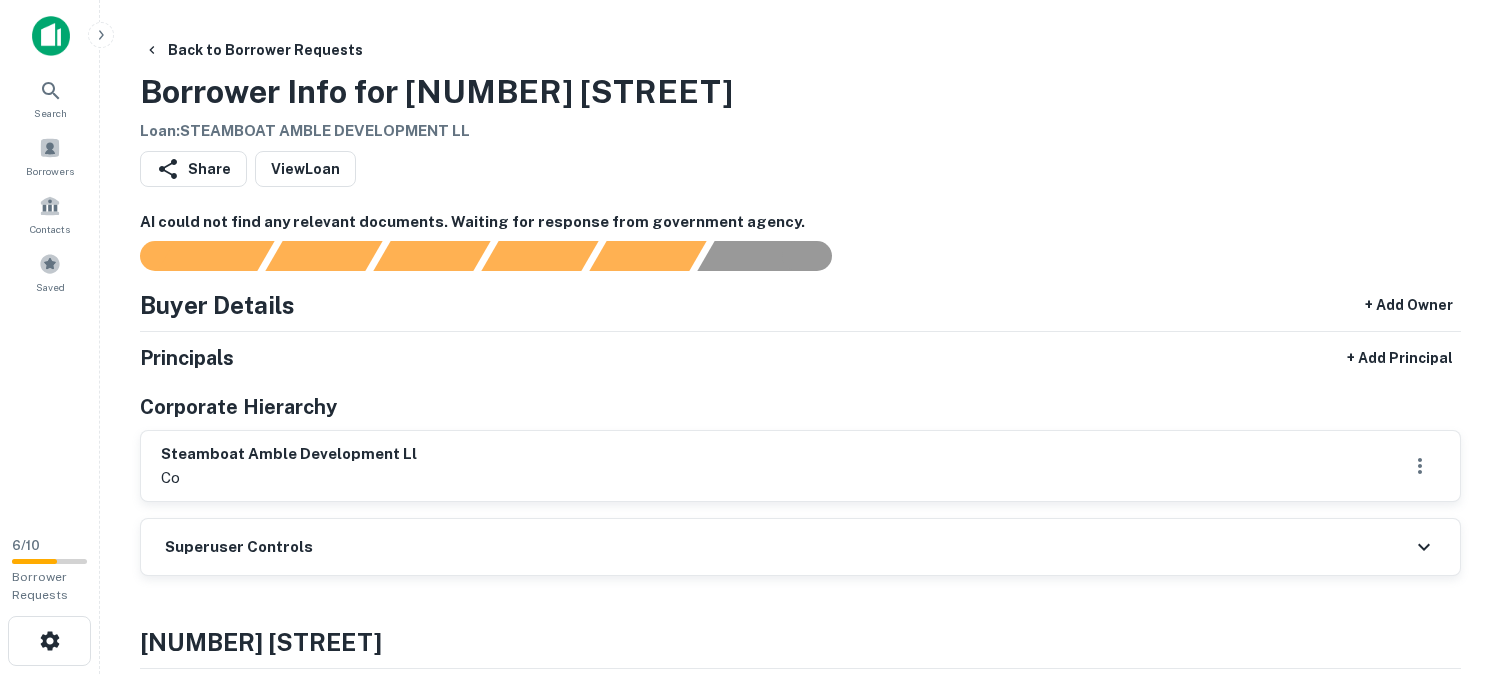 scroll, scrollTop: 0, scrollLeft: 0, axis: both 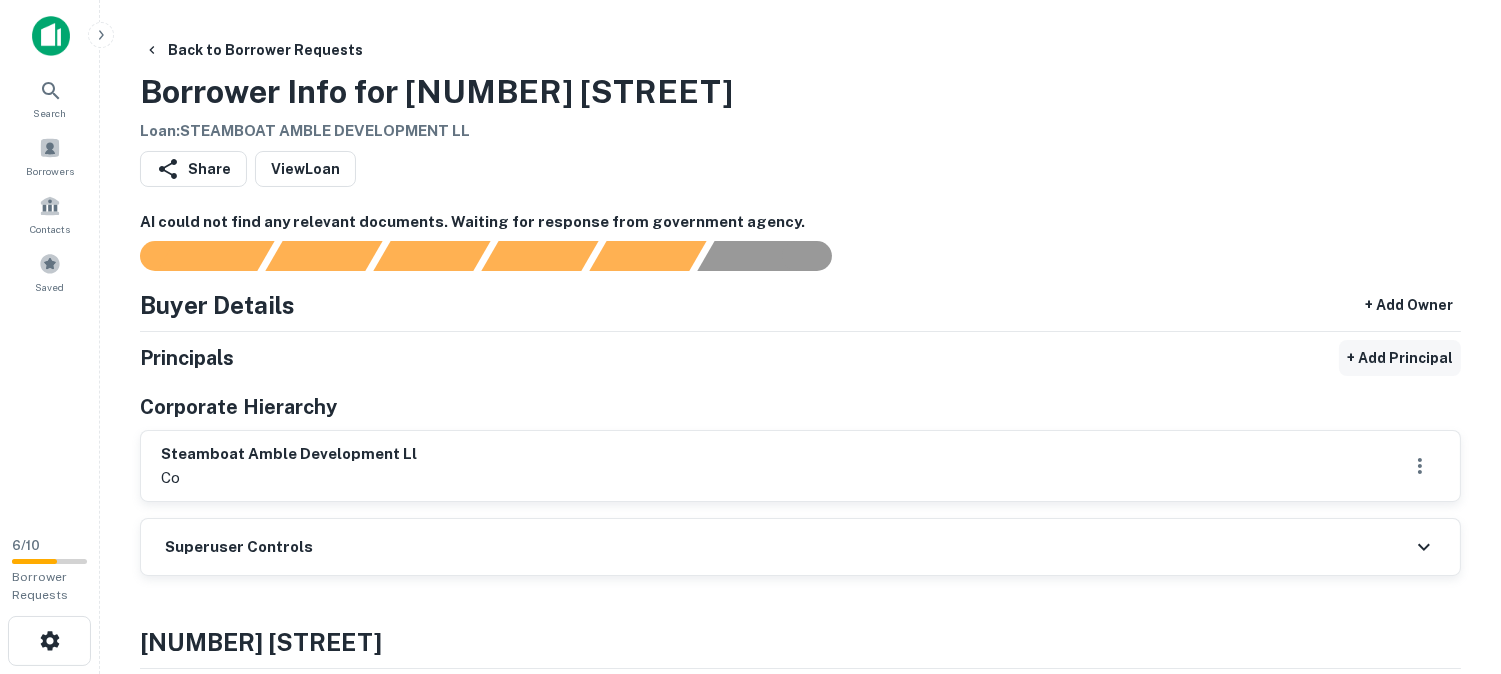 click on "+ Add Principal" at bounding box center [1400, 358] 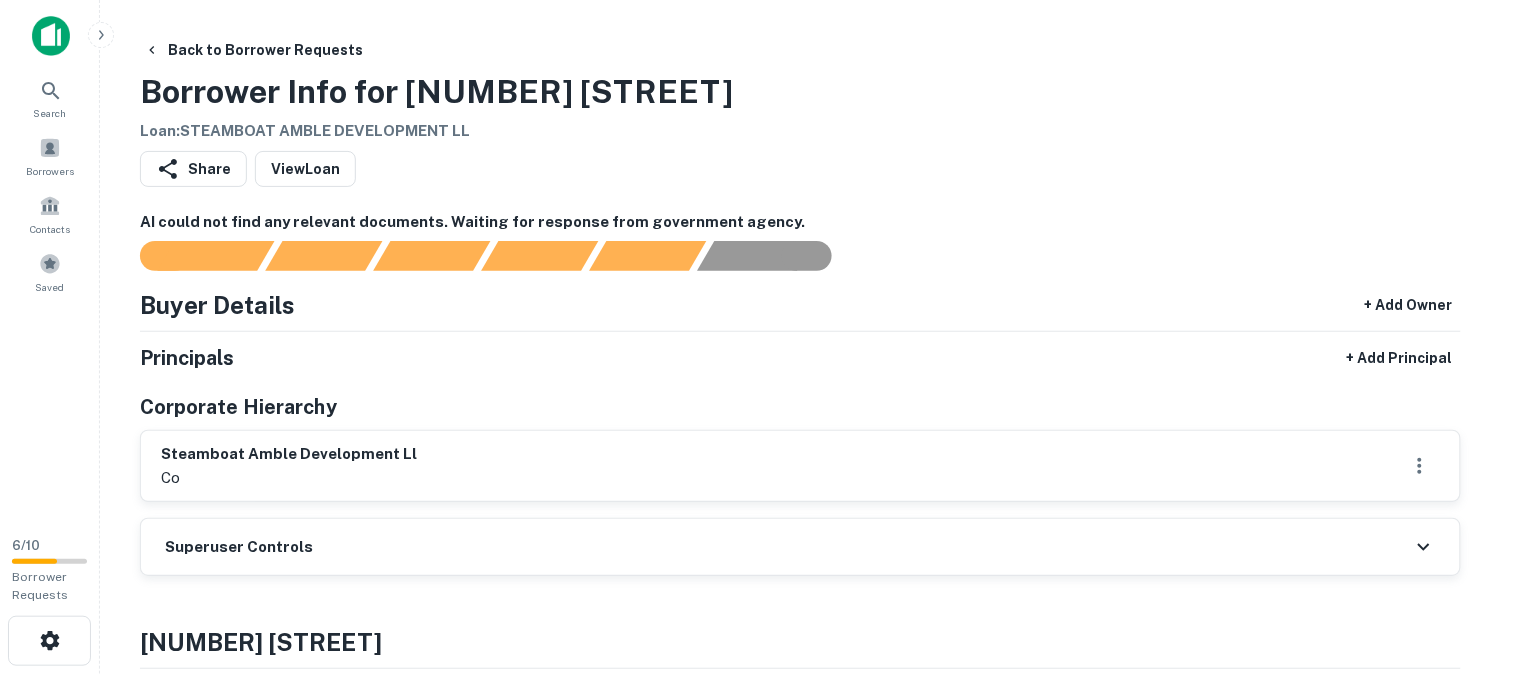 click on "Full Name" at bounding box center [71, 788] 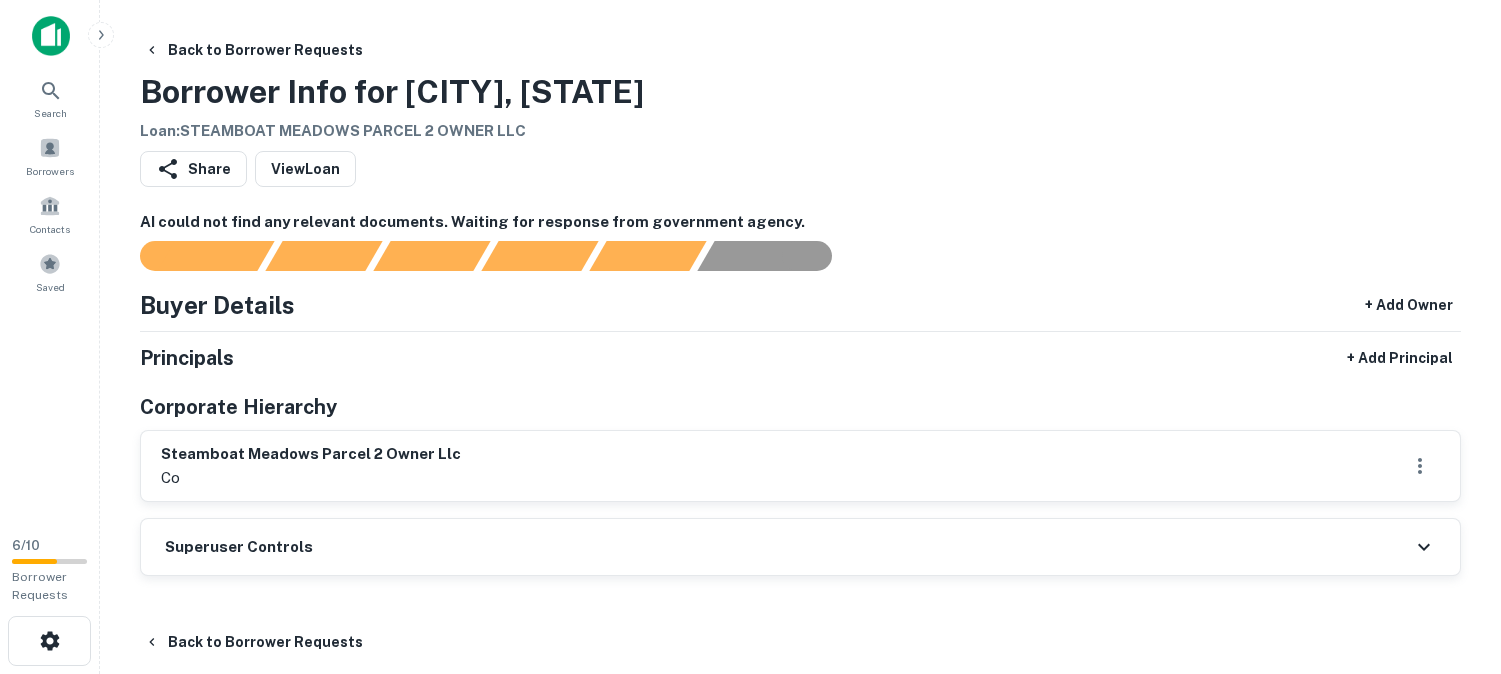 scroll, scrollTop: 0, scrollLeft: 0, axis: both 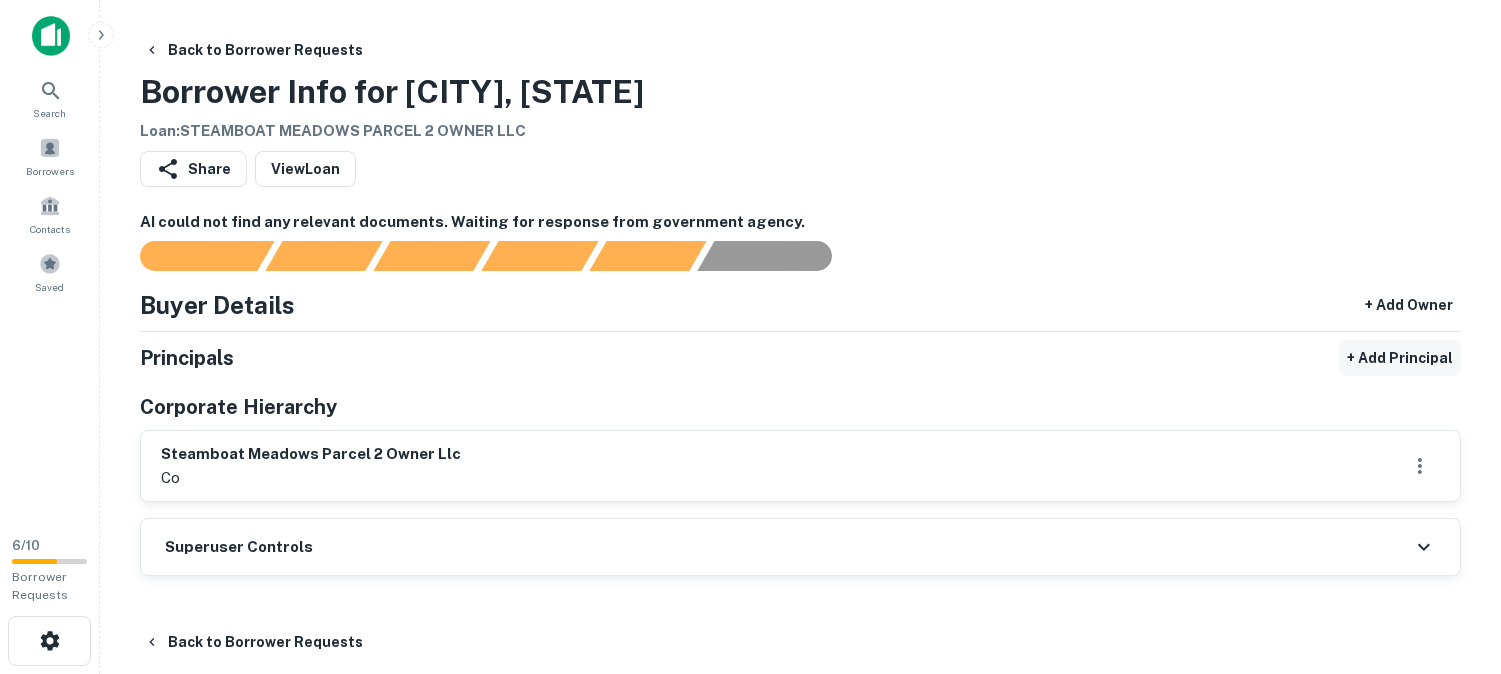 click on "+ Add Principal" at bounding box center (1400, 358) 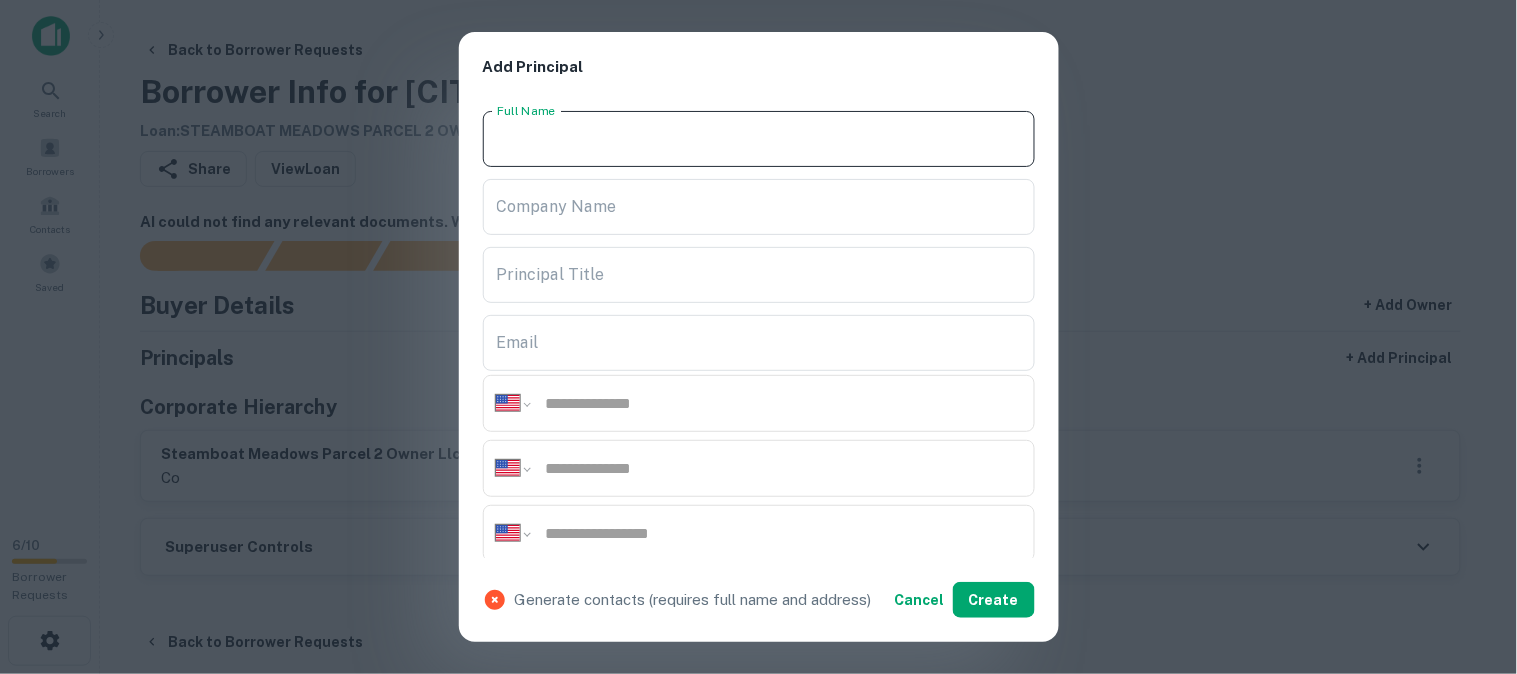 click on "Full Name" at bounding box center [759, 139] 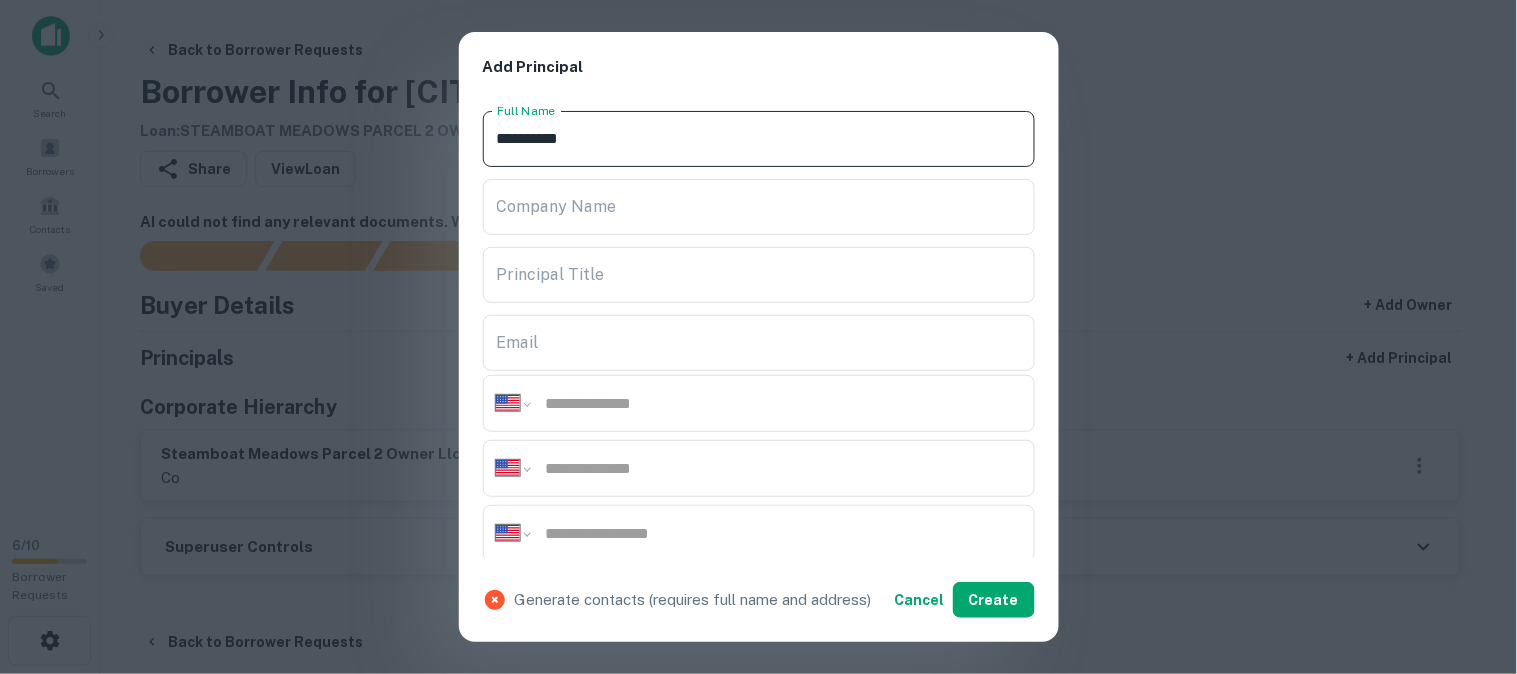 drag, startPoint x: 591, startPoint y: 146, endPoint x: 548, endPoint y: 136, distance: 44.14748 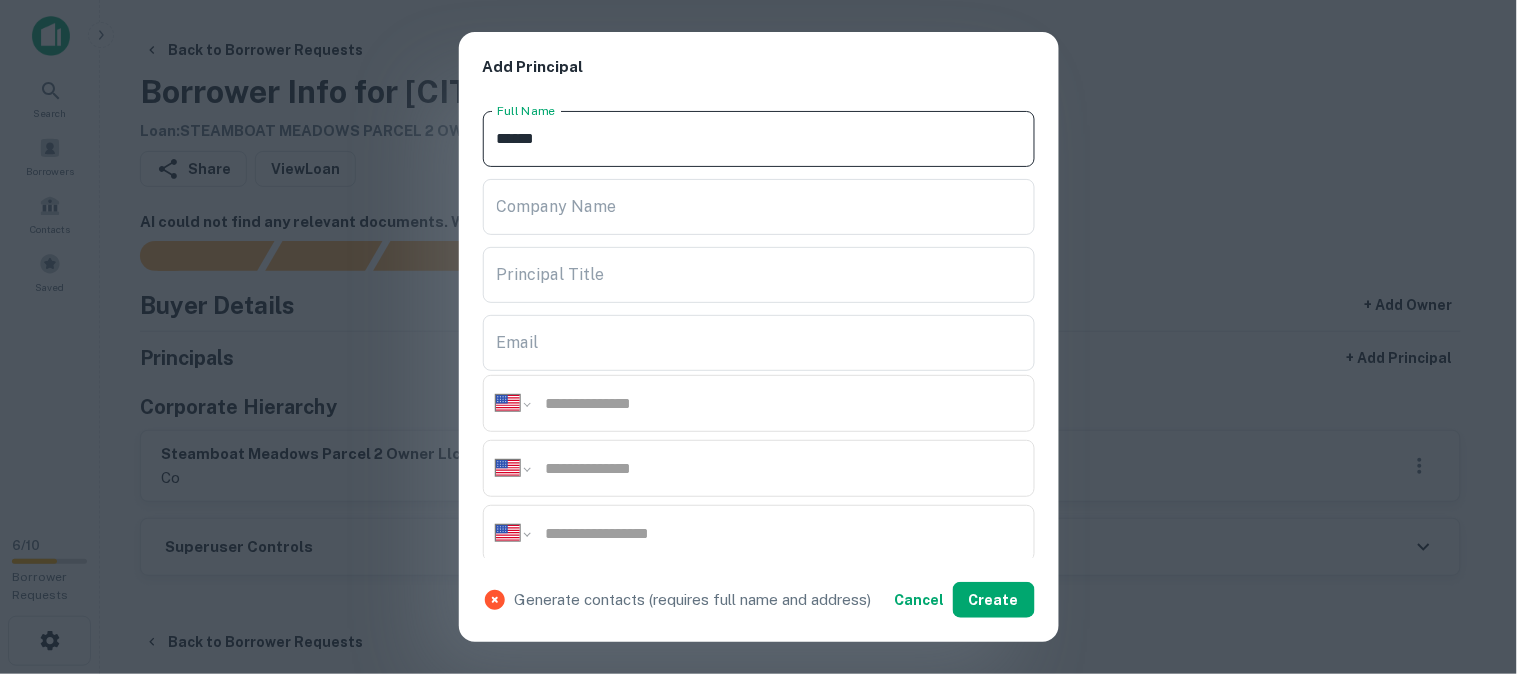 click on "*****" at bounding box center [759, 139] 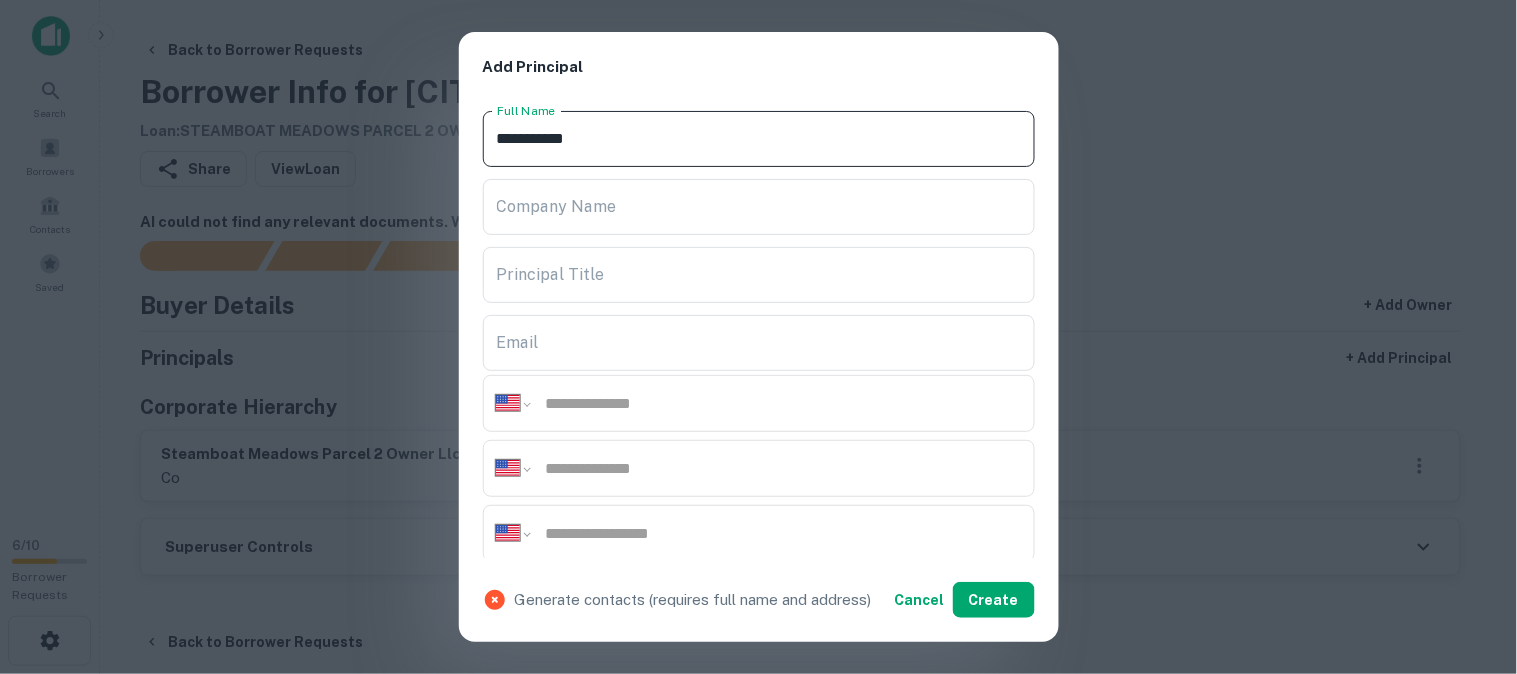 type on "**********" 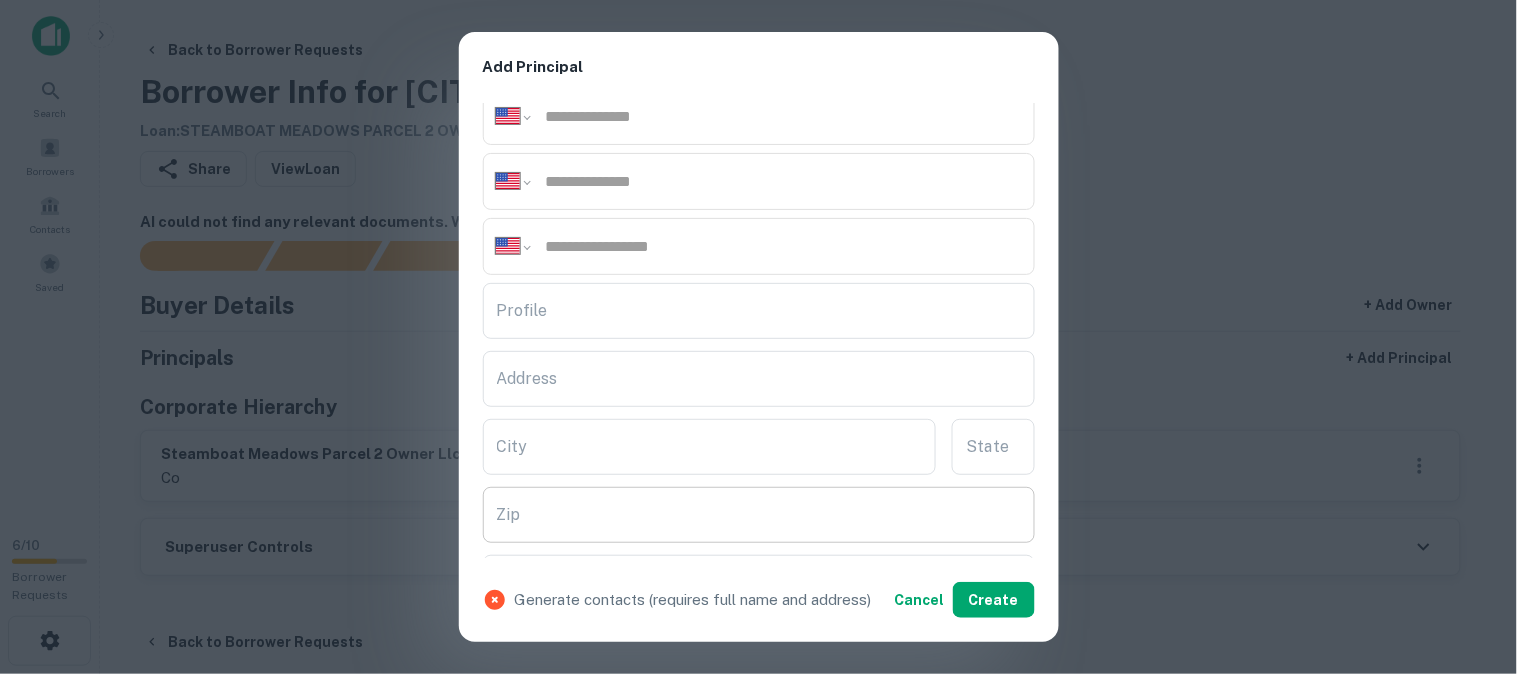 scroll, scrollTop: 444, scrollLeft: 0, axis: vertical 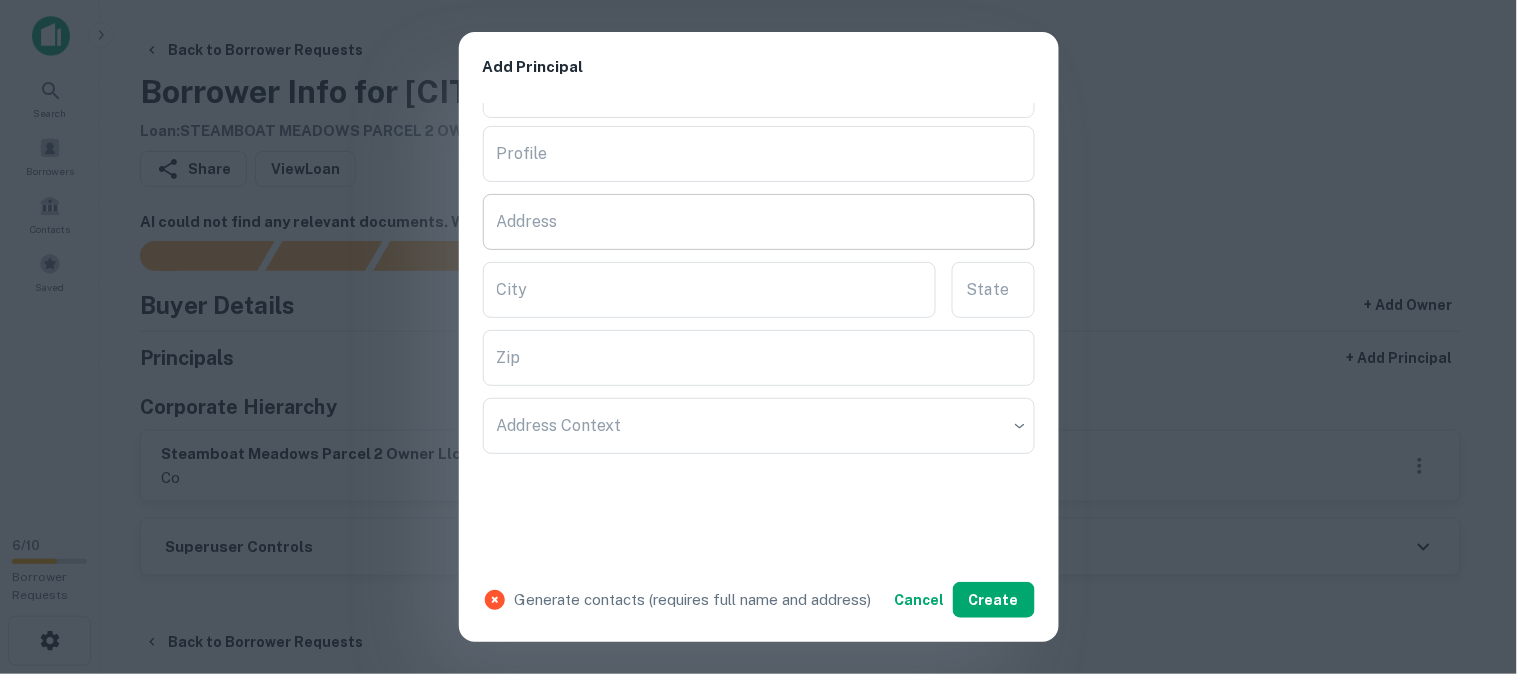 click on "Address" at bounding box center [759, 222] 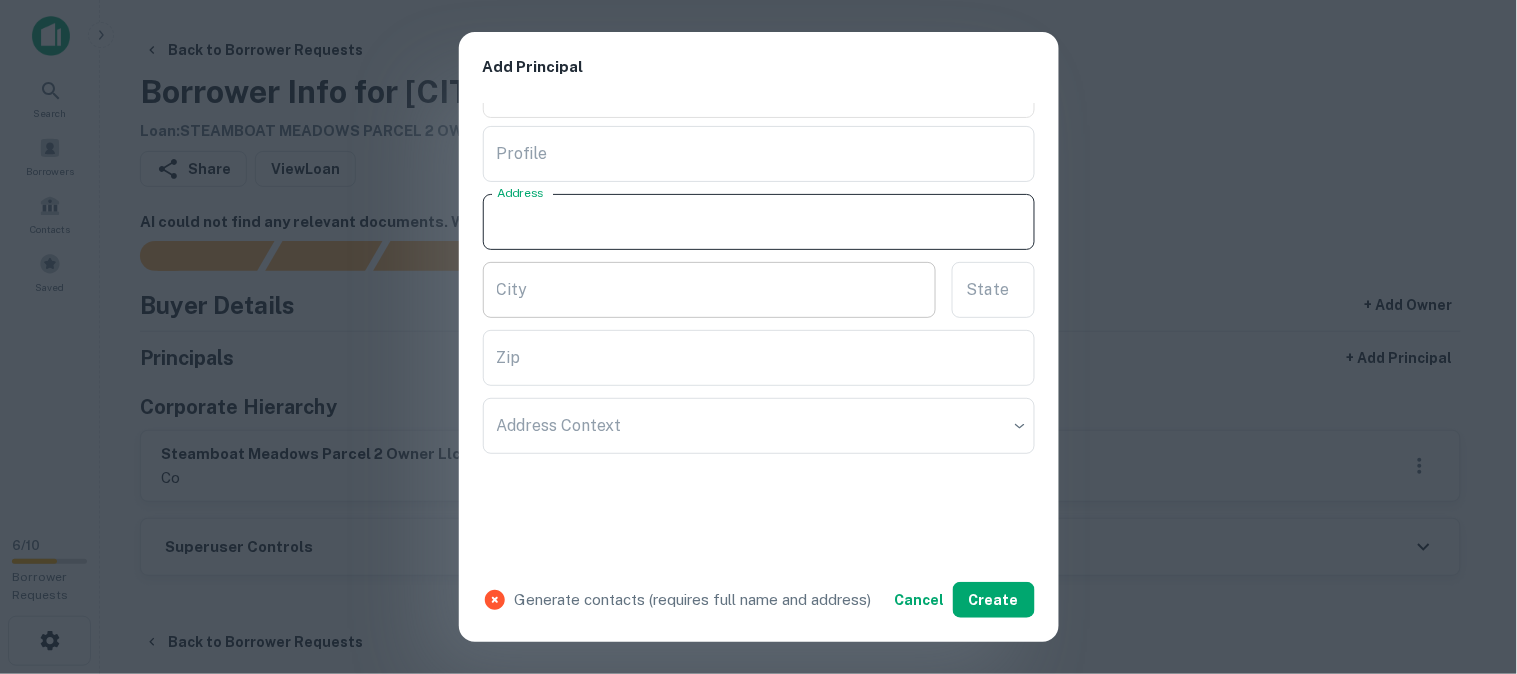 paste on "**********" 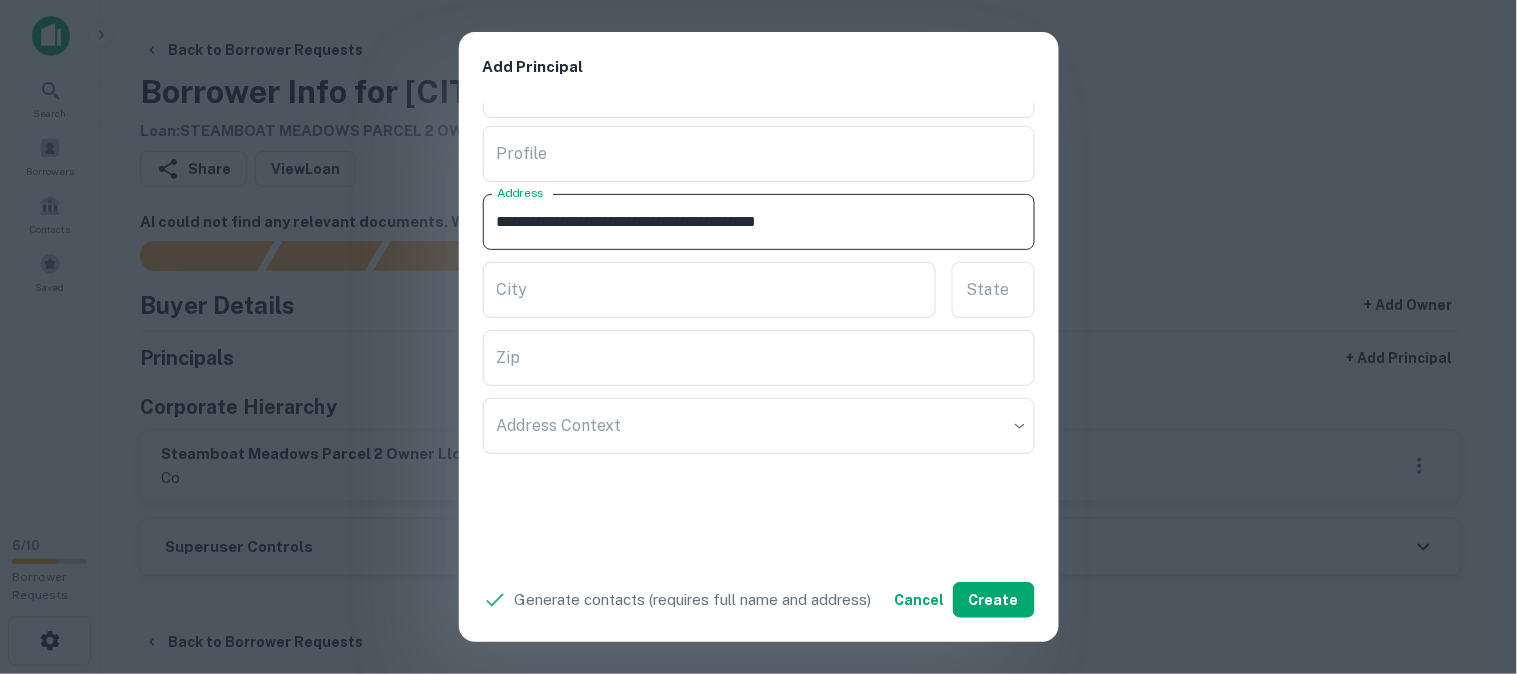 drag, startPoint x: 785, startPoint y: 218, endPoint x: 873, endPoint y: 247, distance: 92.65527 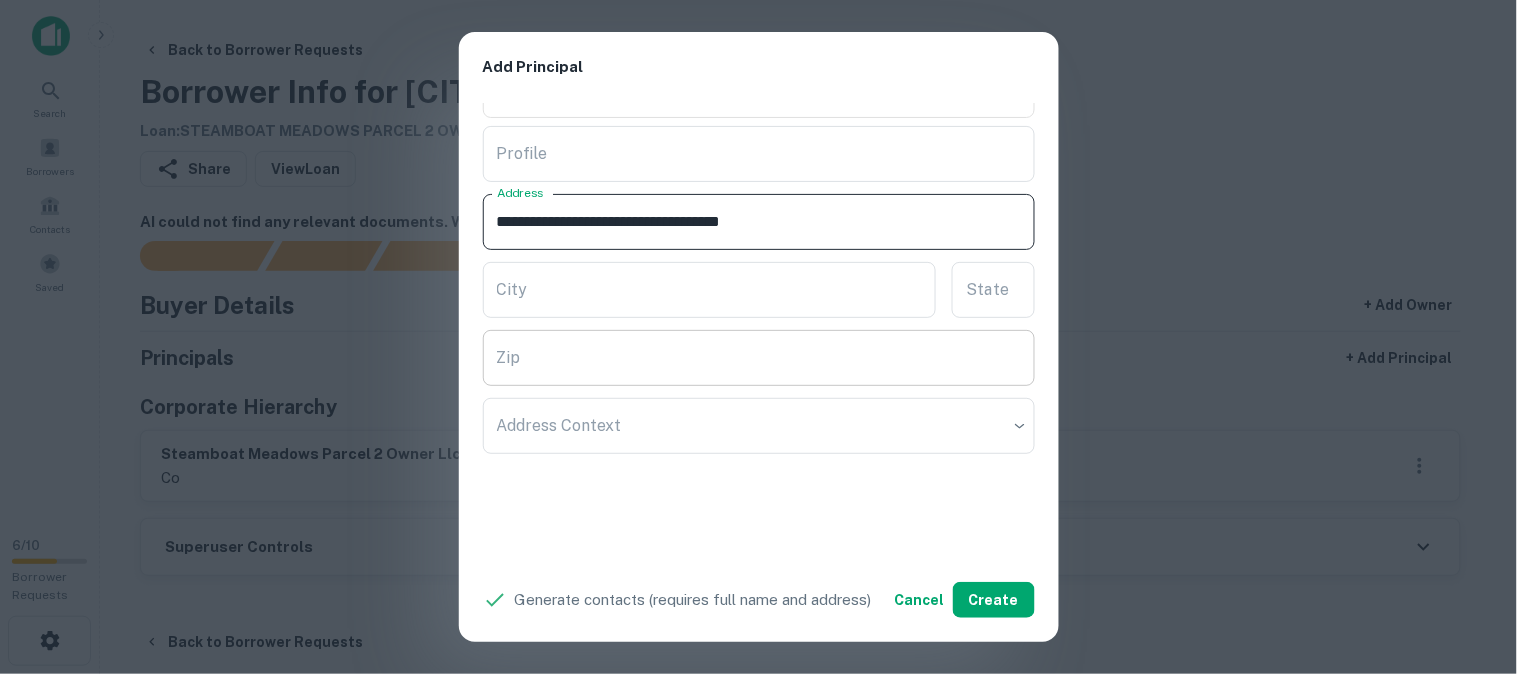 type on "**********" 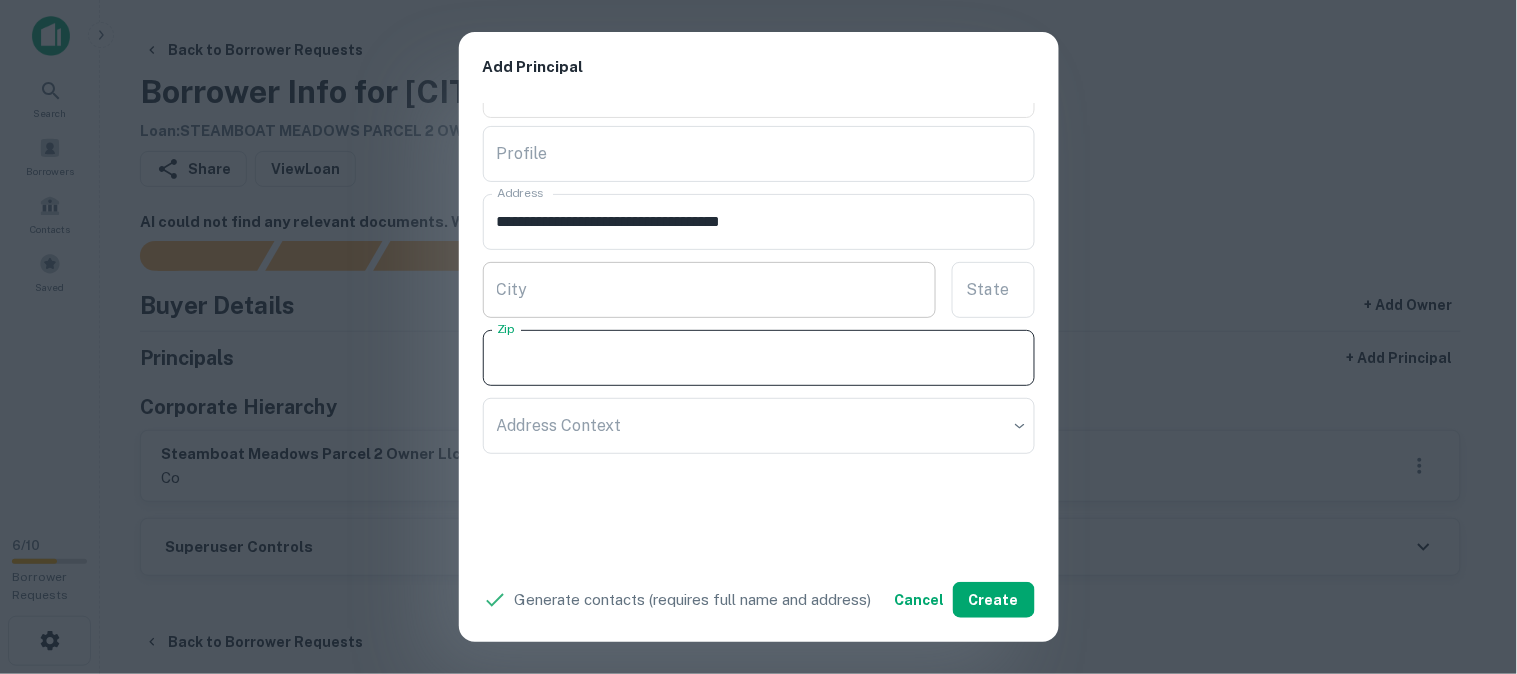 paste on "*****" 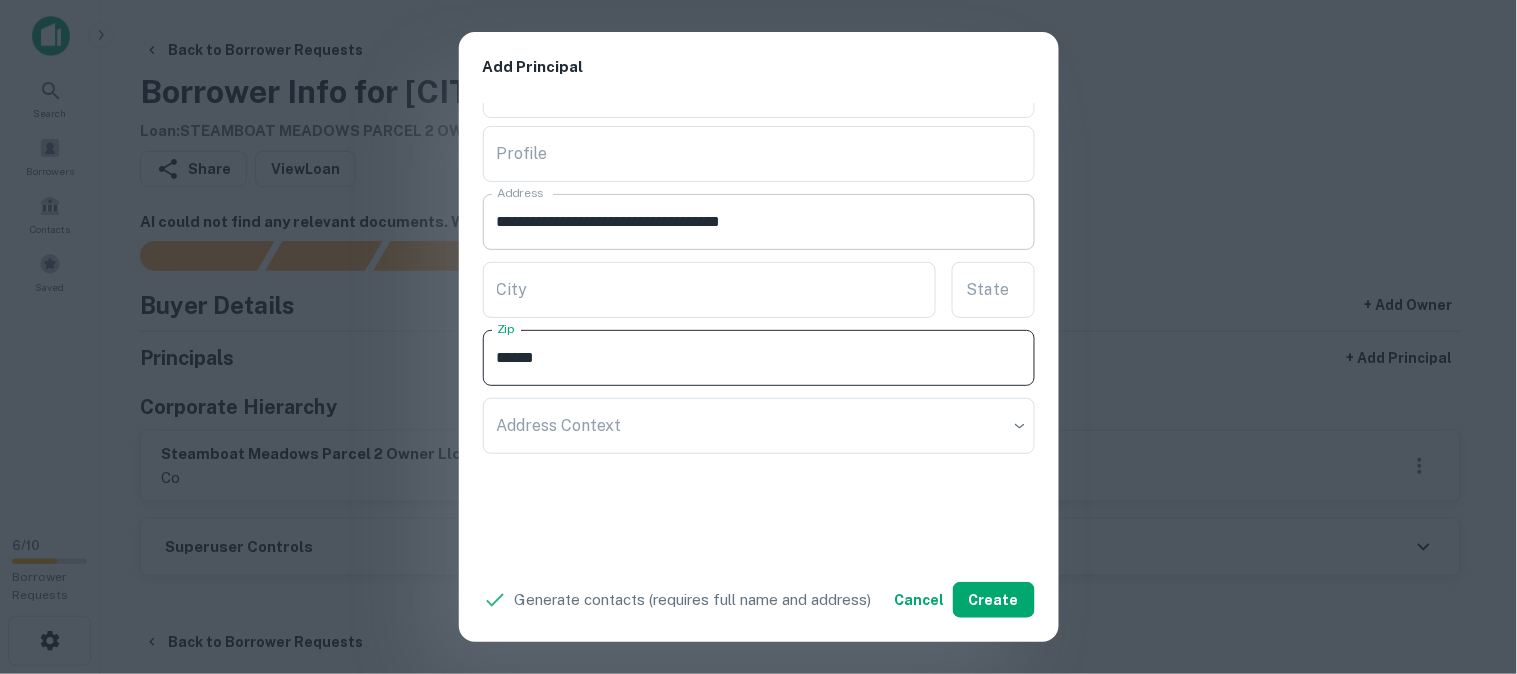 type on "*****" 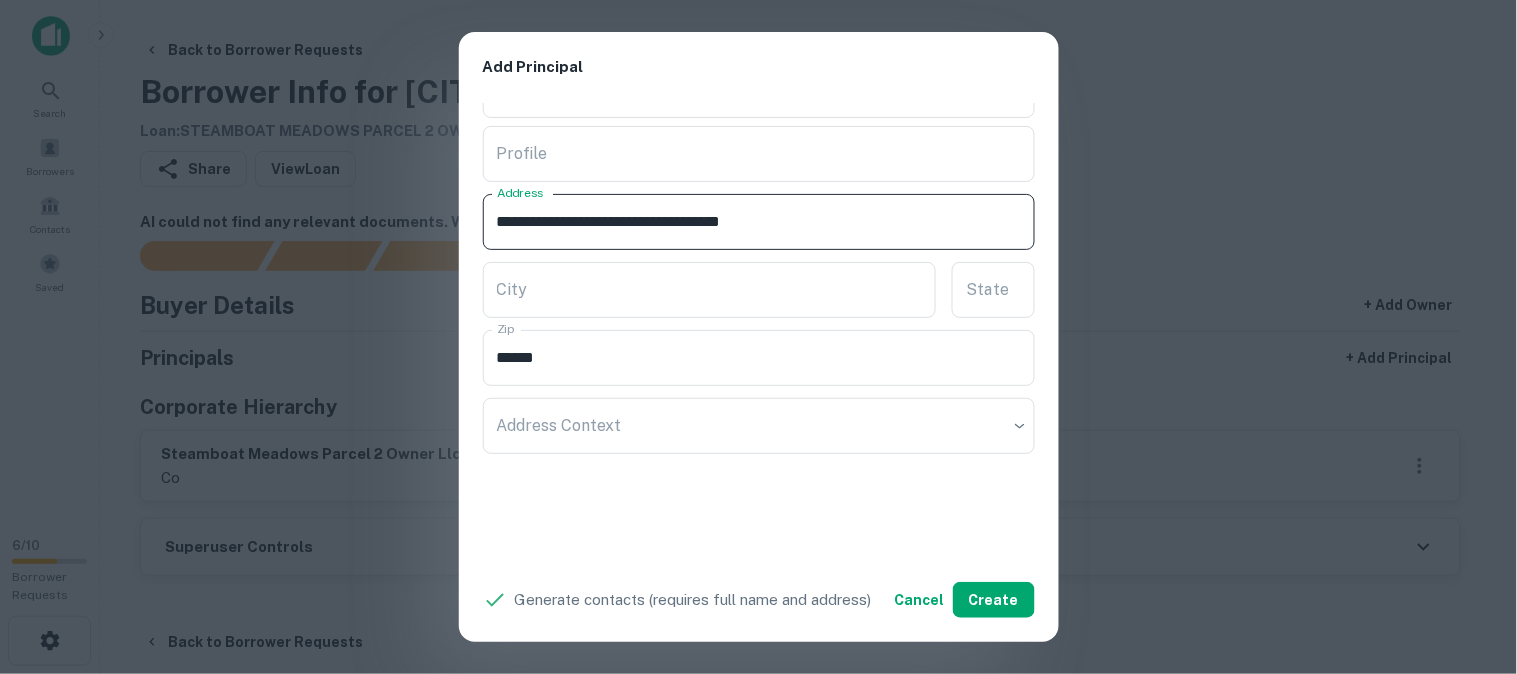 drag, startPoint x: 760, startPoint y: 215, endPoint x: 810, endPoint y: 236, distance: 54.230988 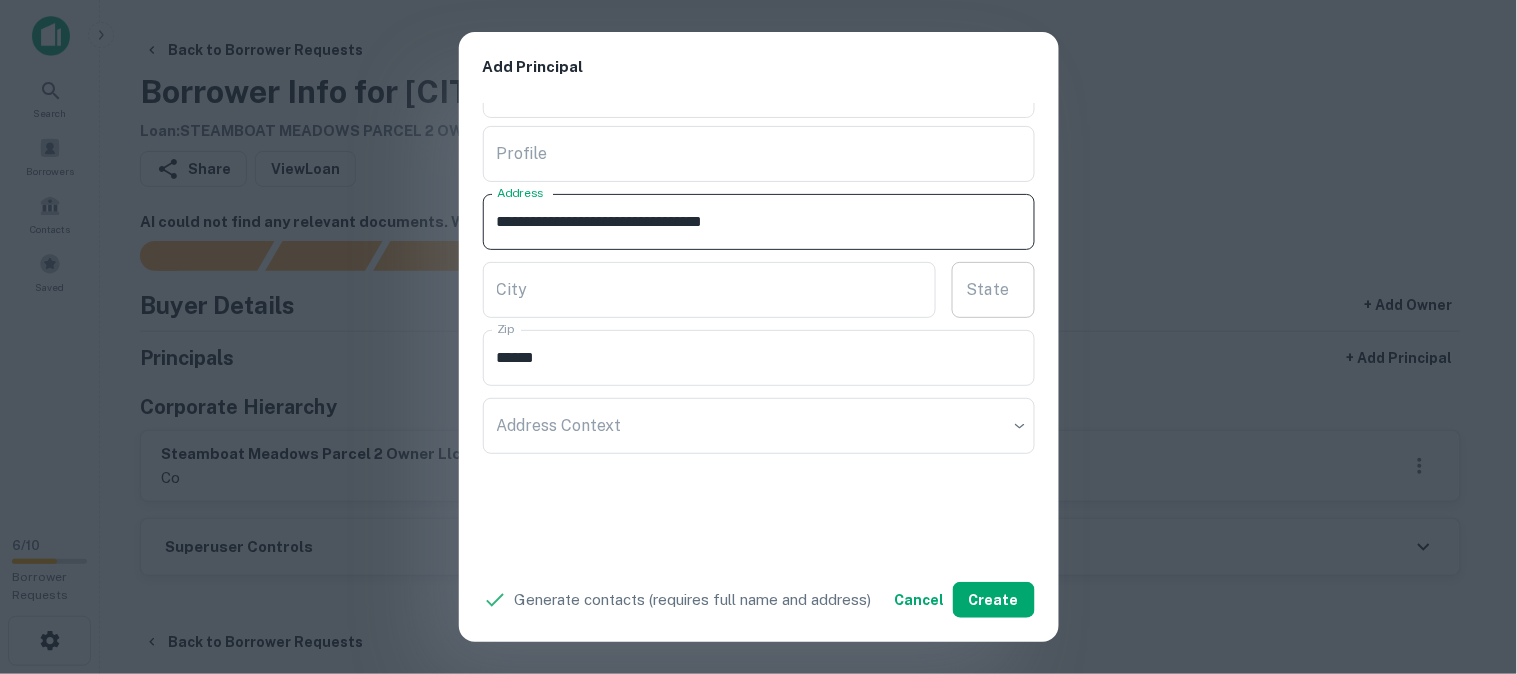 type on "**********" 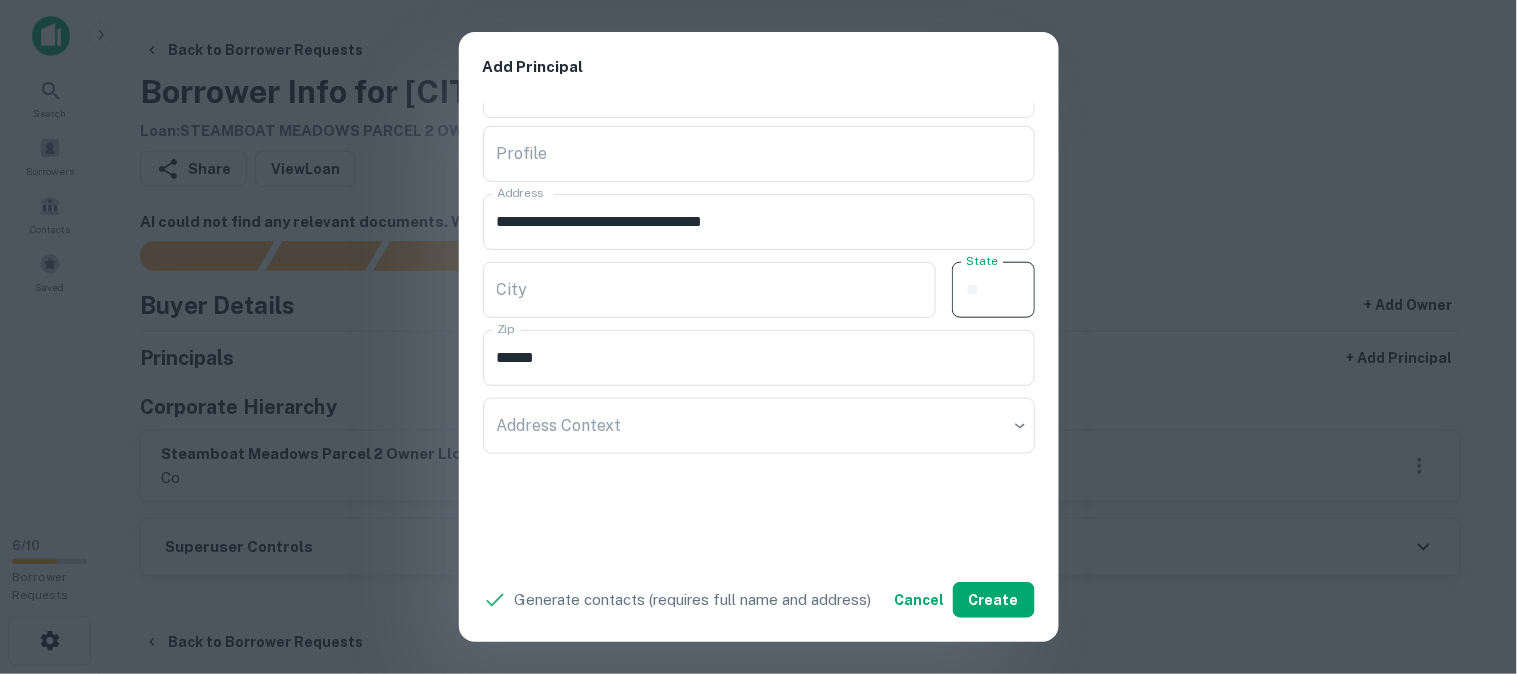 paste on "**" 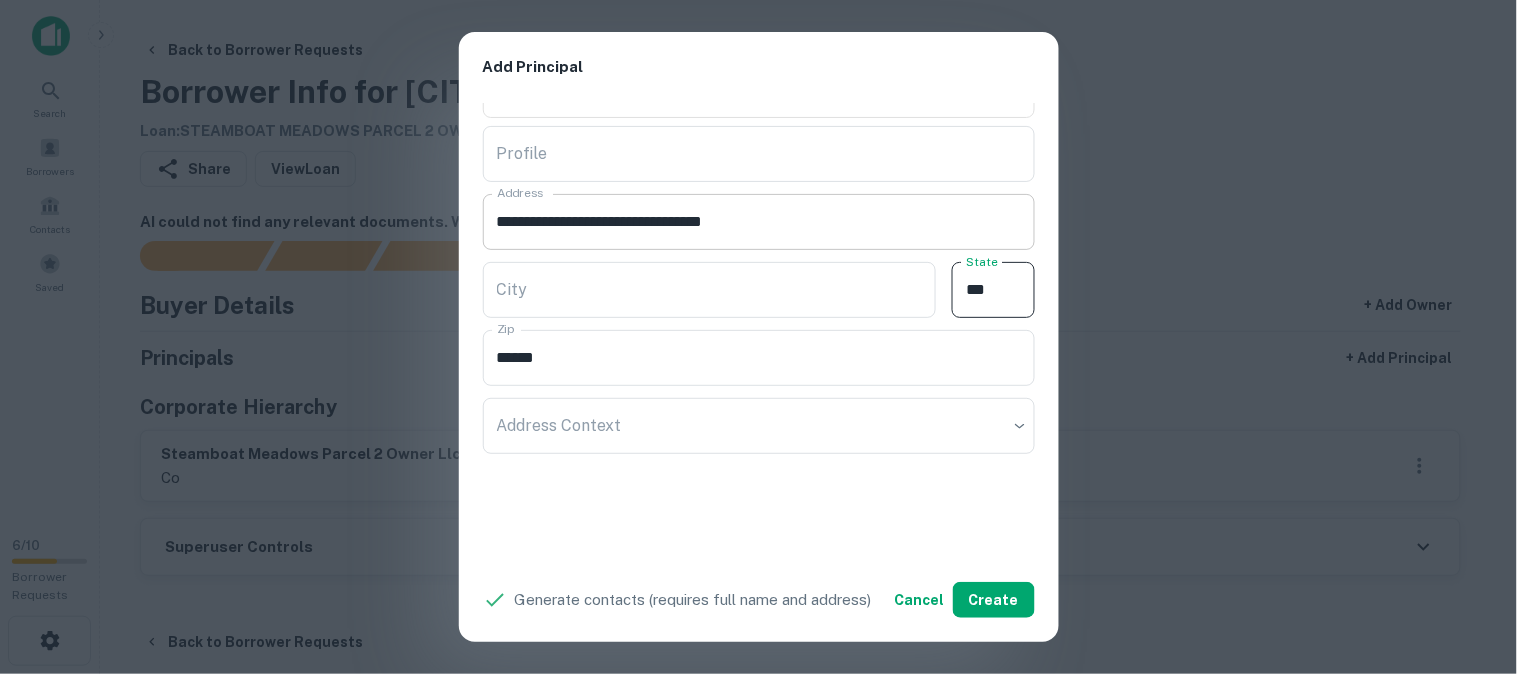 type on "**" 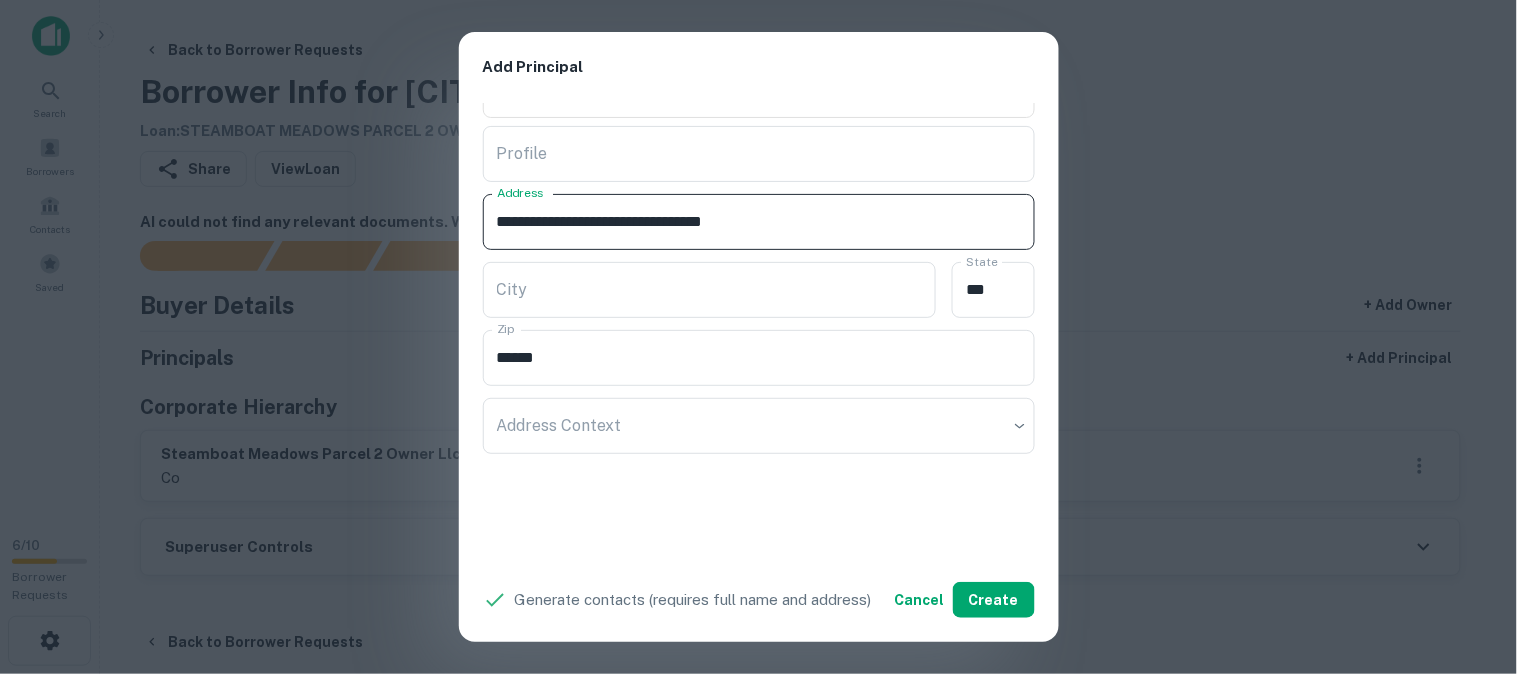 drag, startPoint x: 683, startPoint y: 221, endPoint x: 756, endPoint y: 247, distance: 77.491936 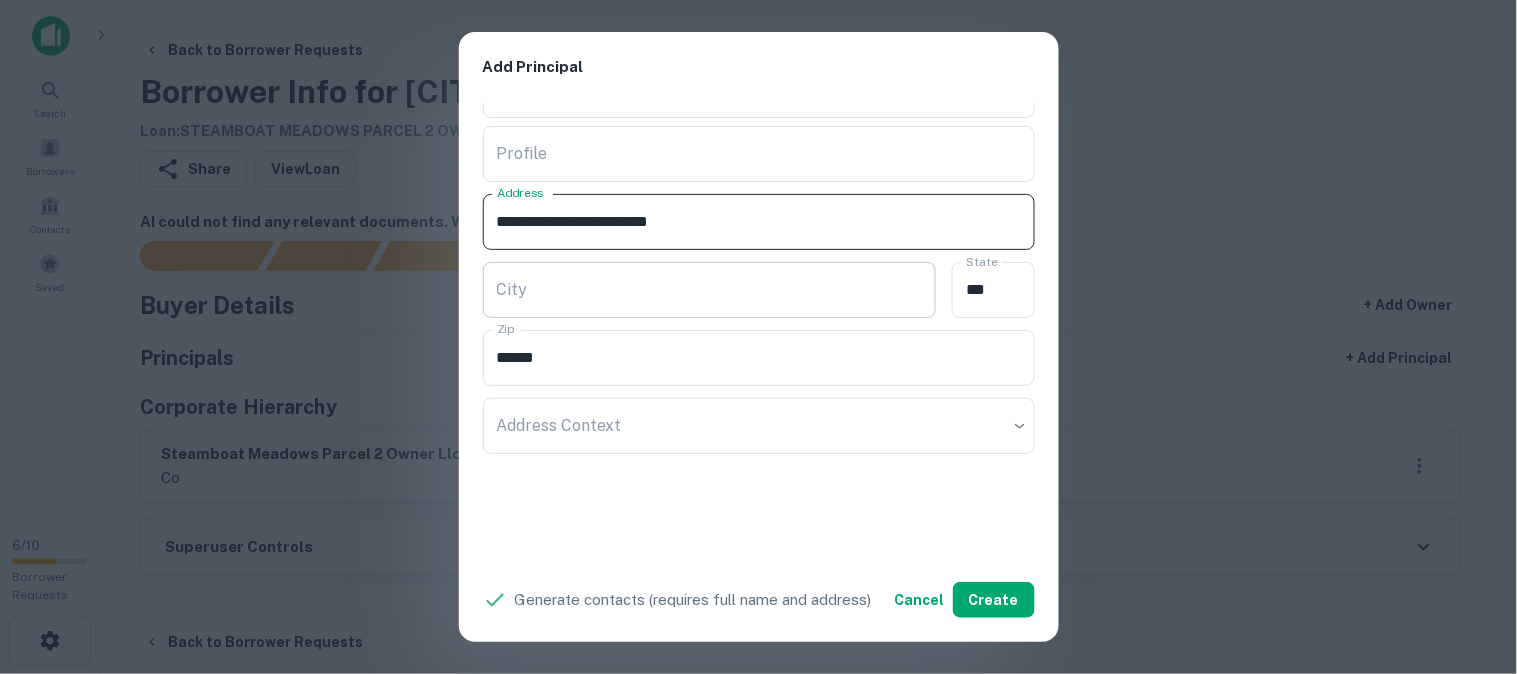 type on "**********" 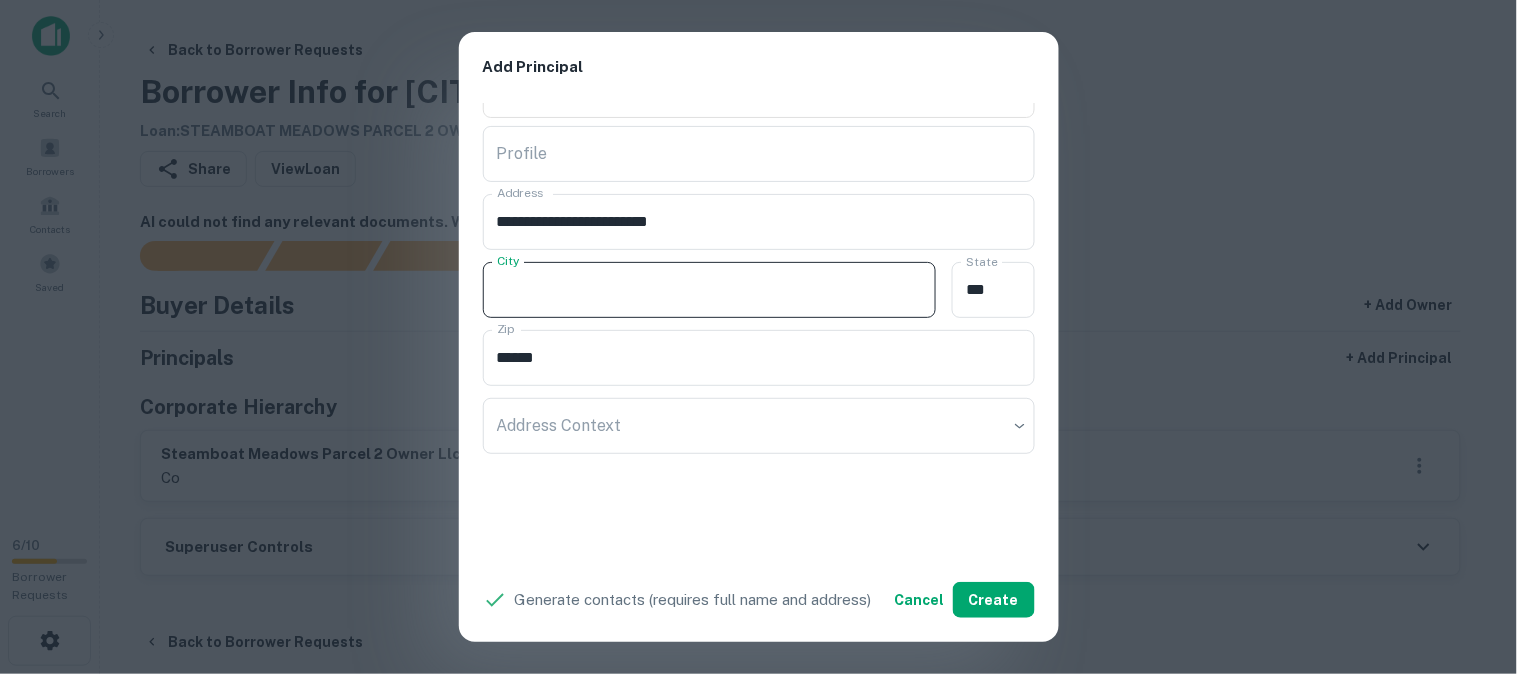 paste on "********" 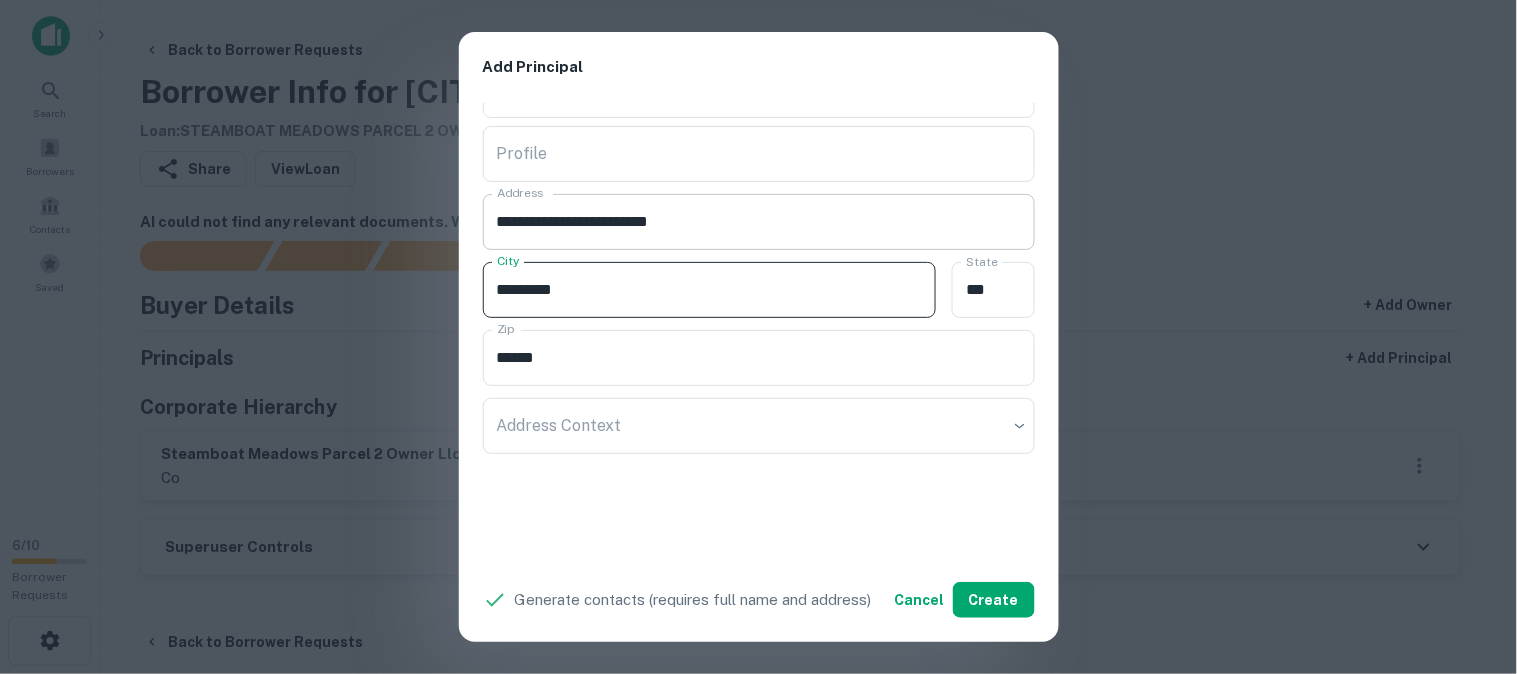 type on "********" 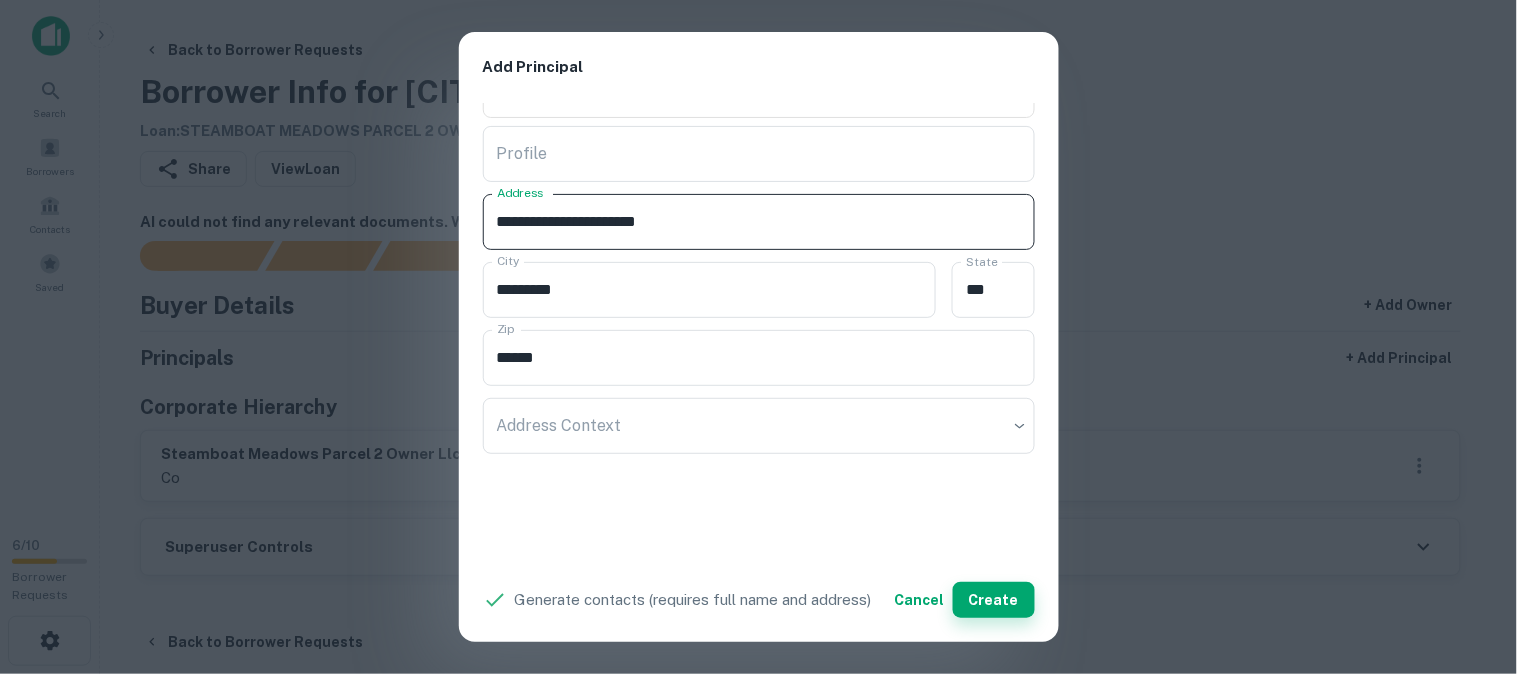 type on "**********" 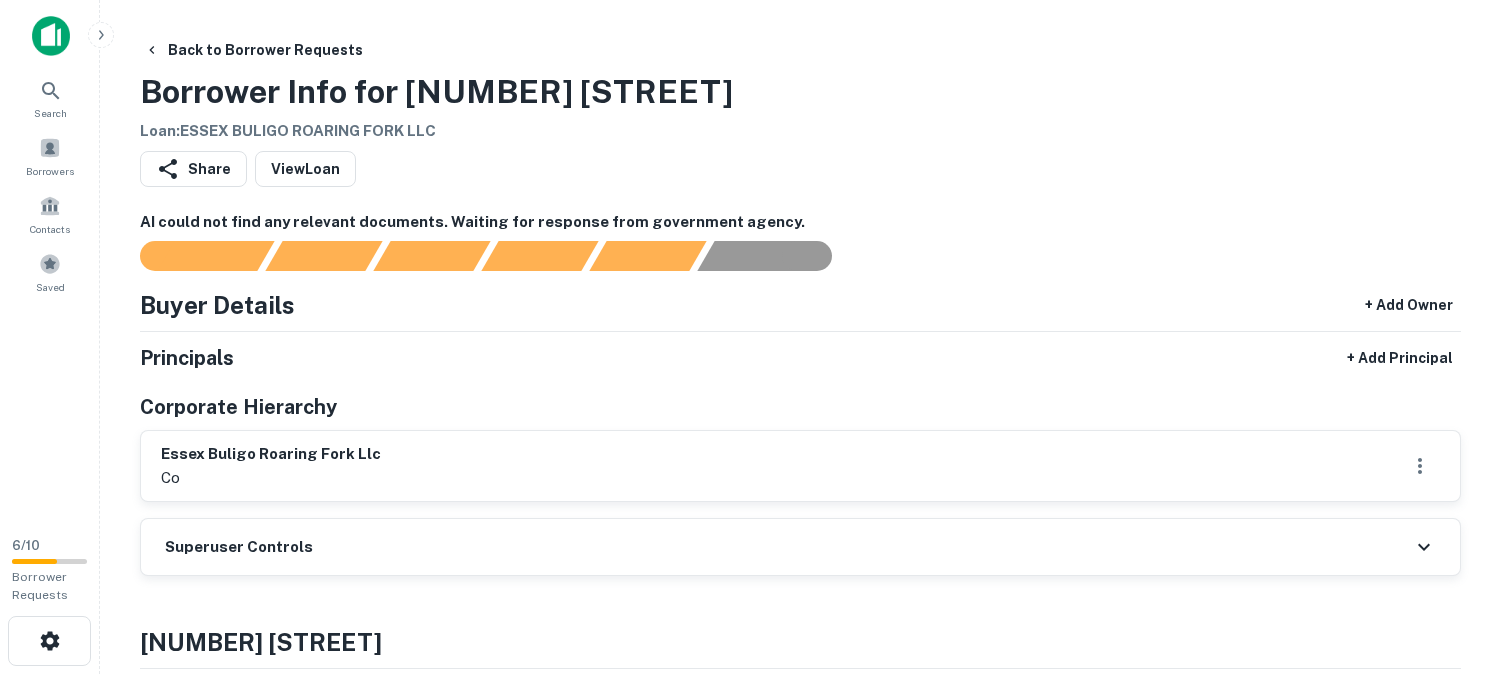scroll, scrollTop: 0, scrollLeft: 0, axis: both 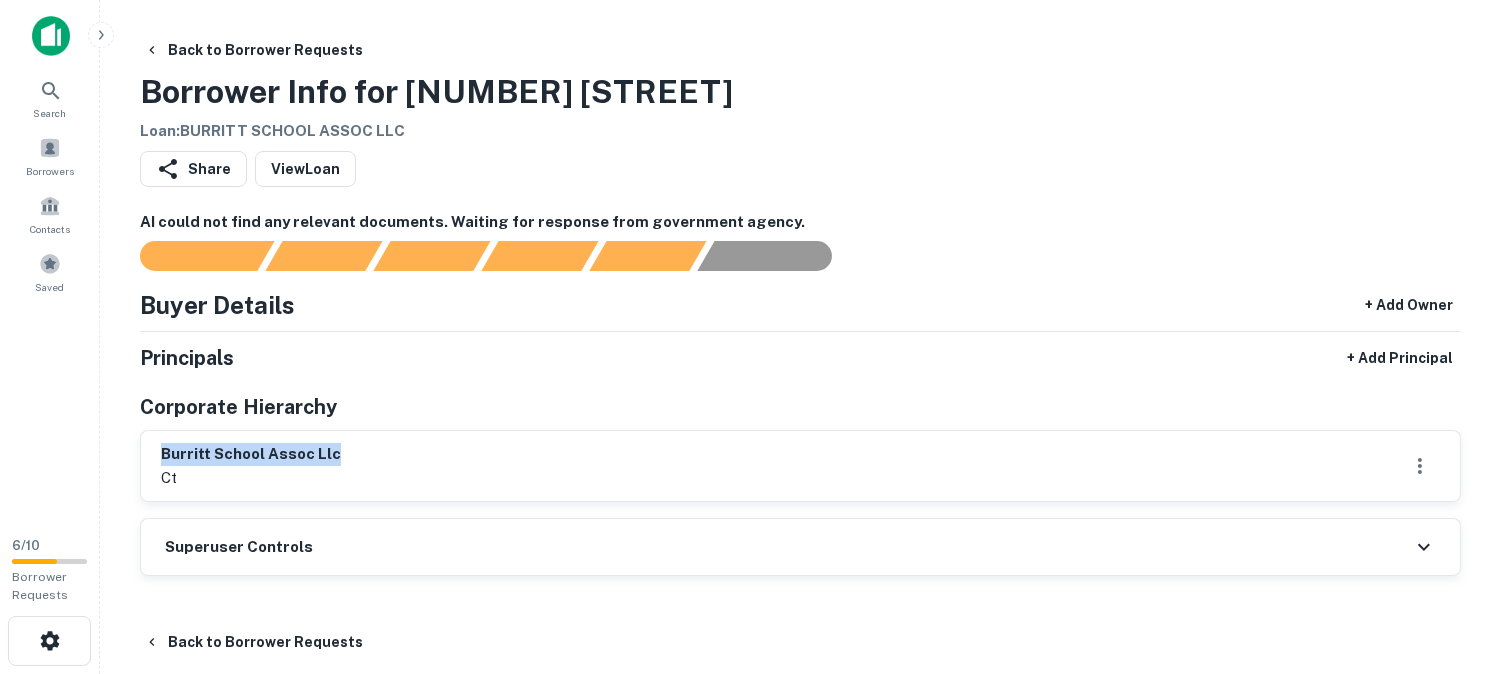 drag, startPoint x: 157, startPoint y: 452, endPoint x: 383, endPoint y: 433, distance: 226.79727 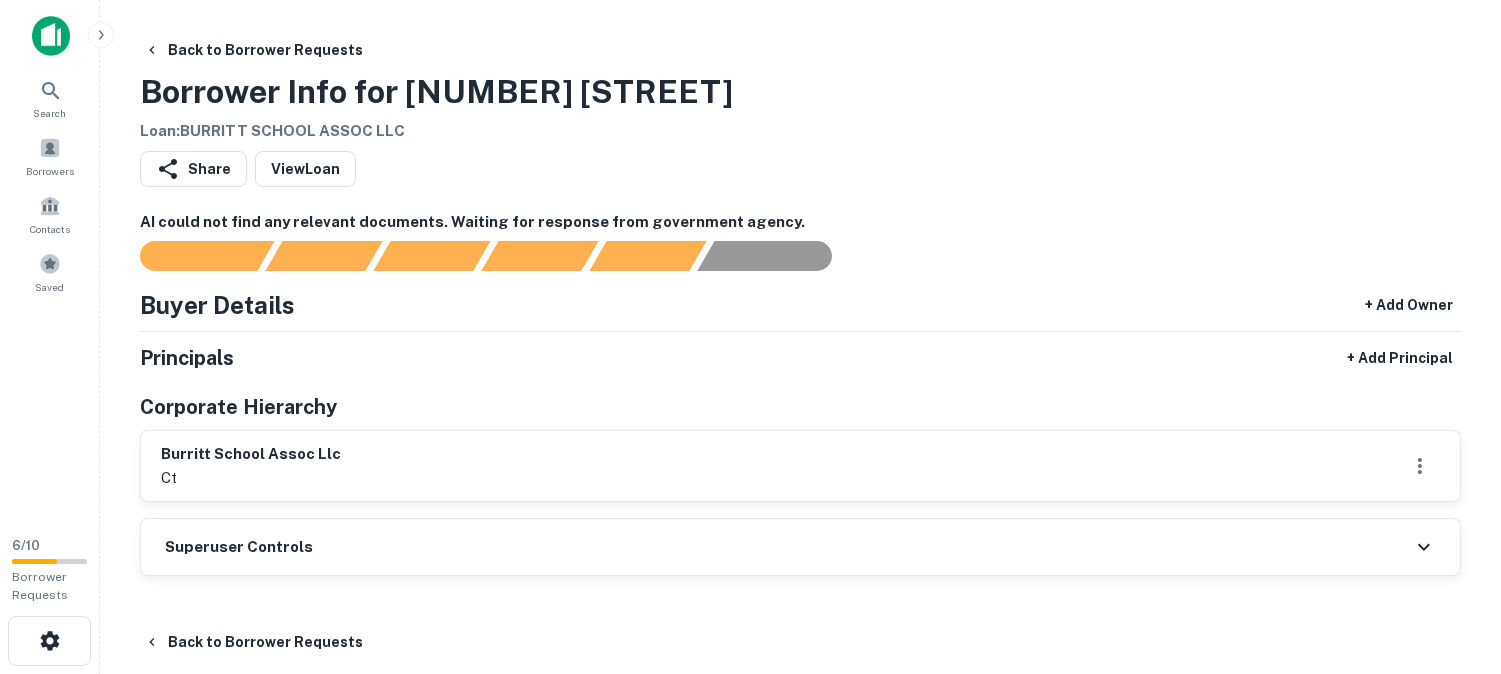 click on "Back to Borrower Requests Borrower Info   for 75 North St Loan :  BURRITT SCHOOL ASSOC LLC Share View  Loan AI could not find any relevant documents. Waiting for response from government agency.   Buyer Details + Add Owner Principals + Add Principal Corporate Hierarchy burritt school assoc llc ct Superuser Controls Back to Borrower Requests Loan Details R   R Portfolio Loan 2  properties  (CT) Save Loan More Portfolio Overview Mortgage Details Borrower Name burritt school assoc llc Request Borrower Info Mortgage Amount $5.8m Lender Name ronald rs picerne t Term 3.08 years Due Date 11/1/2027 Estimated Due Date 11/1/2027 Interest Rate 6.46% Sales Details Buyer Name burritt school assoc llc Recording Date 10/10/2024 Sale Date 9/19/2024 Document Type stand alone mortgage Locations ← Move left → Move right ↑ Move up ↓ Move down + Zoom in - Zoom out Home Jump left by 75% End Jump right by 75% Page Up Jump up by 75% Page Down Jump down by 75% Map Terrain Satellite Labels Keyboard shortcuts Map Data 5 m  2 2" at bounding box center [800, 337] 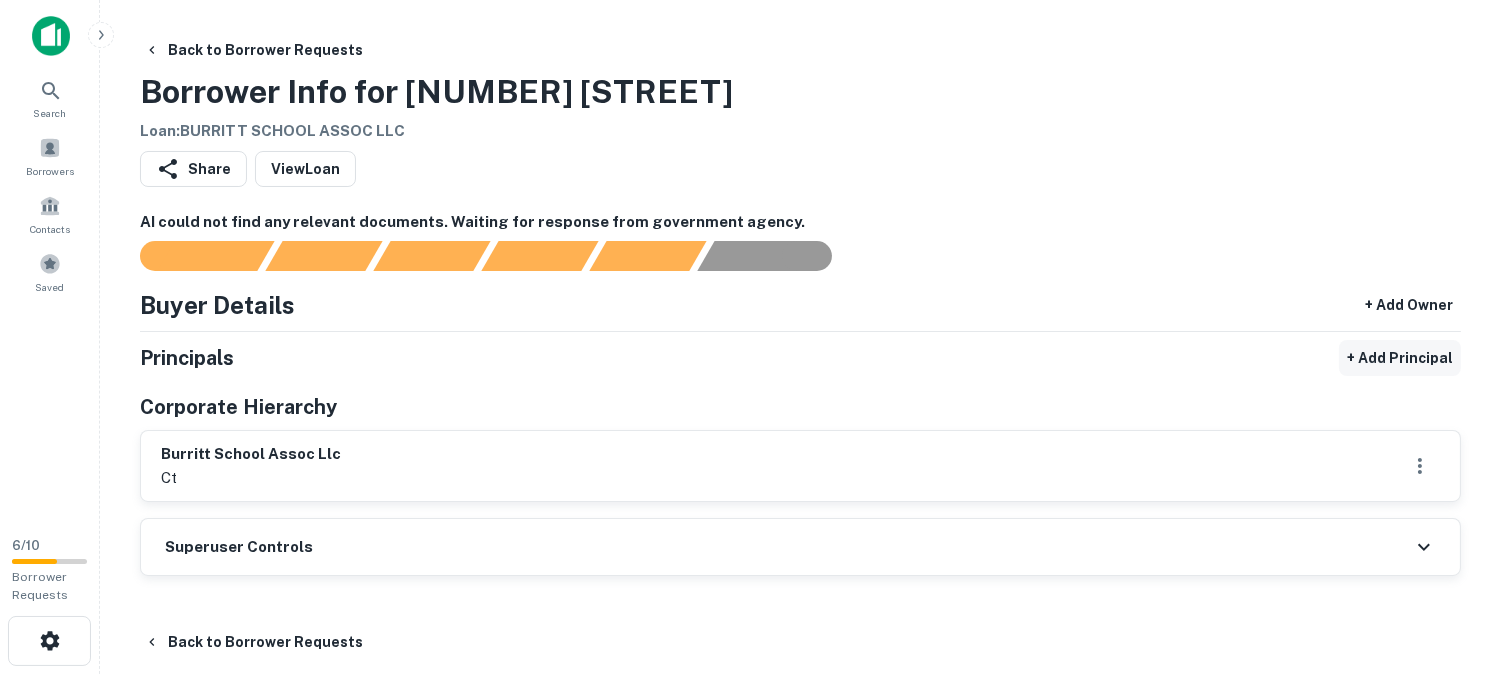 click on "+ Add Principal" at bounding box center [1400, 358] 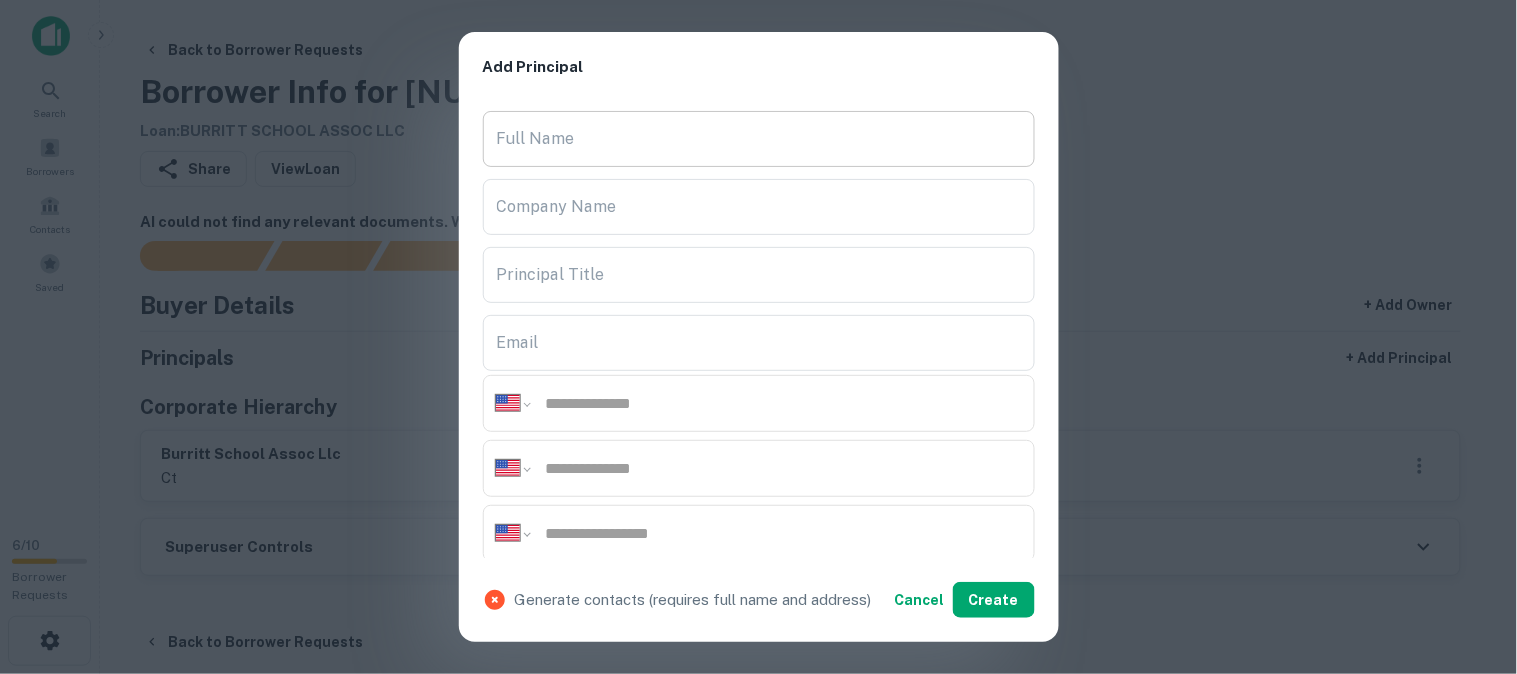 click on "Full Name" at bounding box center [759, 139] 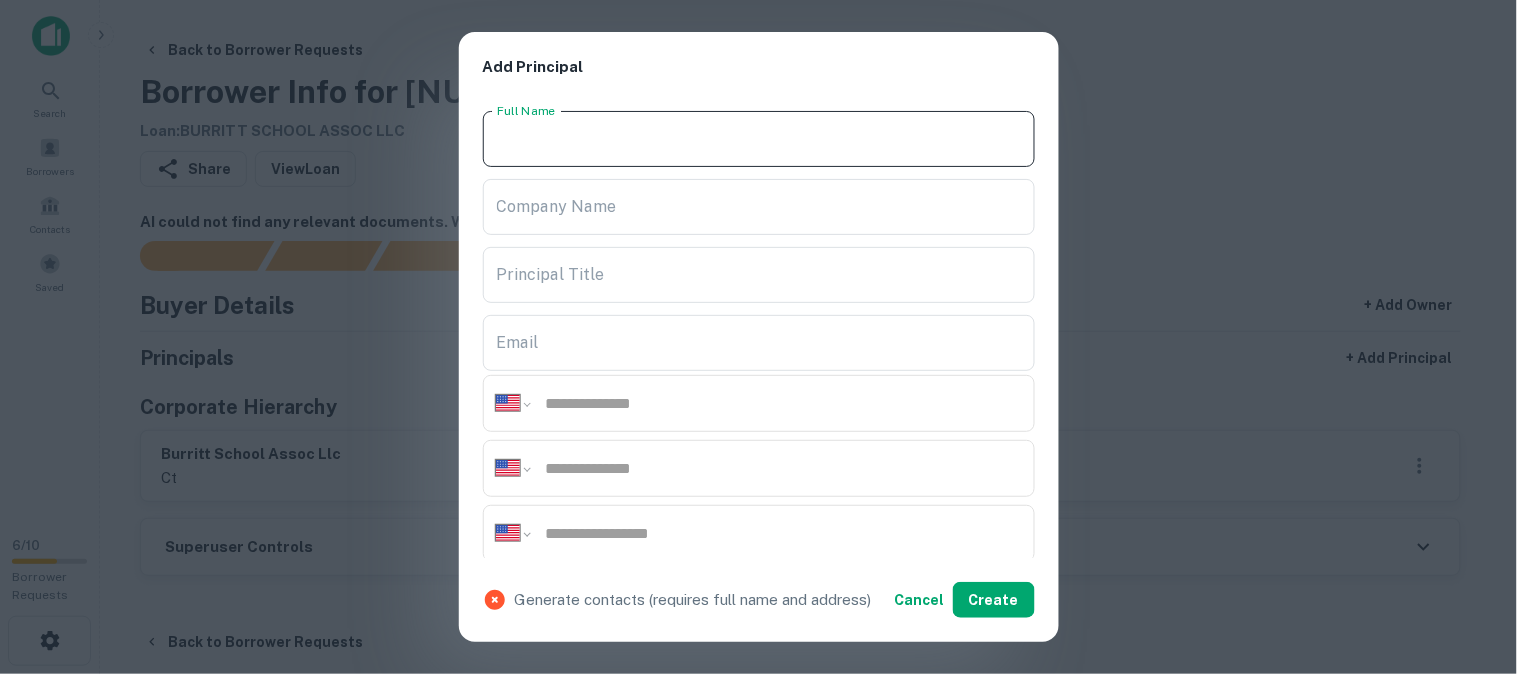 paste on "**********" 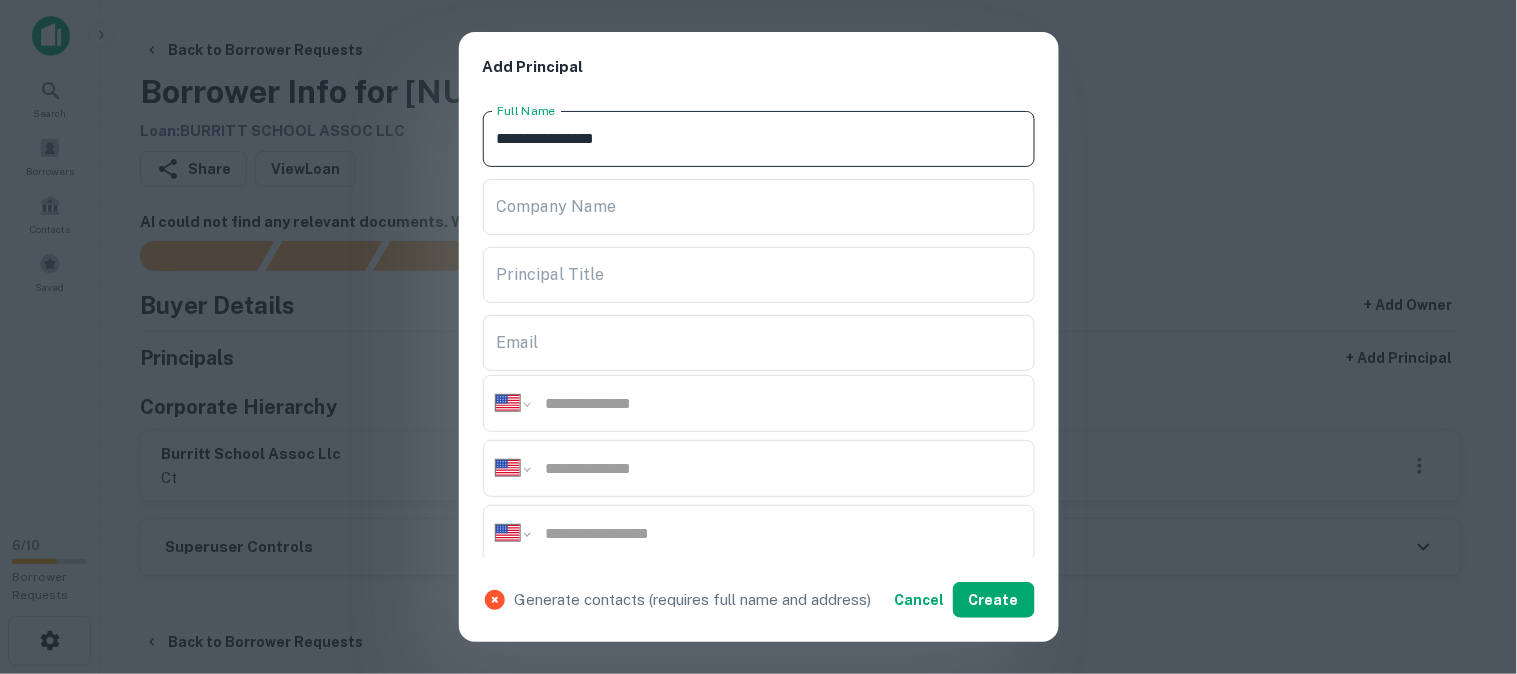 type on "**********" 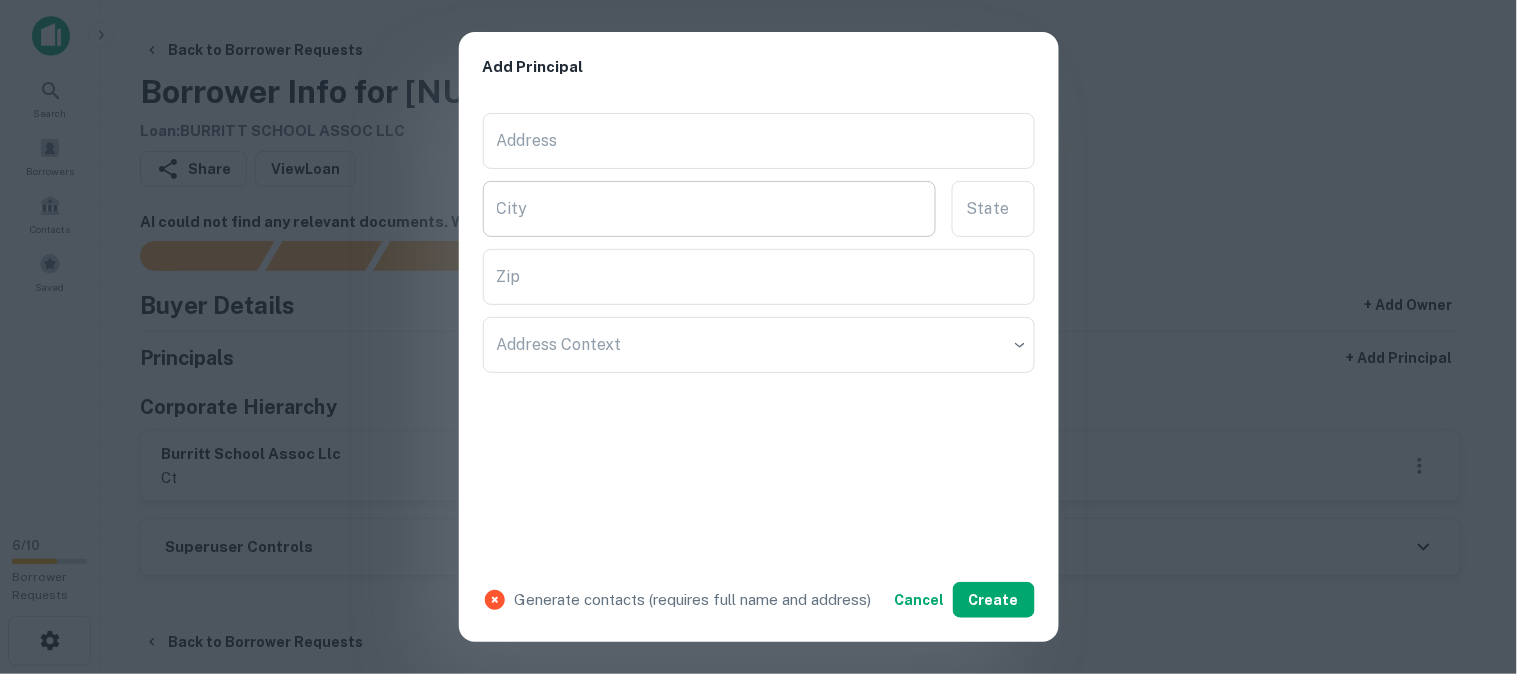 scroll, scrollTop: 534, scrollLeft: 0, axis: vertical 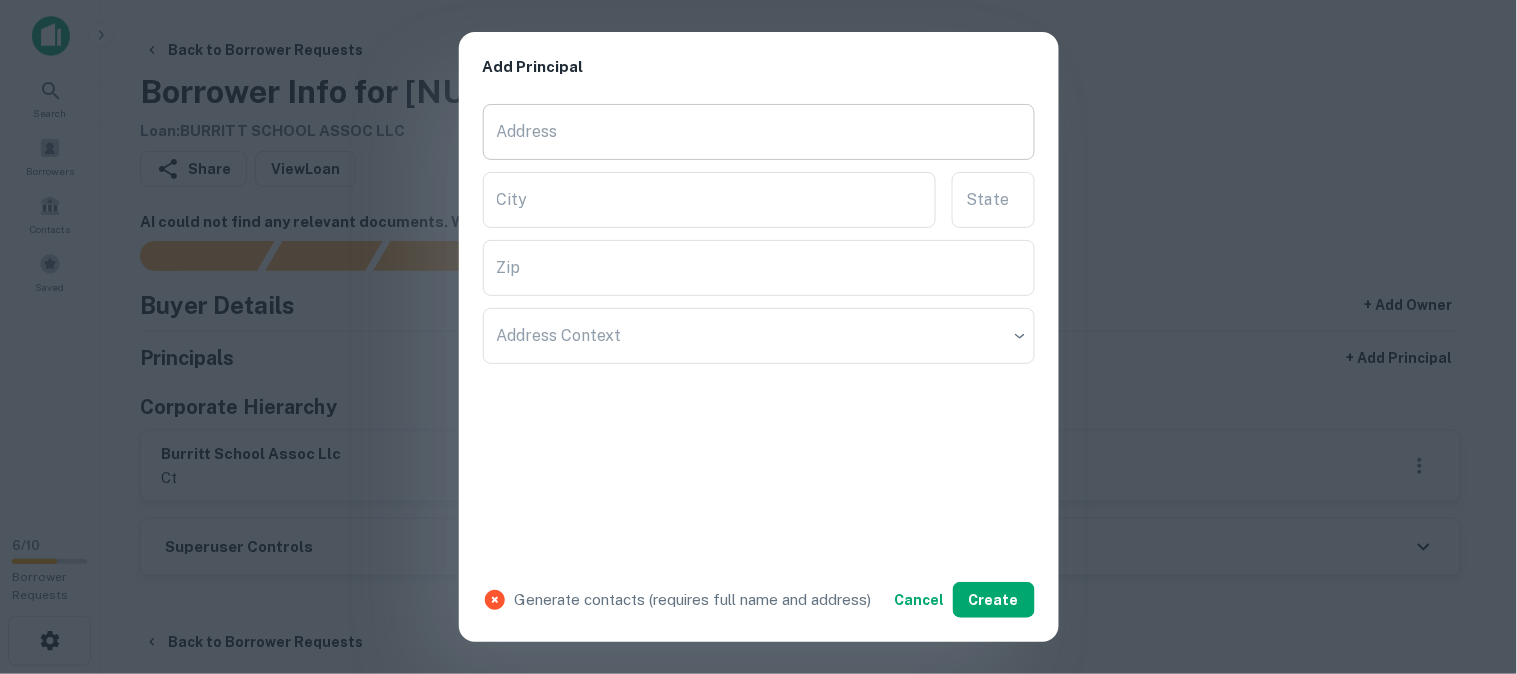click on "Address" at bounding box center [759, 132] 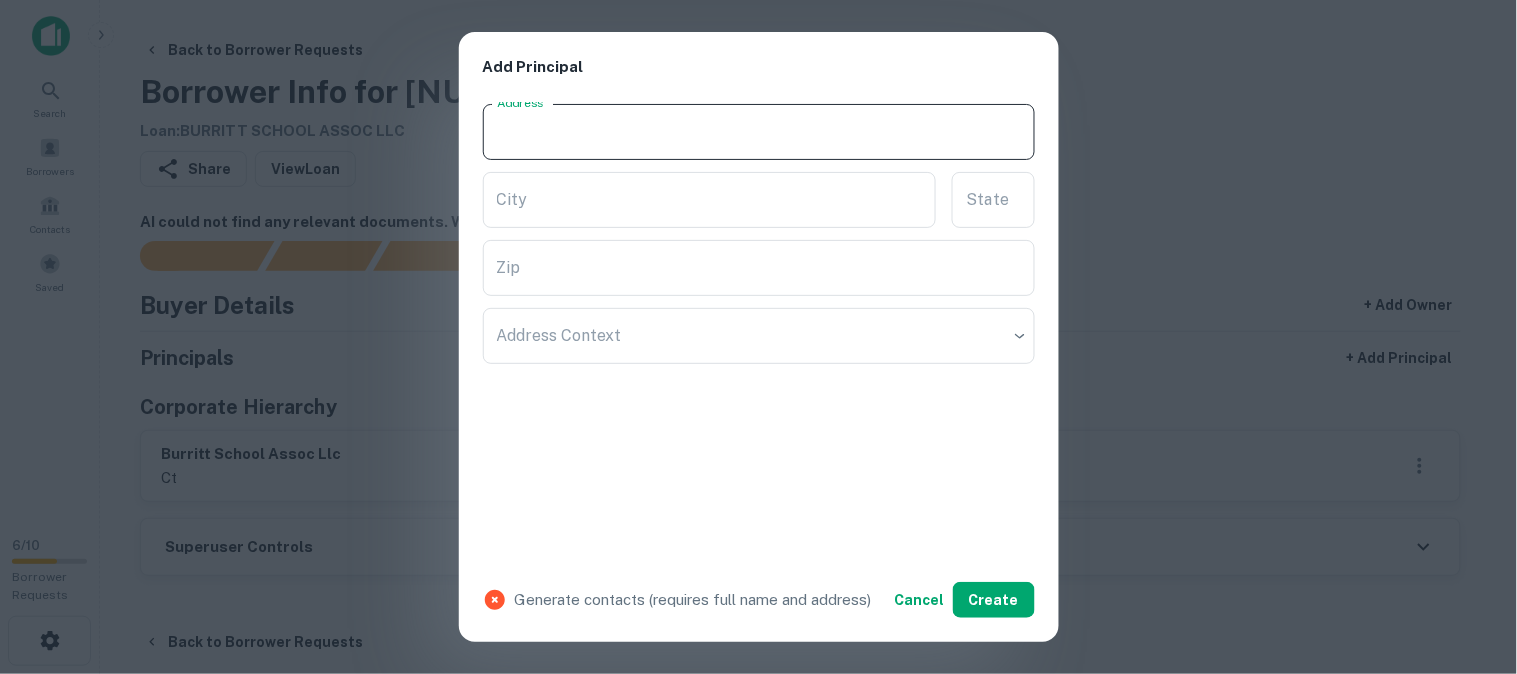 paste on "**********" 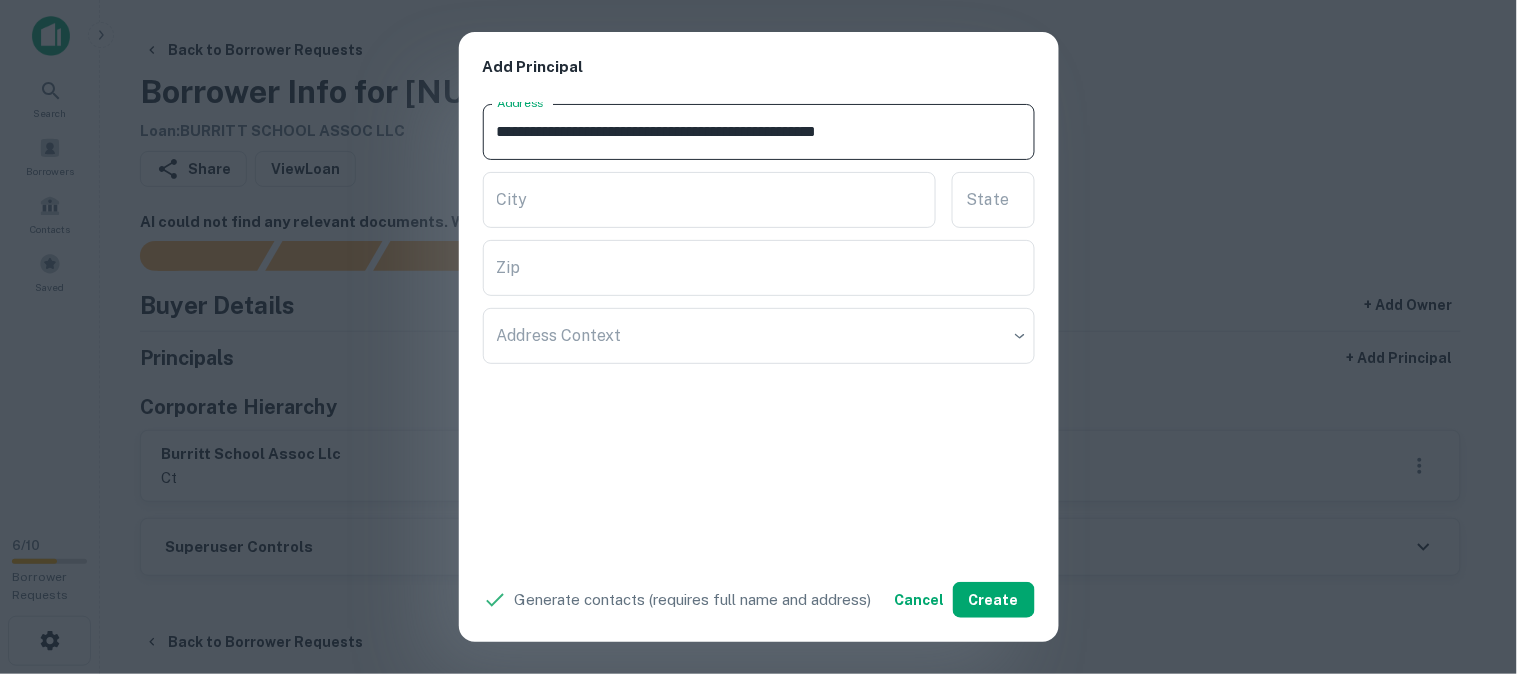 drag, startPoint x: 828, startPoint y: 127, endPoint x: 938, endPoint y: 150, distance: 112.37882 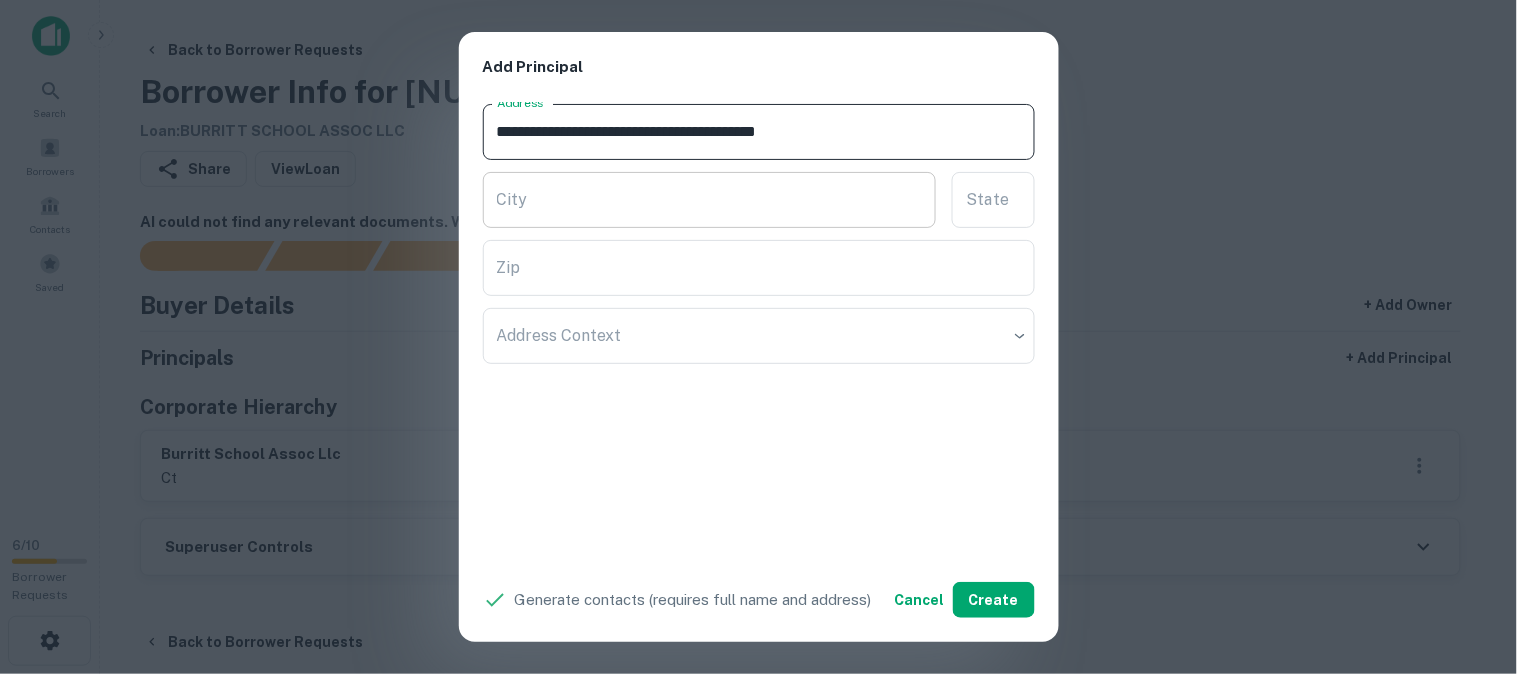 type on "**********" 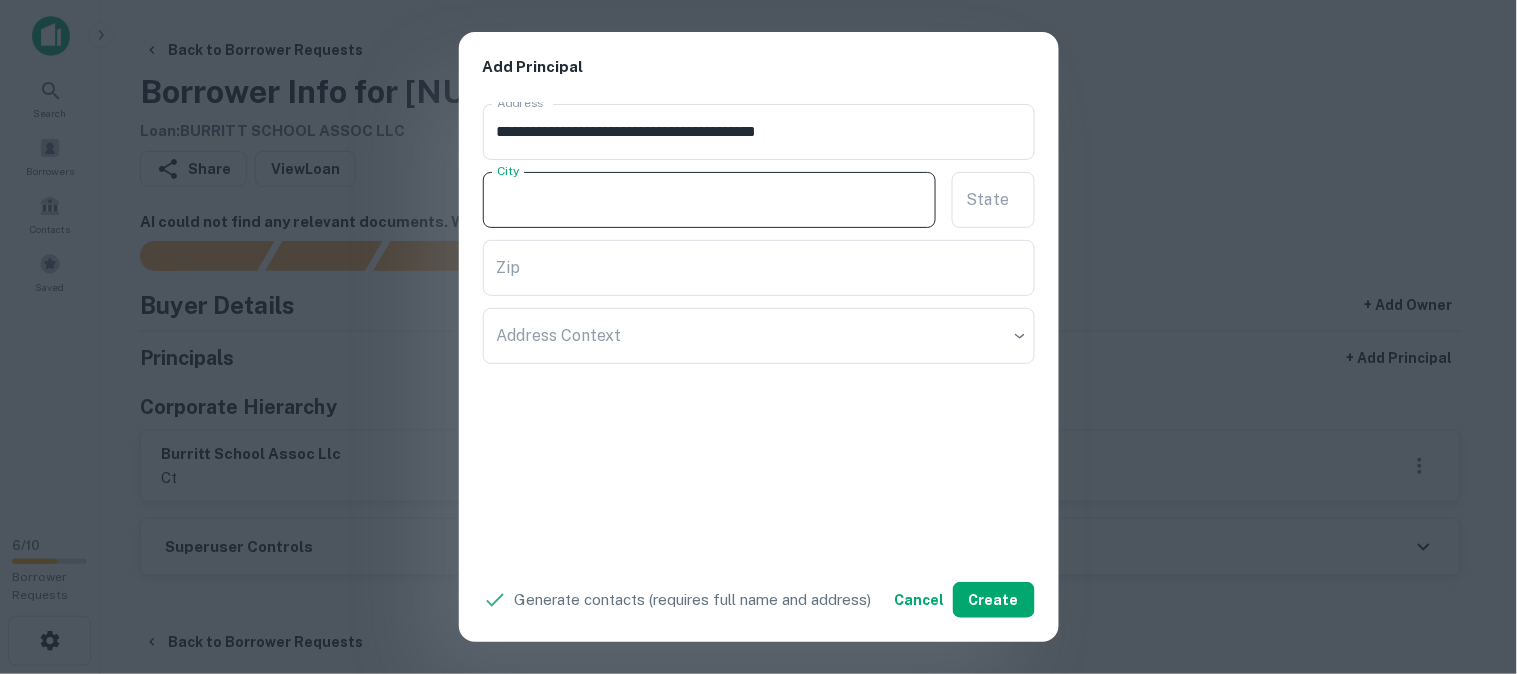 paste on "**********" 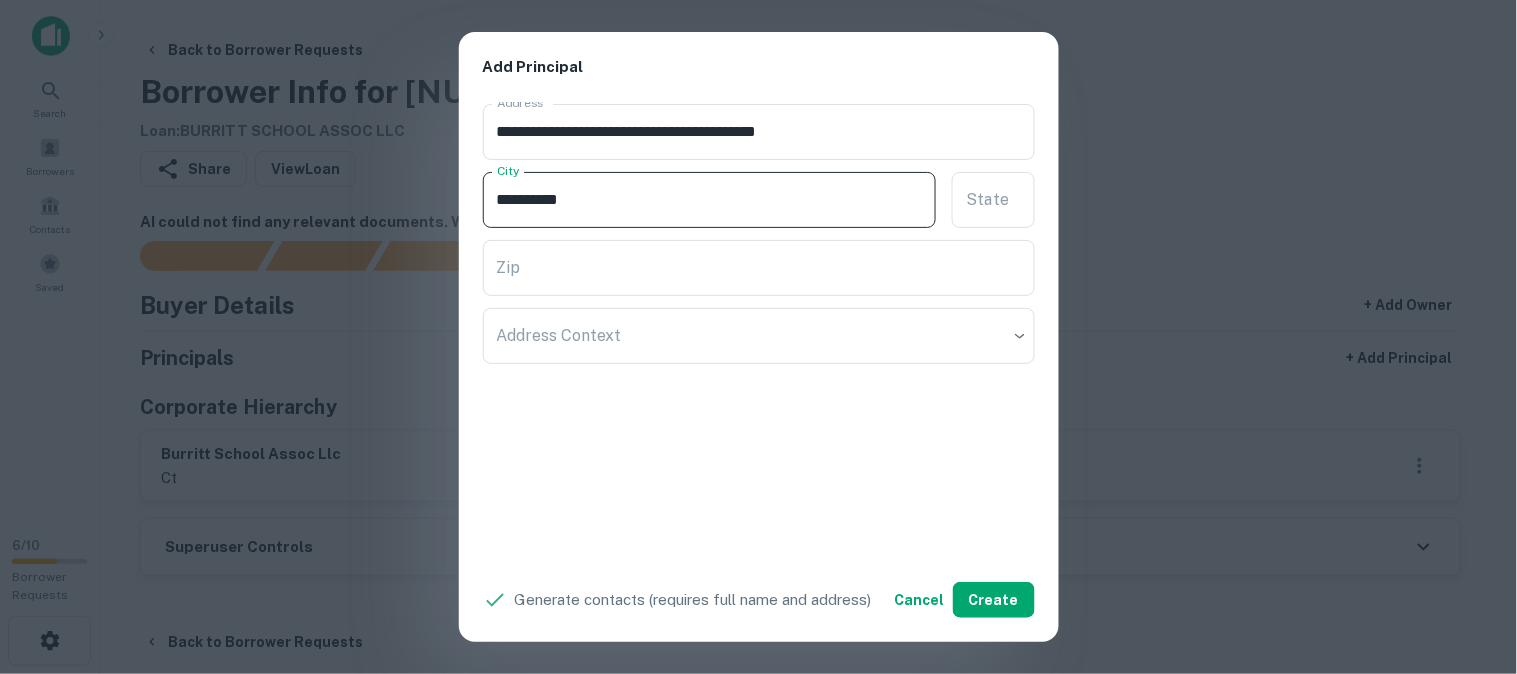 drag, startPoint x: 614, startPoint y: 203, endPoint x: 485, endPoint y: 213, distance: 129.38702 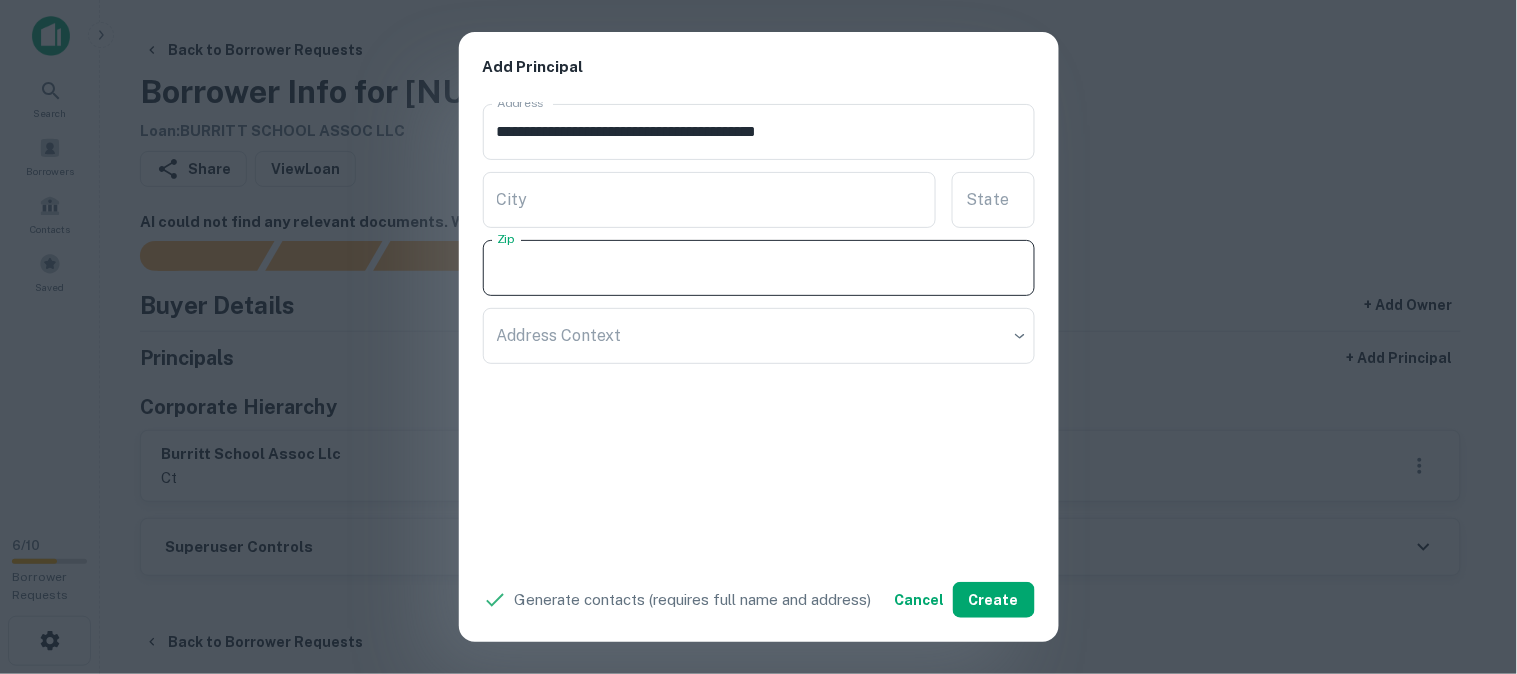 click on "Zip Zip" at bounding box center (759, 268) 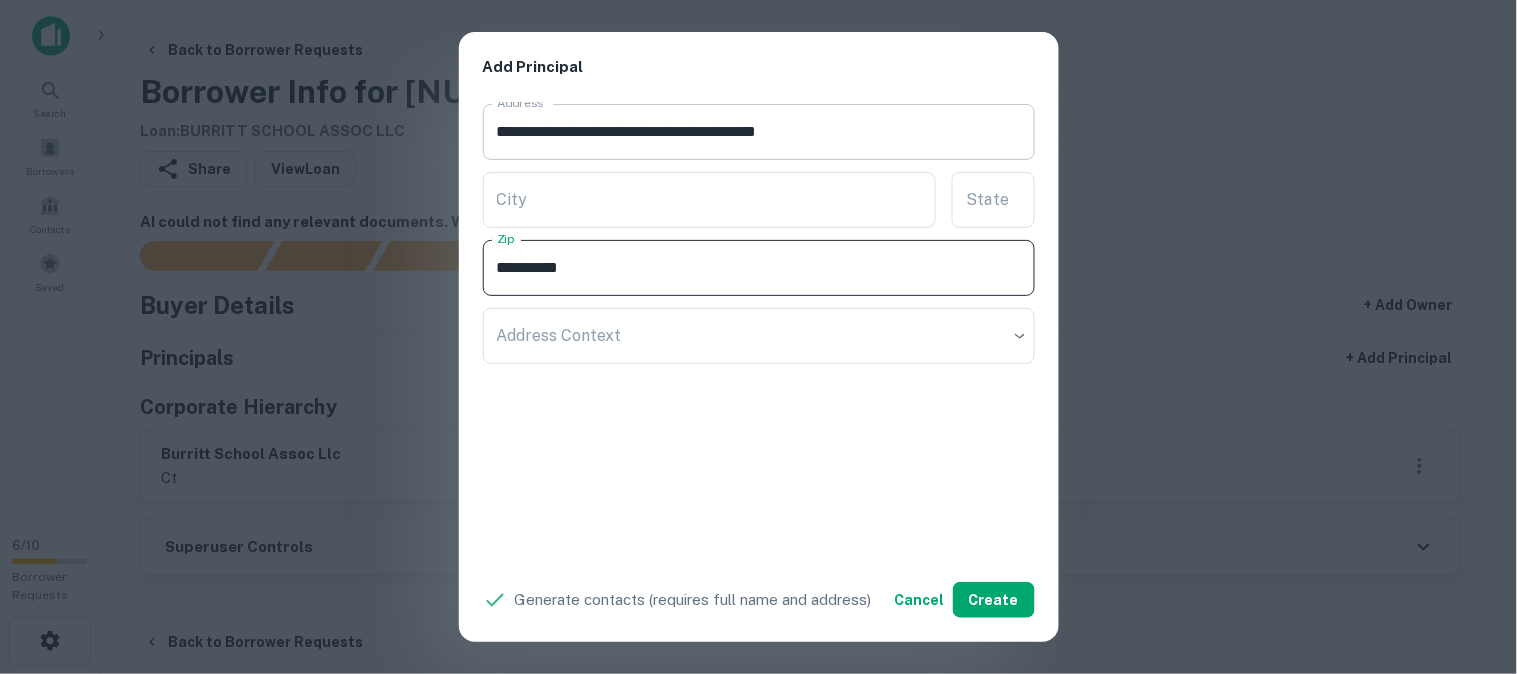 type on "**********" 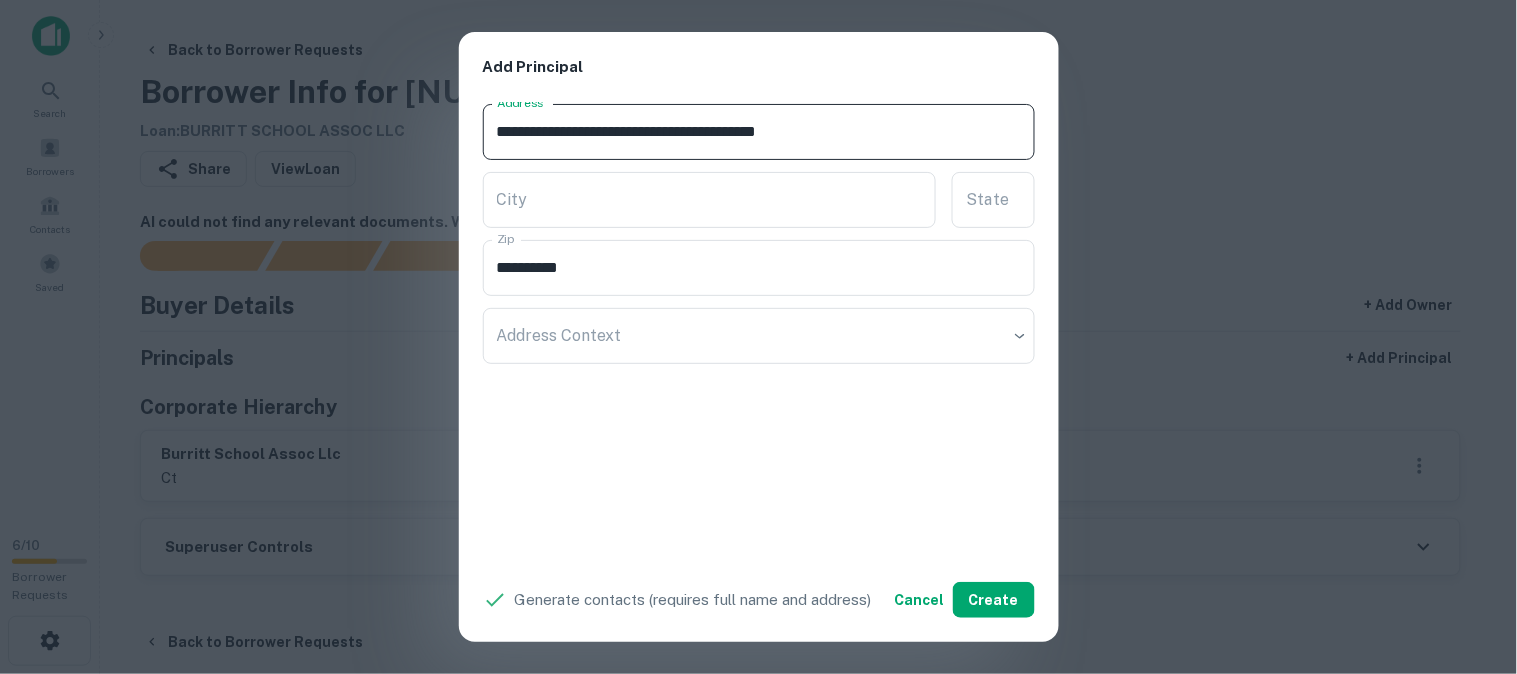 drag, startPoint x: 655, startPoint y: 131, endPoint x: 826, endPoint y: 158, distance: 173.11845 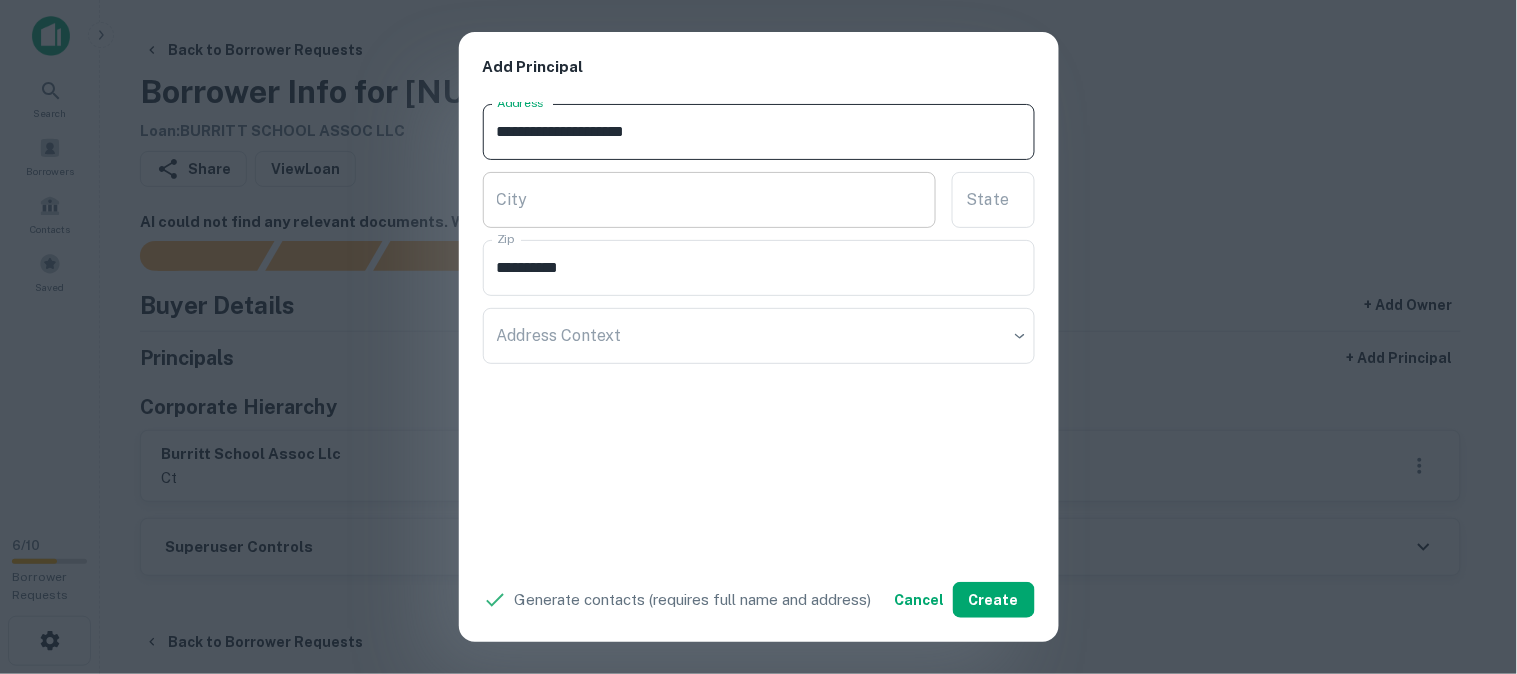 type on "**********" 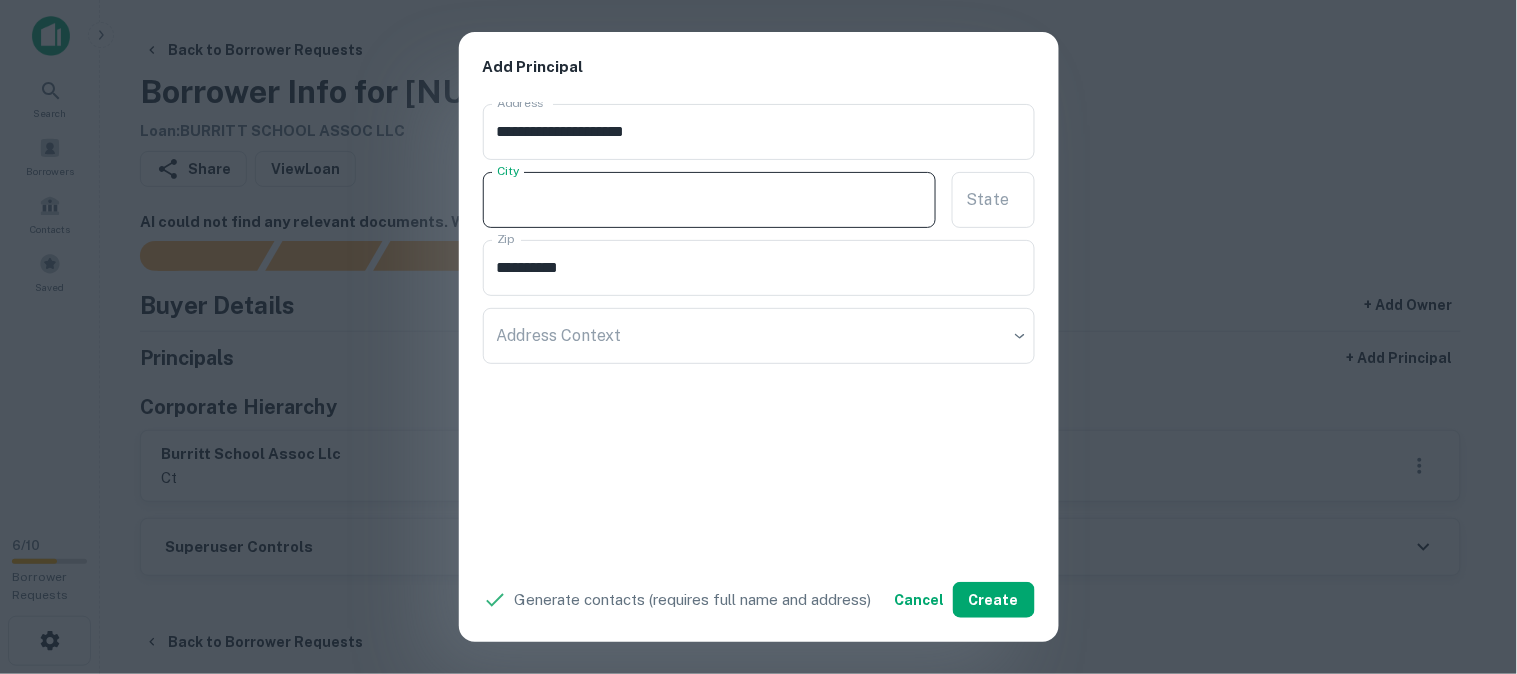 paste on "**********" 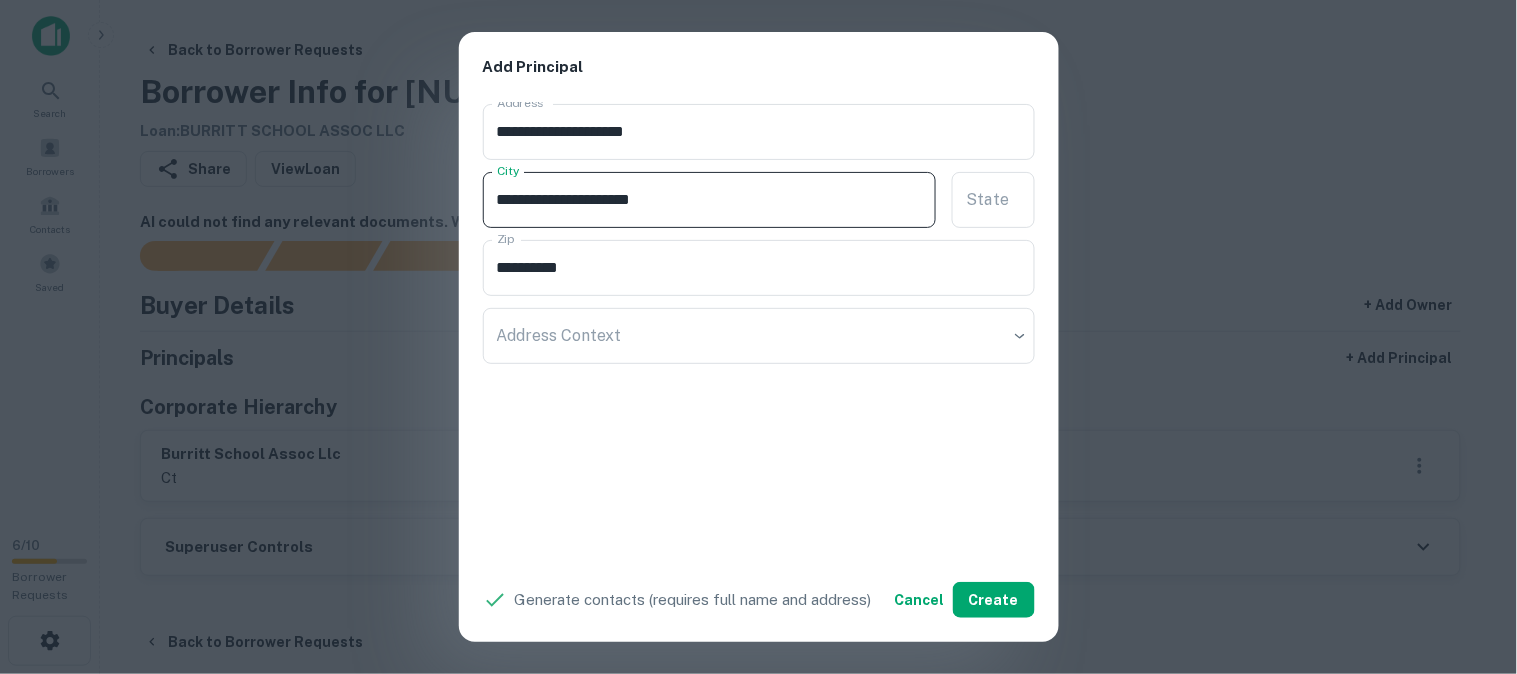drag, startPoint x: 727, startPoint y: 191, endPoint x: 650, endPoint y: 193, distance: 77.02597 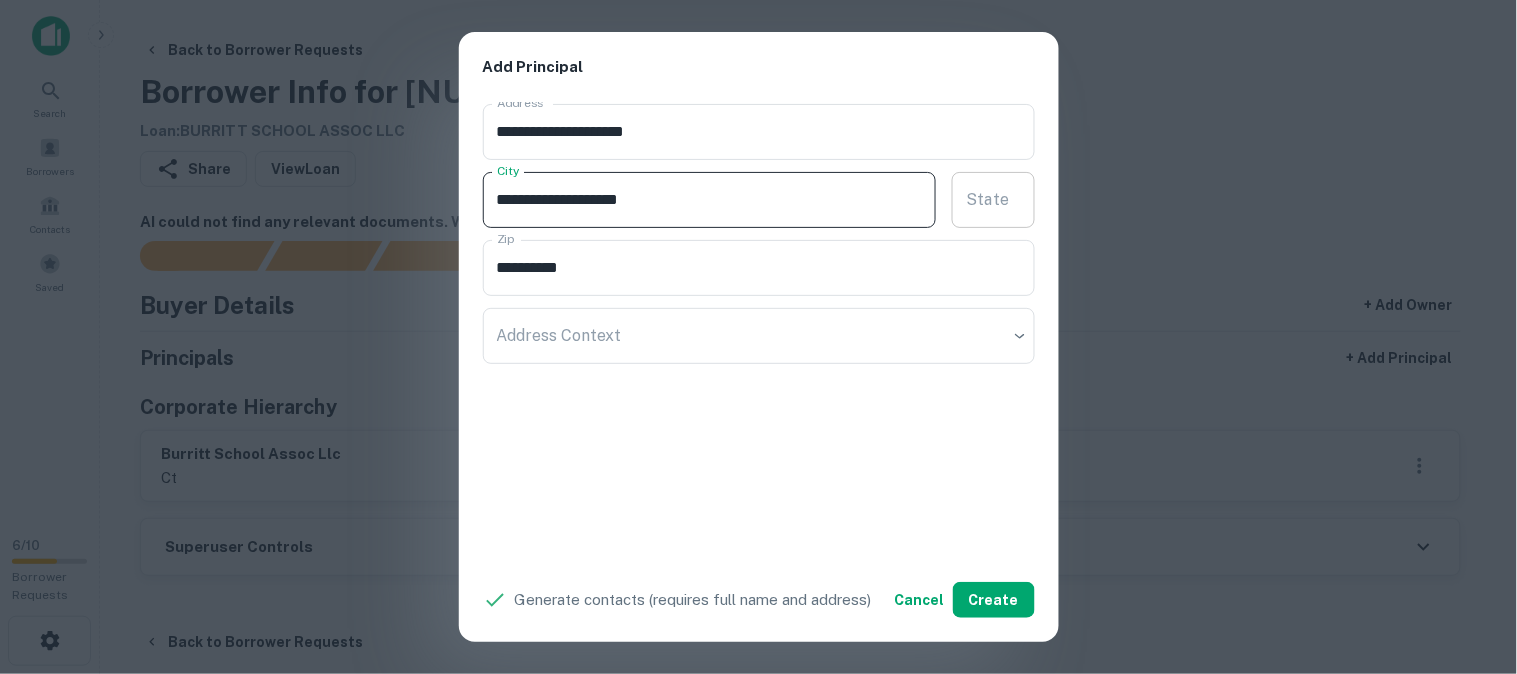 type on "**********" 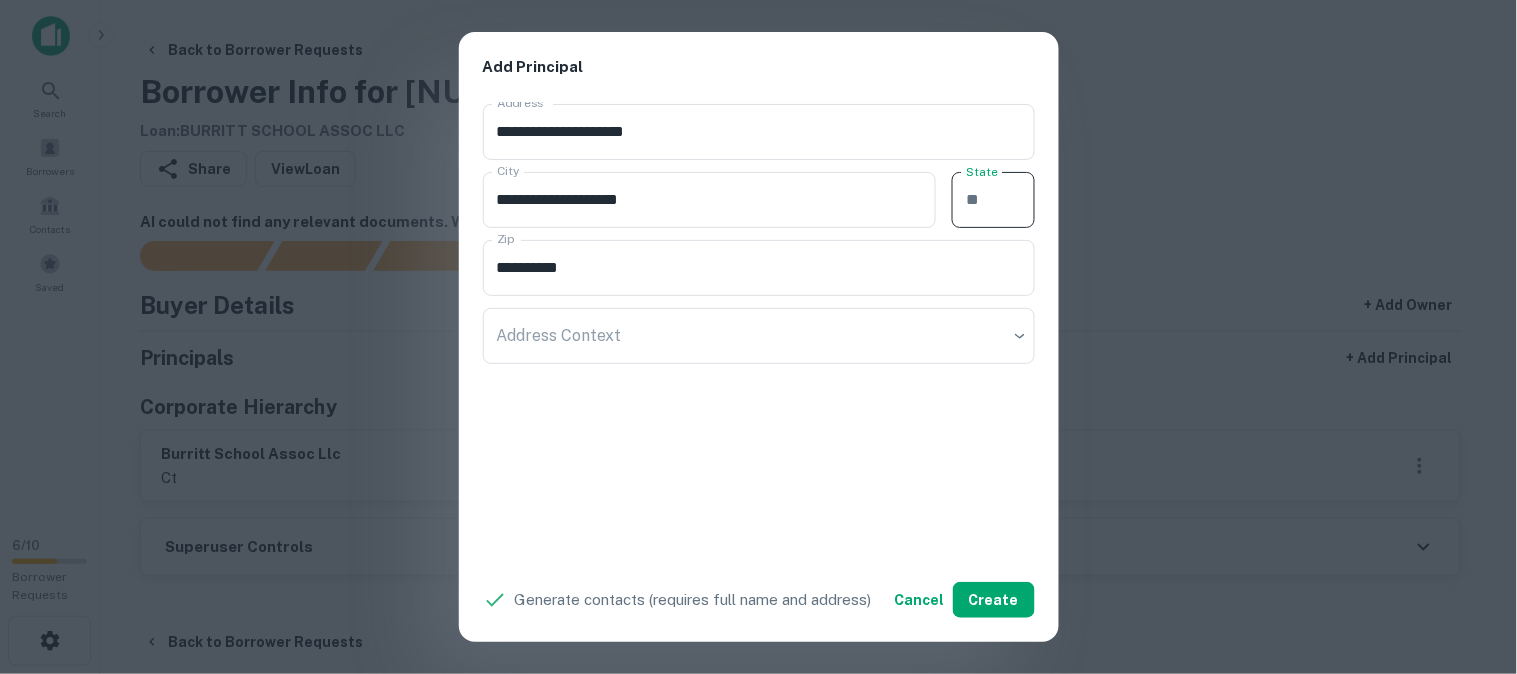 click on "State" at bounding box center [993, 200] 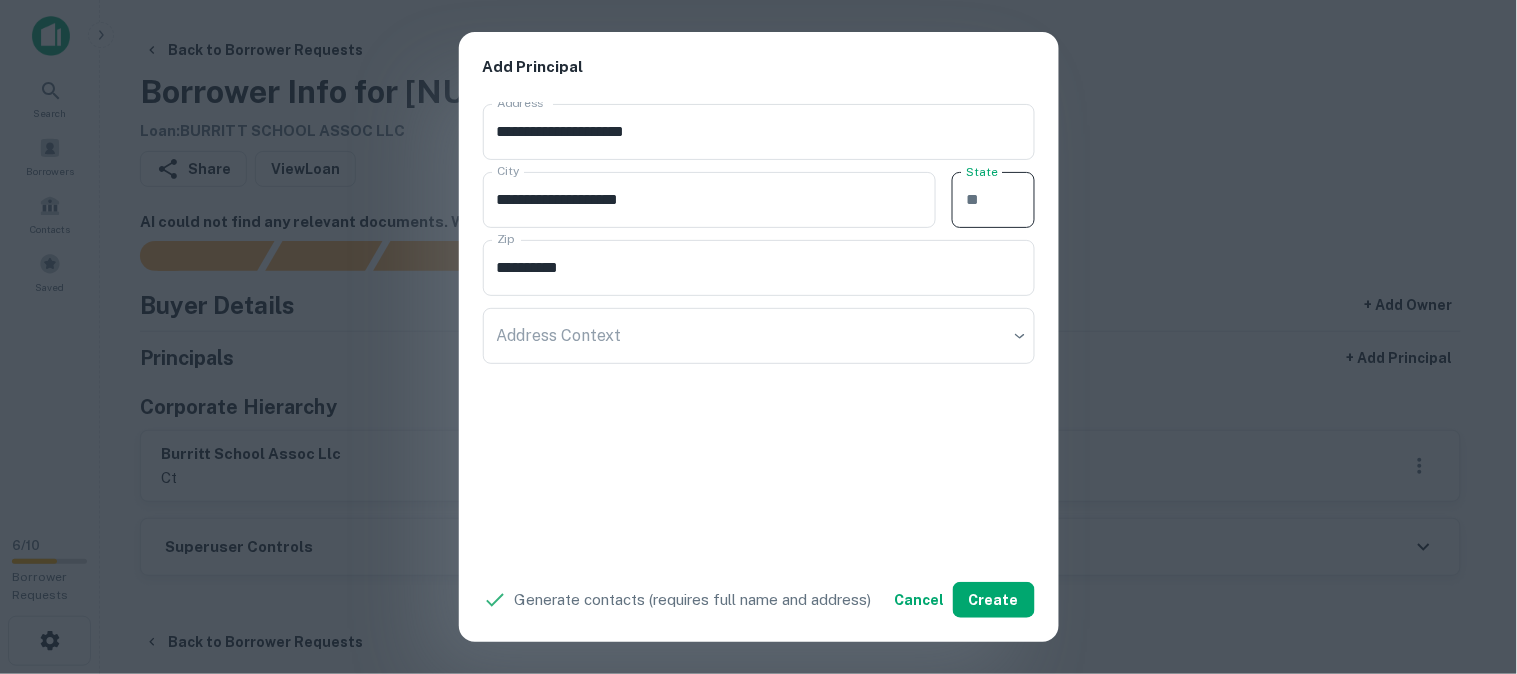 paste on "**" 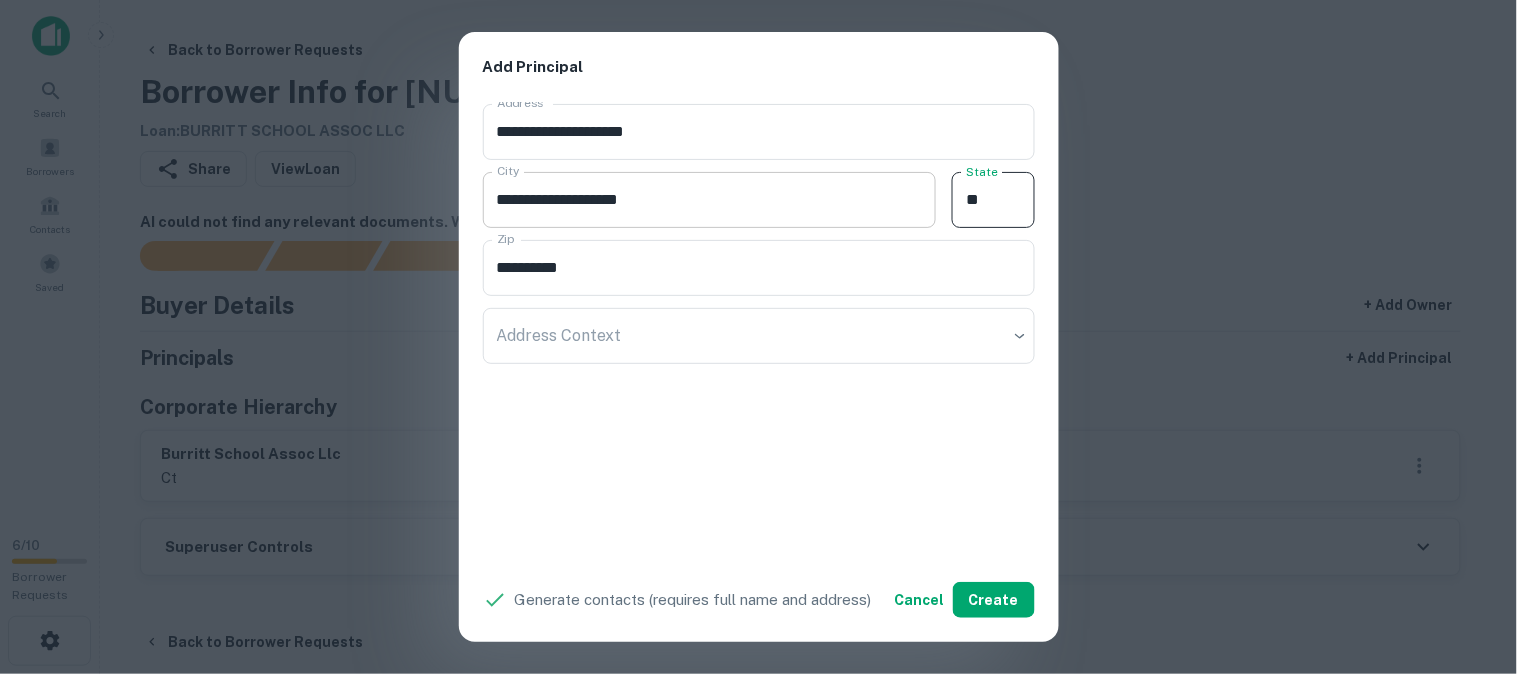type on "**" 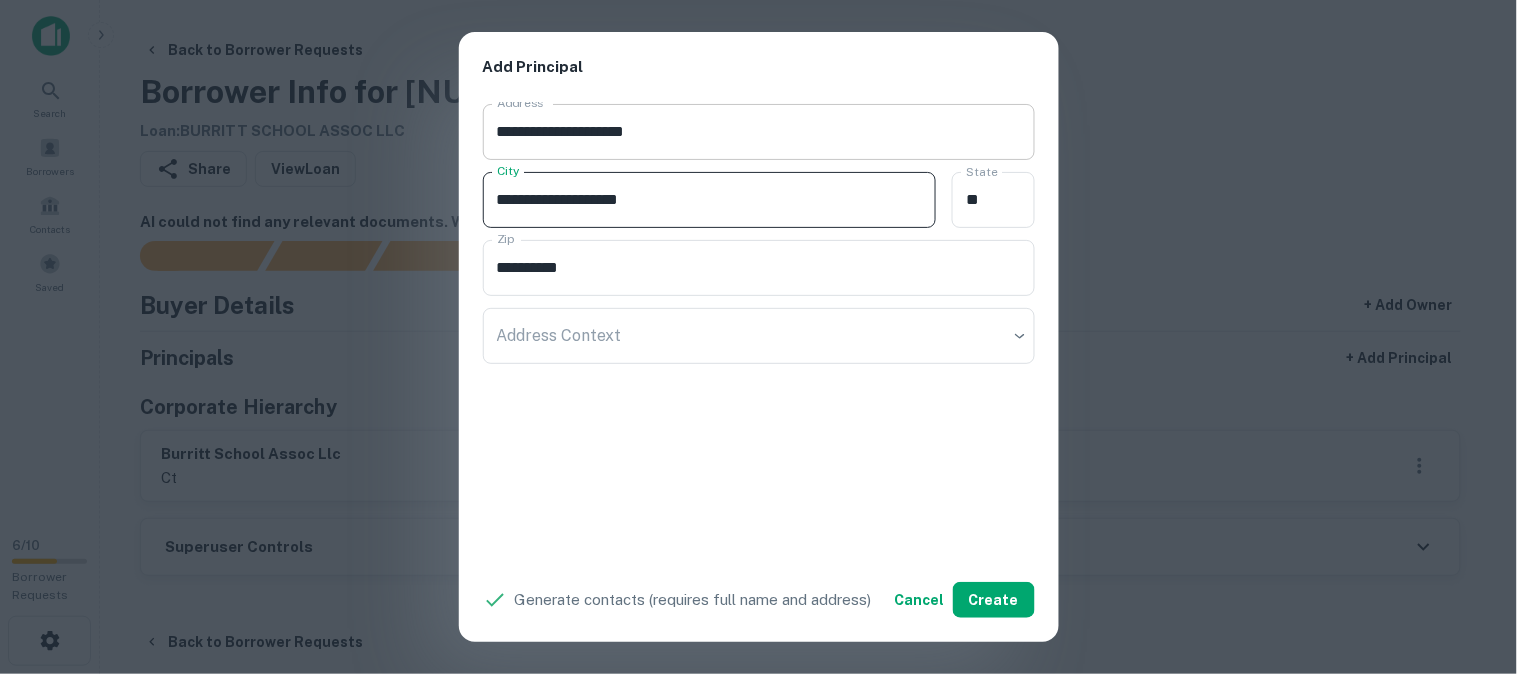 click on "**********" at bounding box center (759, 132) 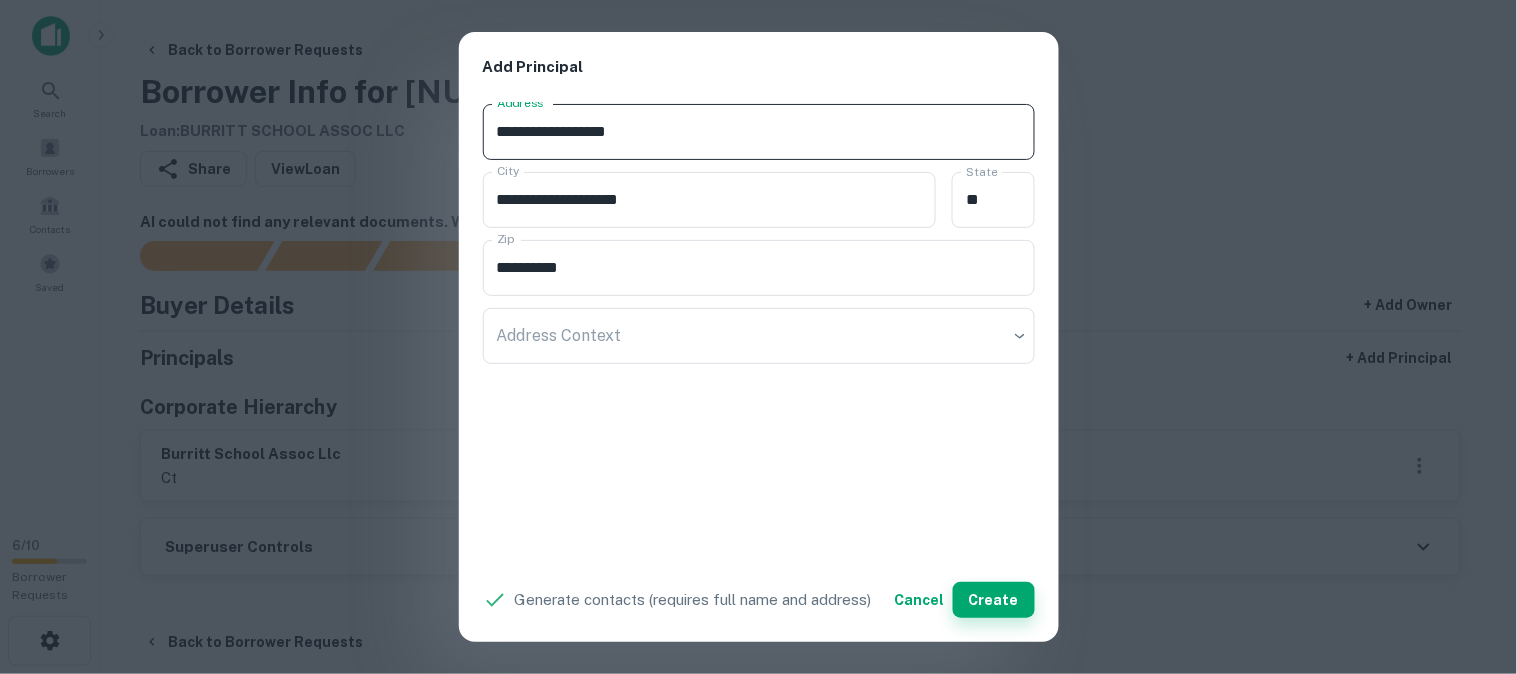 type on "**********" 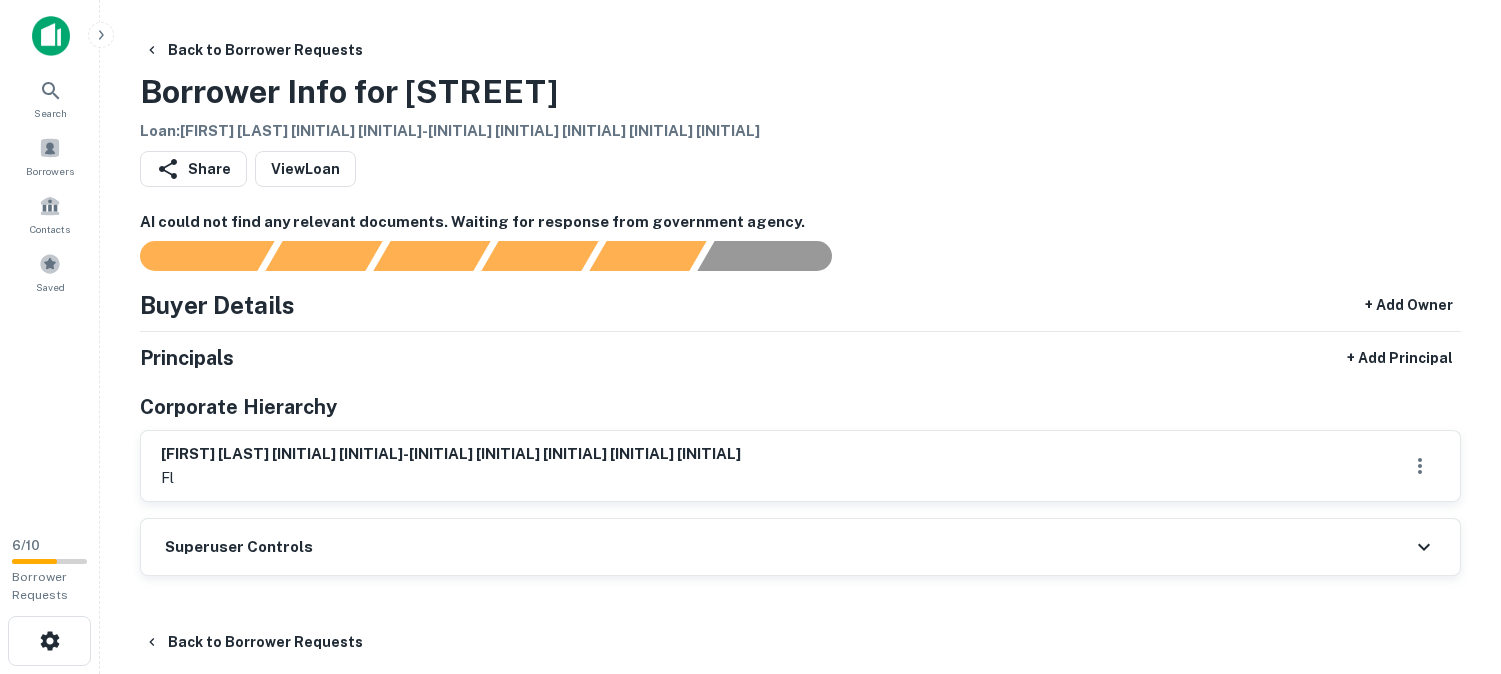 scroll, scrollTop: 0, scrollLeft: 0, axis: both 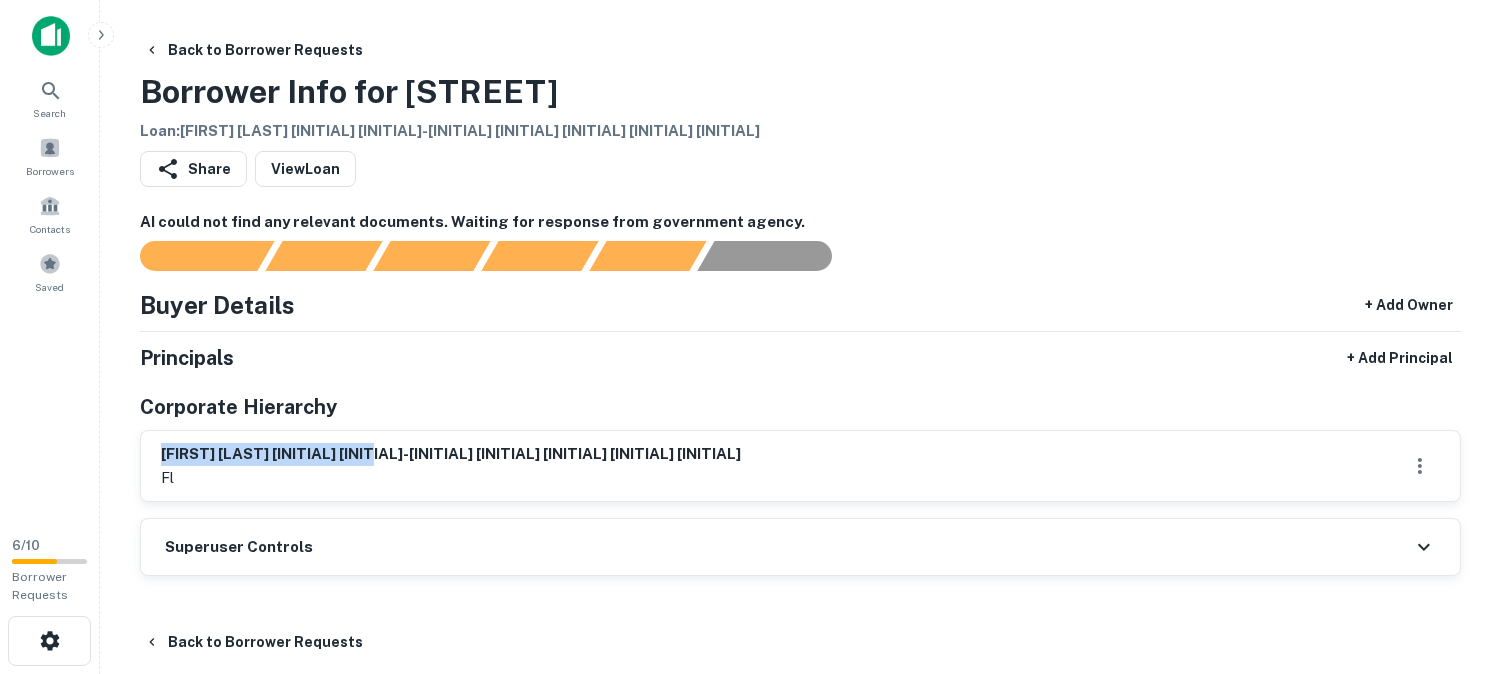 drag, startPoint x: 158, startPoint y: 448, endPoint x: 403, endPoint y: 452, distance: 245.03265 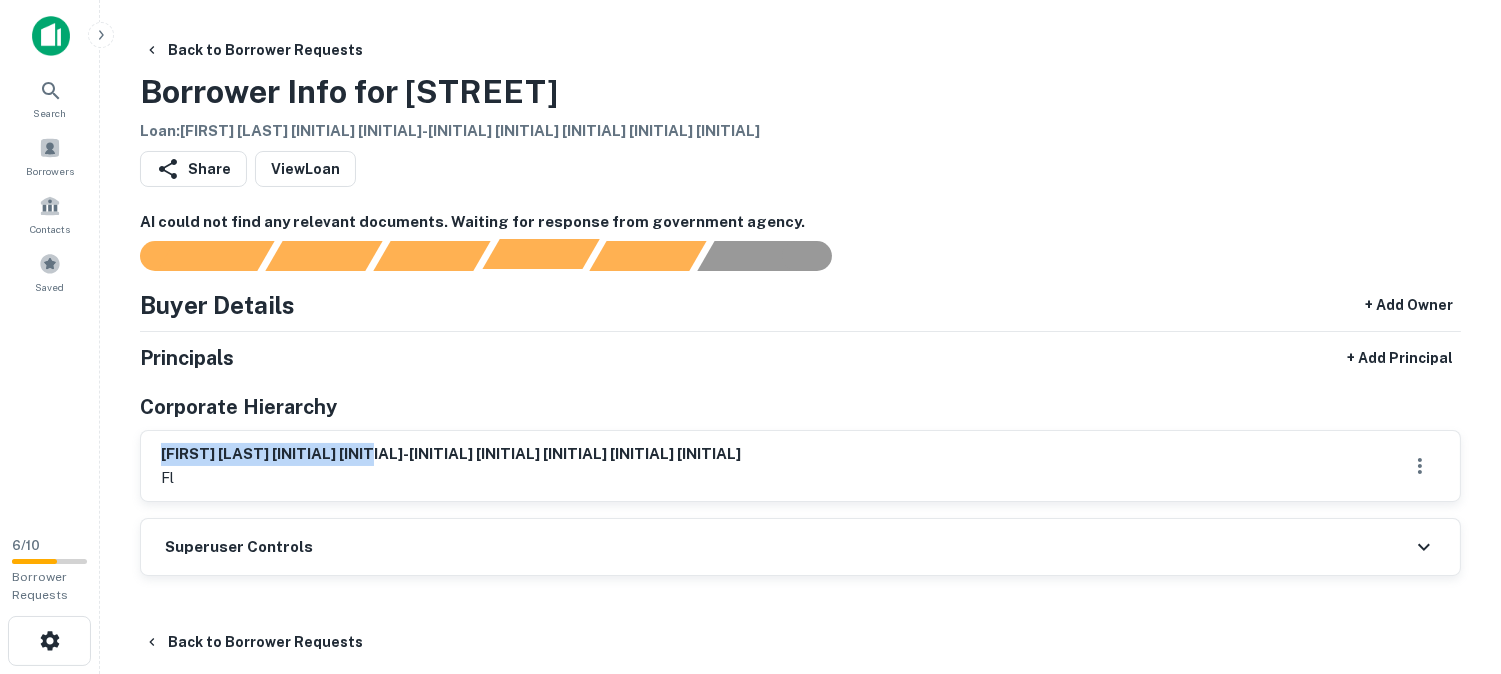 copy on "[FIRST] [LAST] [INITIAL] [INITIAL]-[INITIAL] [INITIAL] [INITIAL] [INITIAL] [INITIAL]" 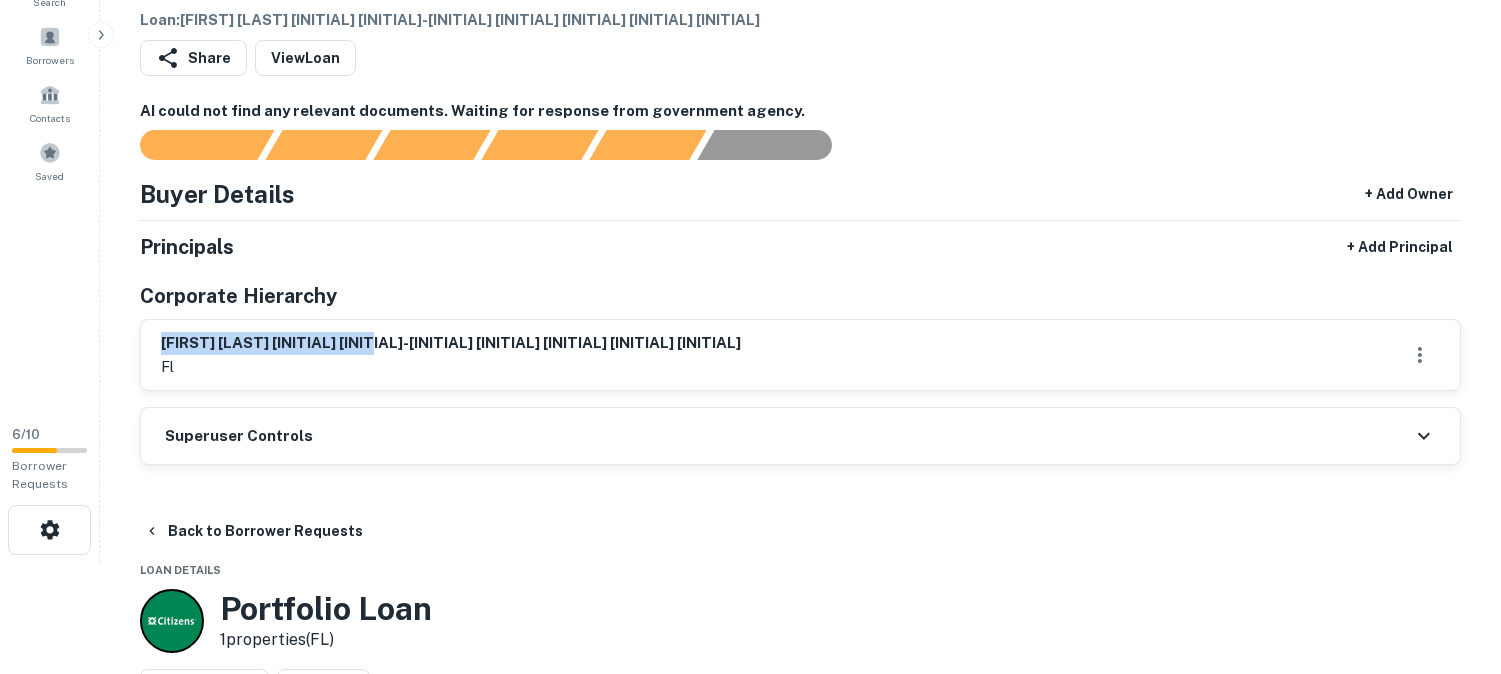 scroll, scrollTop: 333, scrollLeft: 0, axis: vertical 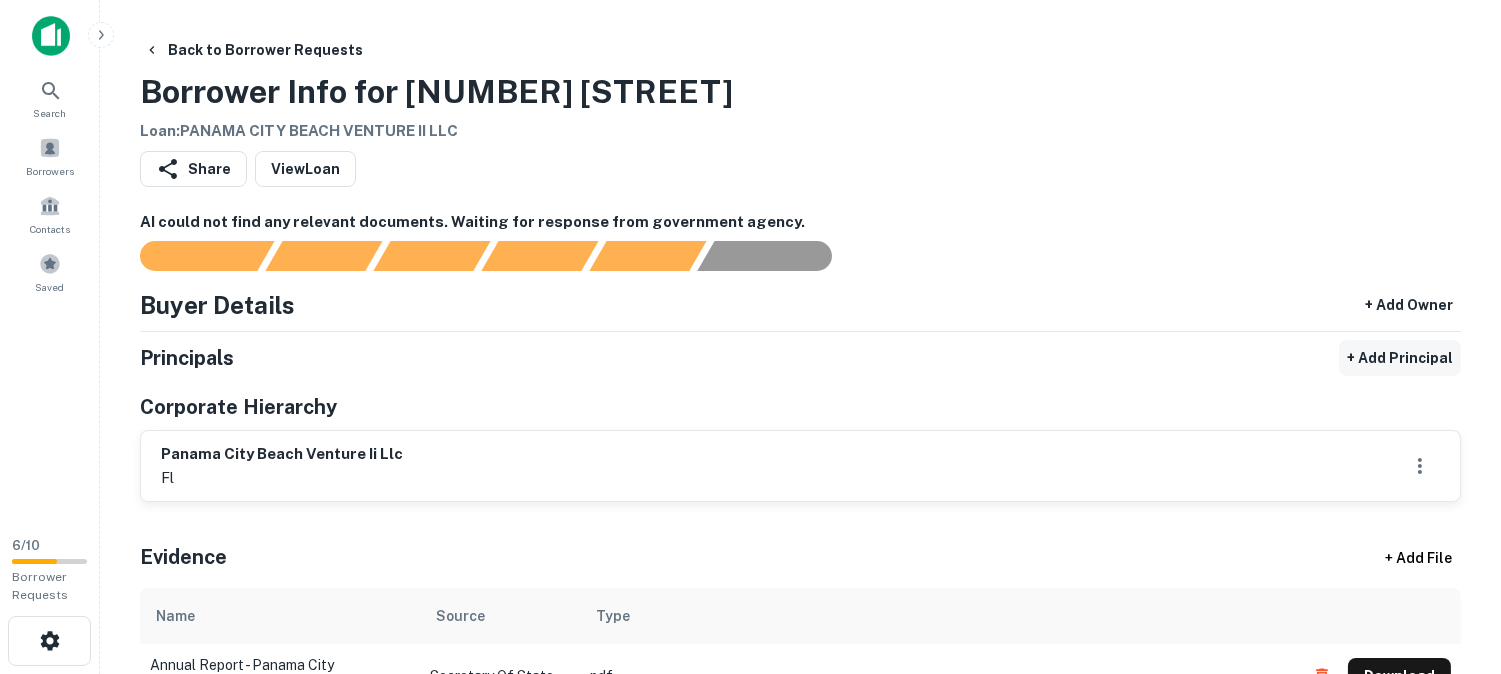 click on "+ Add Principal" at bounding box center [1400, 358] 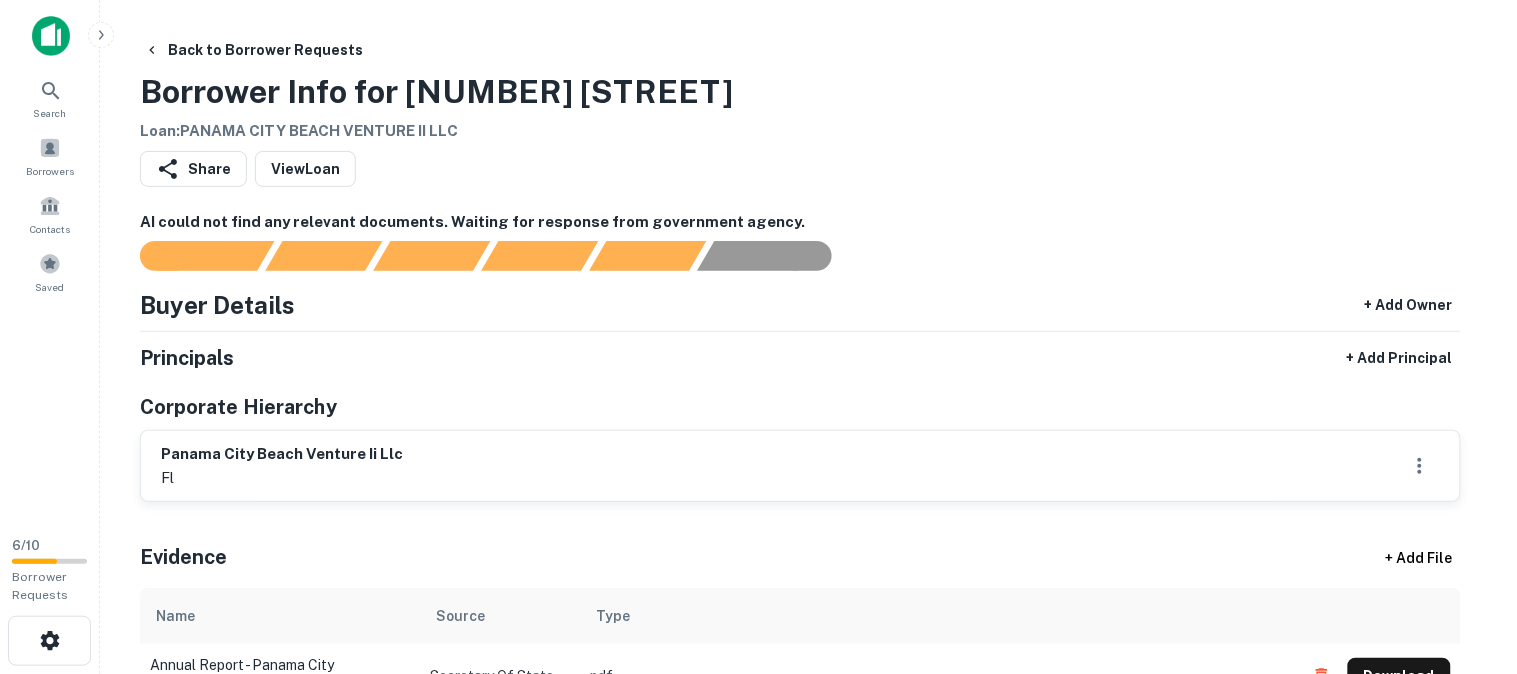 drag, startPoint x: 561, startPoint y: 131, endPoint x: 573, endPoint y: 133, distance: 12.165525 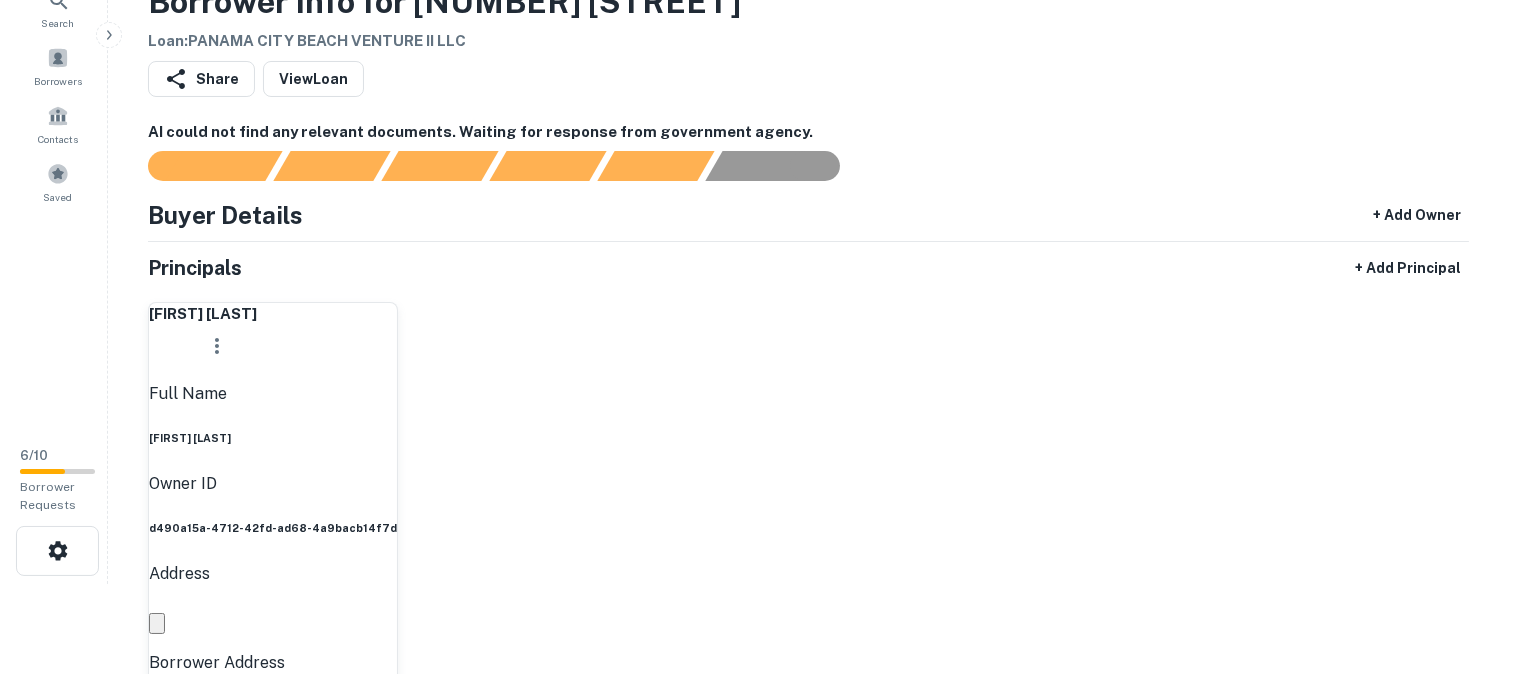 scroll, scrollTop: 222, scrollLeft: 0, axis: vertical 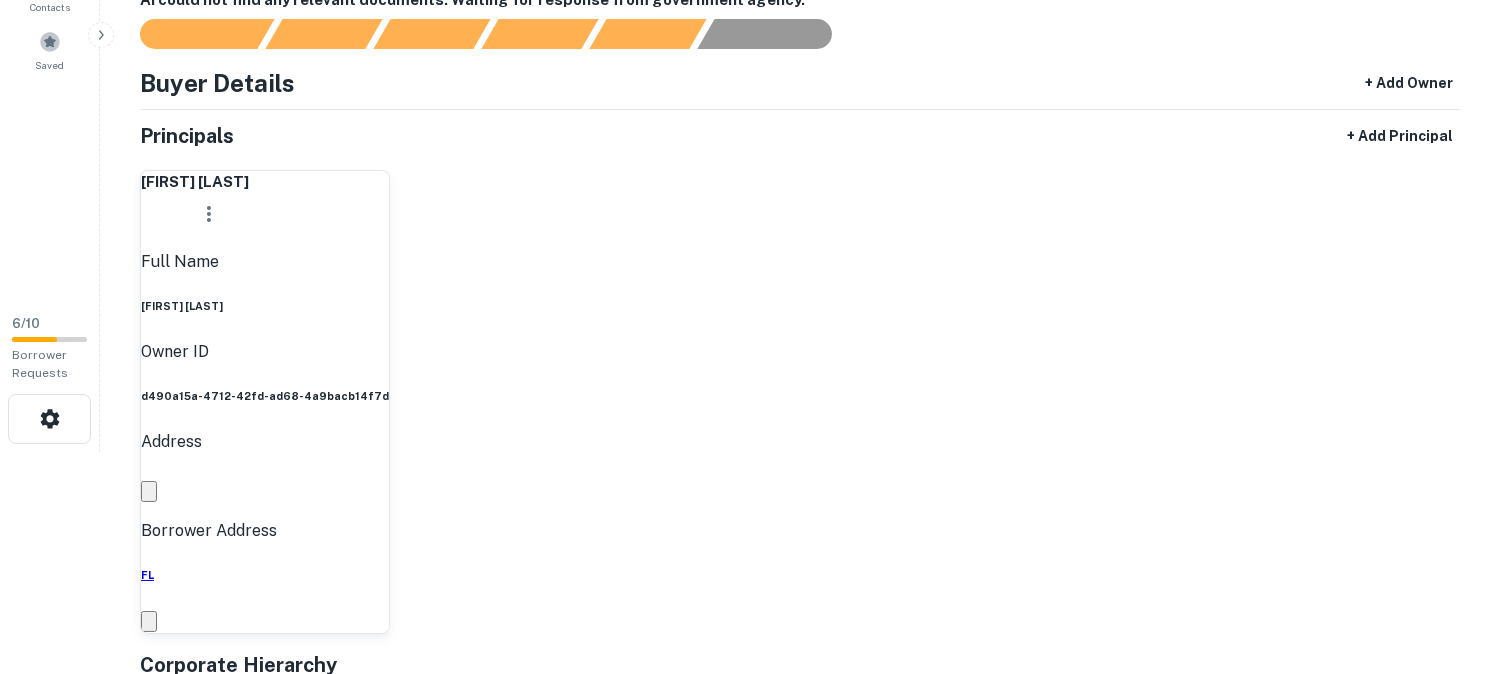 click 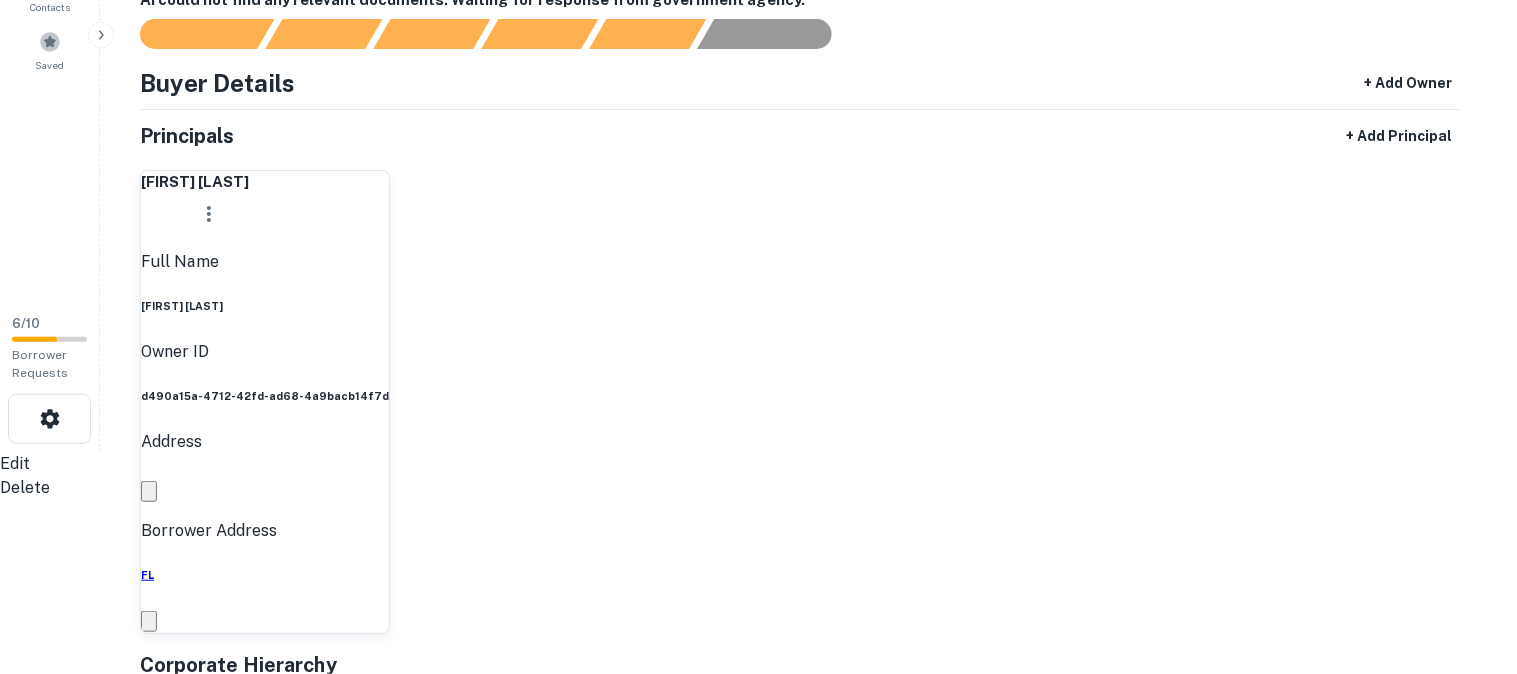 click on "Edit" at bounding box center (750, 464) 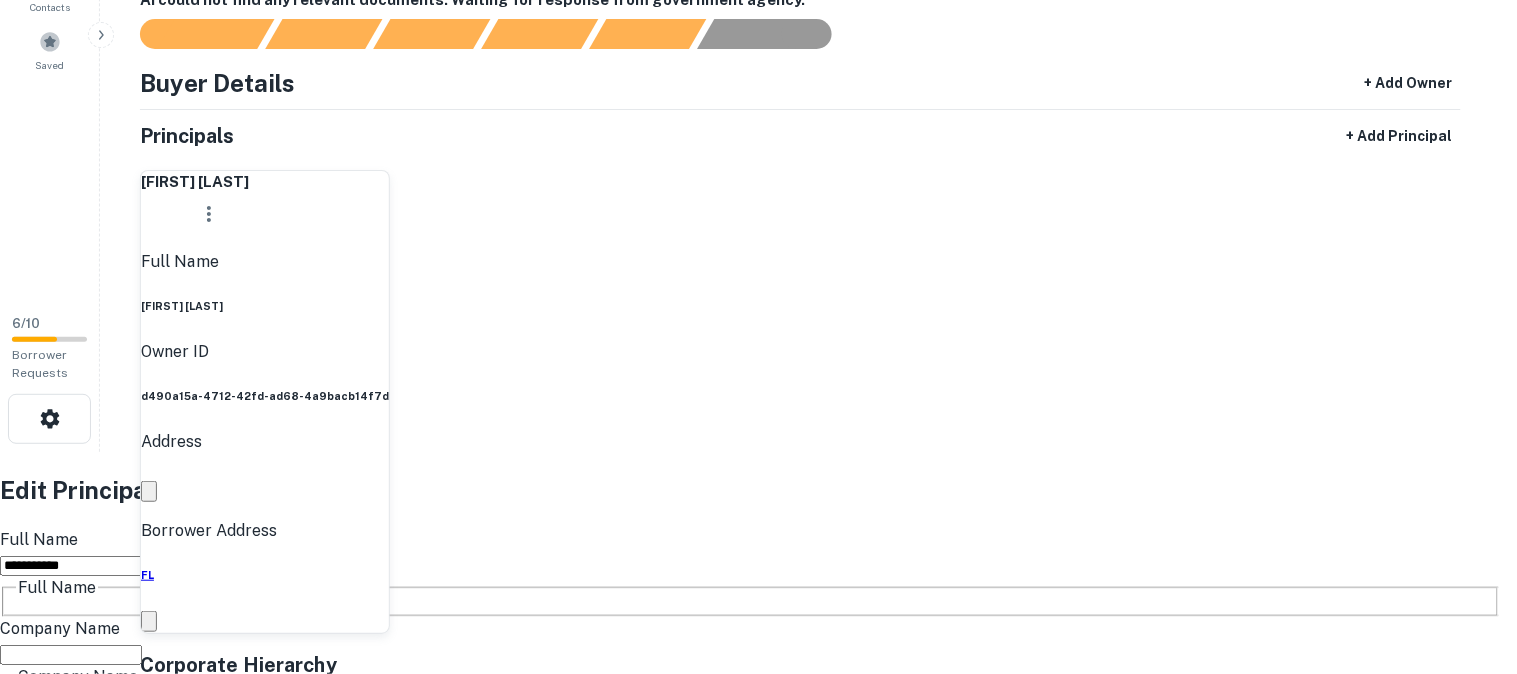 scroll, scrollTop: 333, scrollLeft: 0, axis: vertical 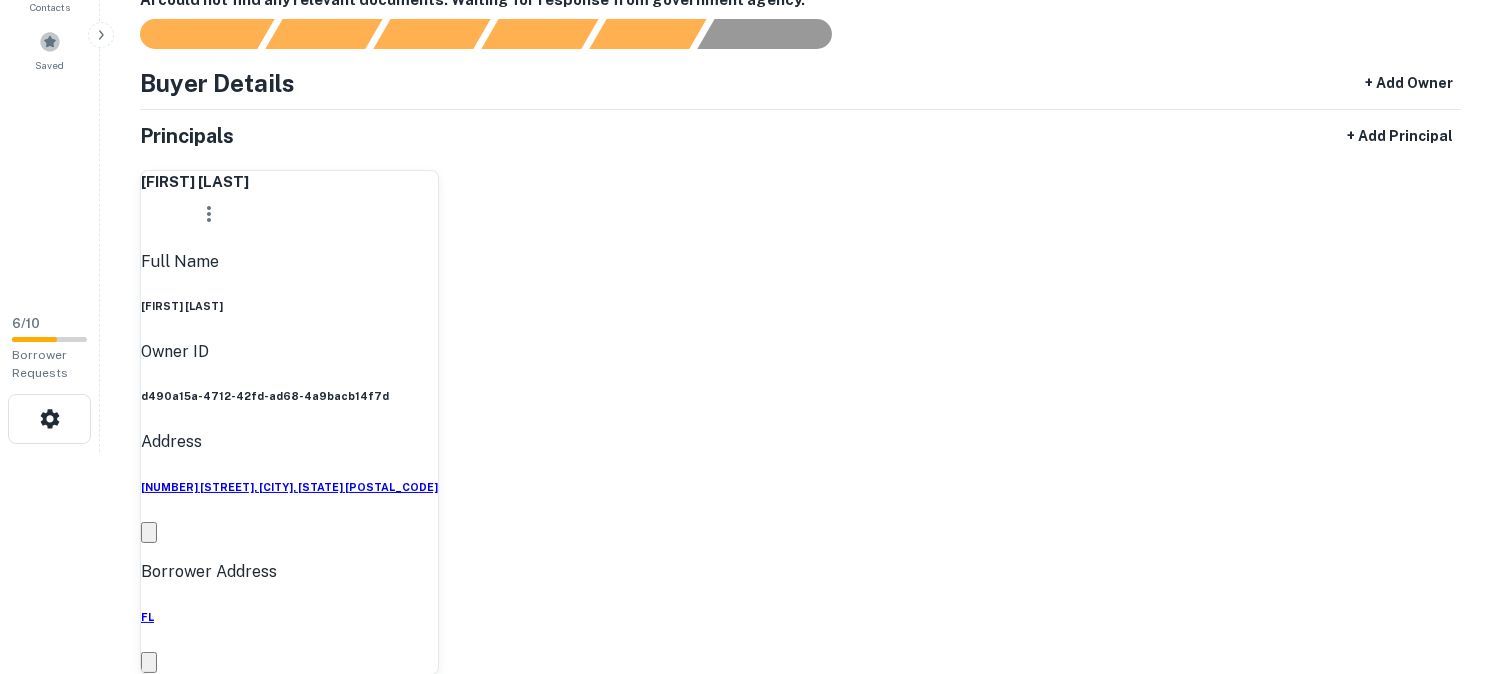 click on "Corporate Hierarchy" at bounding box center [800, 706] 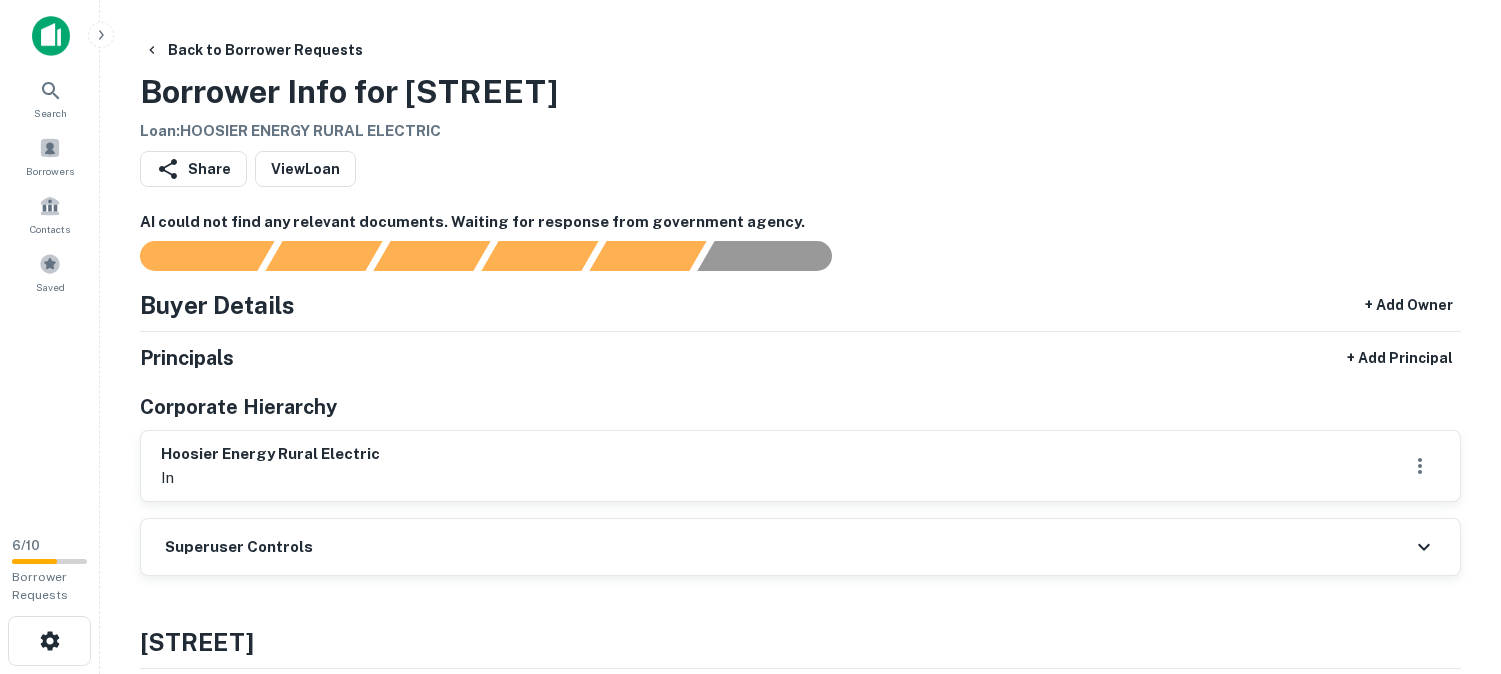 scroll, scrollTop: 0, scrollLeft: 0, axis: both 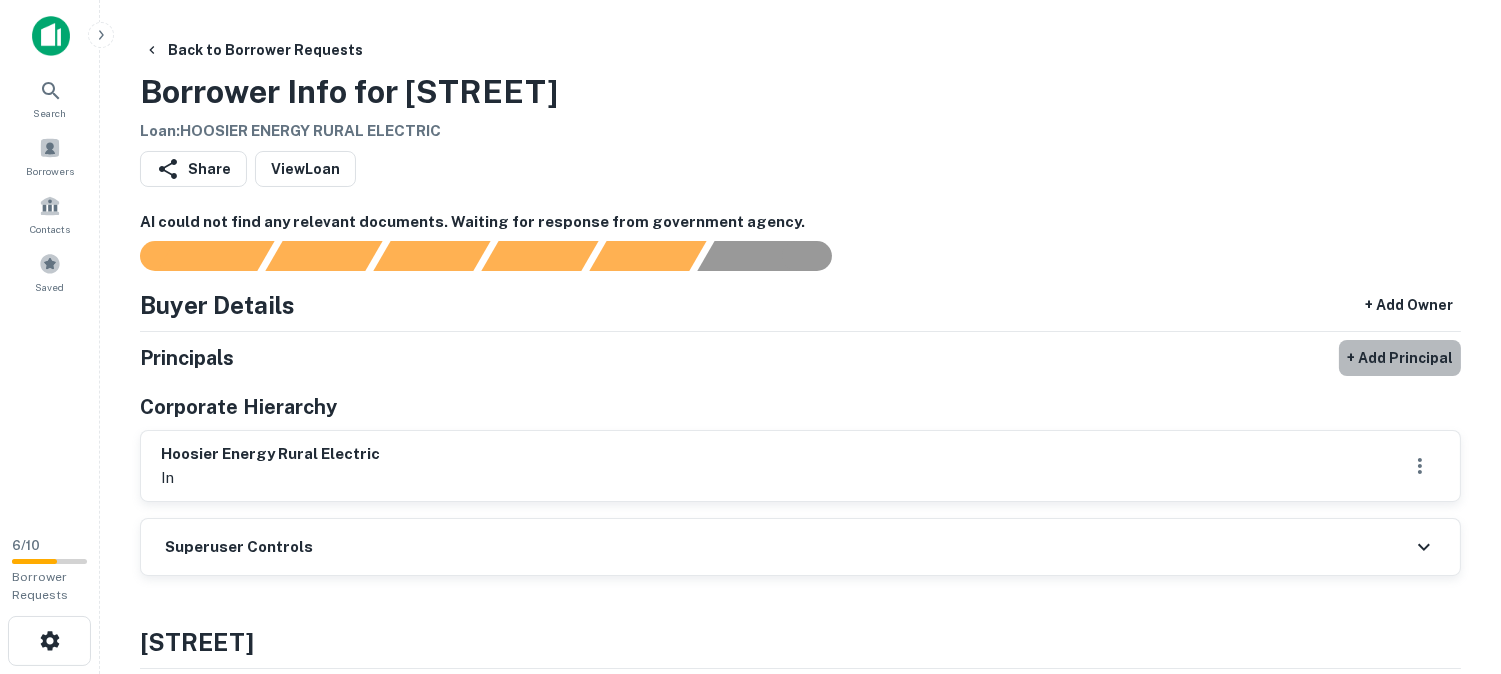 click on "+ Add Principal" at bounding box center [1400, 358] 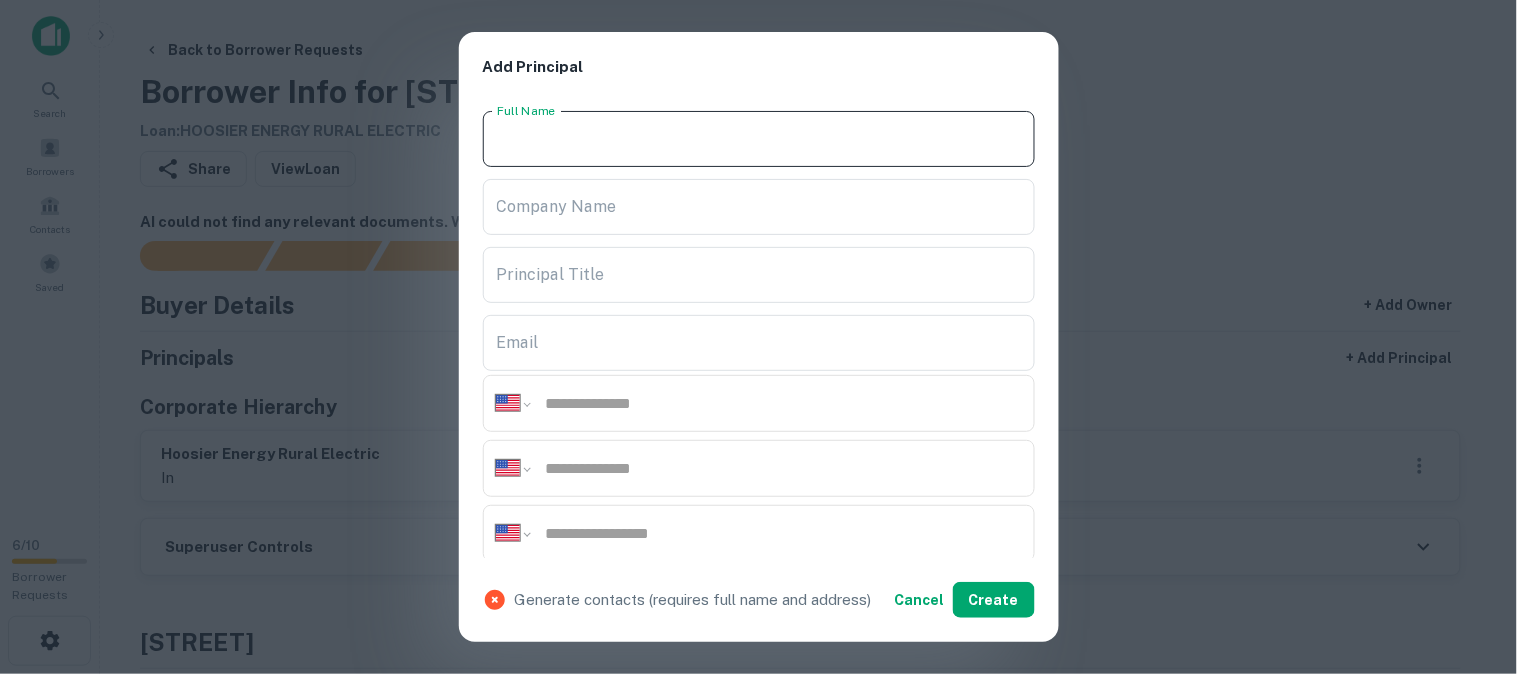 click on "Full Name" at bounding box center [759, 139] 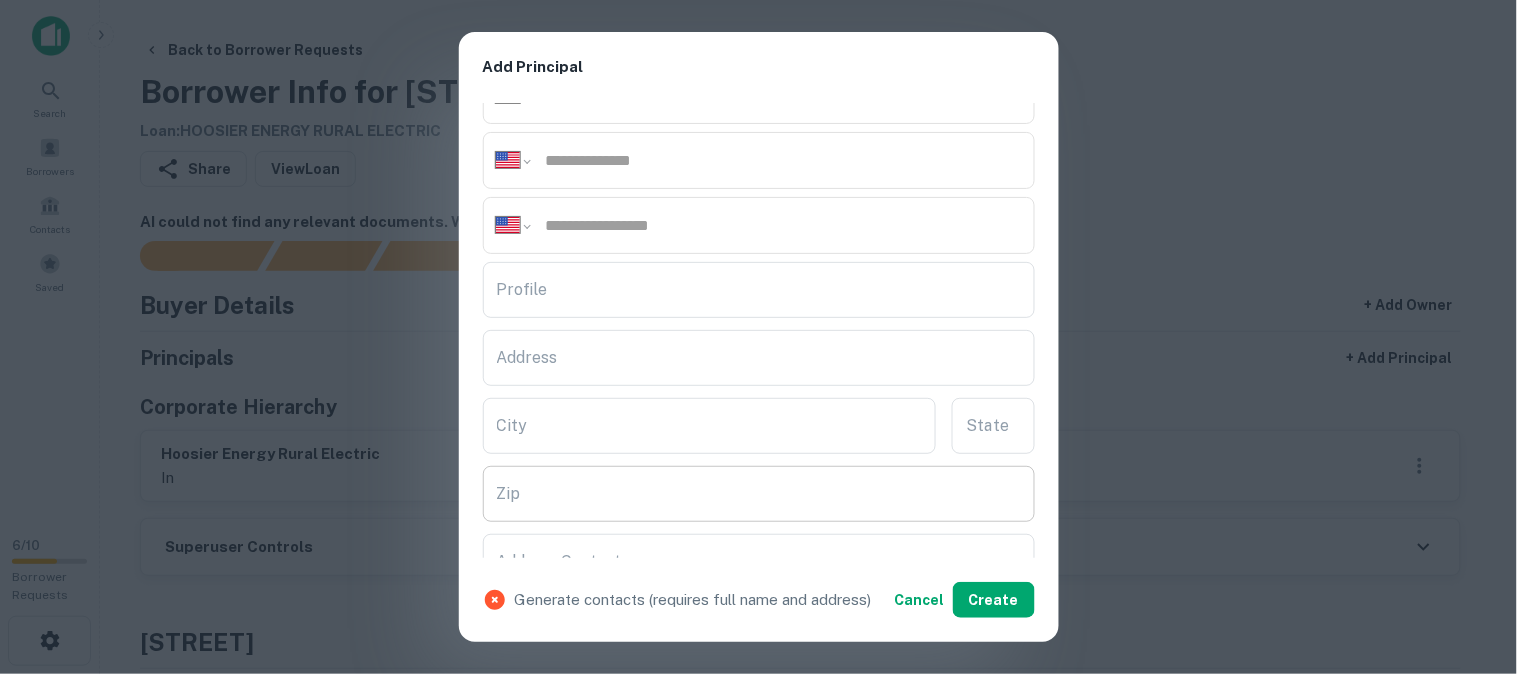 scroll, scrollTop: 333, scrollLeft: 0, axis: vertical 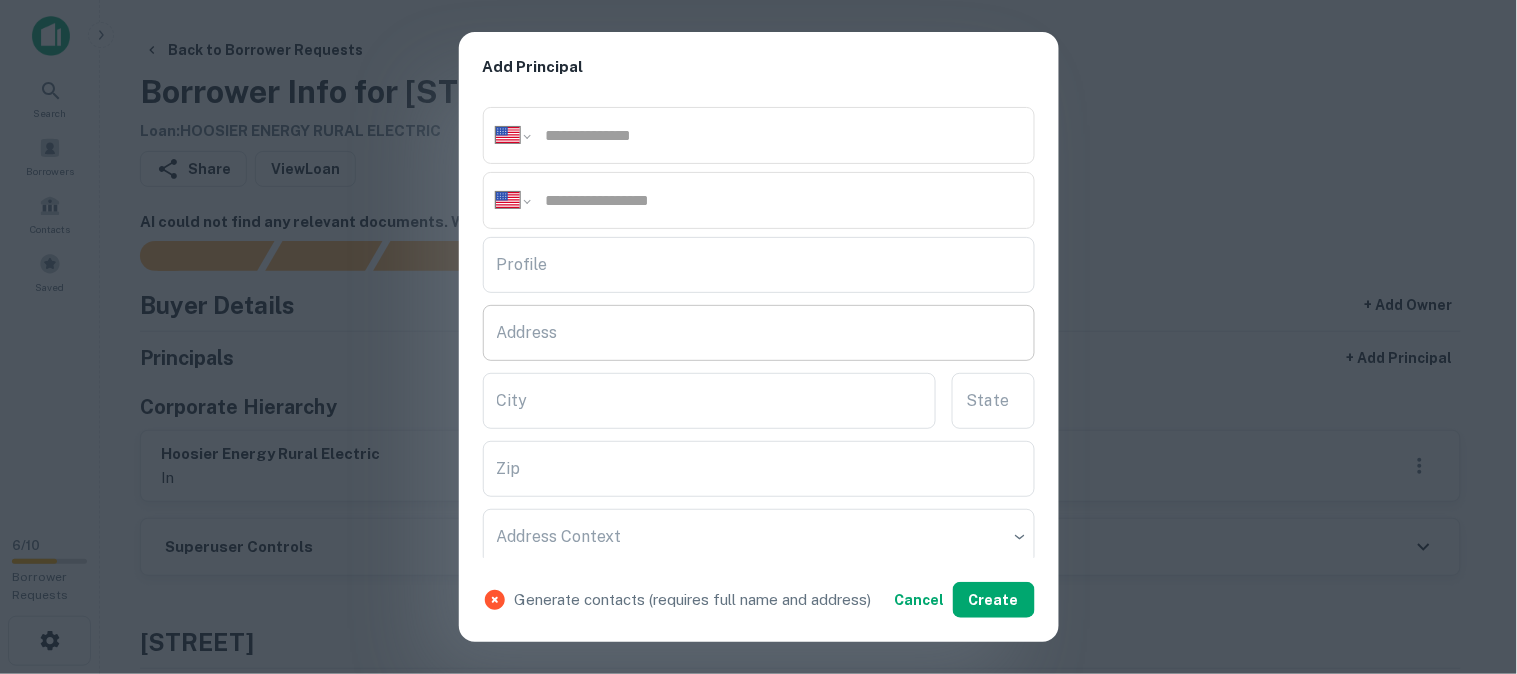 type on "**********" 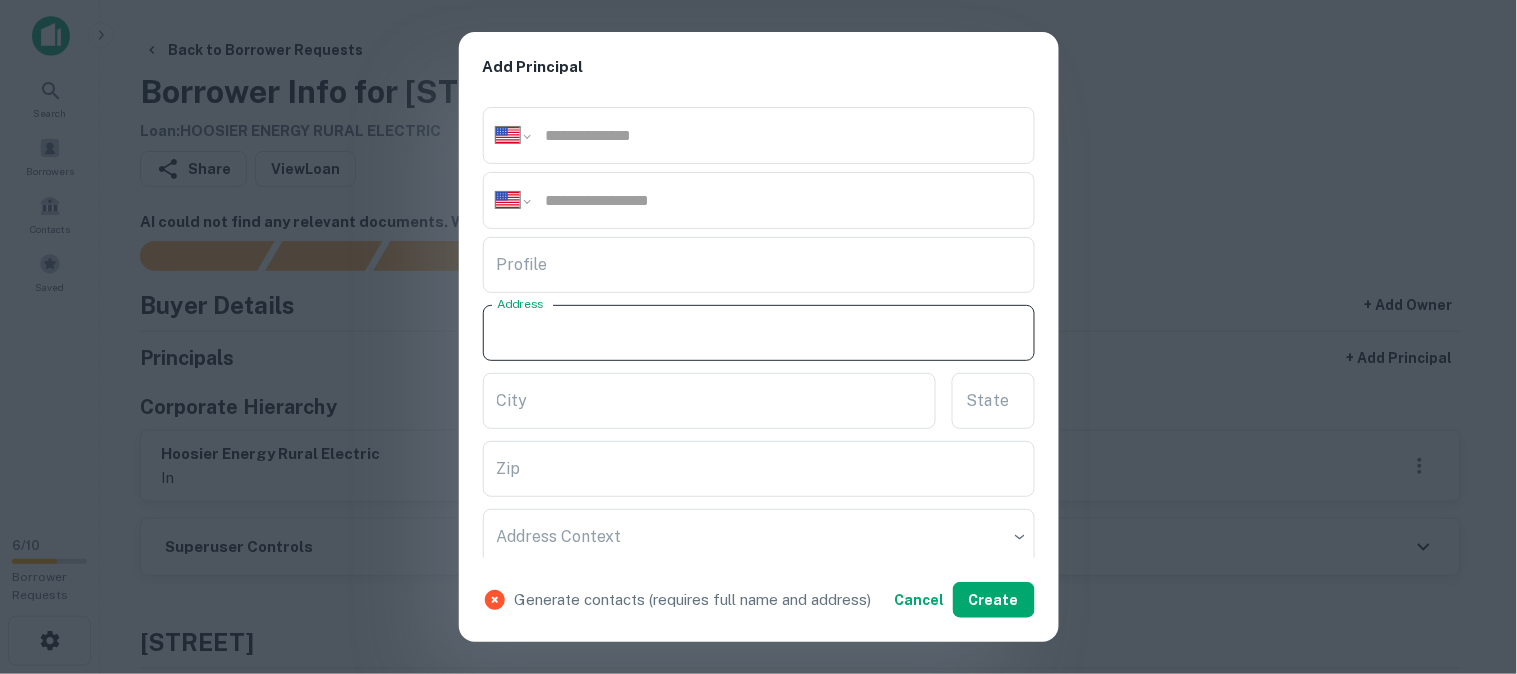 click on "Address" at bounding box center [759, 333] 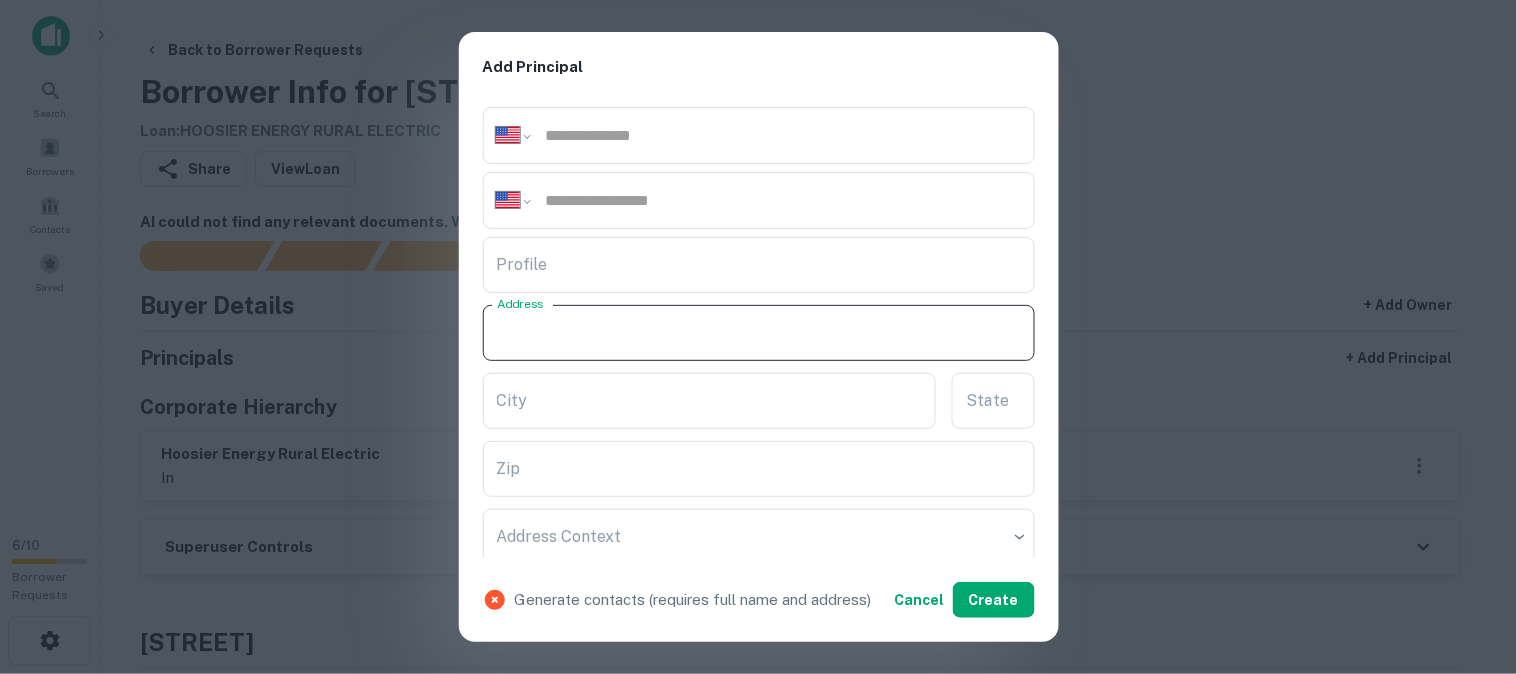 click on "Address" at bounding box center (759, 333) 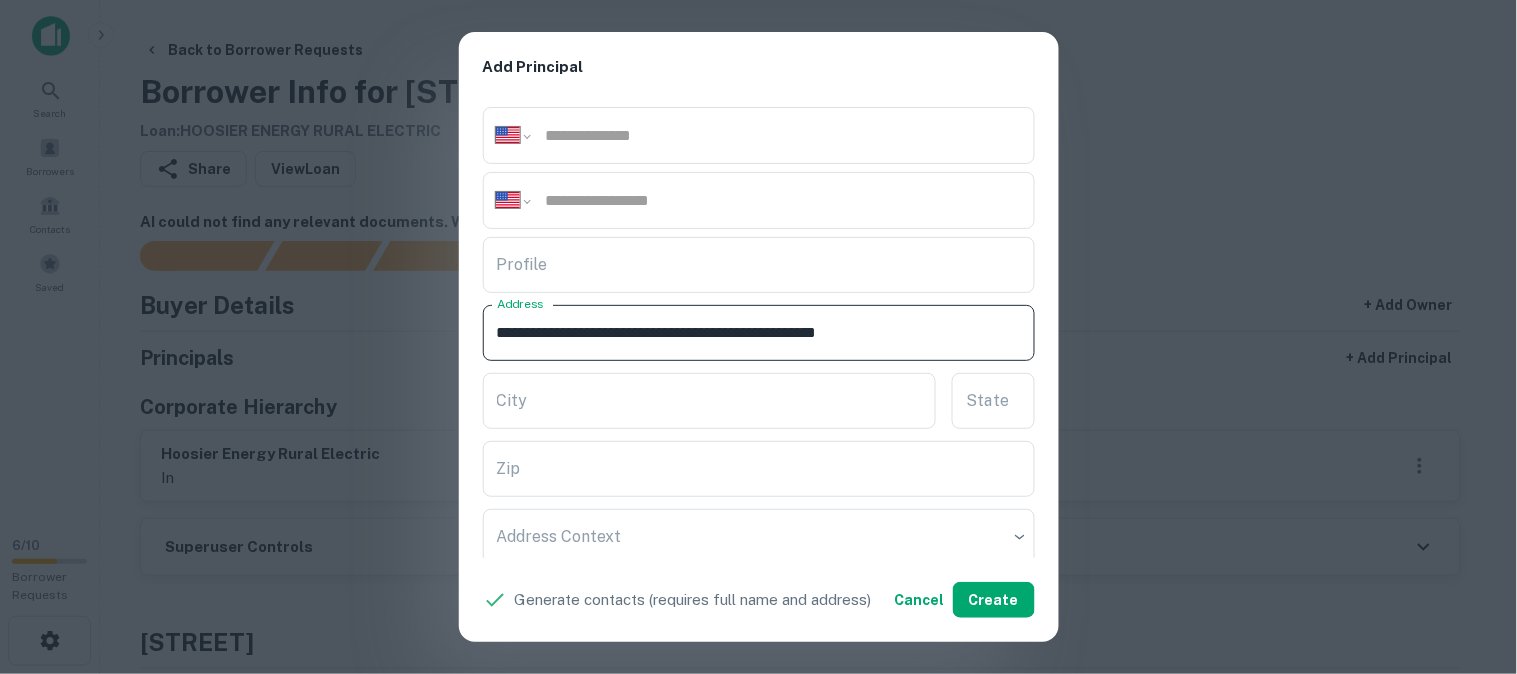drag, startPoint x: 856, startPoint y: 326, endPoint x: 948, endPoint y: 352, distance: 95.60335 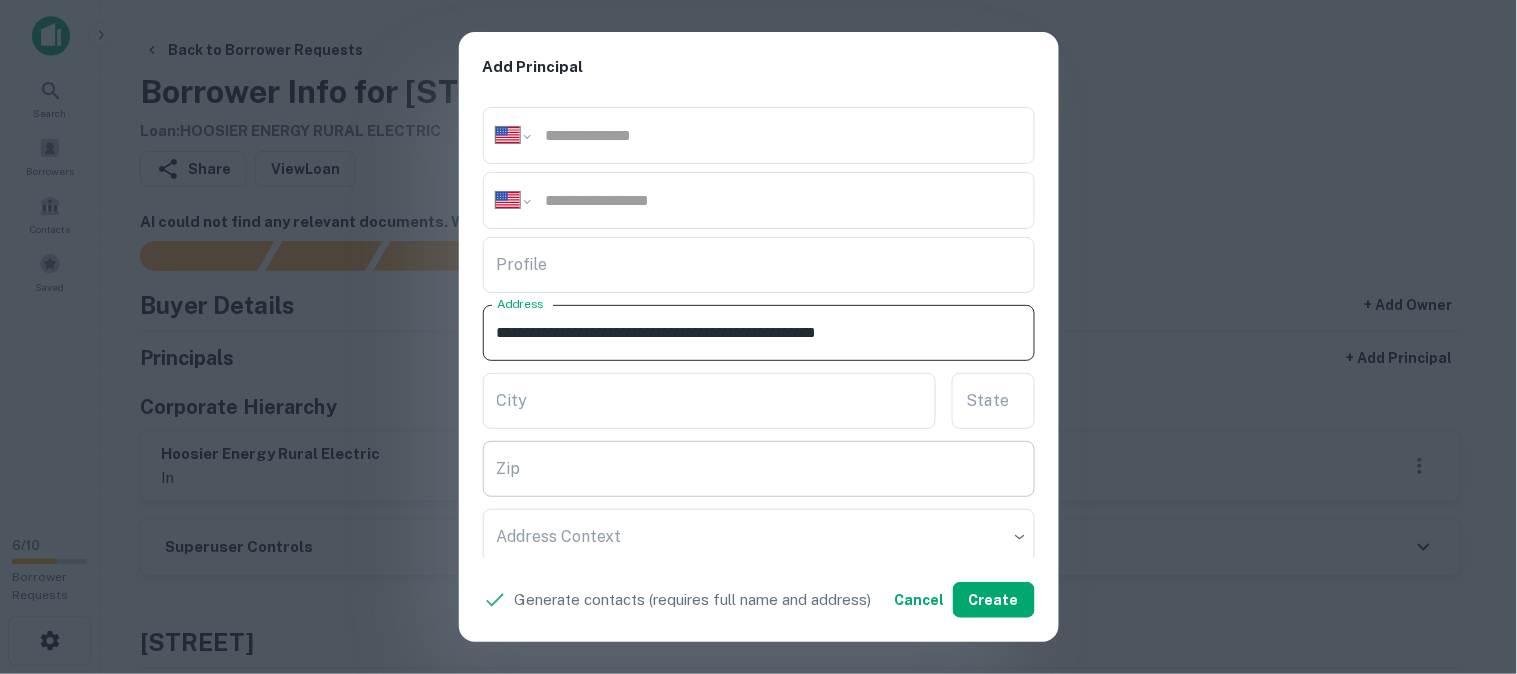 click on "Zip" at bounding box center [759, 469] 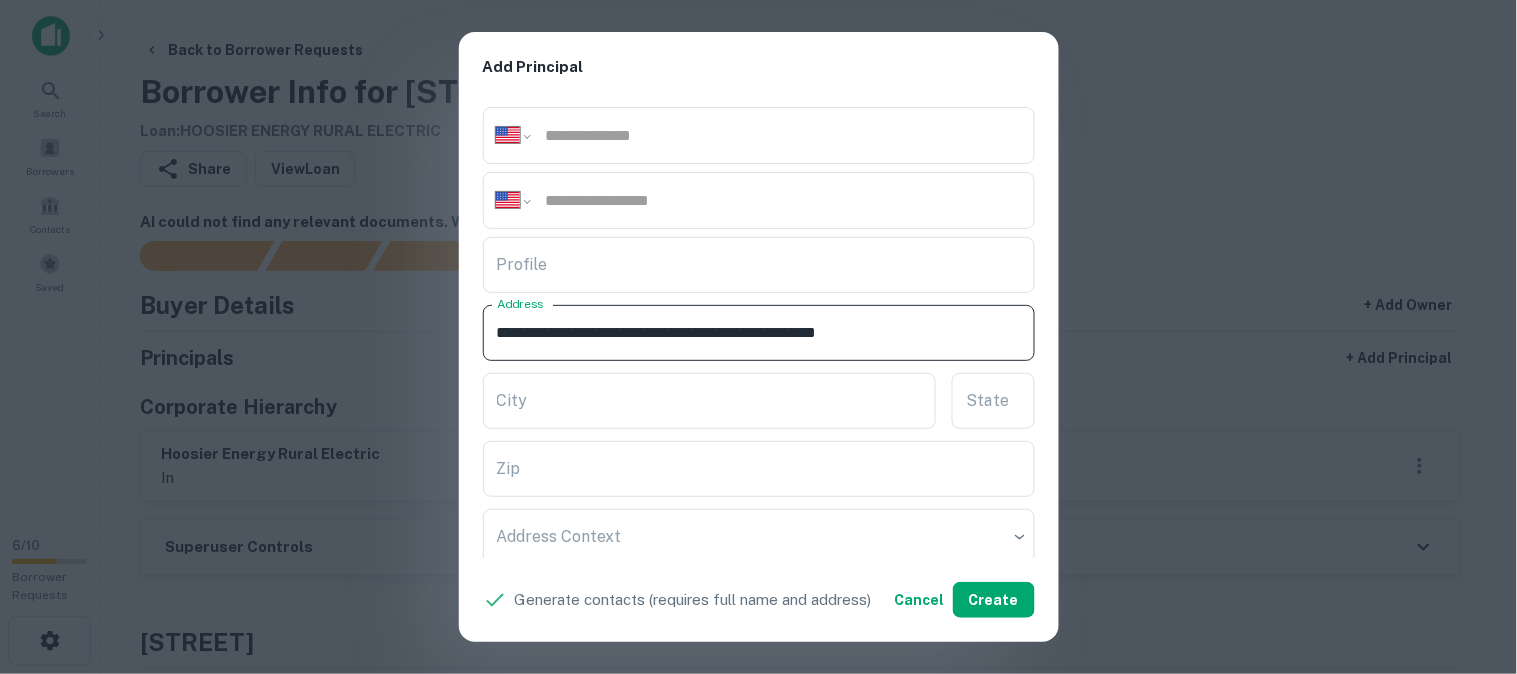 drag, startPoint x: 854, startPoint y: 333, endPoint x: 986, endPoint y: 338, distance: 132.09467 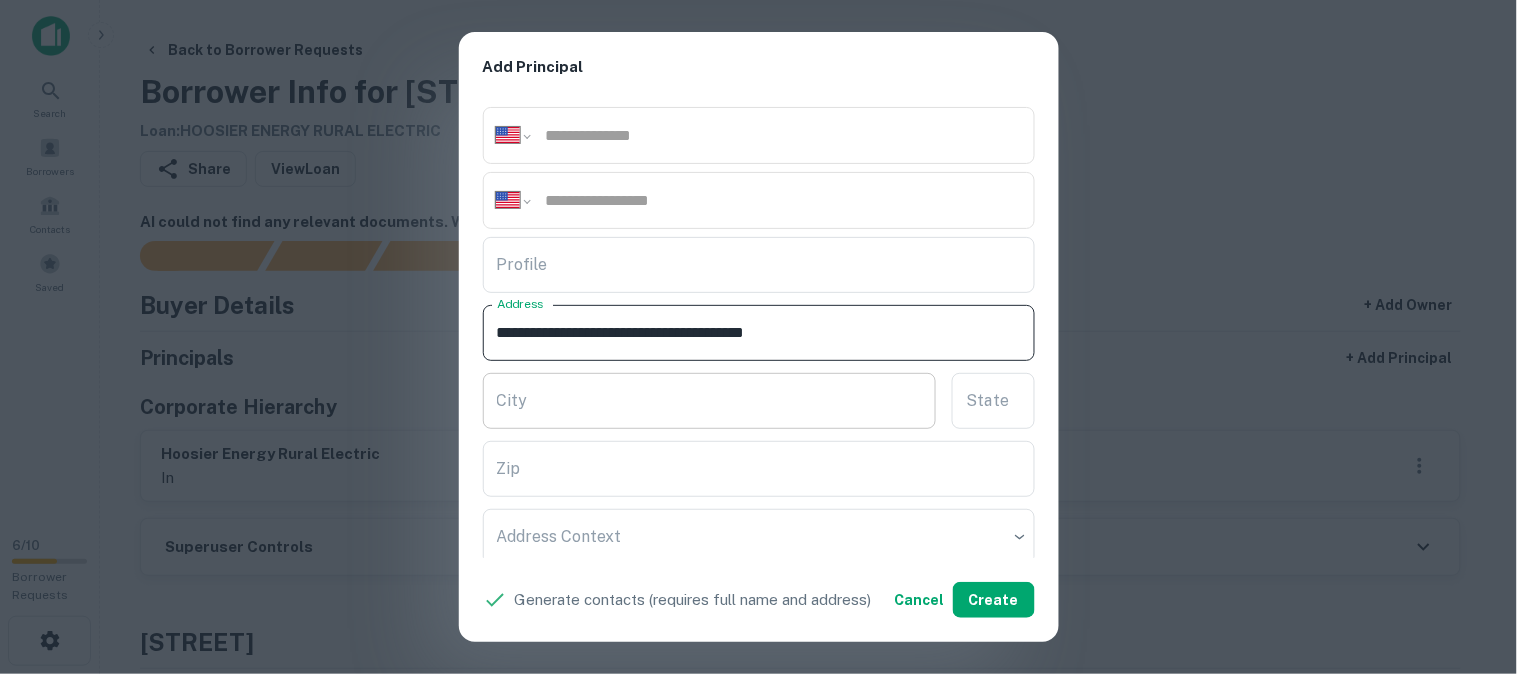 type on "**********" 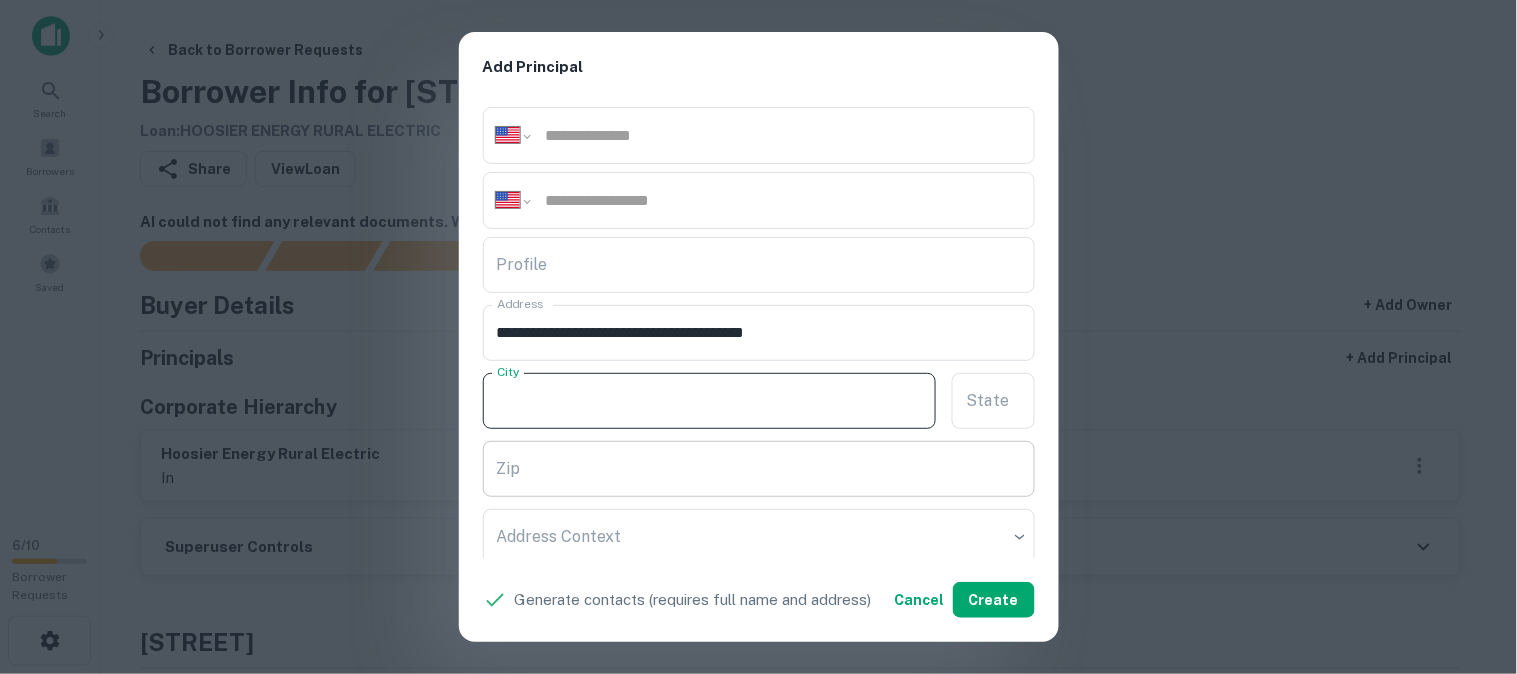 click on "Zip" at bounding box center (759, 469) 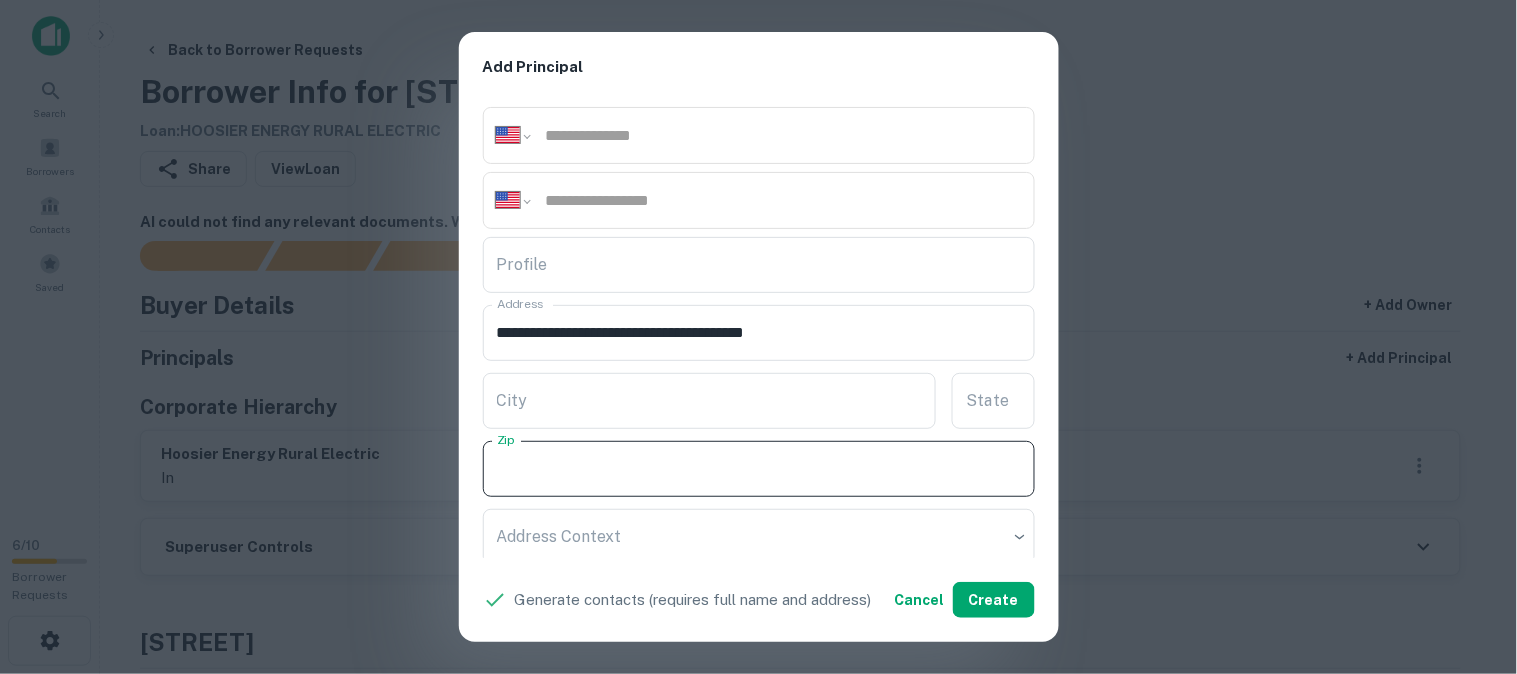 paste on "**********" 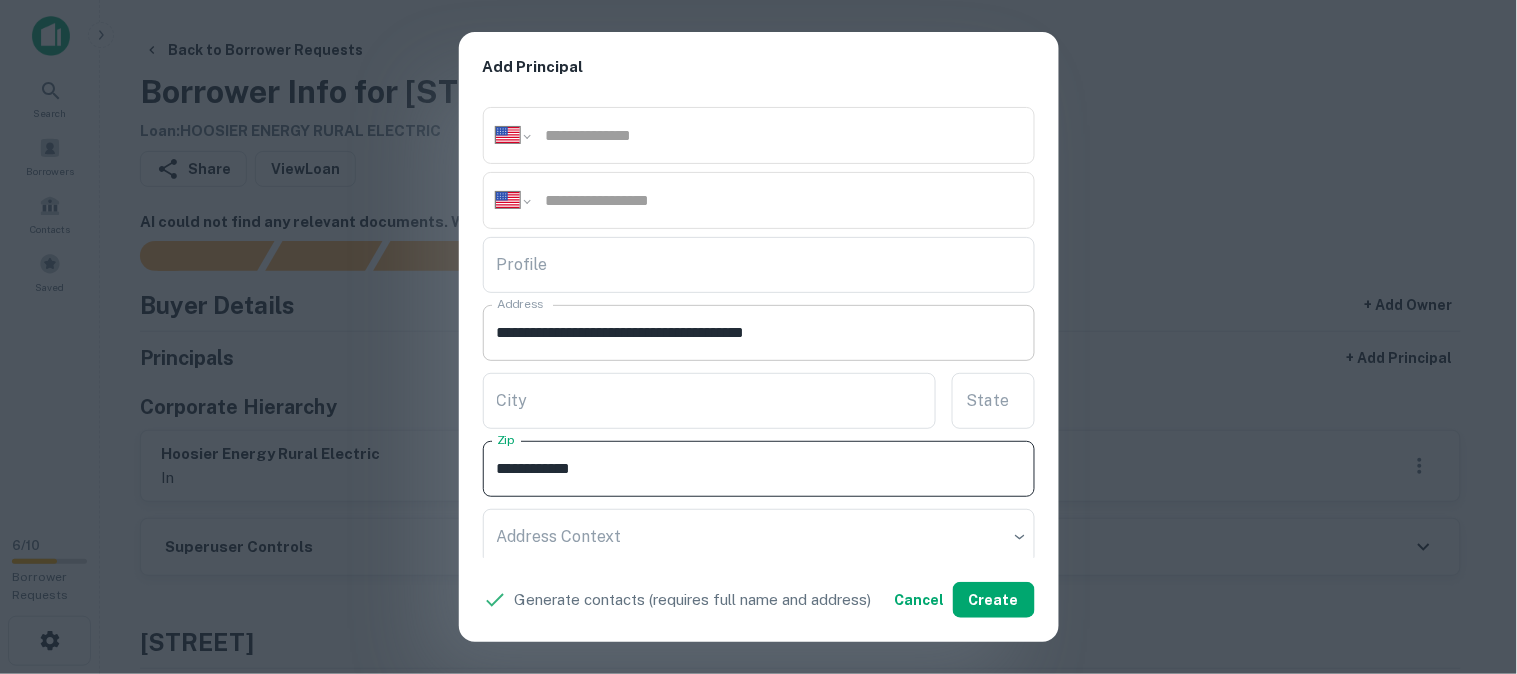 type on "**********" 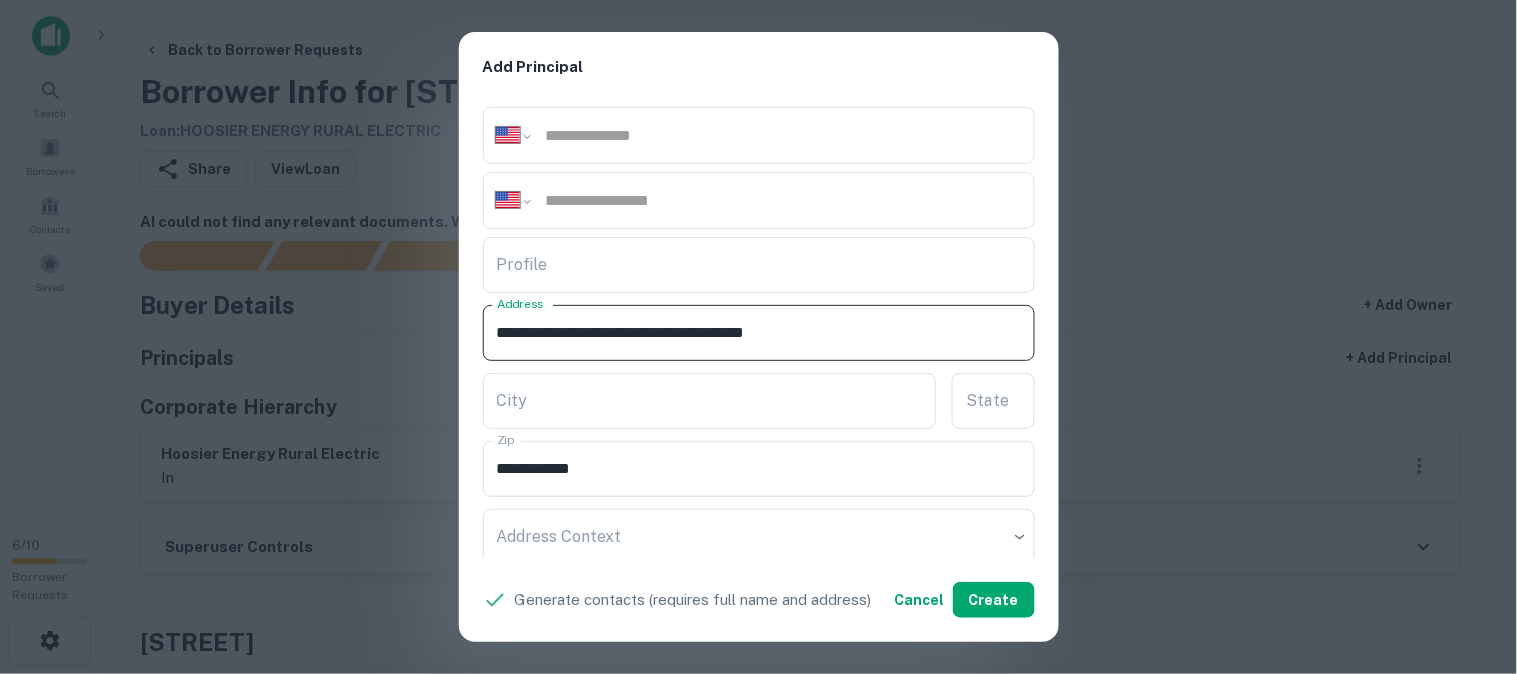 drag, startPoint x: 828, startPoint y: 328, endPoint x: 843, endPoint y: 346, distance: 23.43075 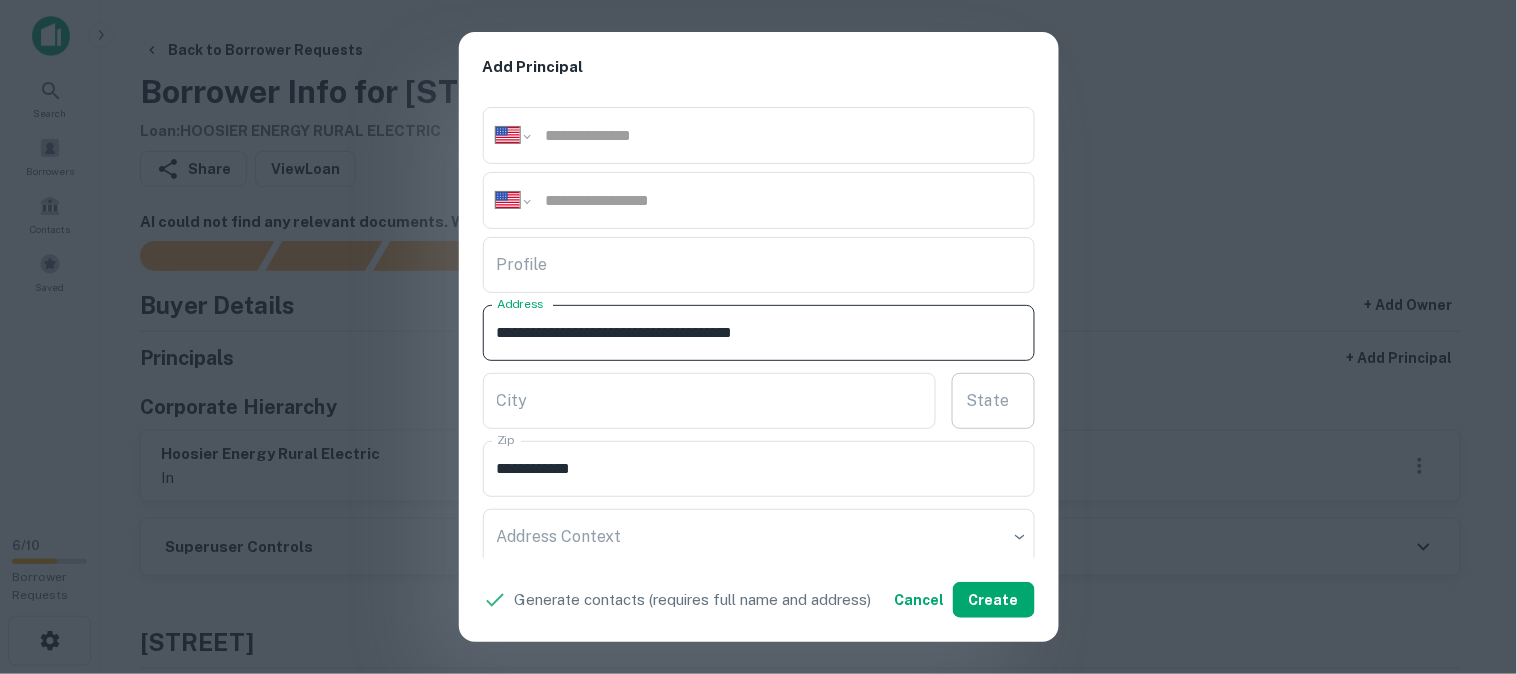 type on "**********" 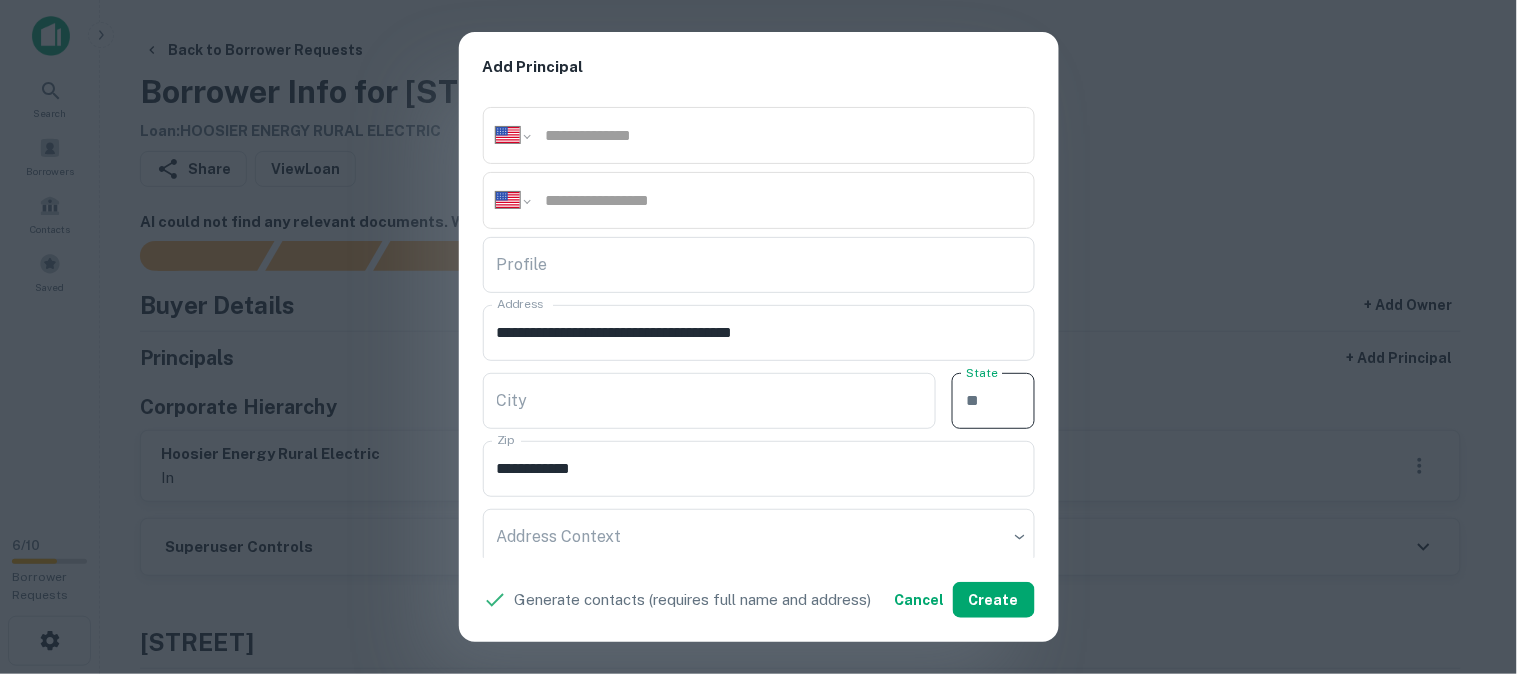 paste on "**" 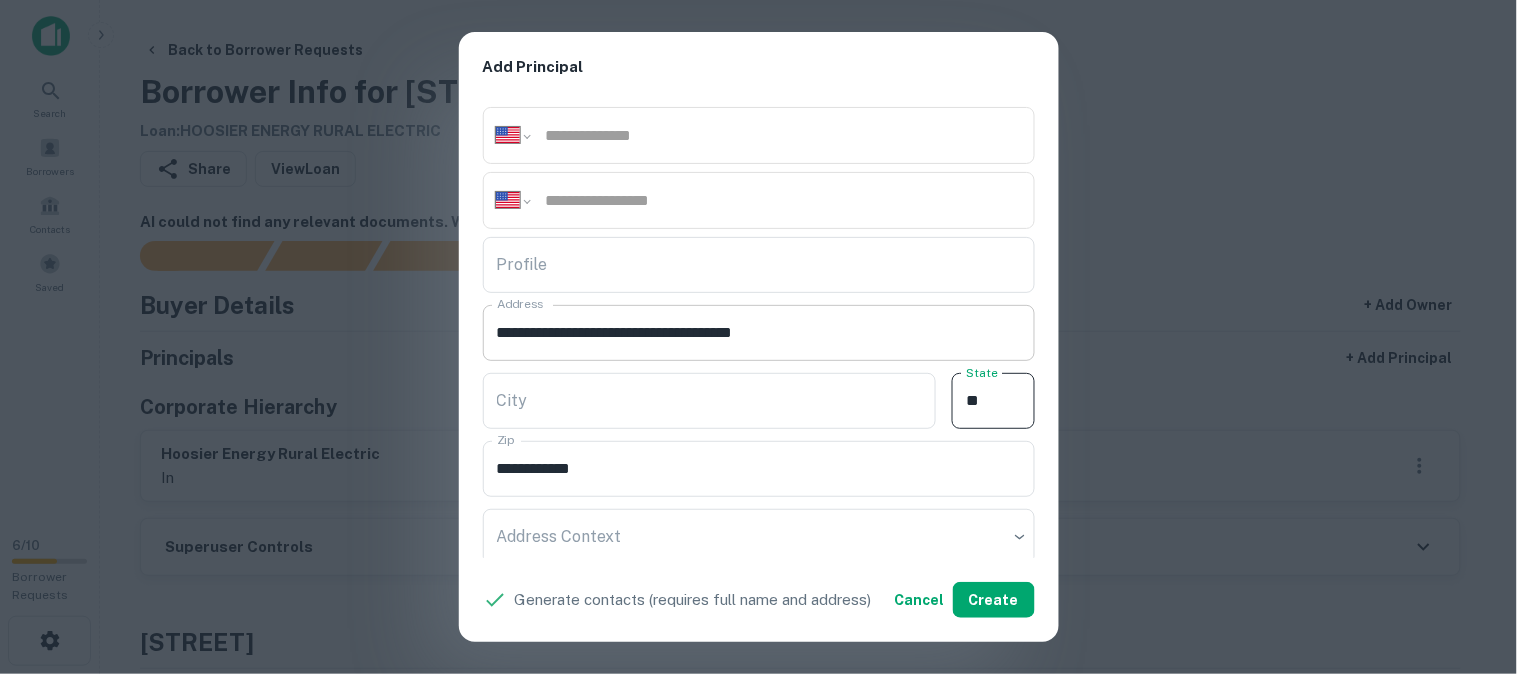 type on "**" 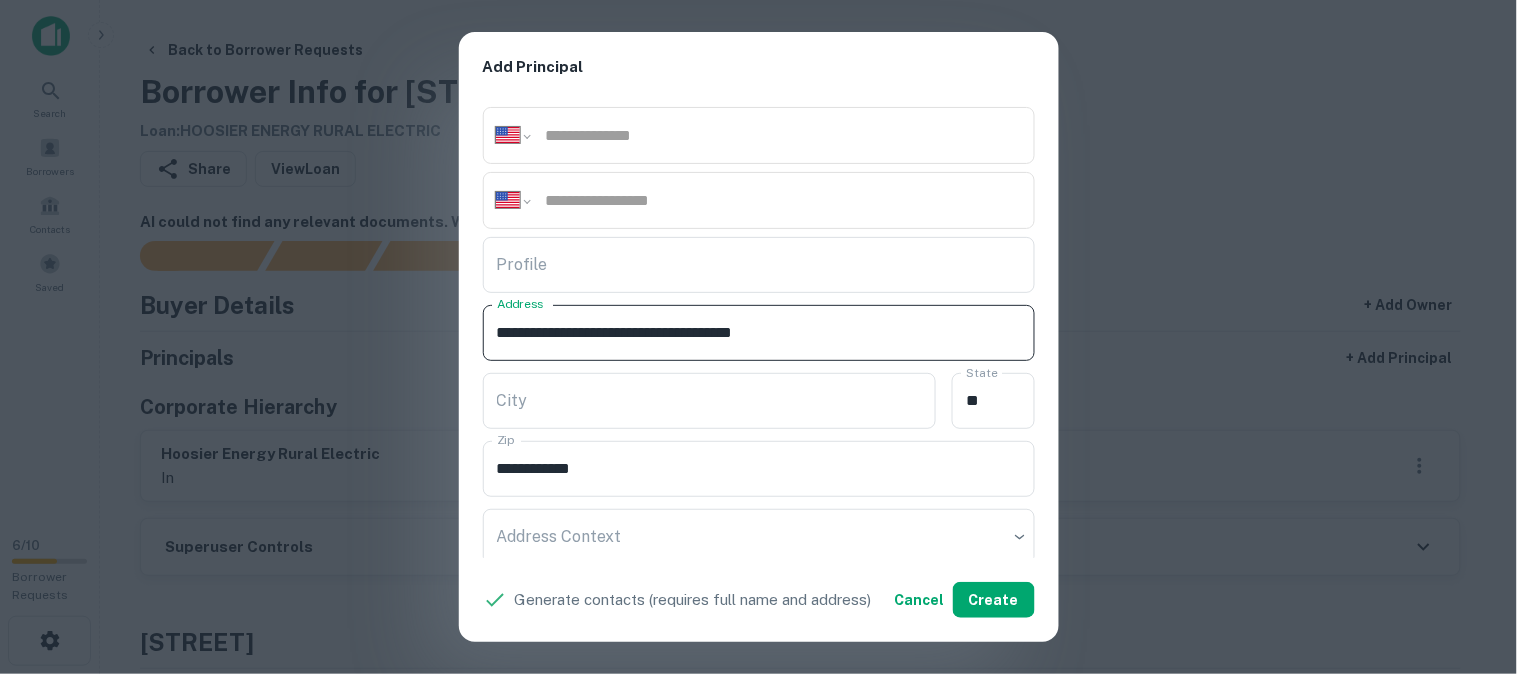 click on "**********" at bounding box center (759, 333) 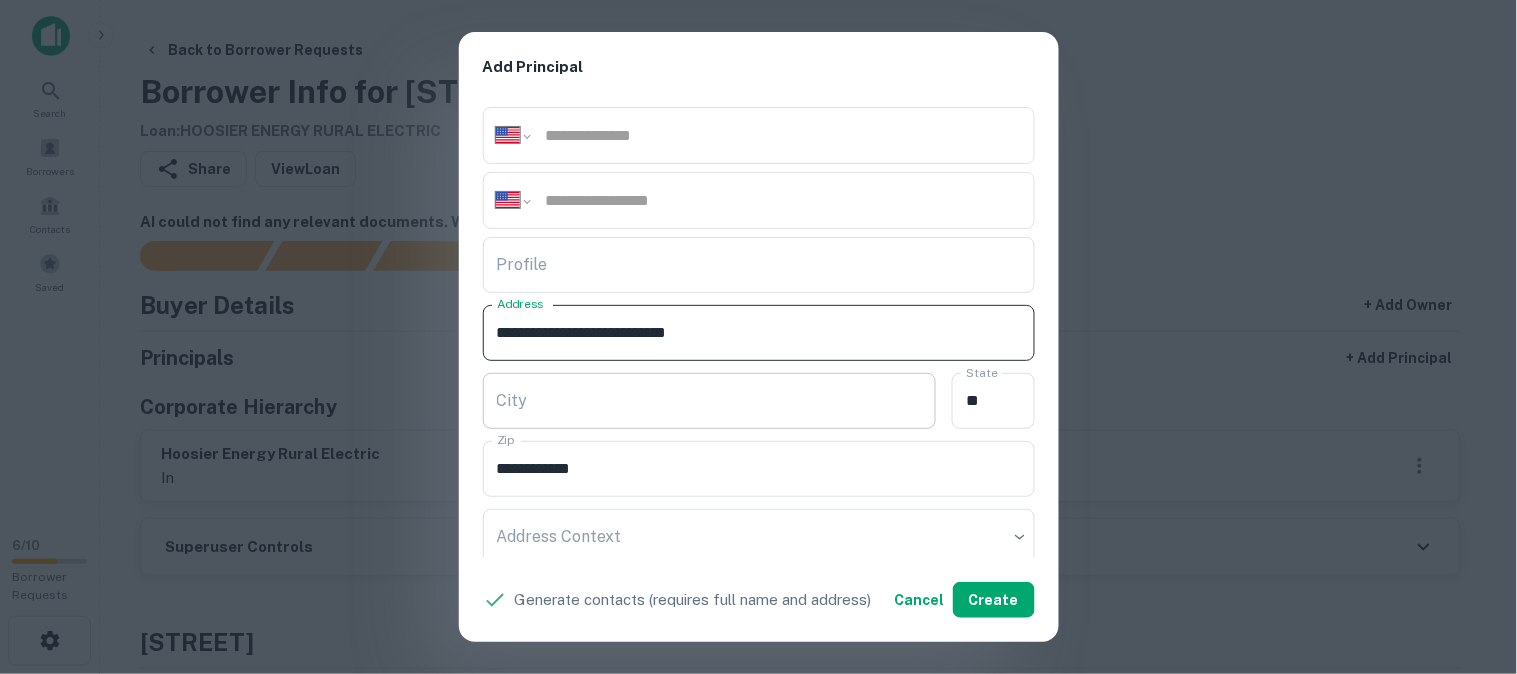 type on "**********" 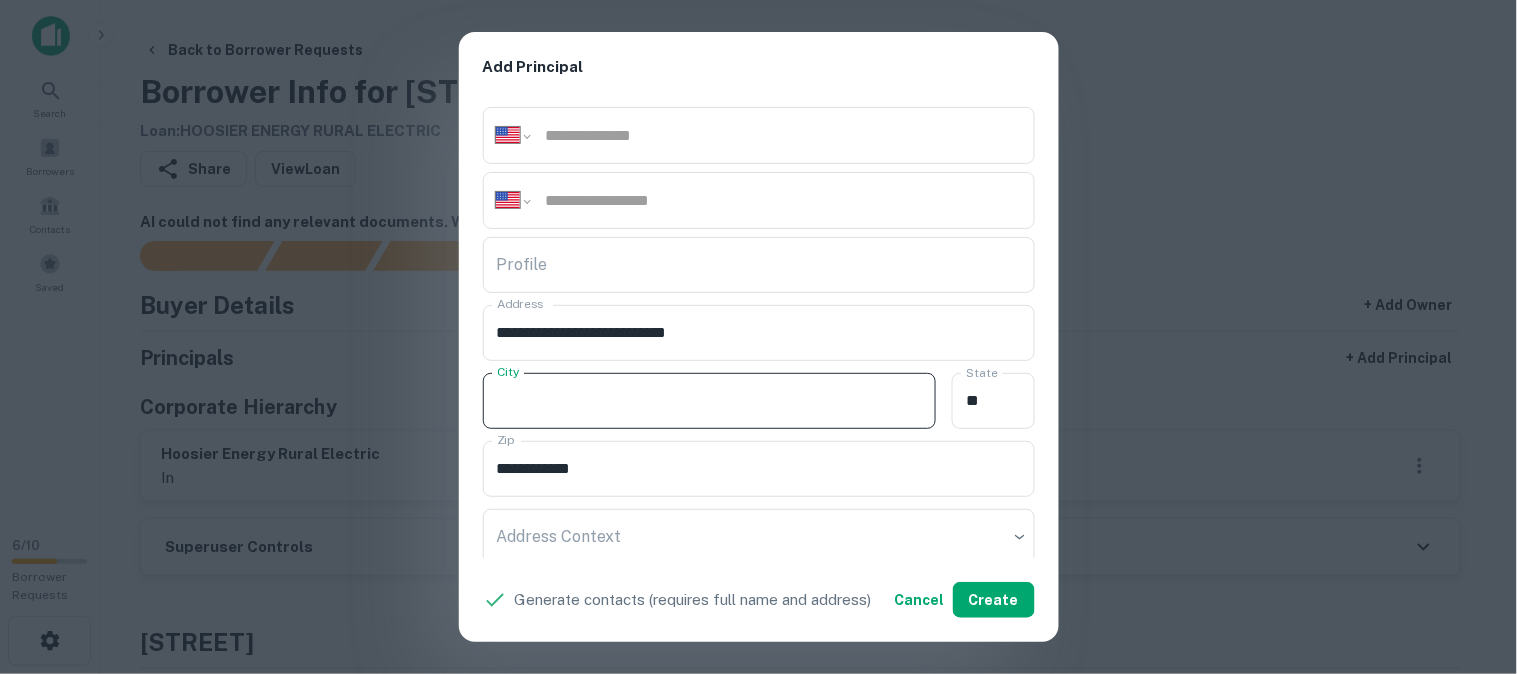 paste on "**********" 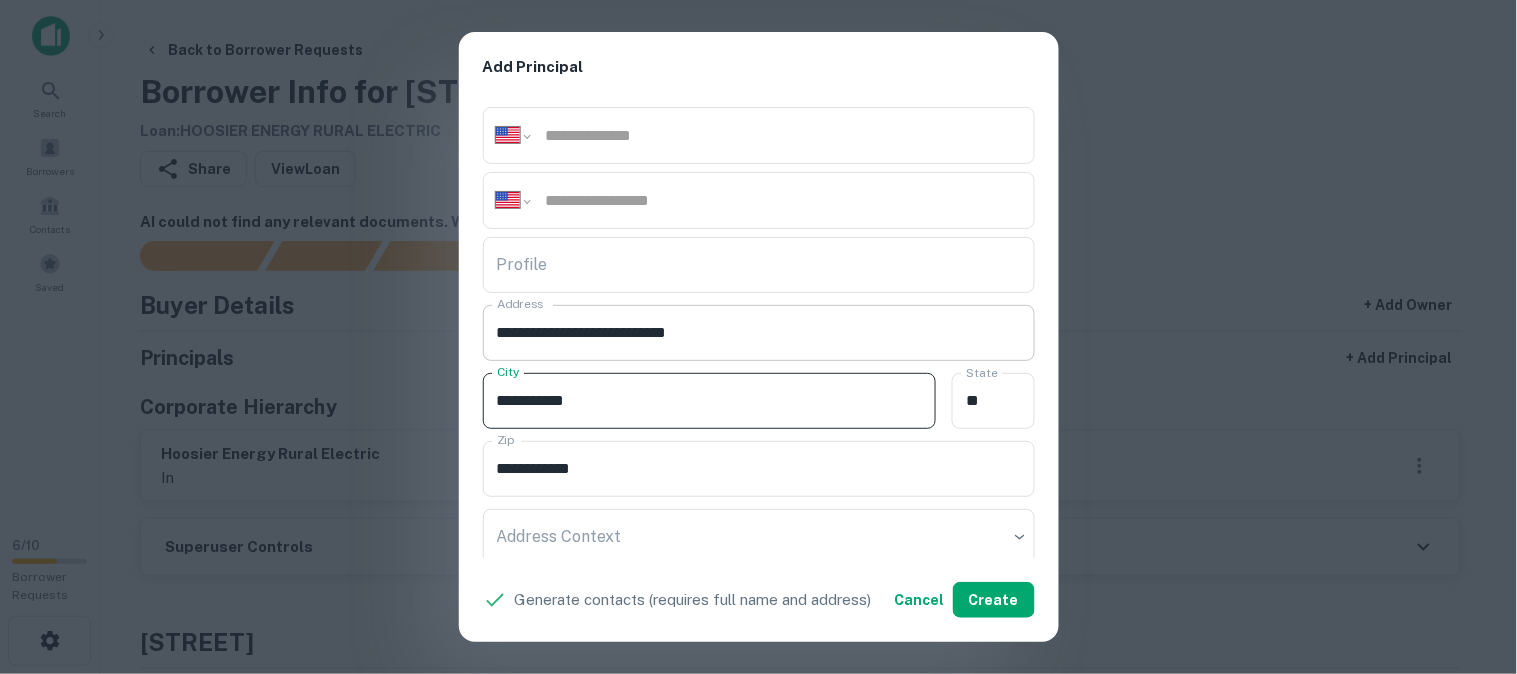 type on "**********" 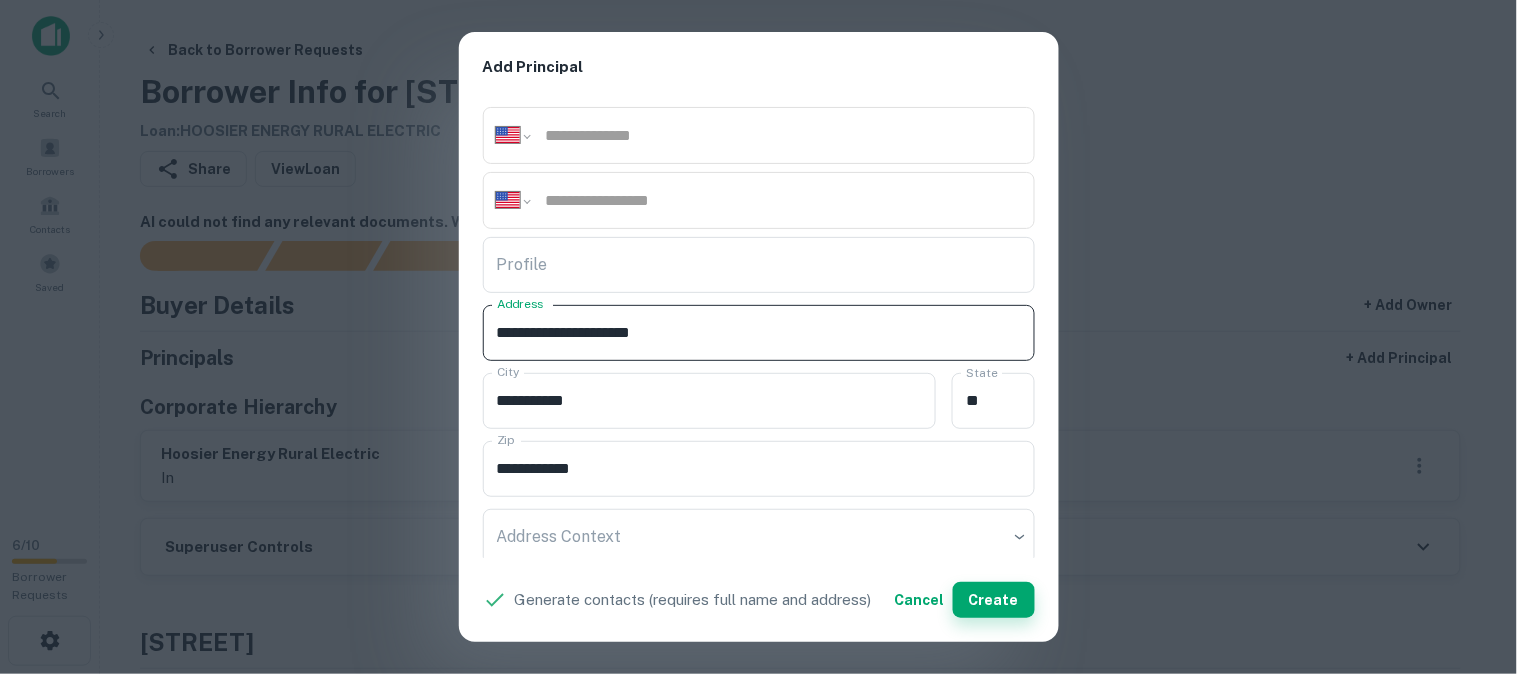 type on "**********" 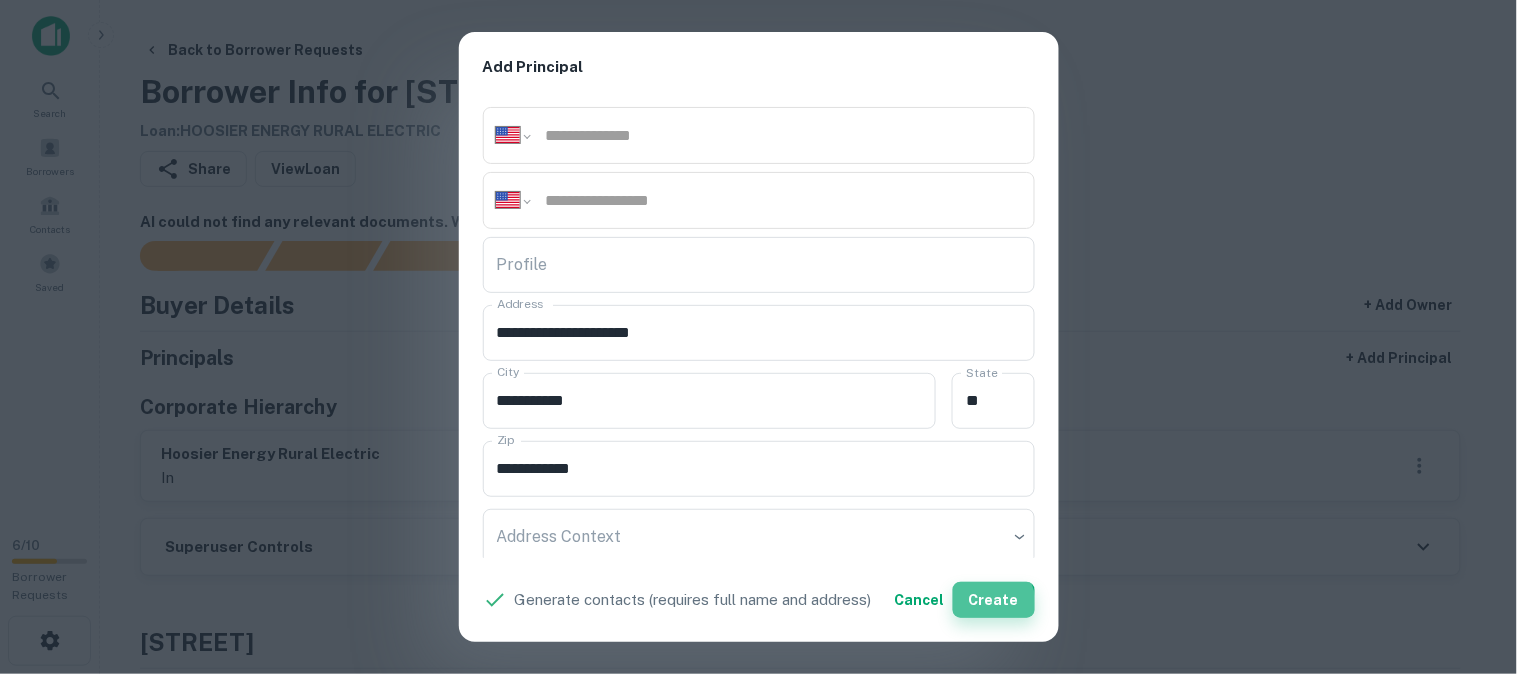 click on "Create" at bounding box center [994, 600] 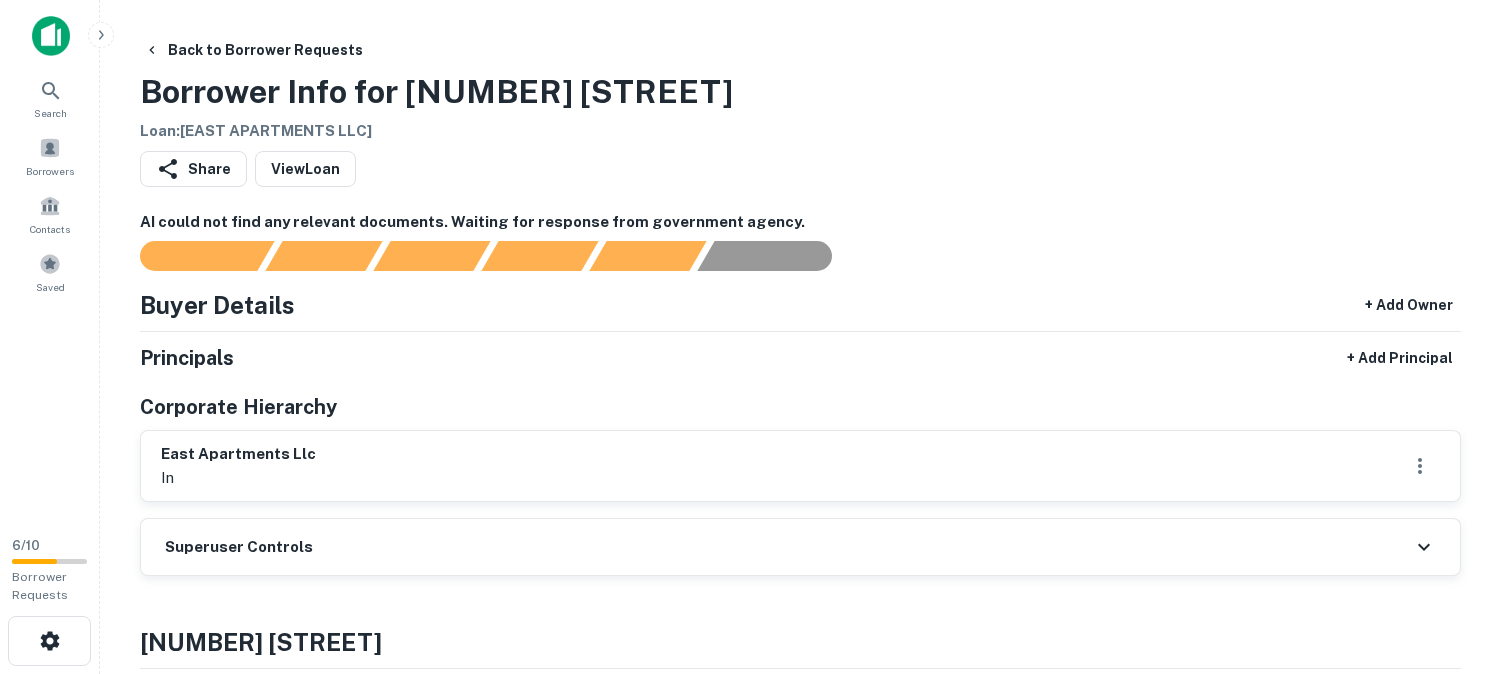 scroll, scrollTop: 0, scrollLeft: 0, axis: both 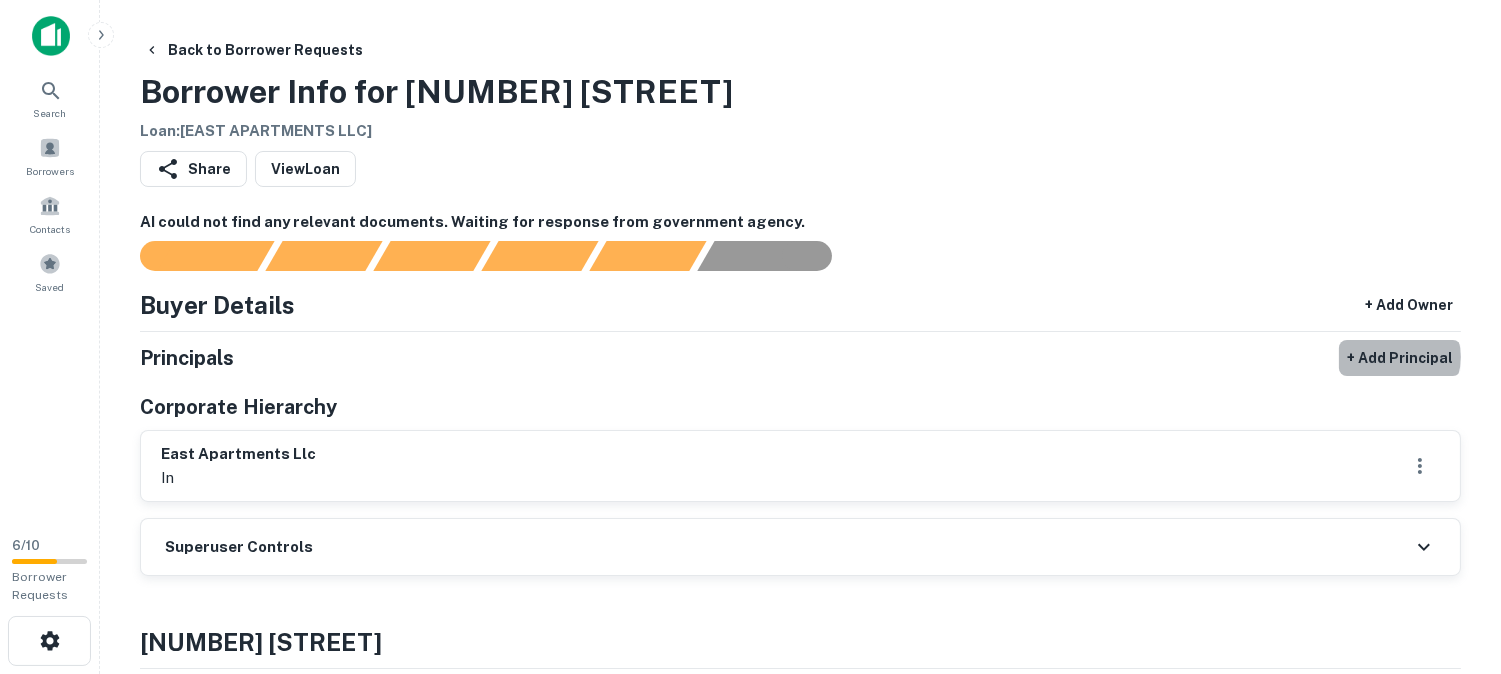 click on "+ Add Principal" at bounding box center [1400, 358] 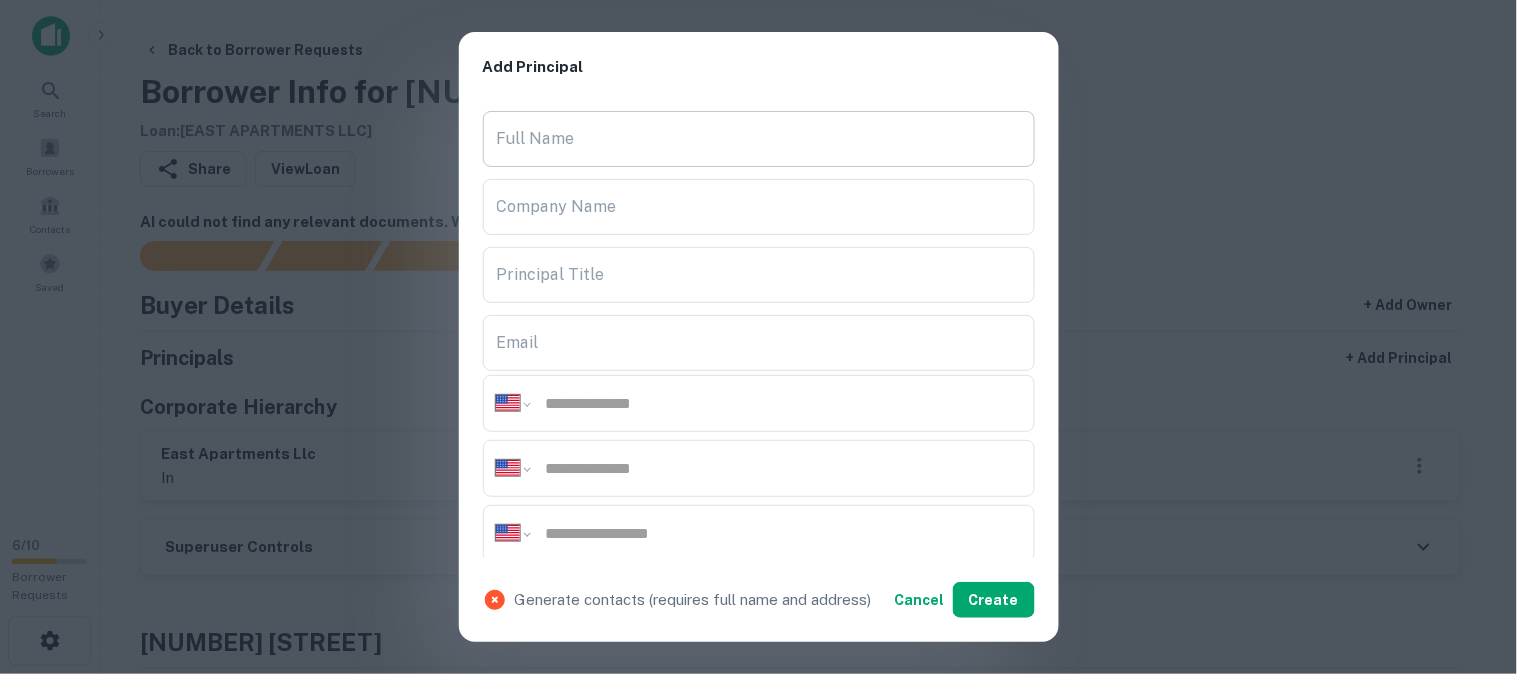 click on "Full Name" at bounding box center [759, 139] 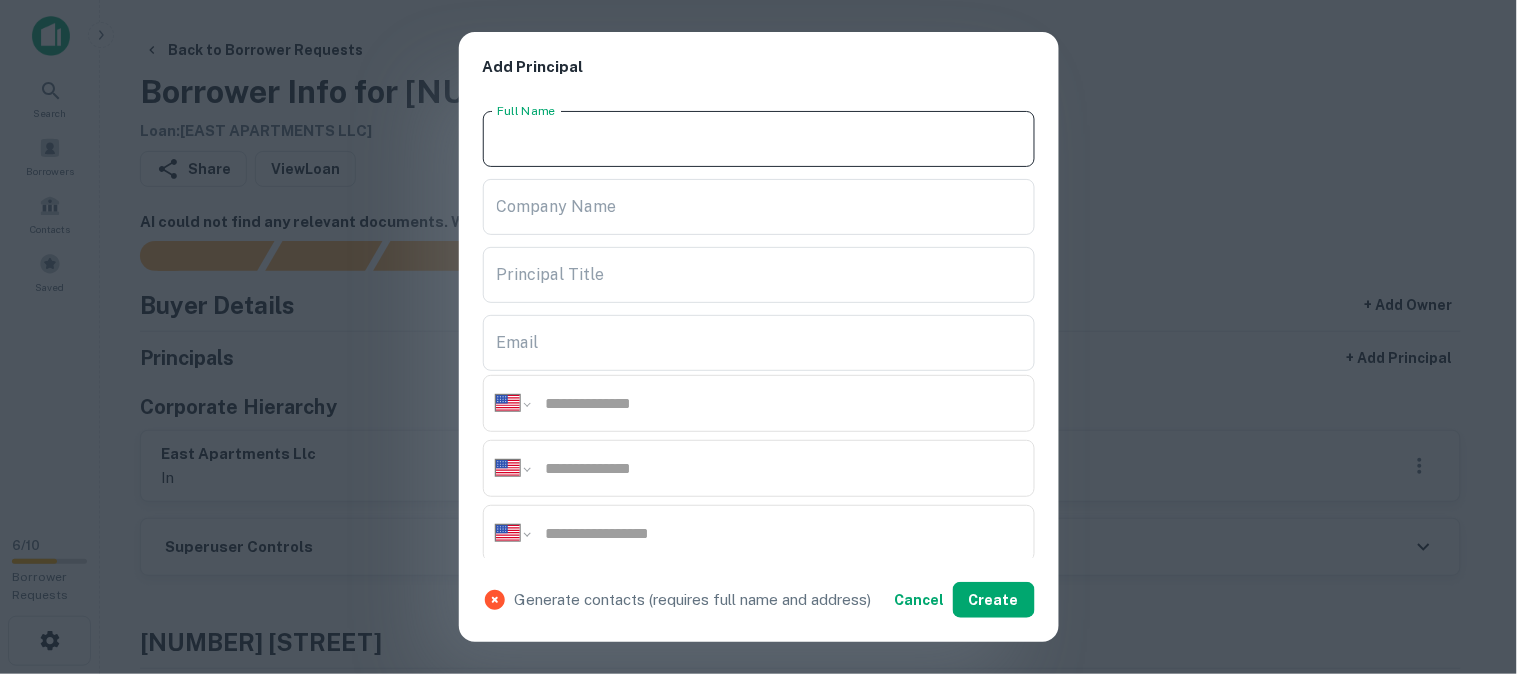 paste on "**********" 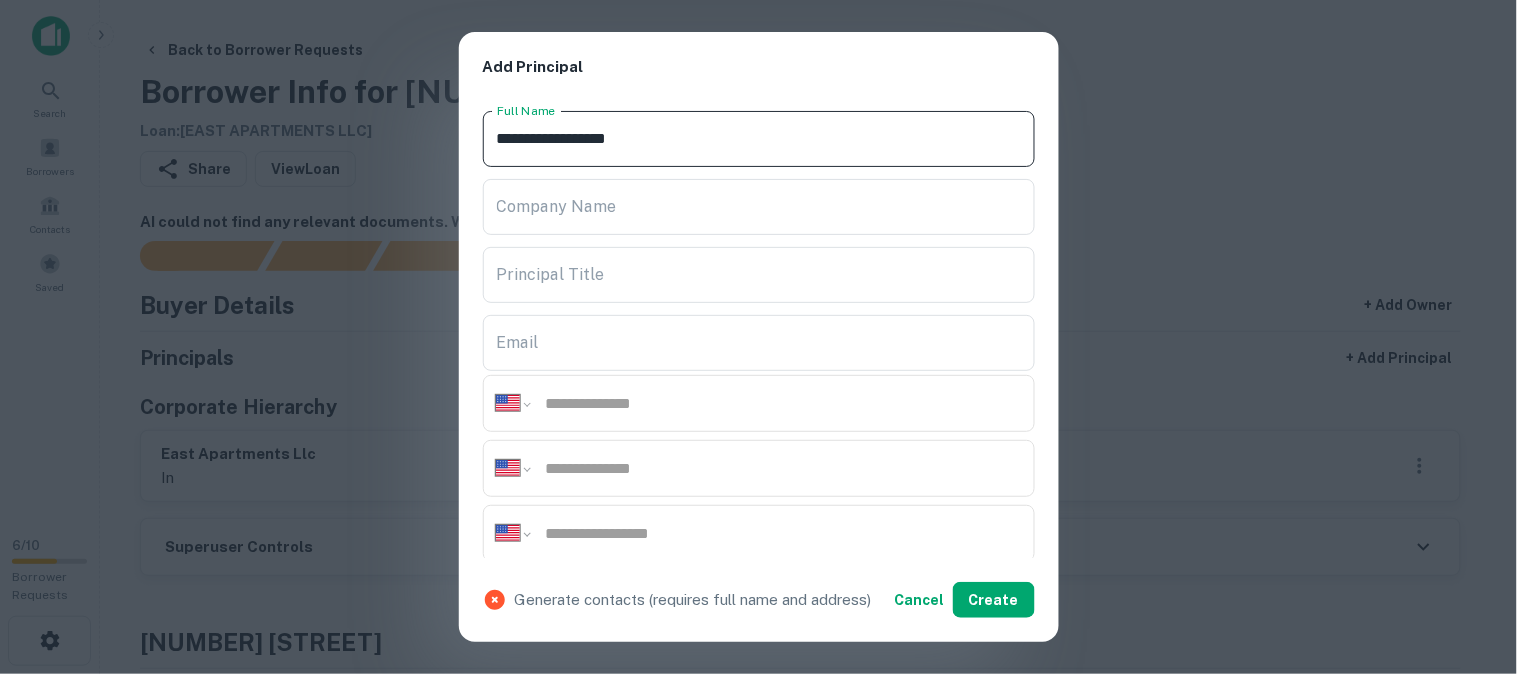 type on "**********" 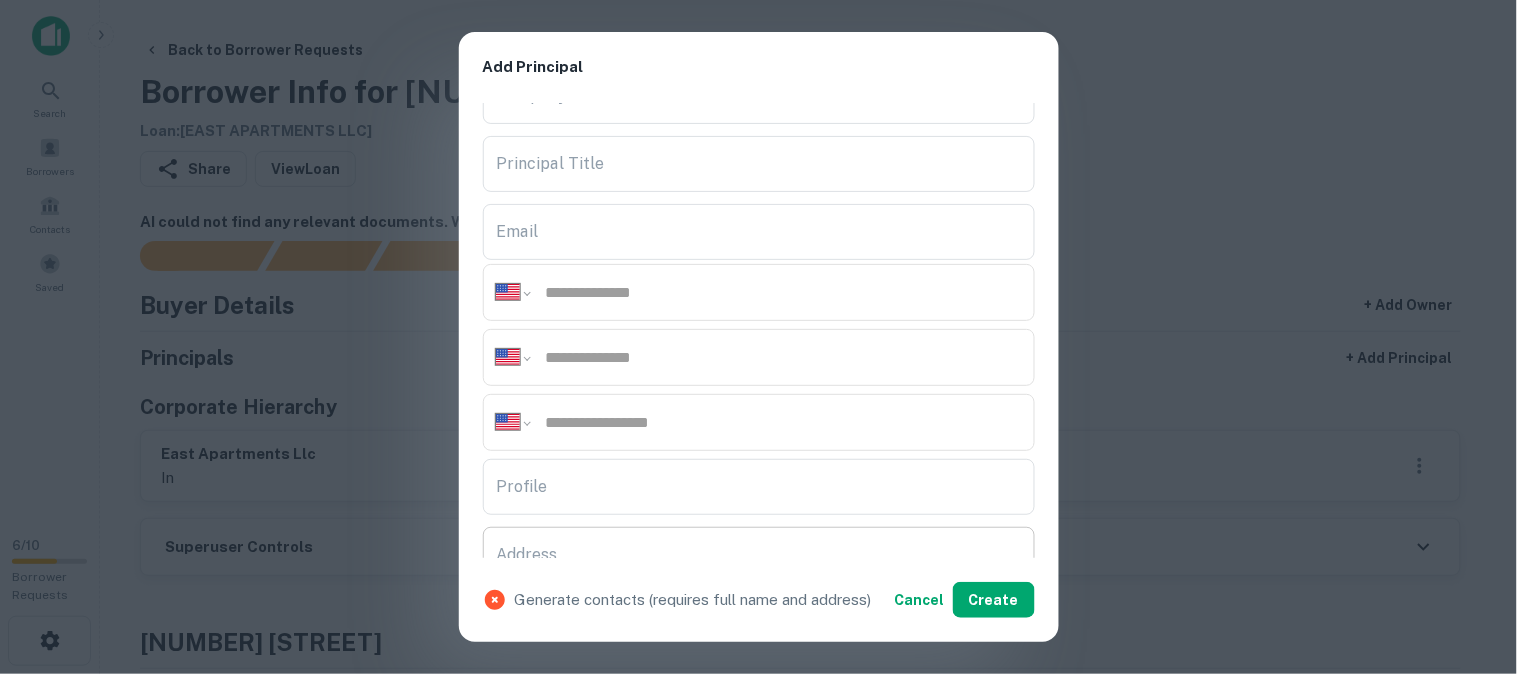 click on "Address" at bounding box center (759, 555) 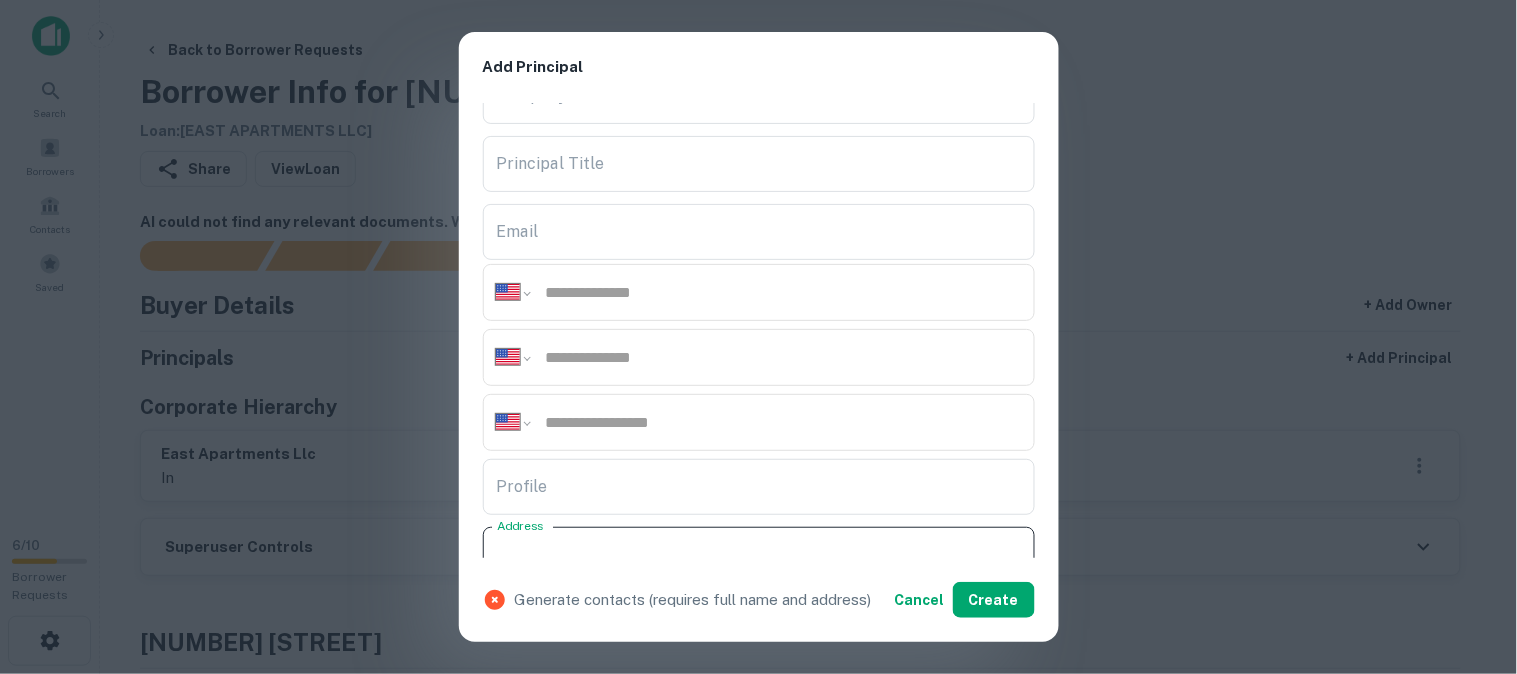 paste on "**********" 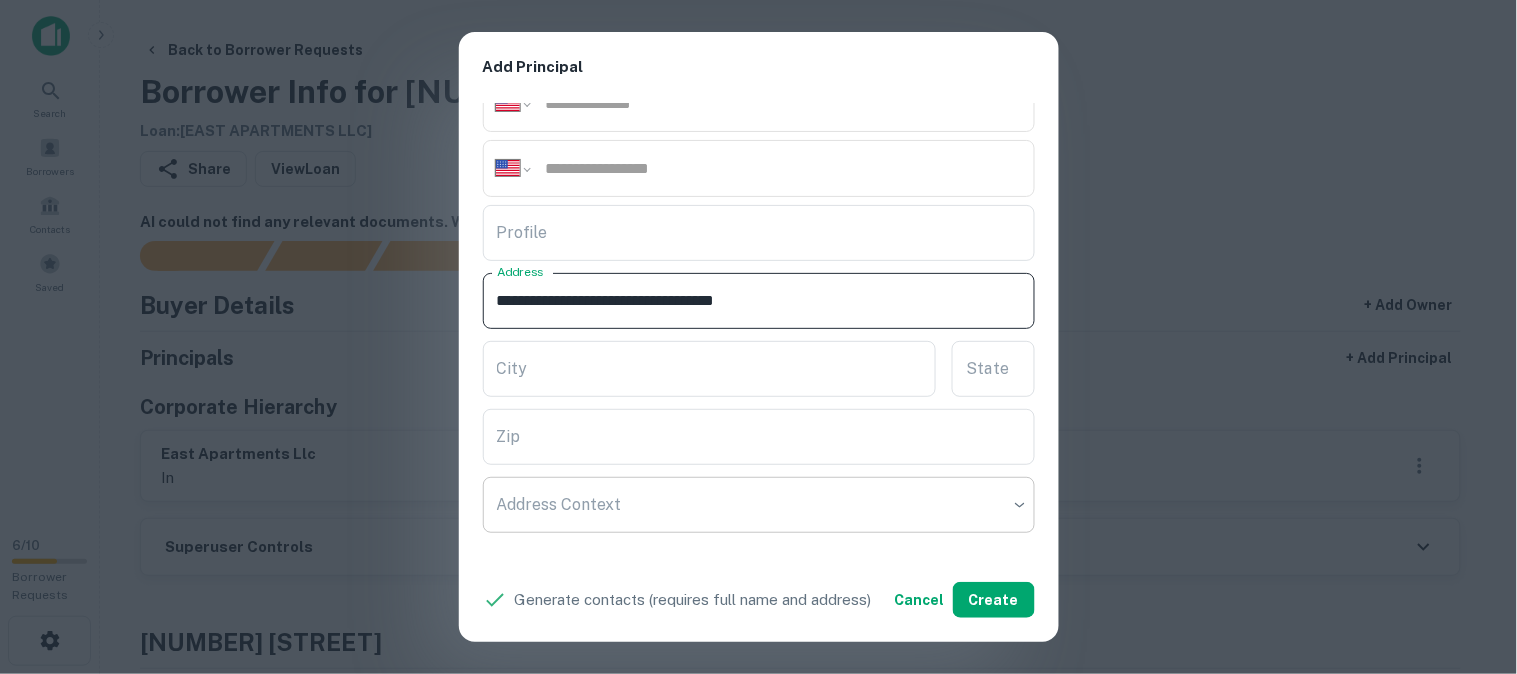 scroll, scrollTop: 450, scrollLeft: 0, axis: vertical 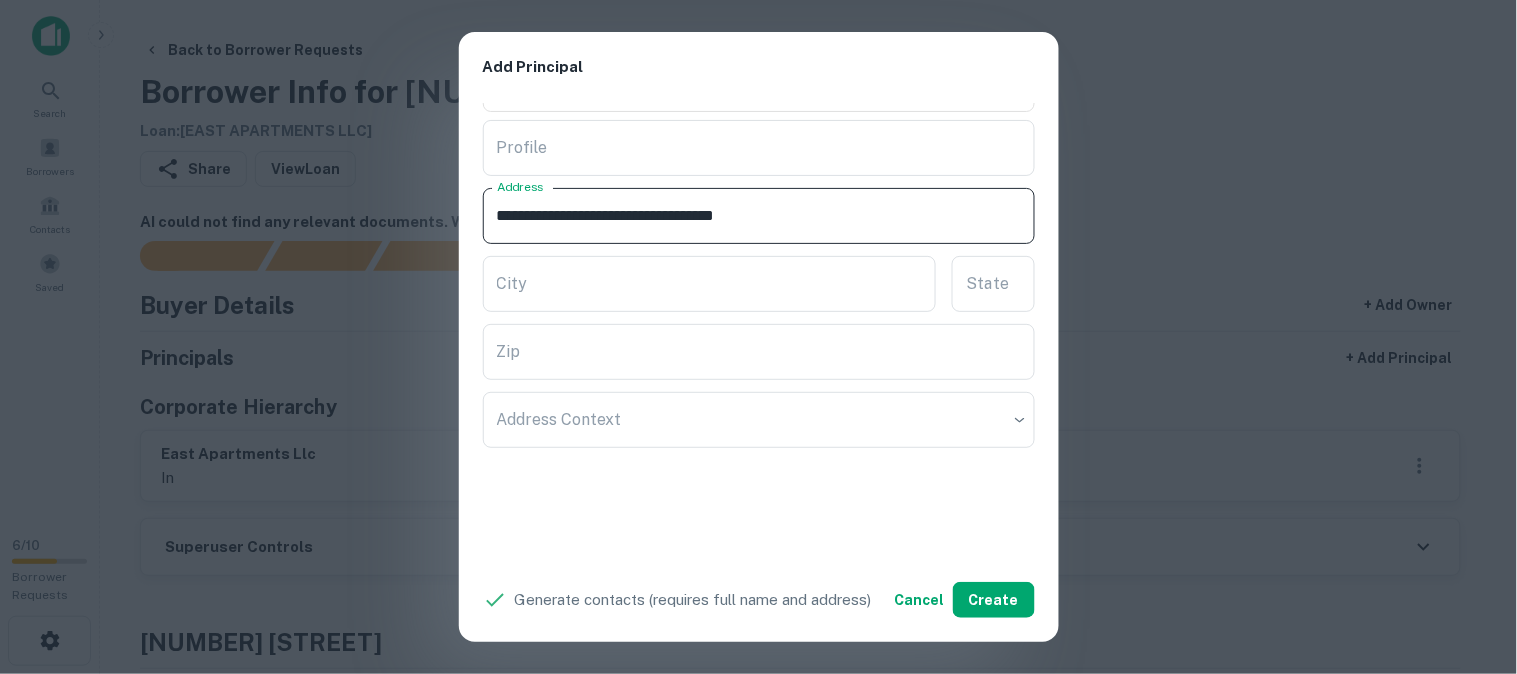 drag, startPoint x: 744, startPoint y: 212, endPoint x: 820, endPoint y: 235, distance: 79.40403 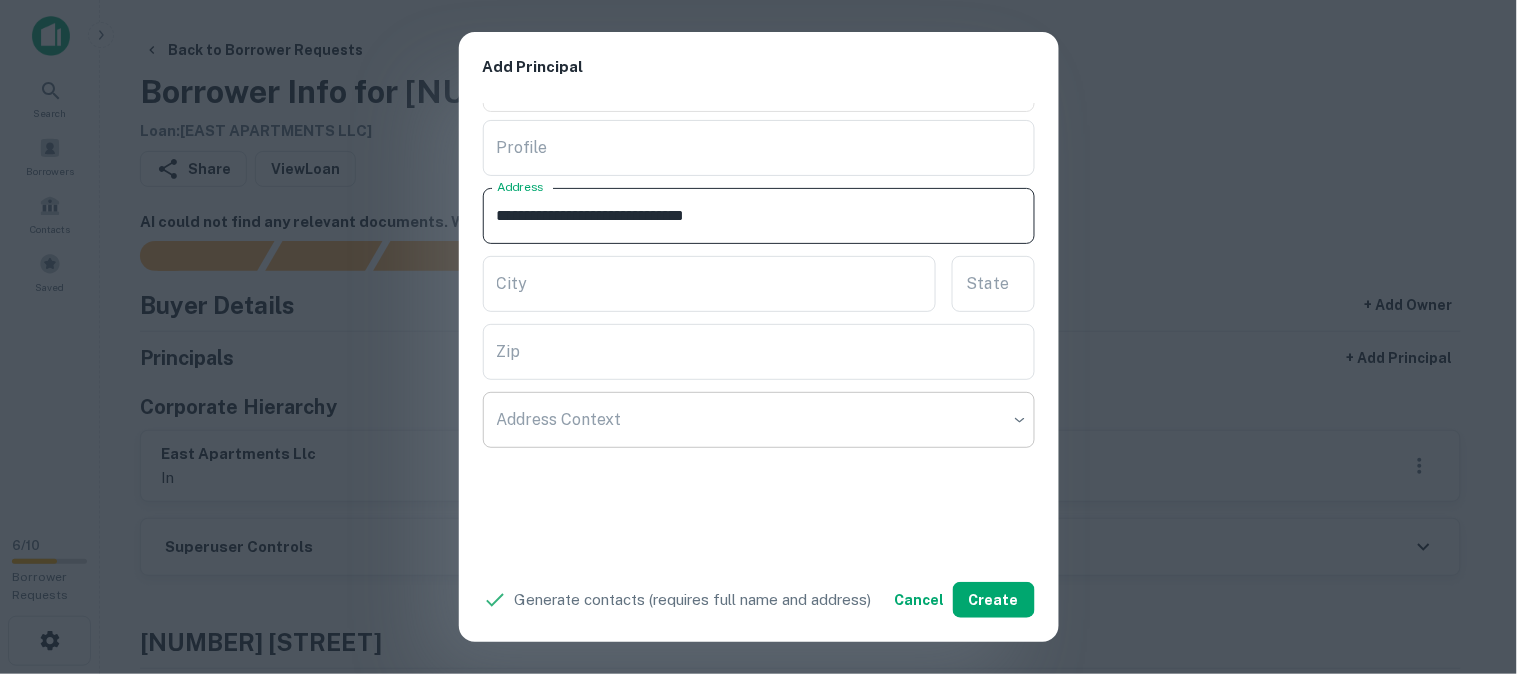 type on "**********" 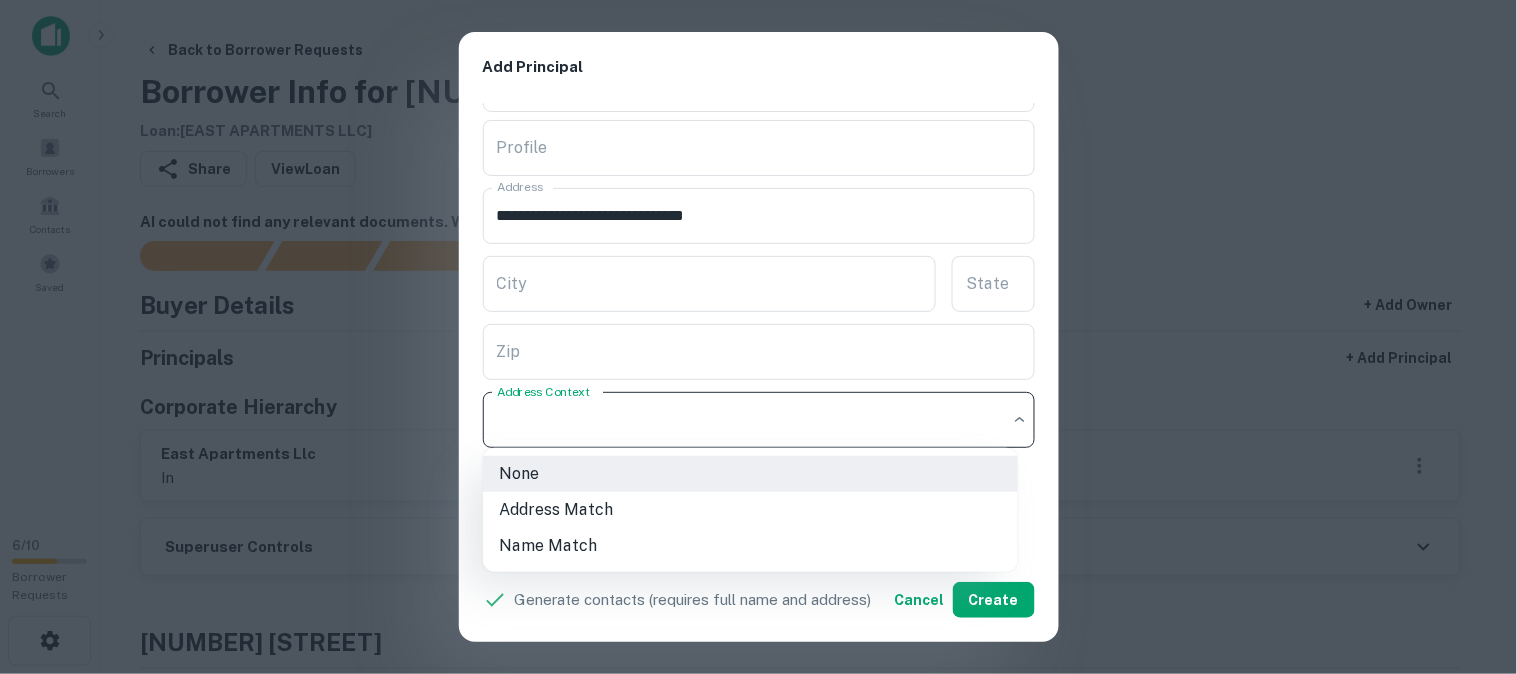 click at bounding box center [758, 337] 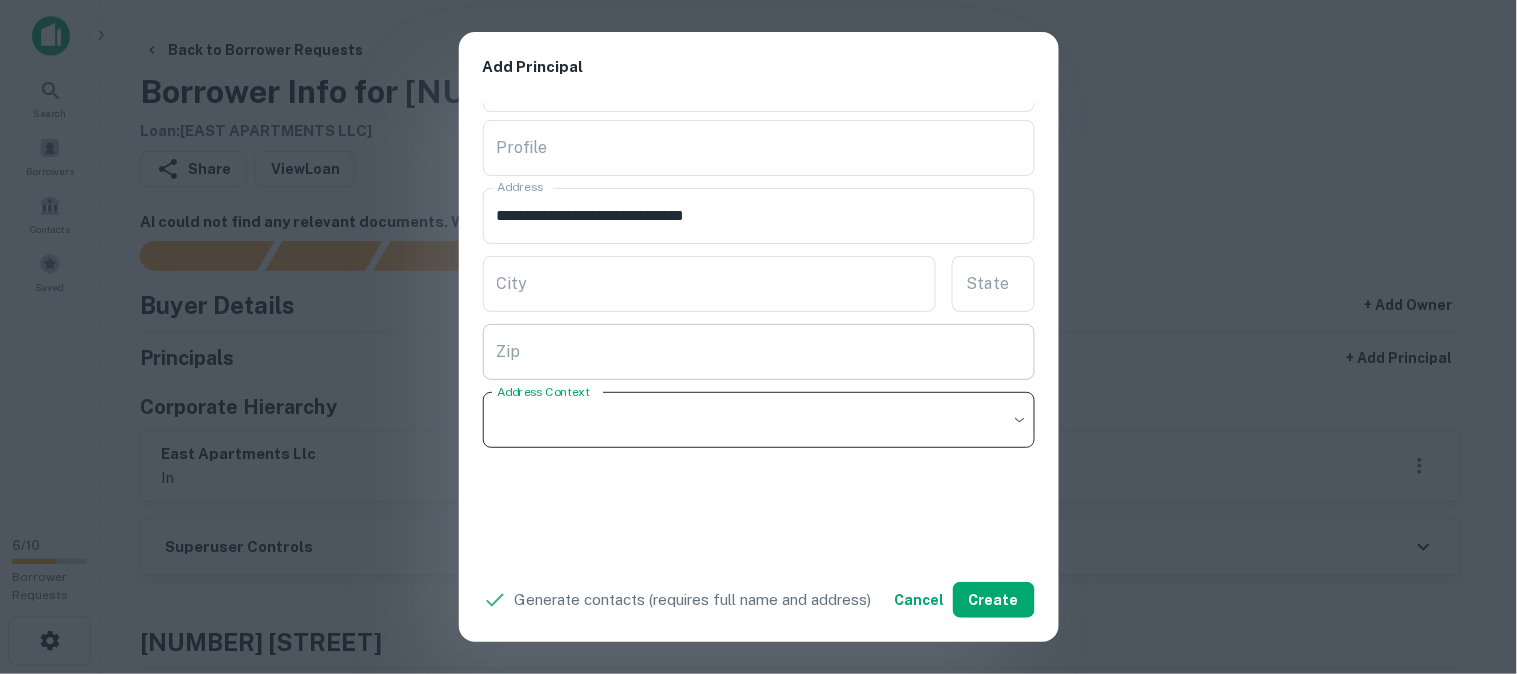 click on "Zip" at bounding box center (759, 352) 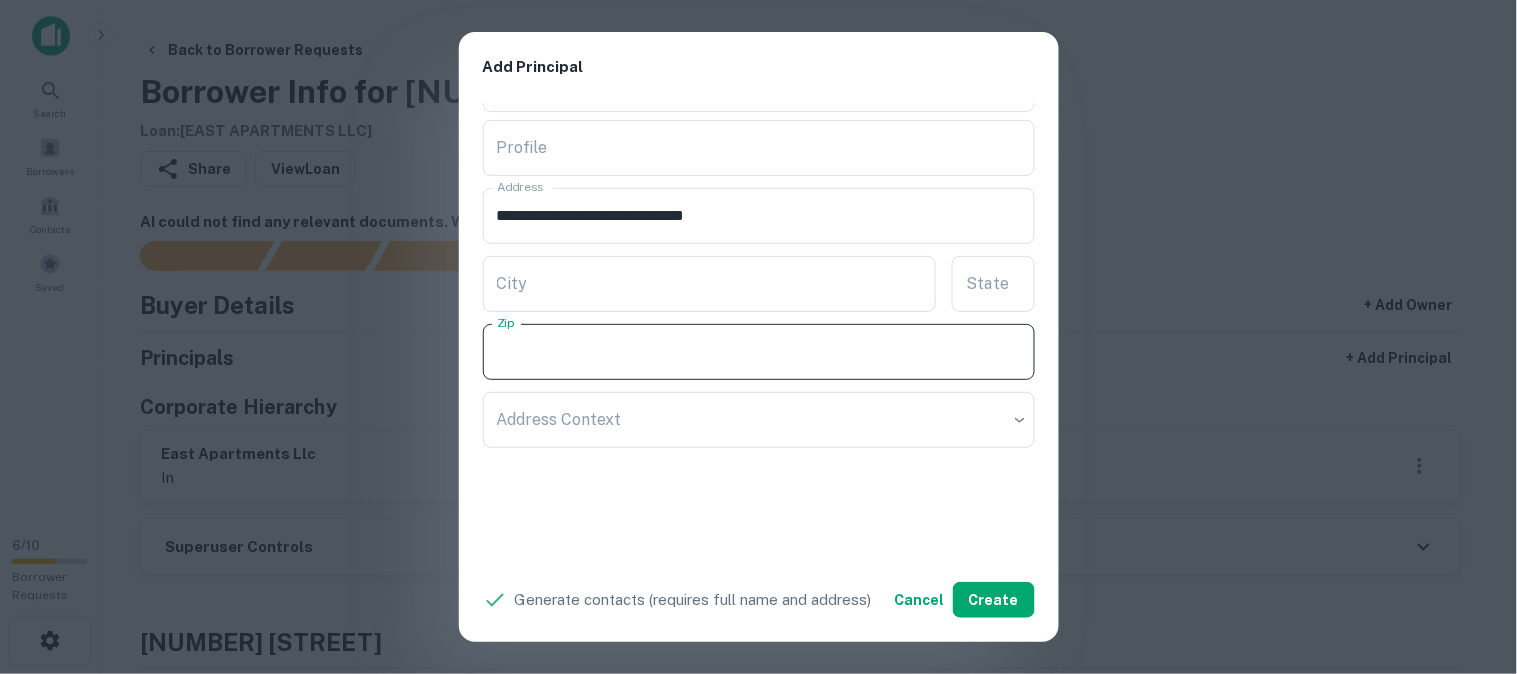 paste on "*****" 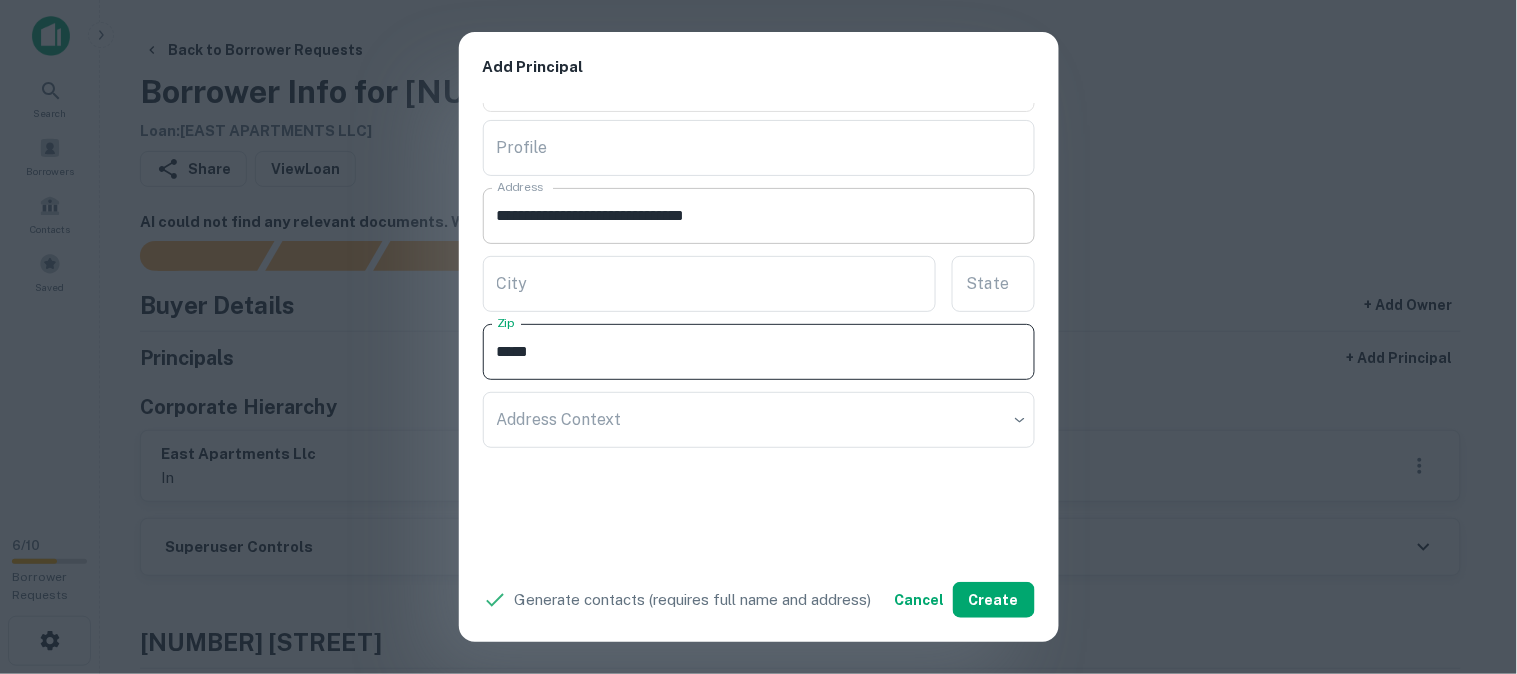 type on "*****" 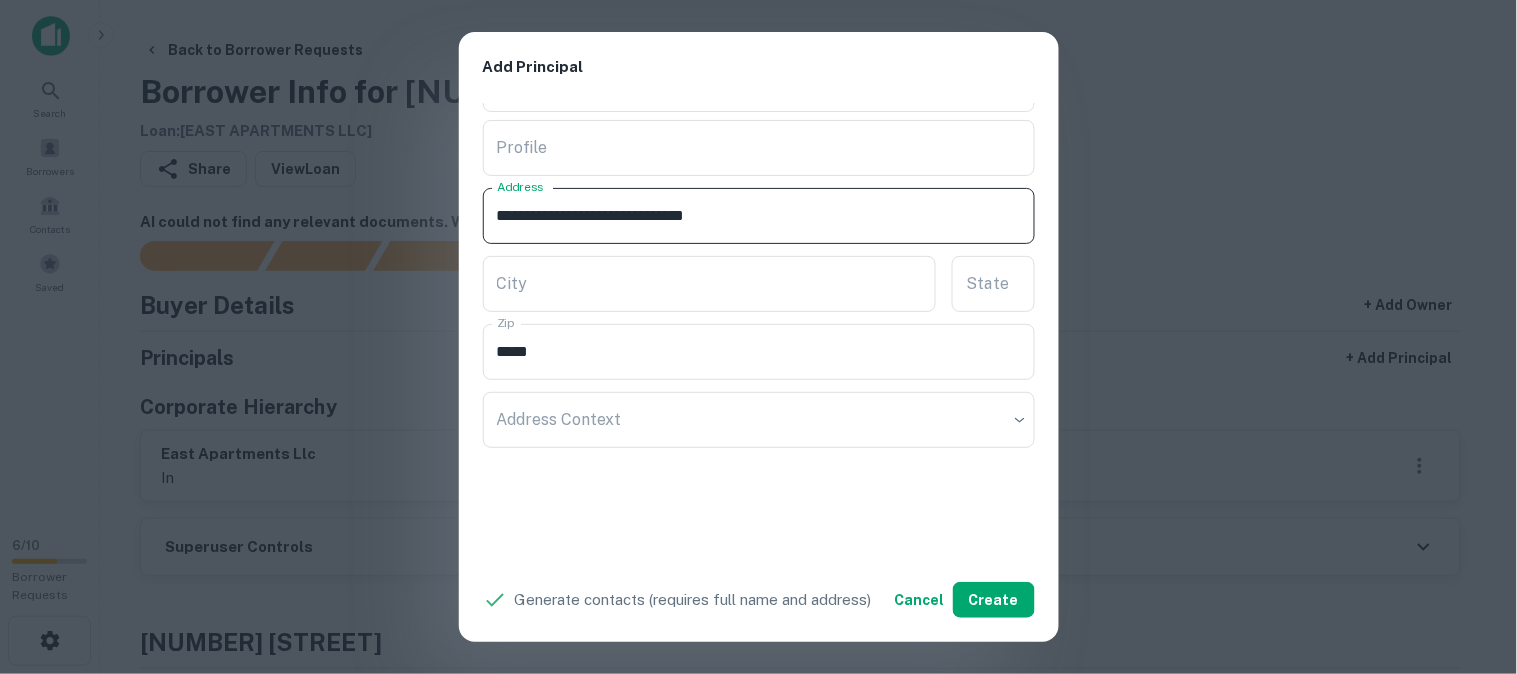 drag, startPoint x: 715, startPoint y: 208, endPoint x: 730, endPoint y: 228, distance: 25 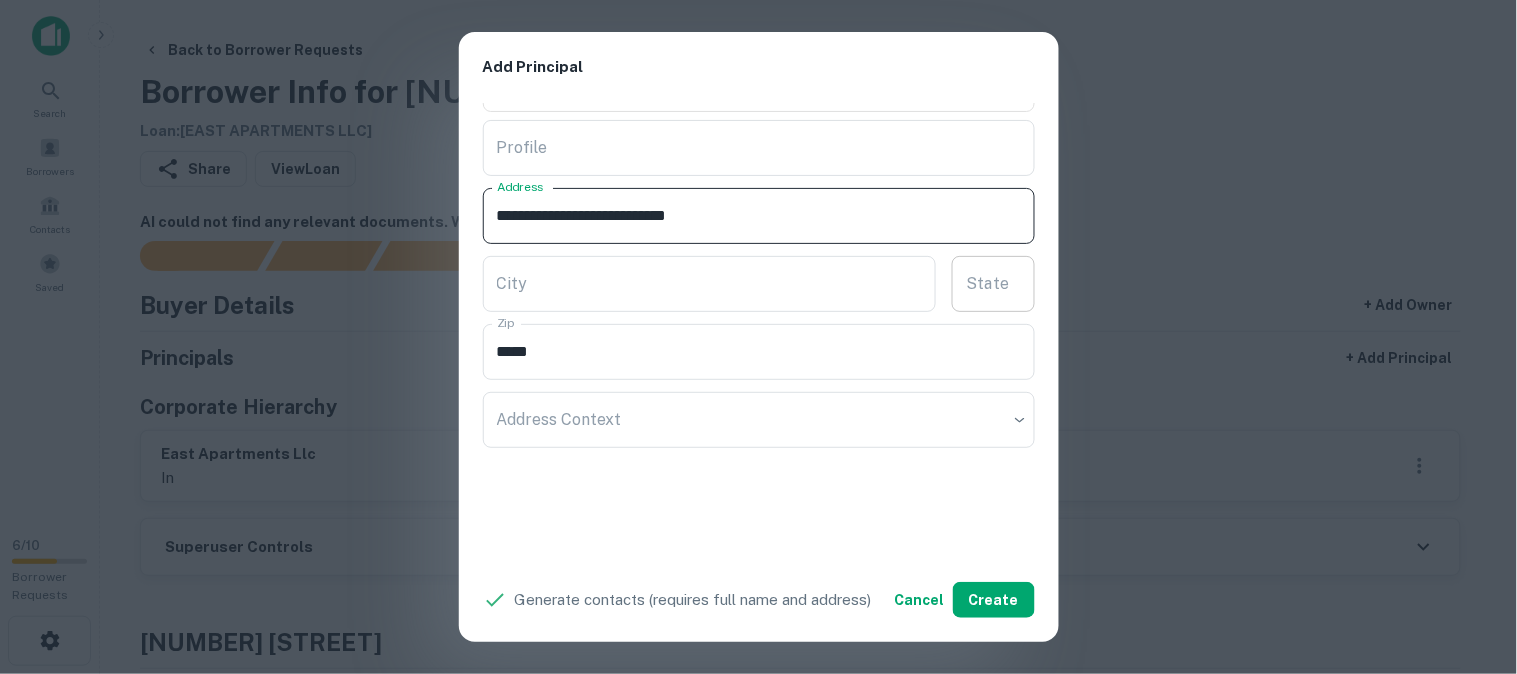 type on "**********" 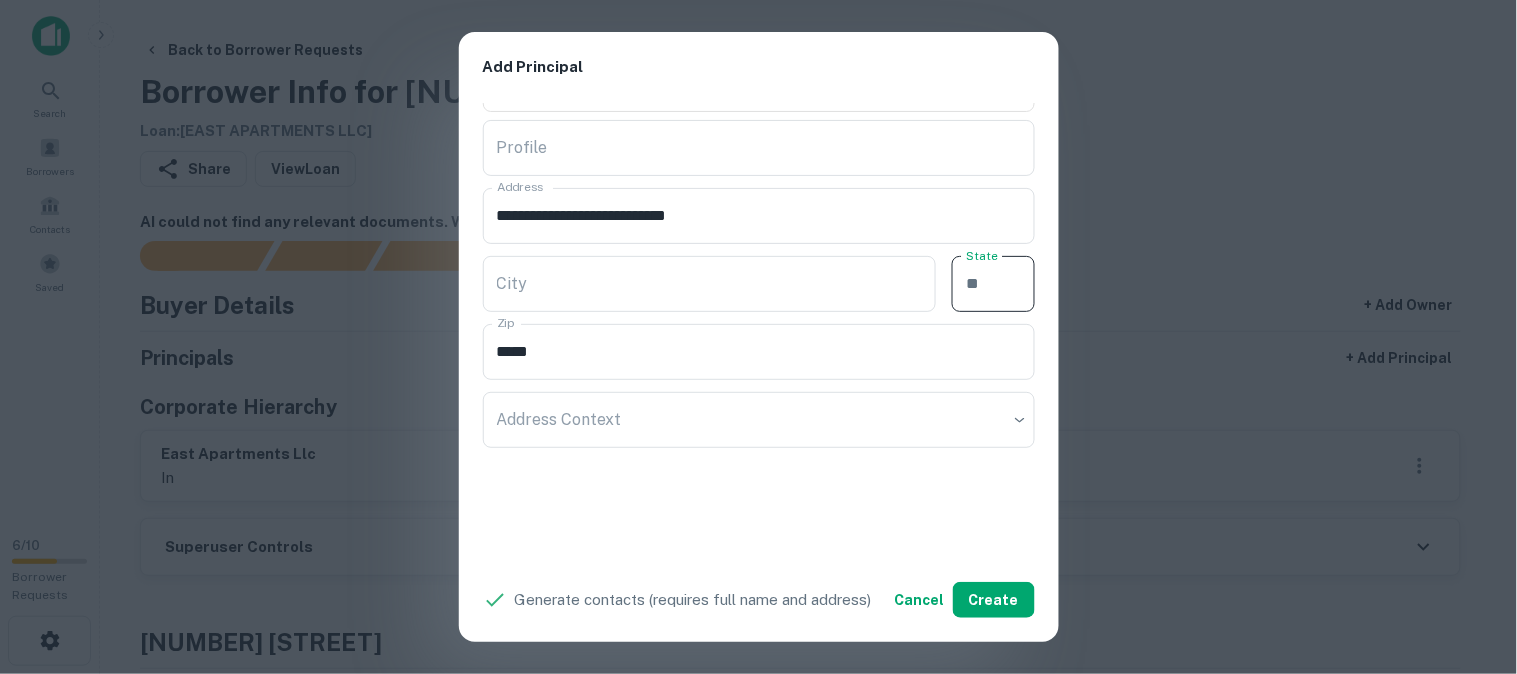click on "State" at bounding box center [993, 284] 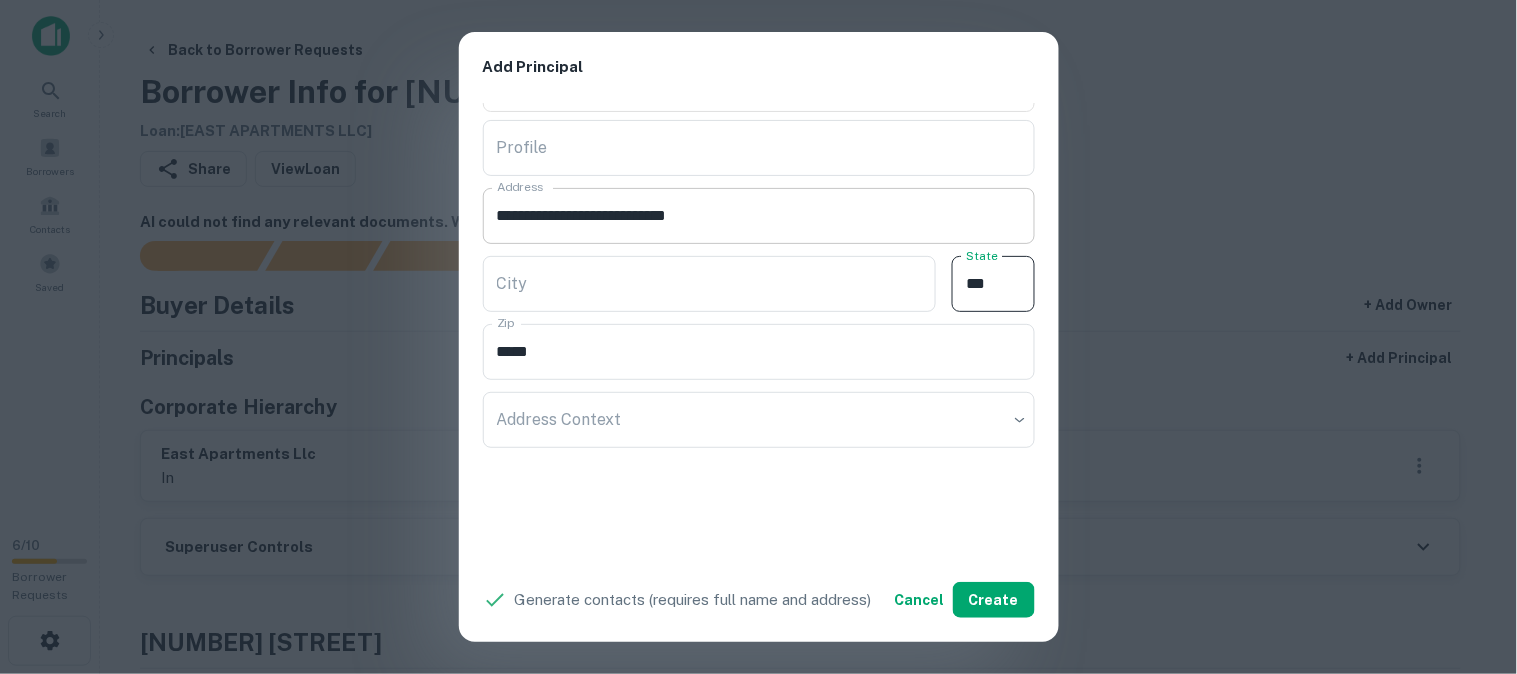 type on "**" 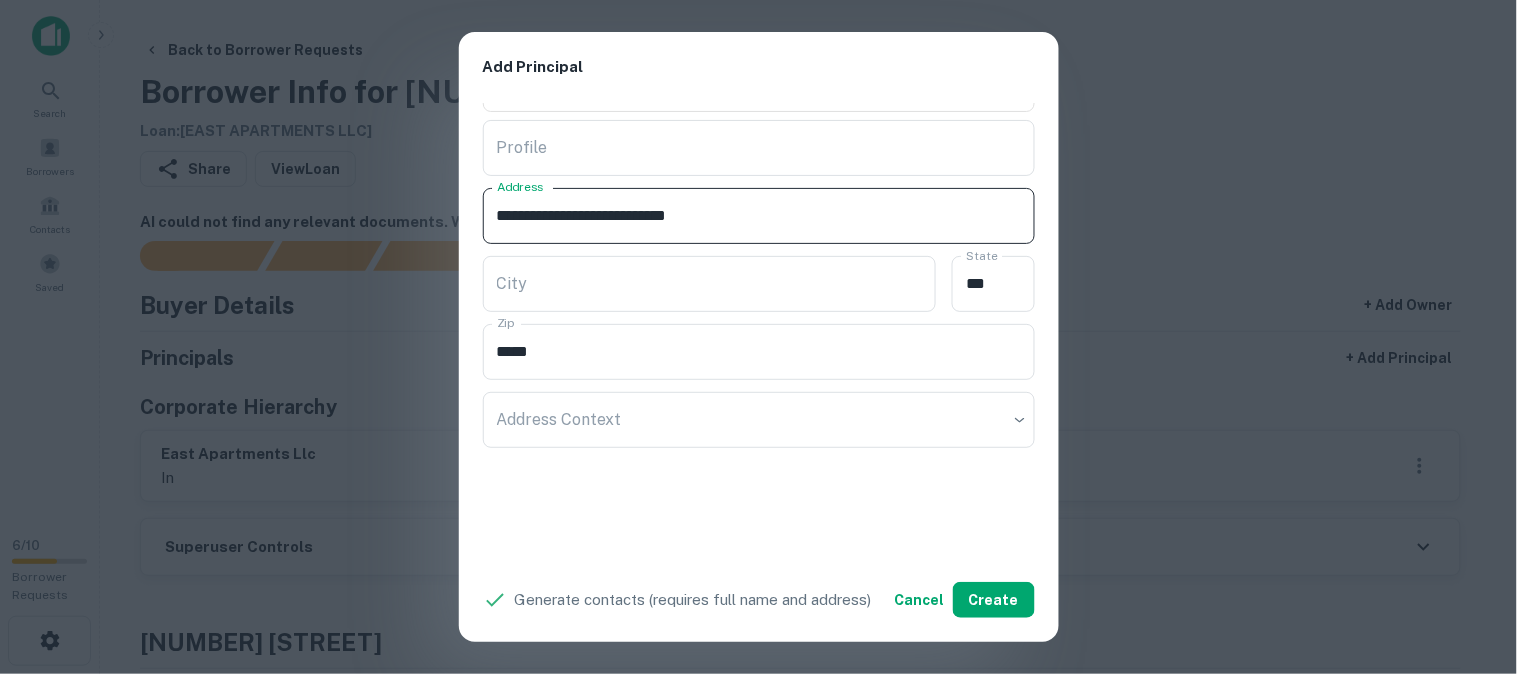 drag, startPoint x: 663, startPoint y: 222, endPoint x: 707, endPoint y: 247, distance: 50.606323 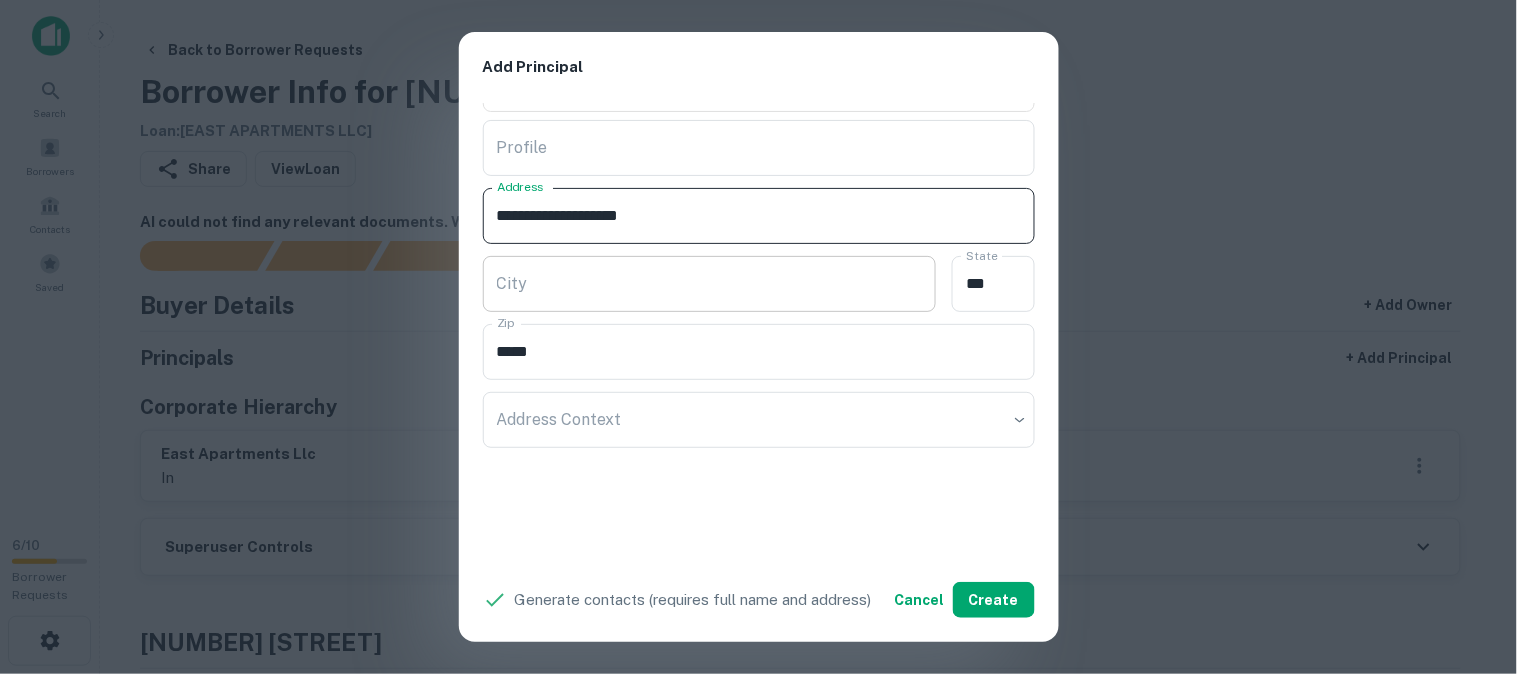 type on "**********" 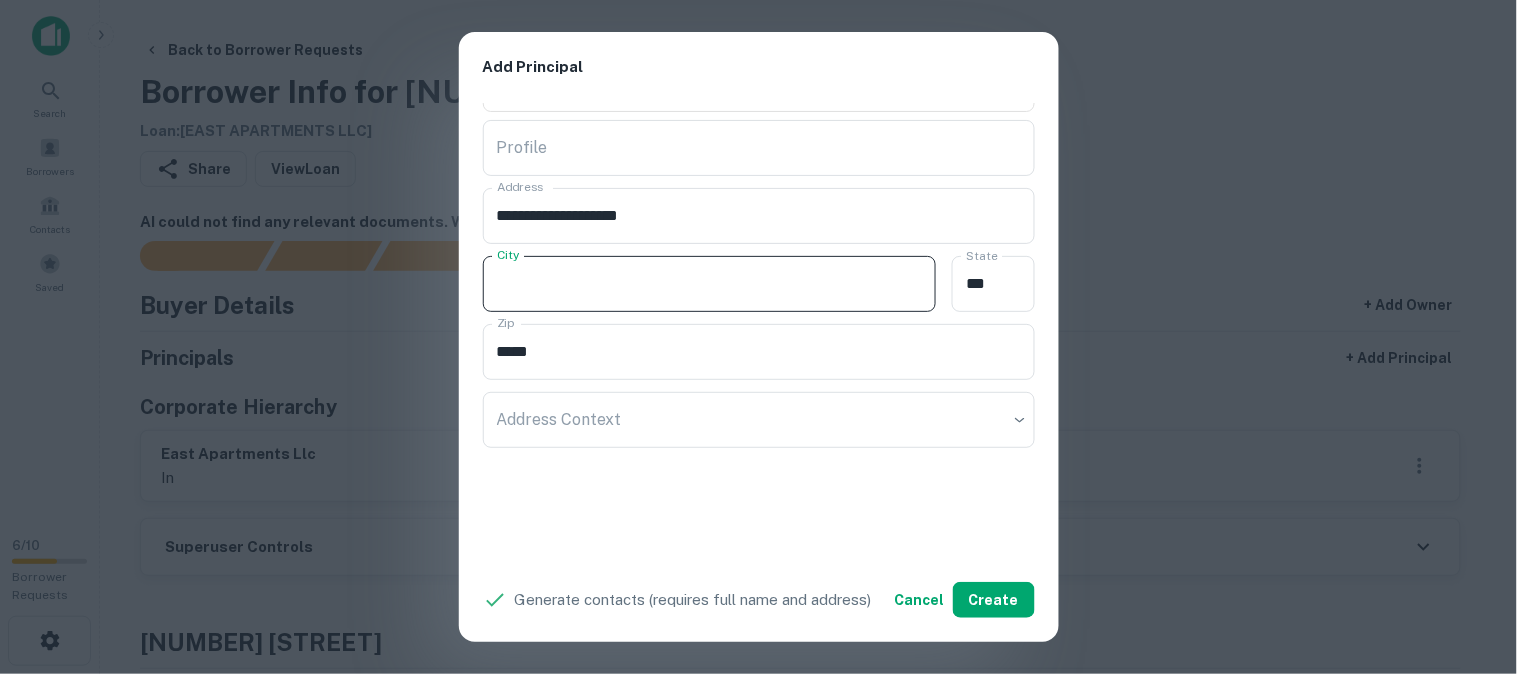 paste on "********" 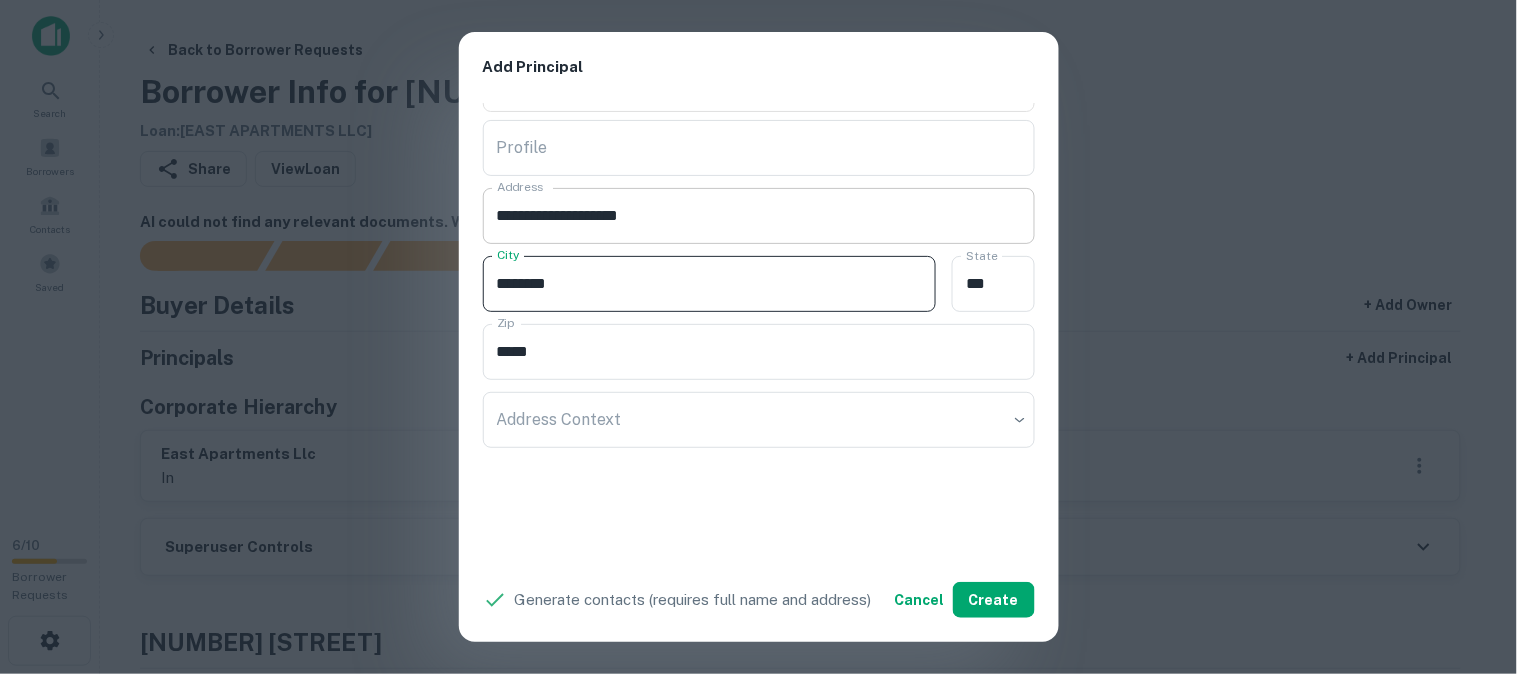 type on "********" 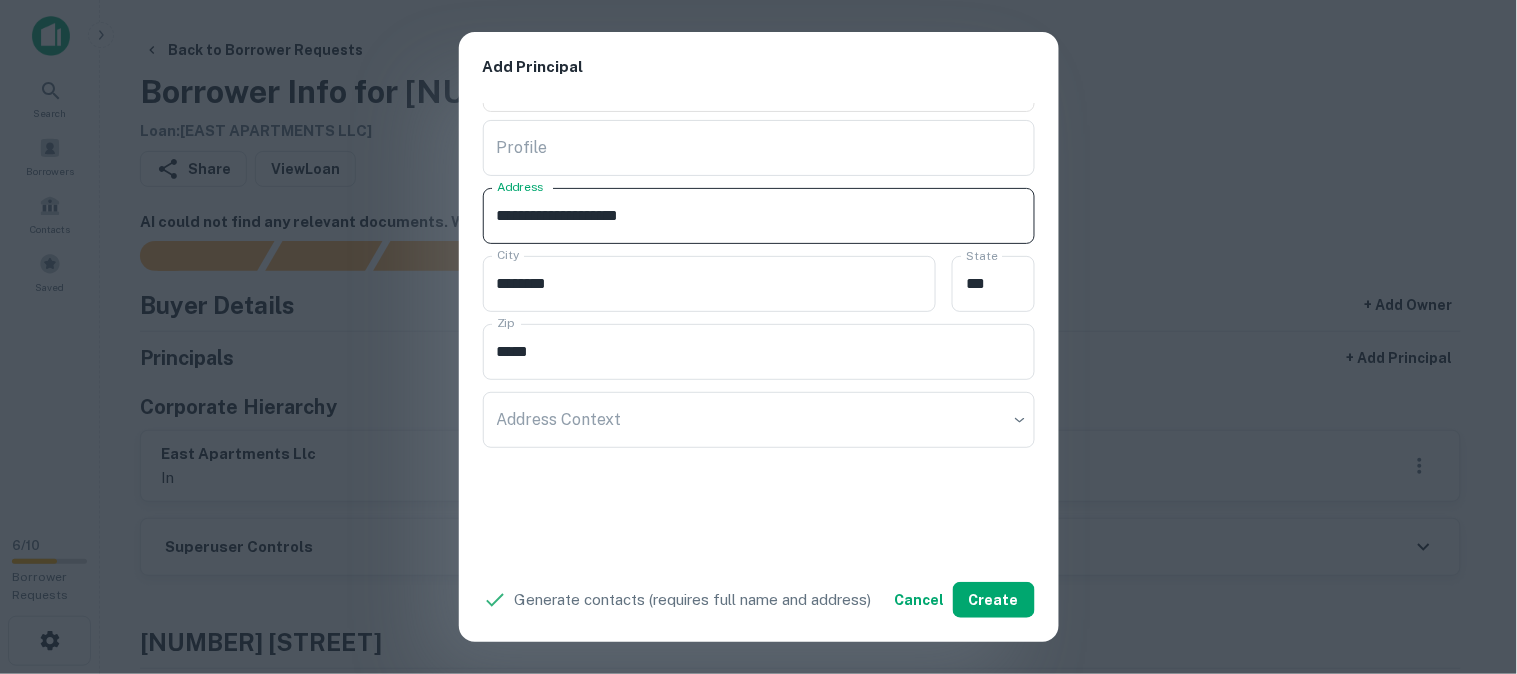drag, startPoint x: 635, startPoint y: 225, endPoint x: 735, endPoint y: 235, distance: 100.49876 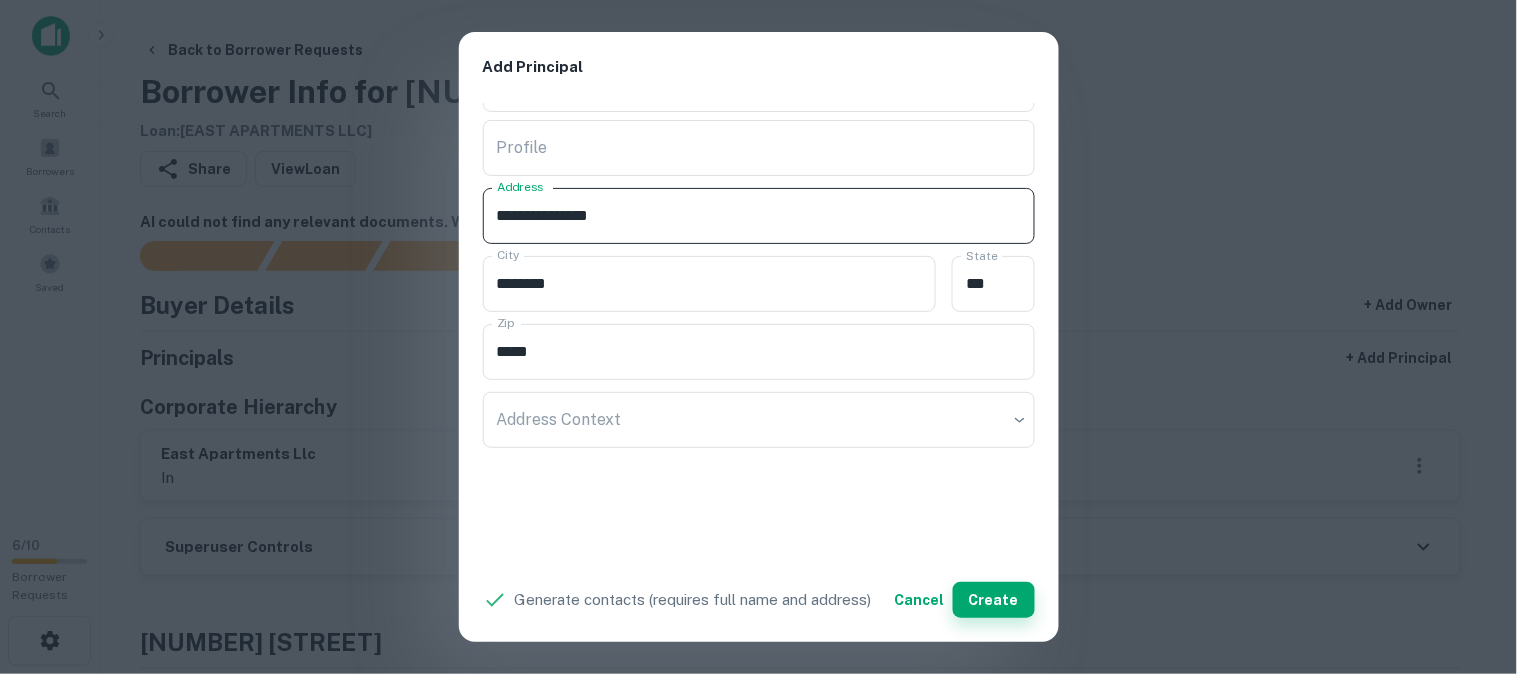 type on "**********" 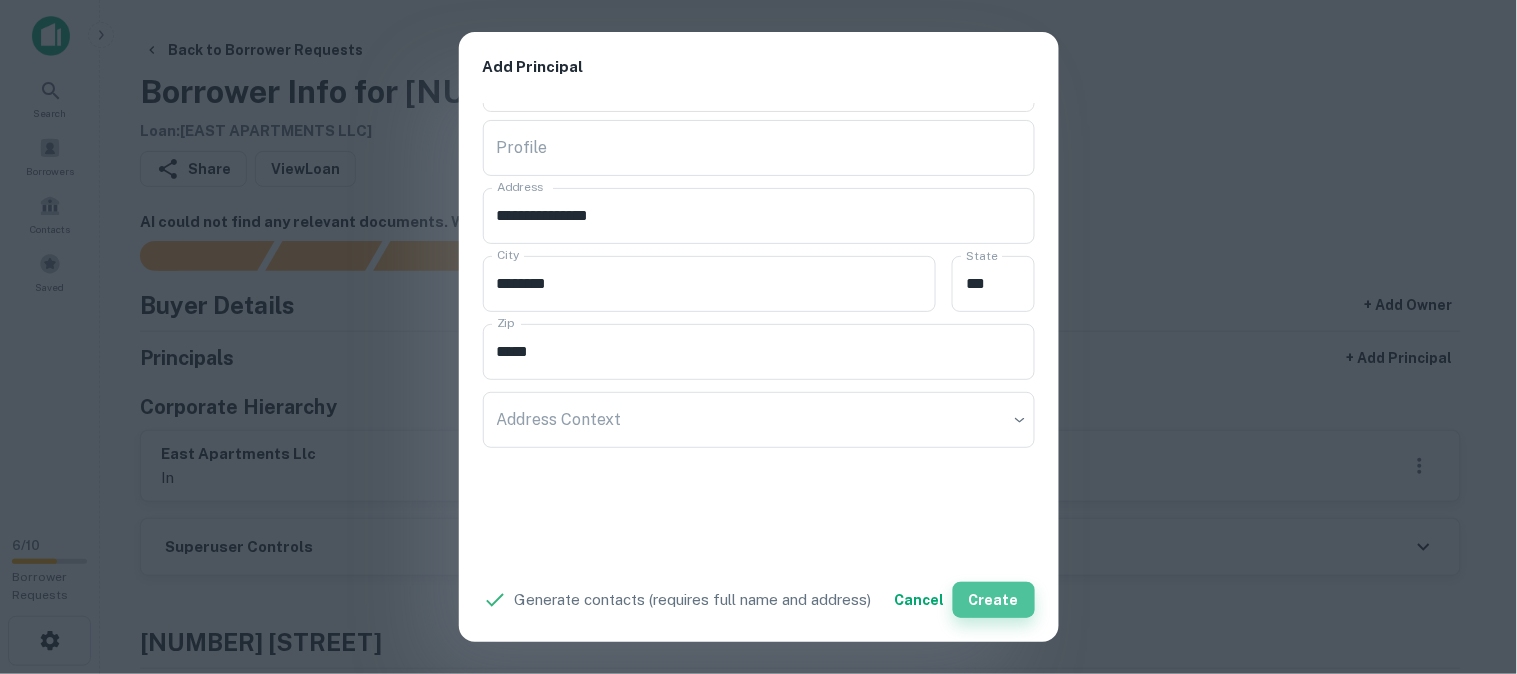 click on "Create" at bounding box center (994, 600) 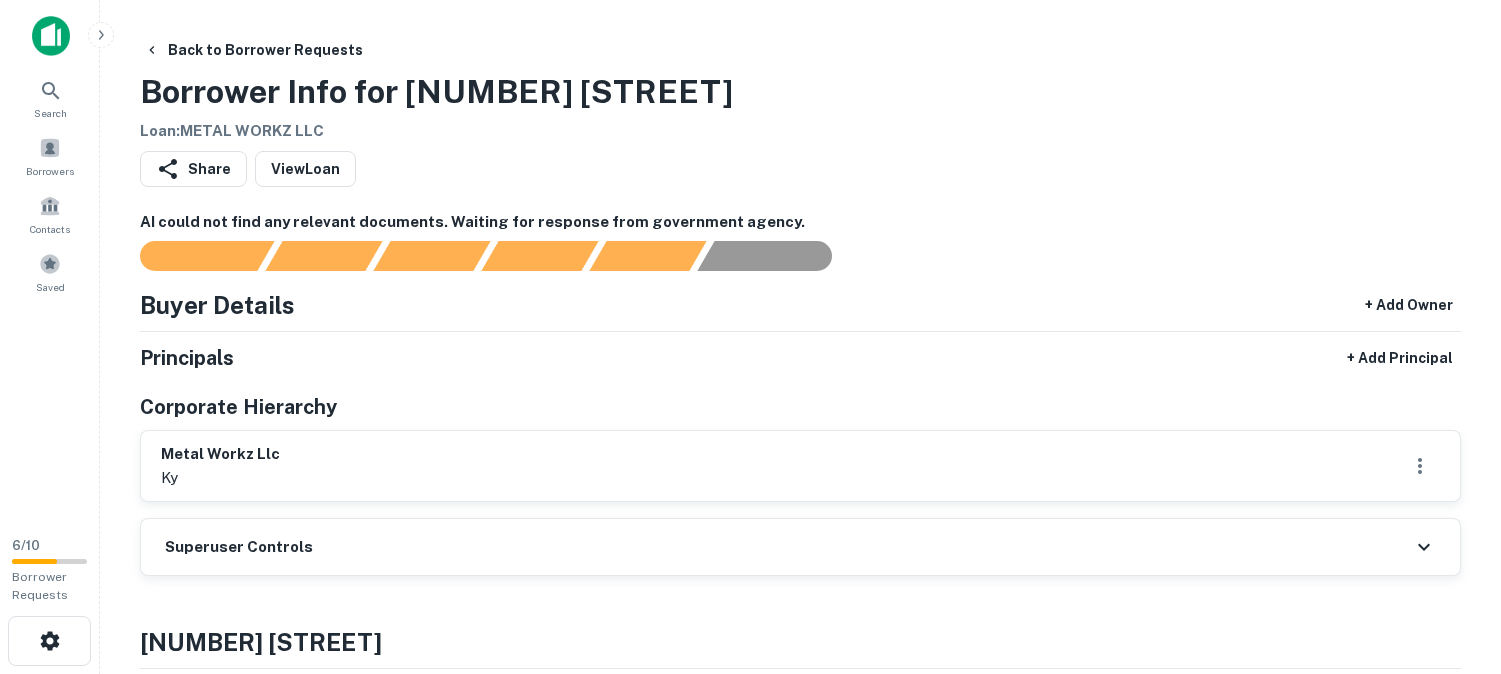 scroll, scrollTop: 0, scrollLeft: 0, axis: both 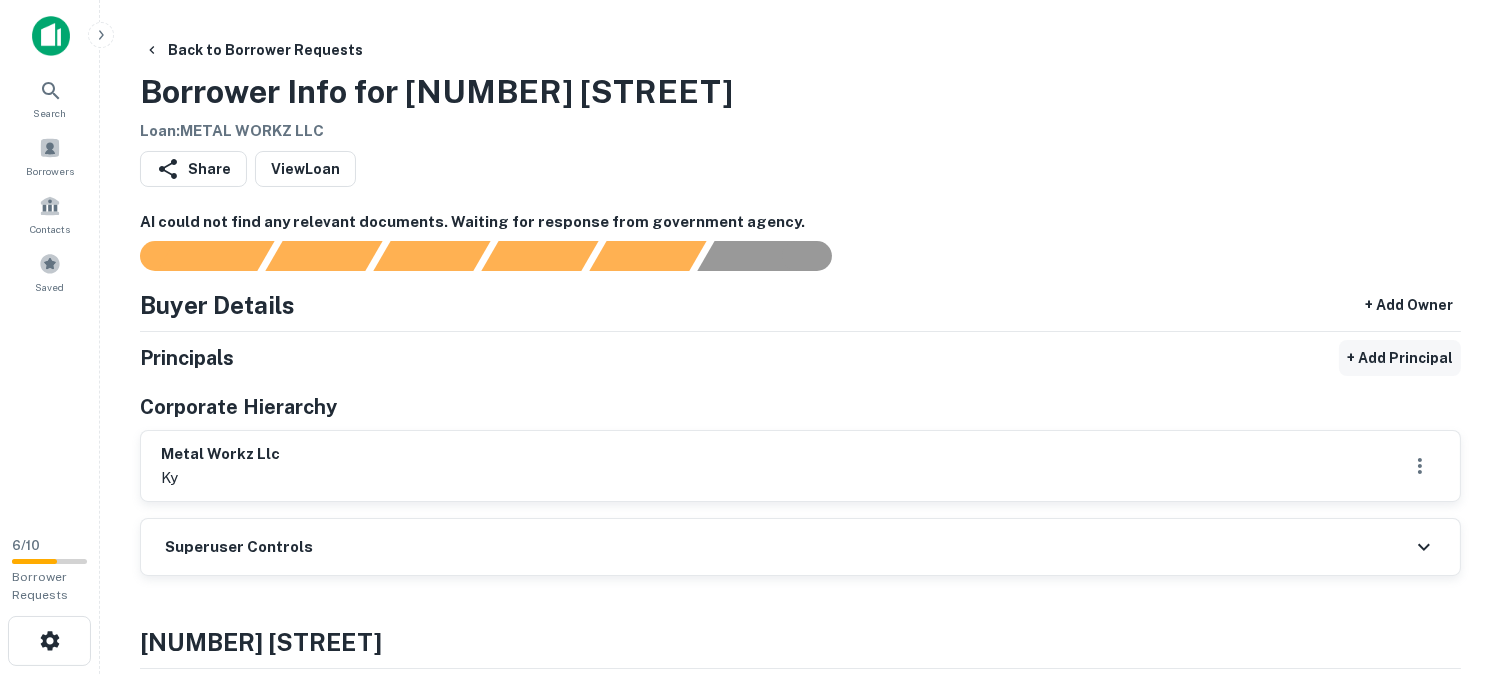 click on "+ Add Principal" at bounding box center [1400, 358] 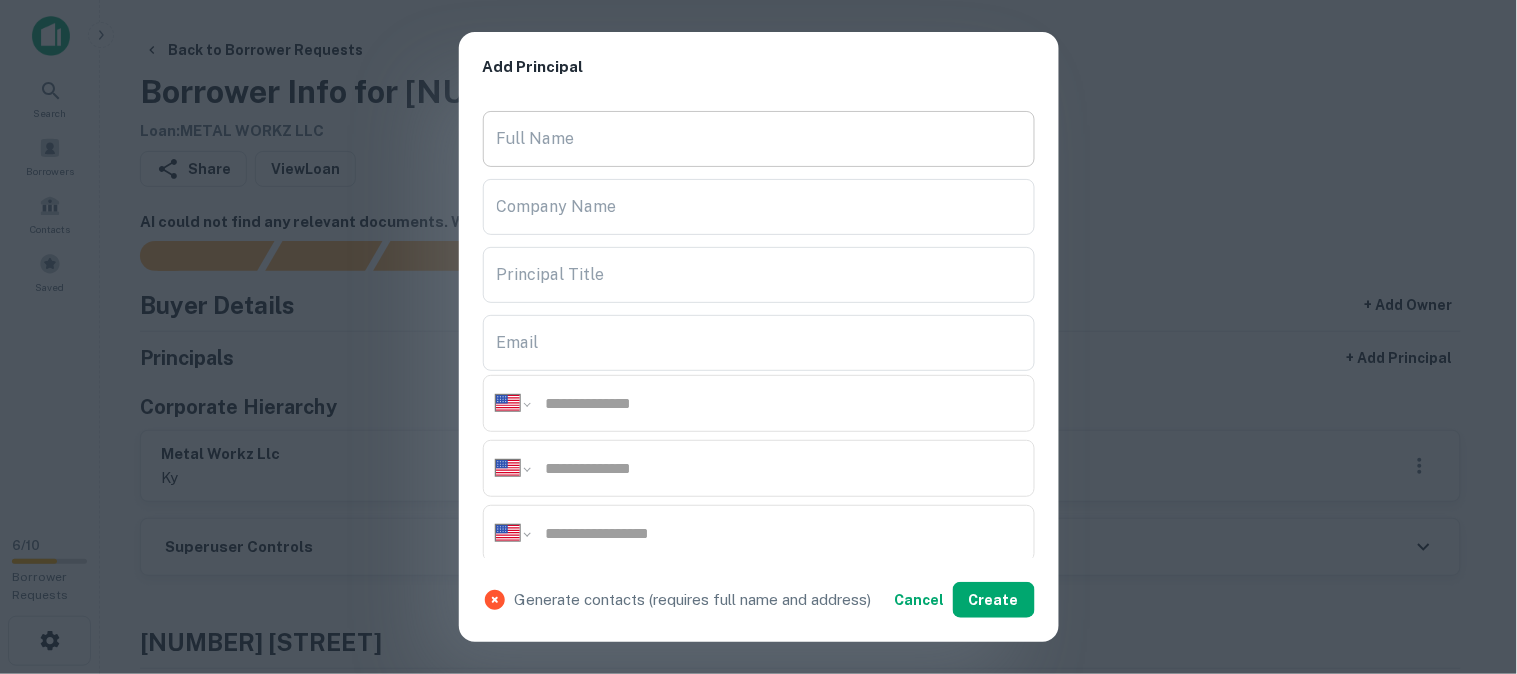 click on "Full Name" at bounding box center (759, 139) 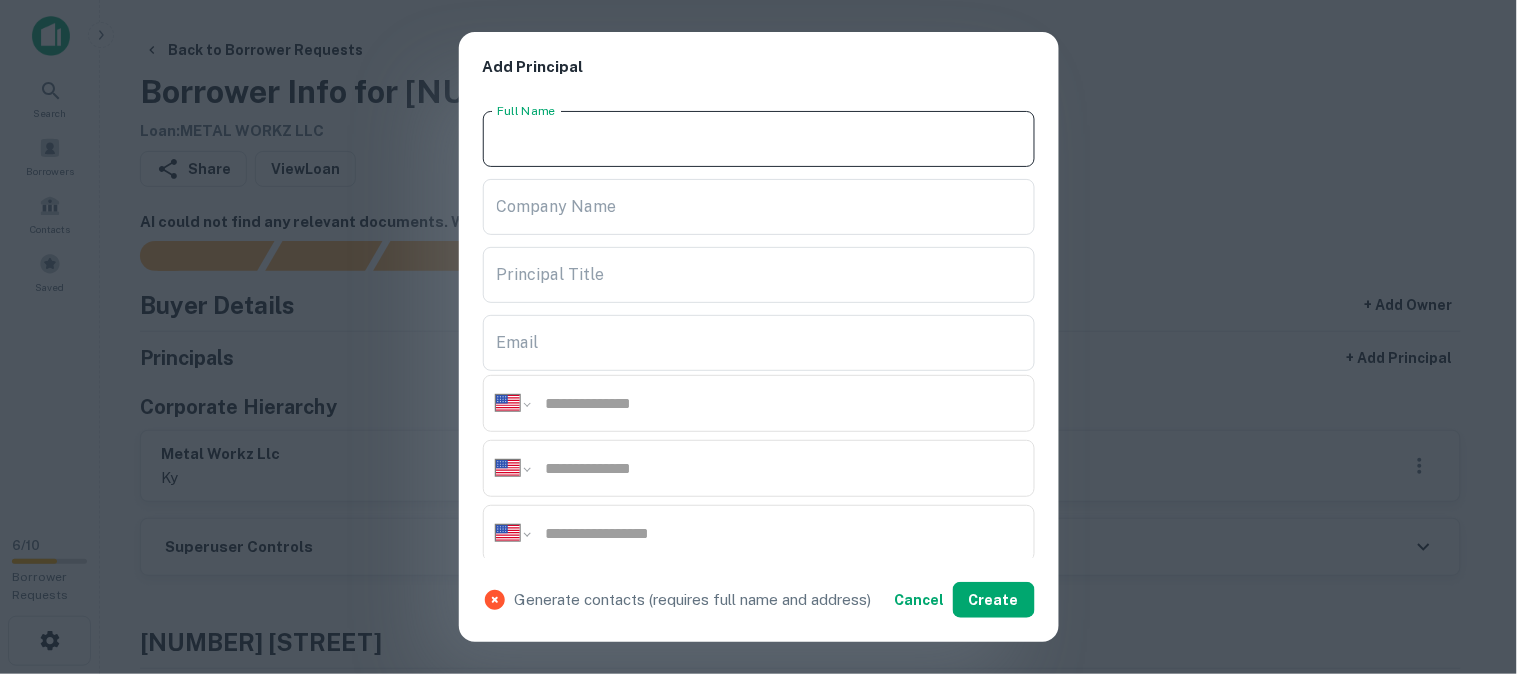 paste on "**********" 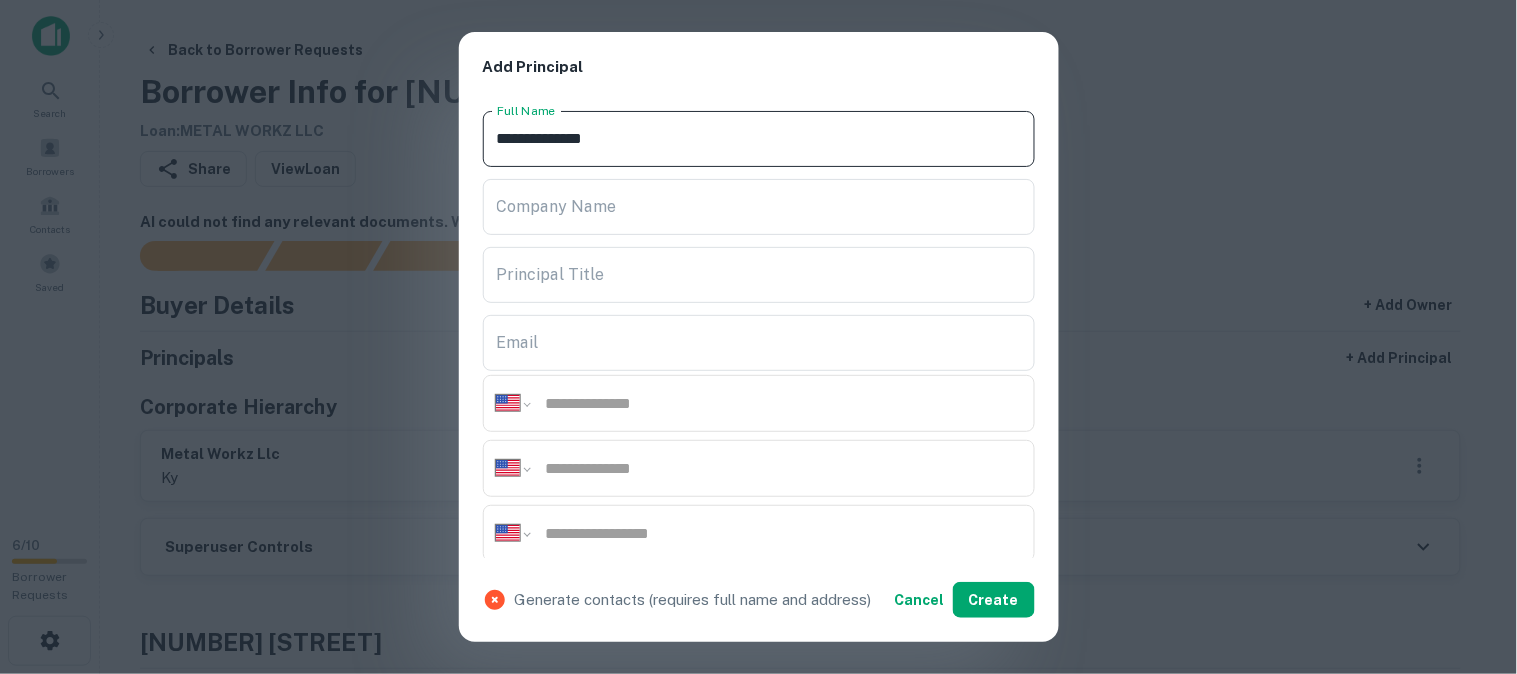 type on "**********" 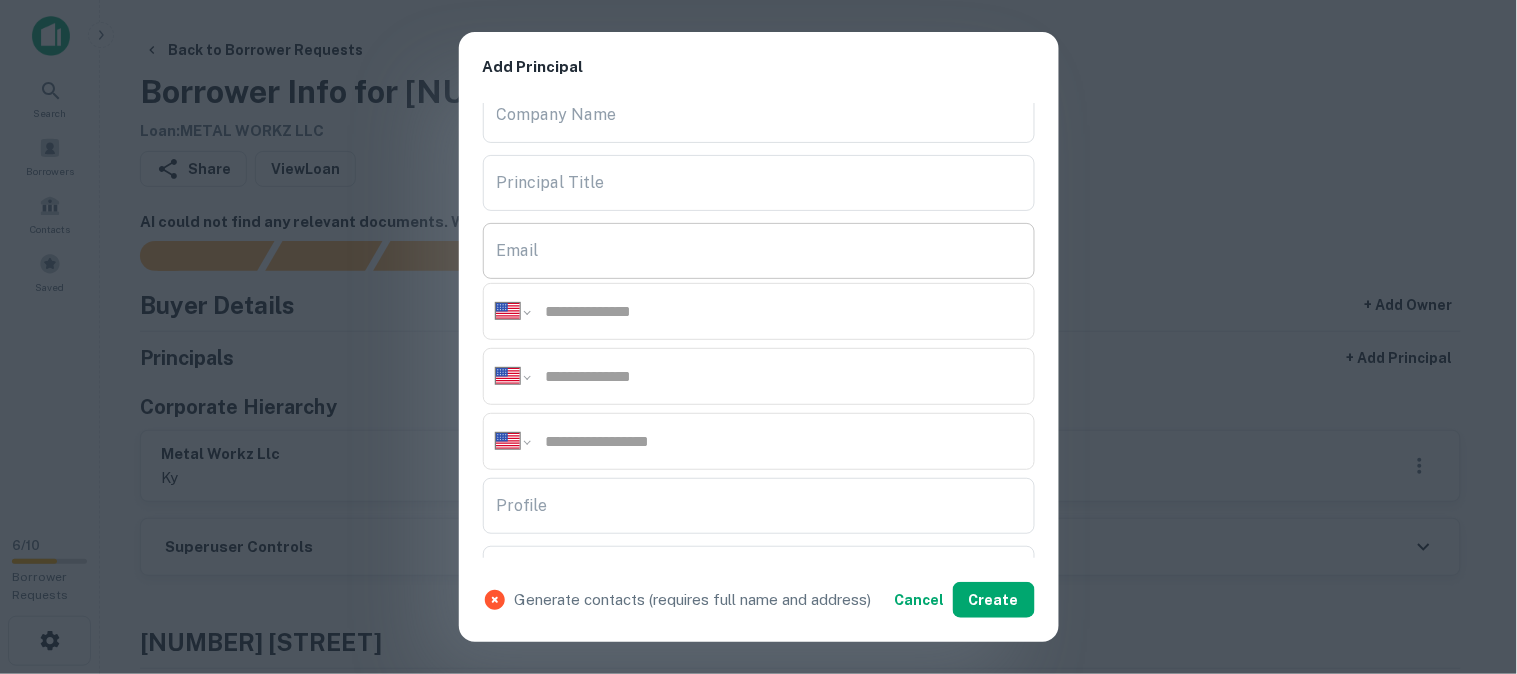 scroll, scrollTop: 333, scrollLeft: 0, axis: vertical 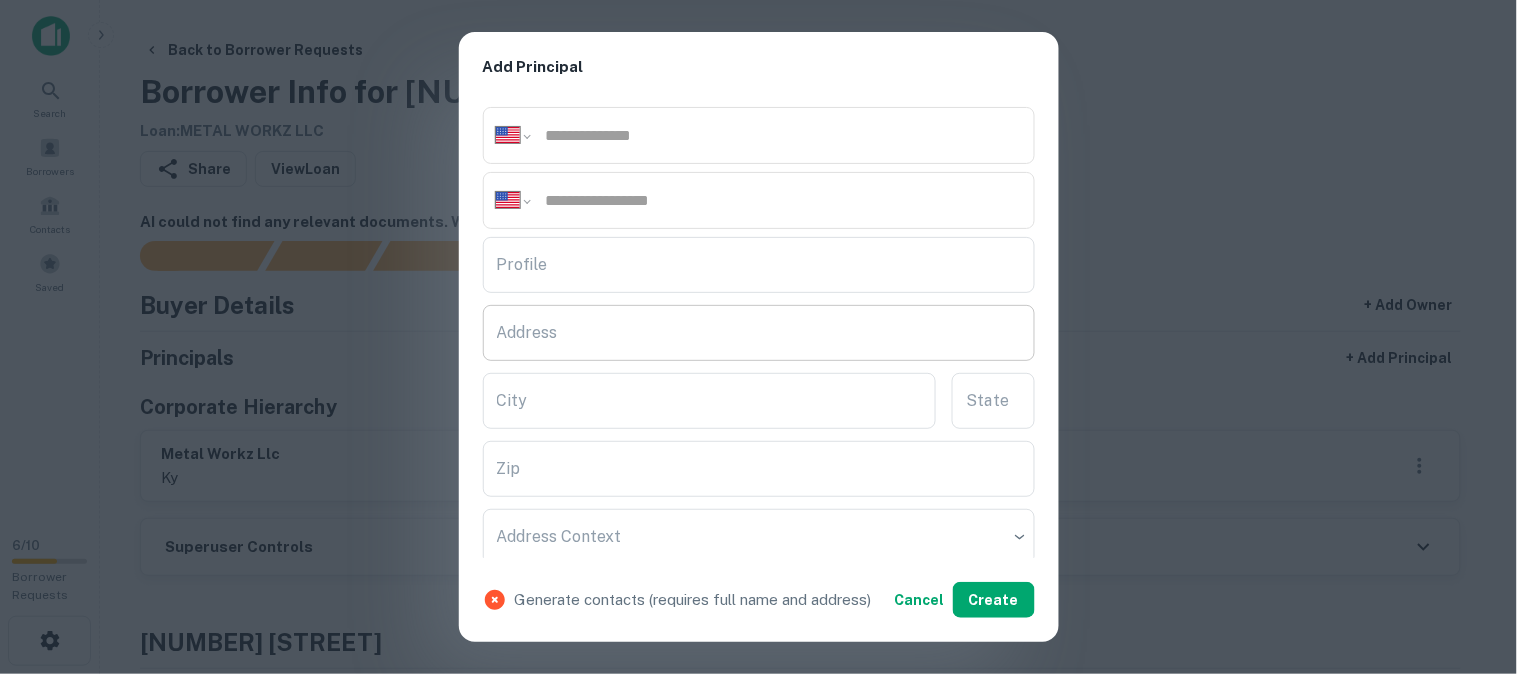 click on "Address" at bounding box center [759, 333] 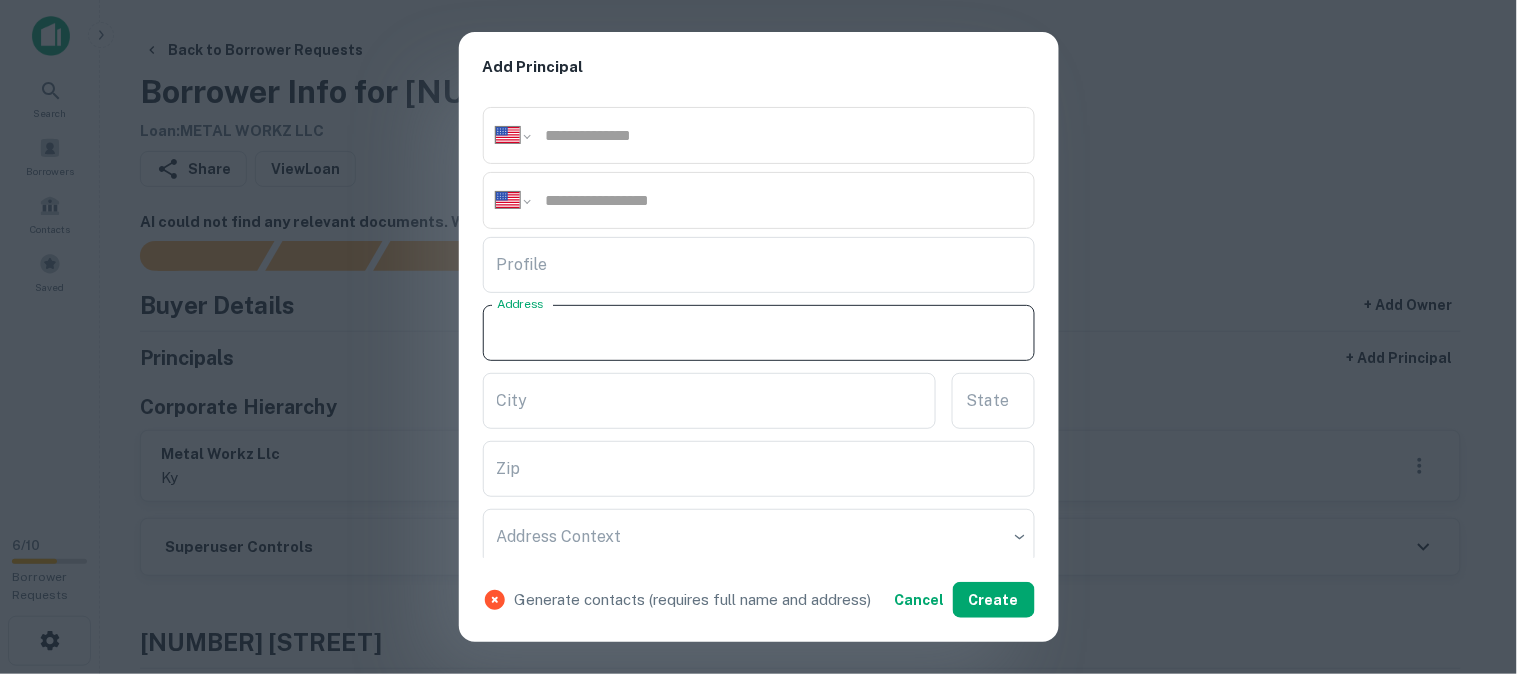 paste on "**********" 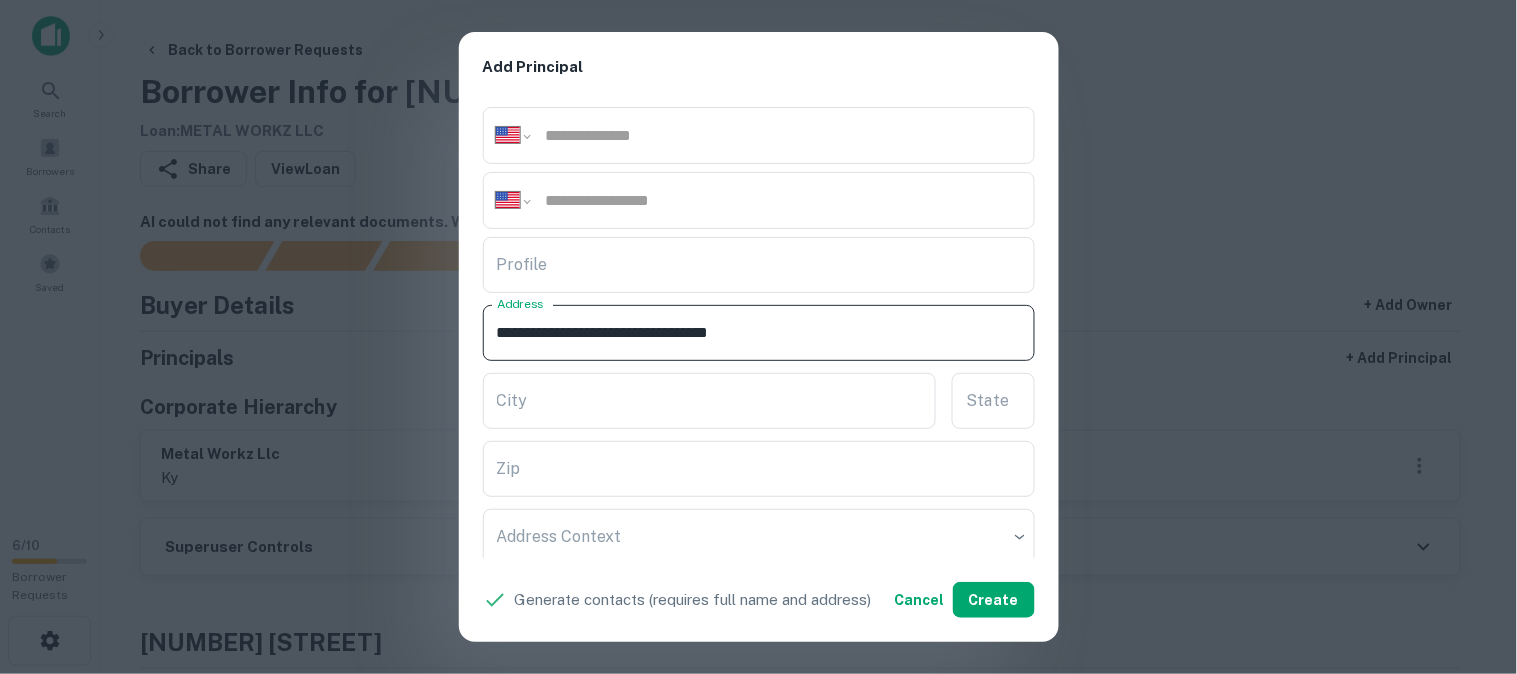drag, startPoint x: 727, startPoint y: 330, endPoint x: 817, endPoint y: 353, distance: 92.89241 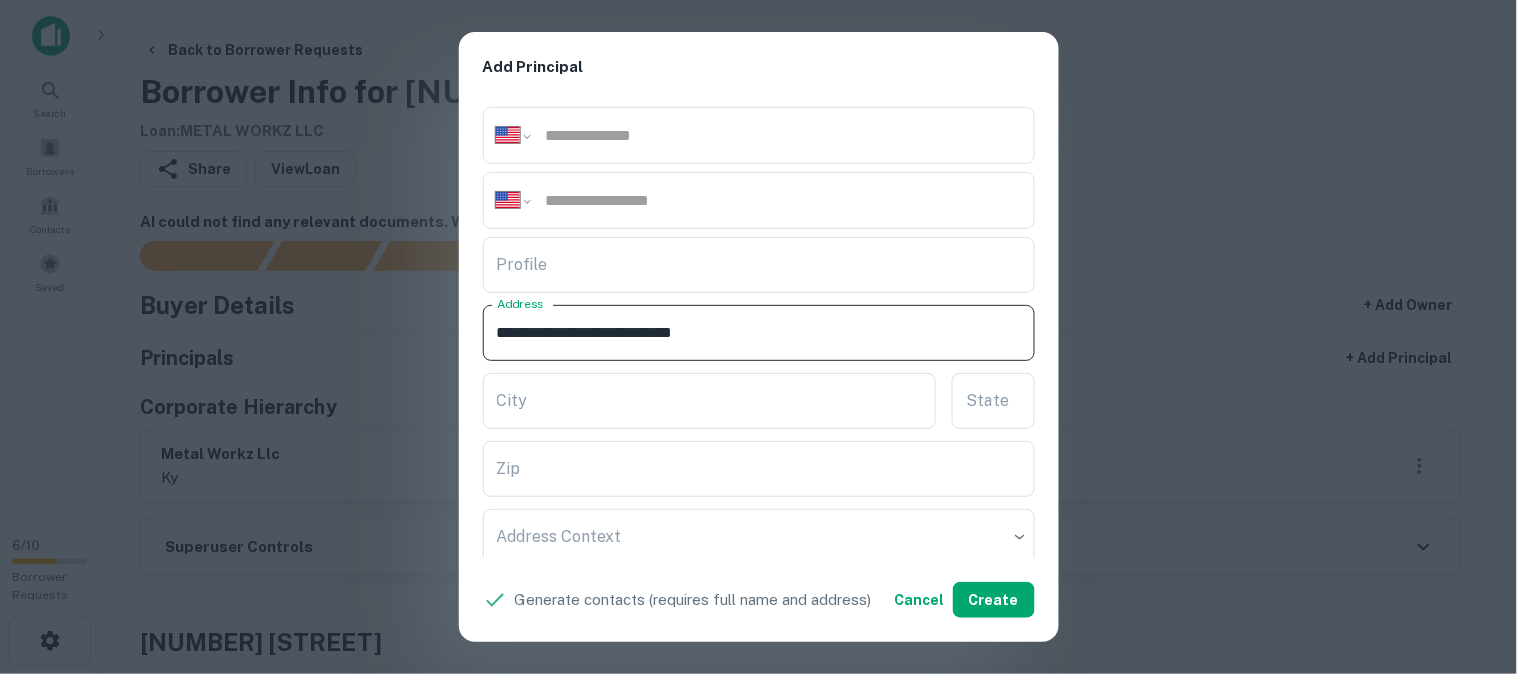 type on "**********" 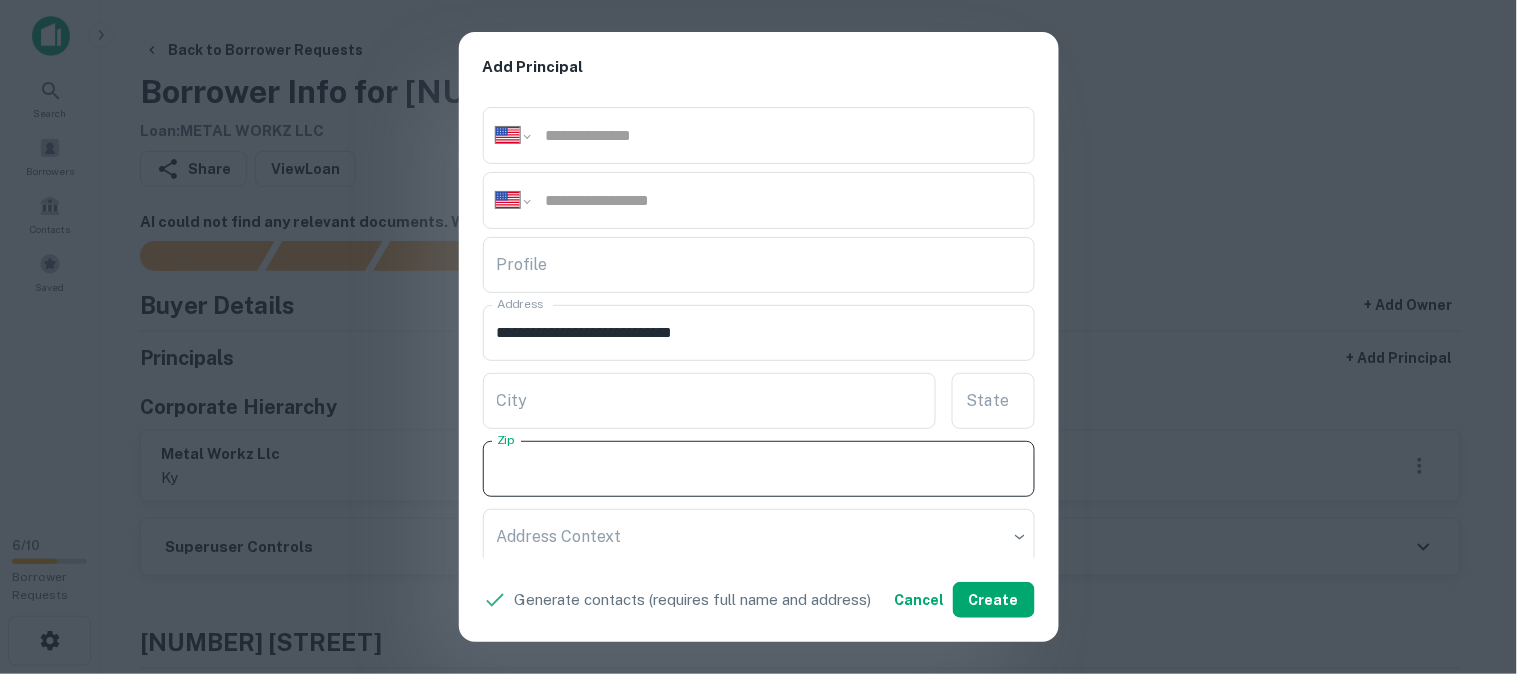 click on "Zip" at bounding box center [759, 469] 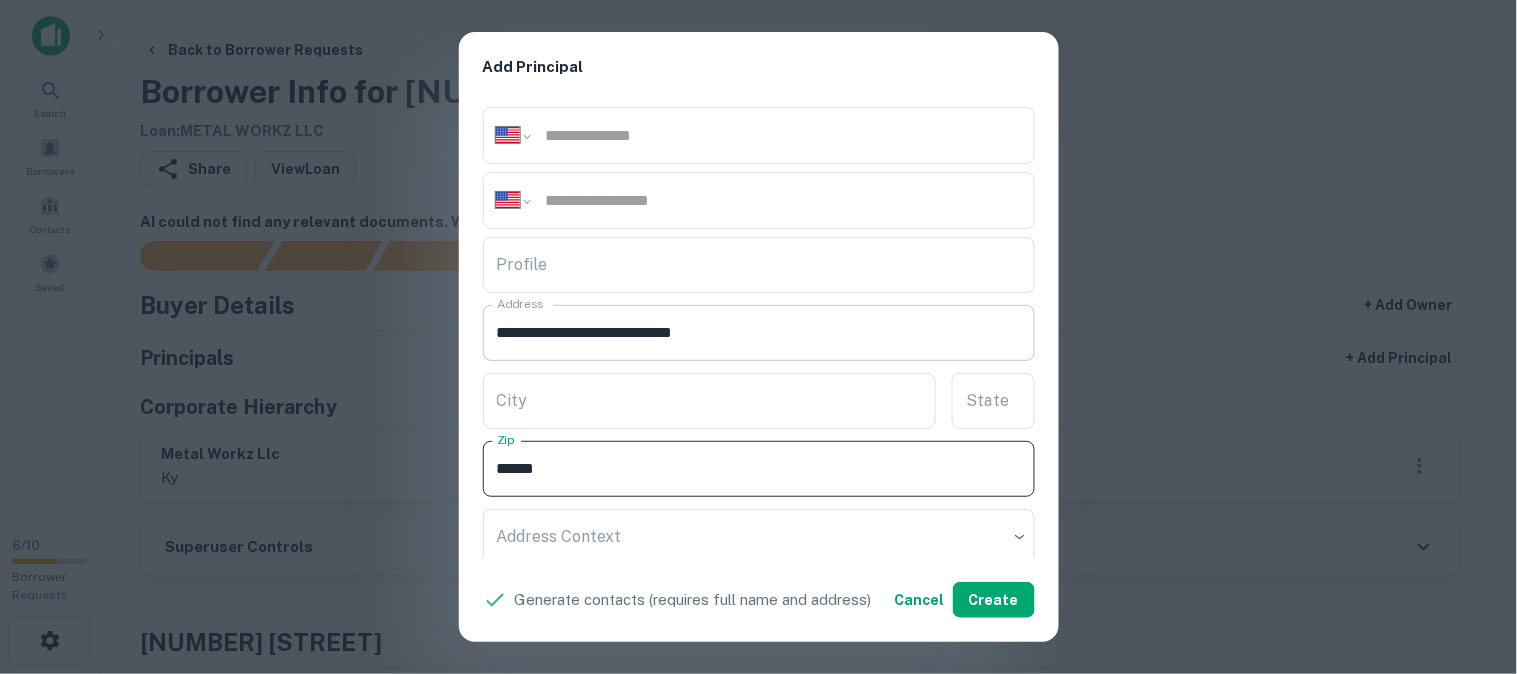 type on "*****" 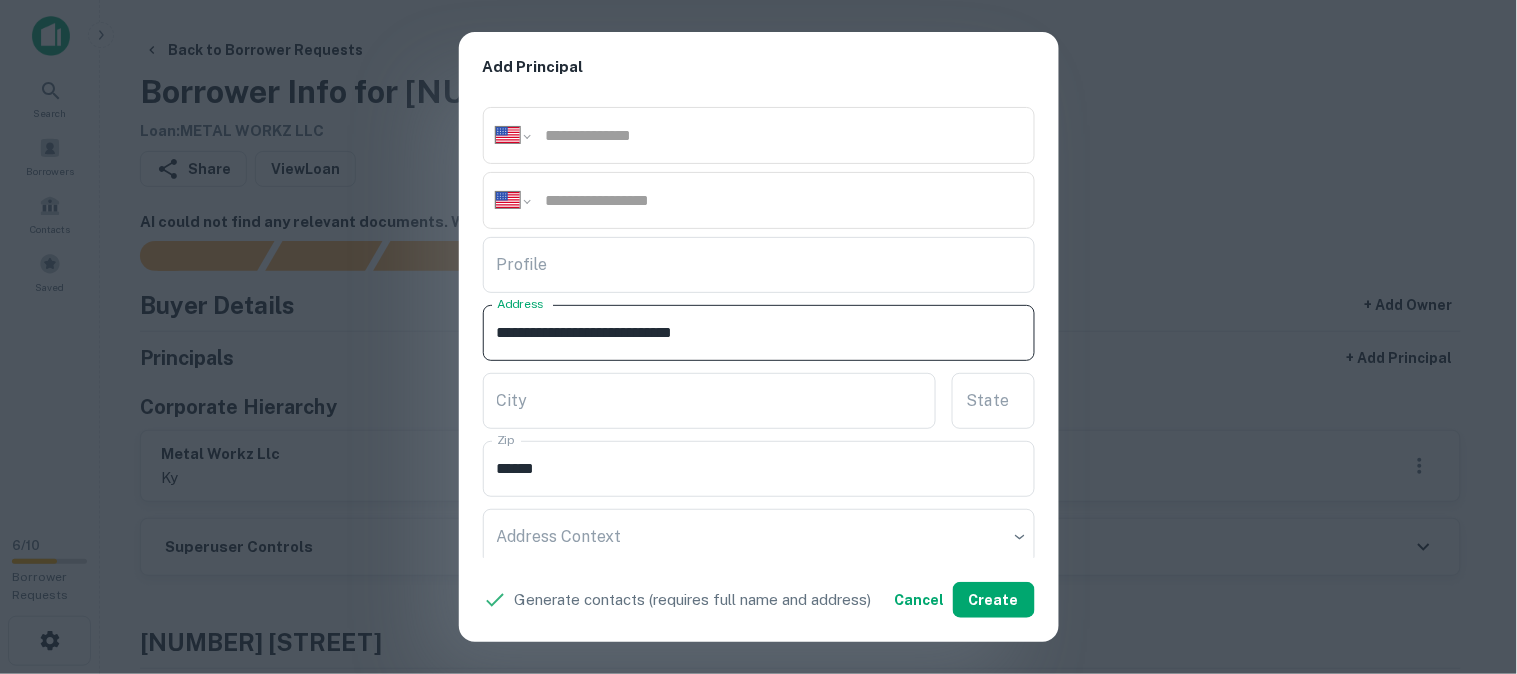 drag, startPoint x: 707, startPoint y: 324, endPoint x: 770, endPoint y: 361, distance: 73.061615 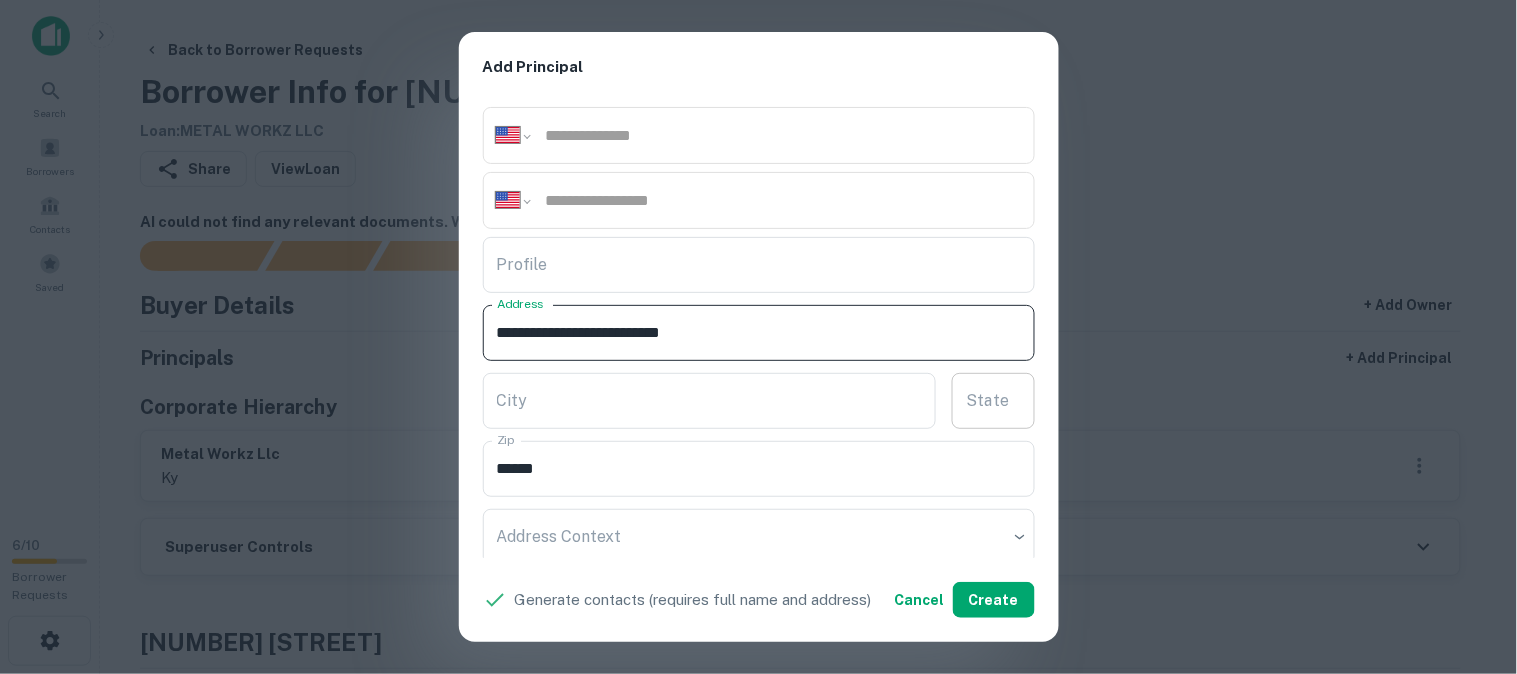 type on "**********" 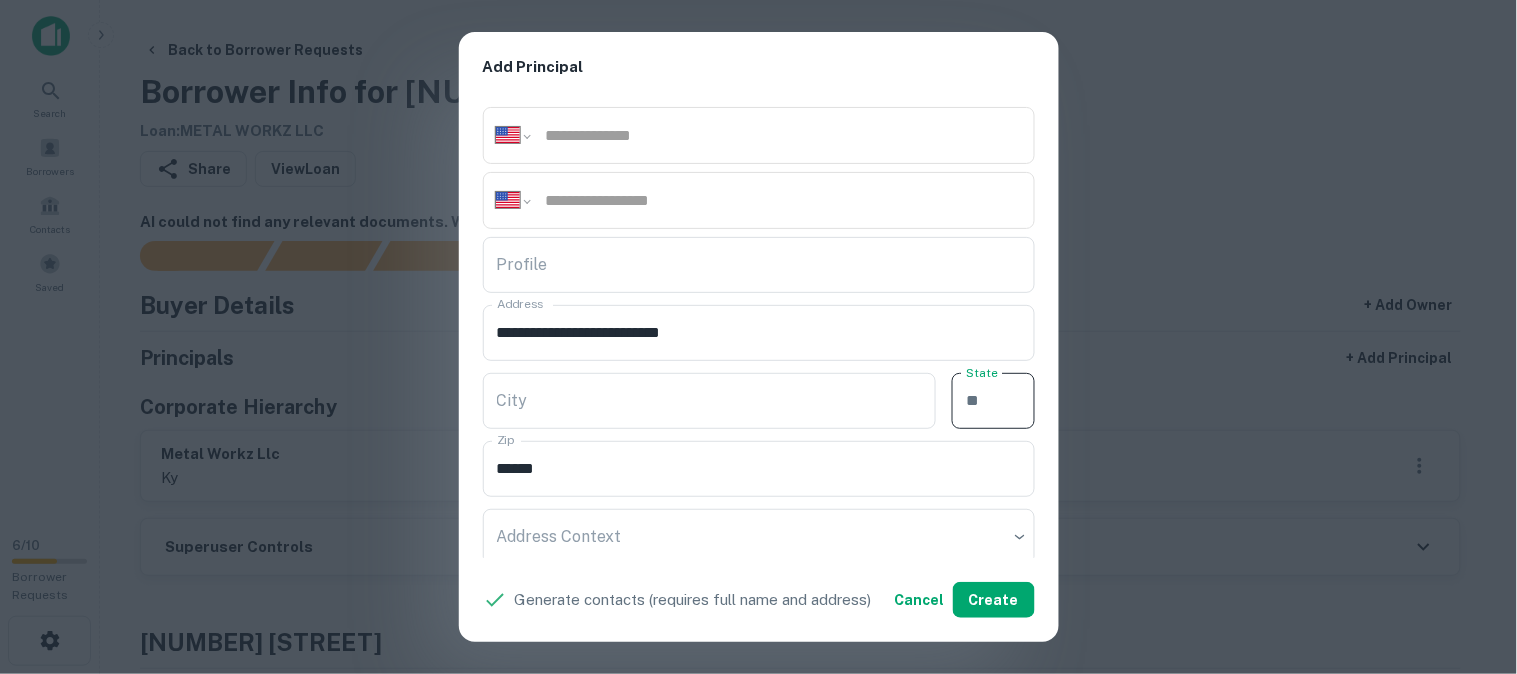 click on "State" at bounding box center (993, 401) 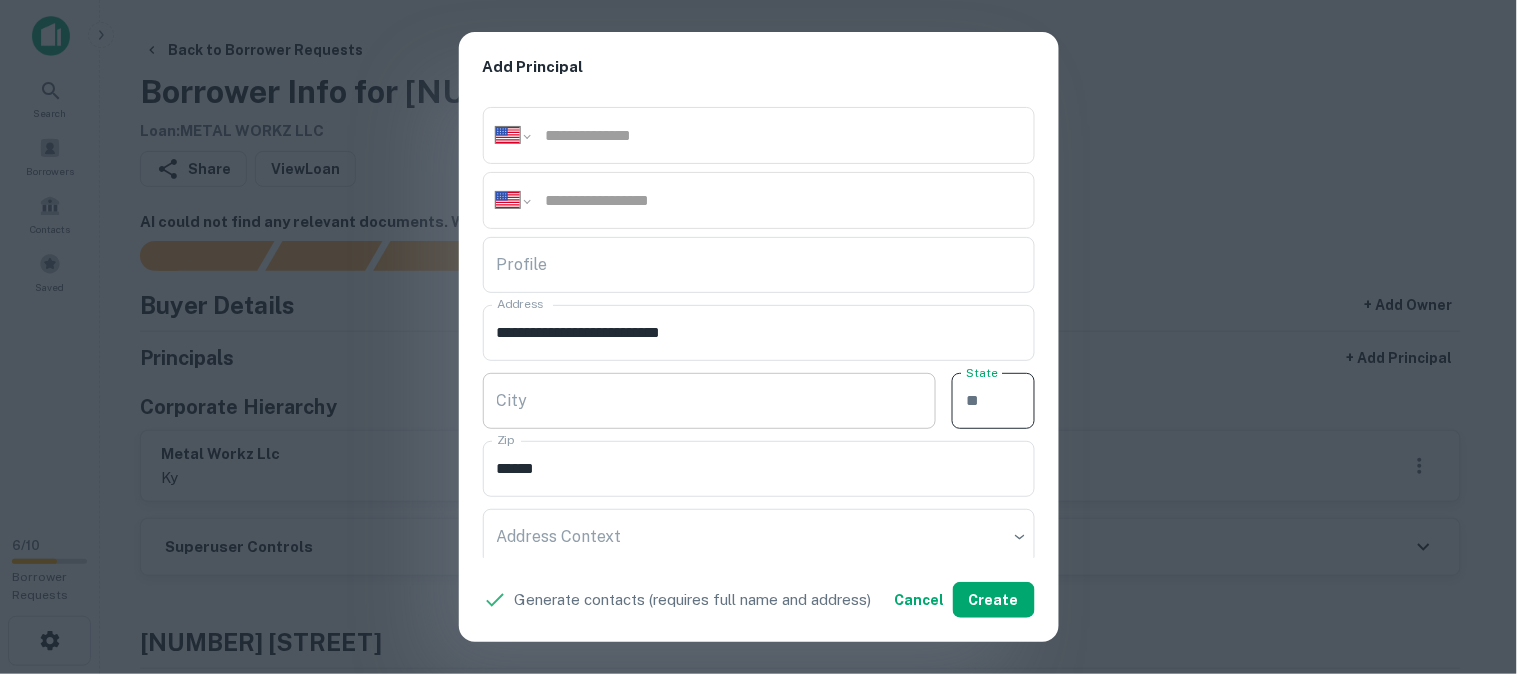 paste on "**" 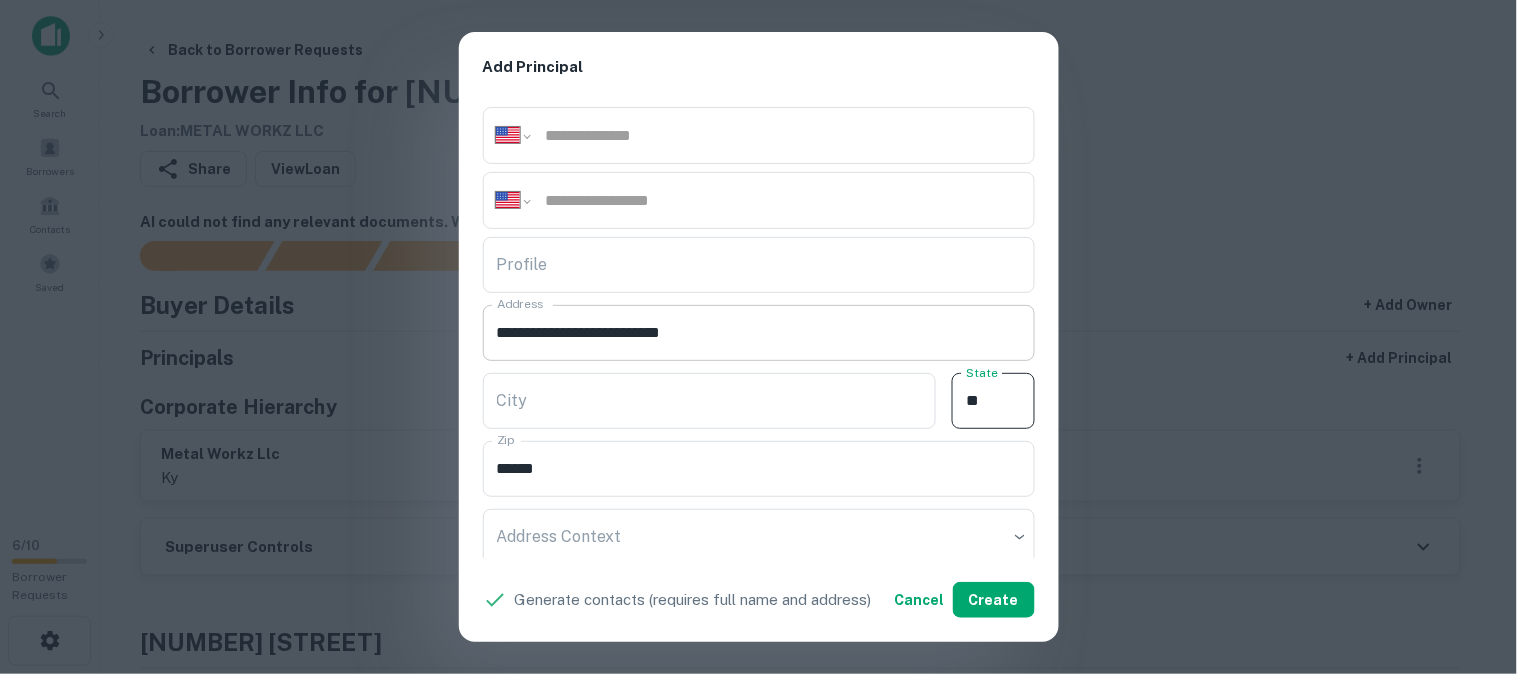 type on "**" 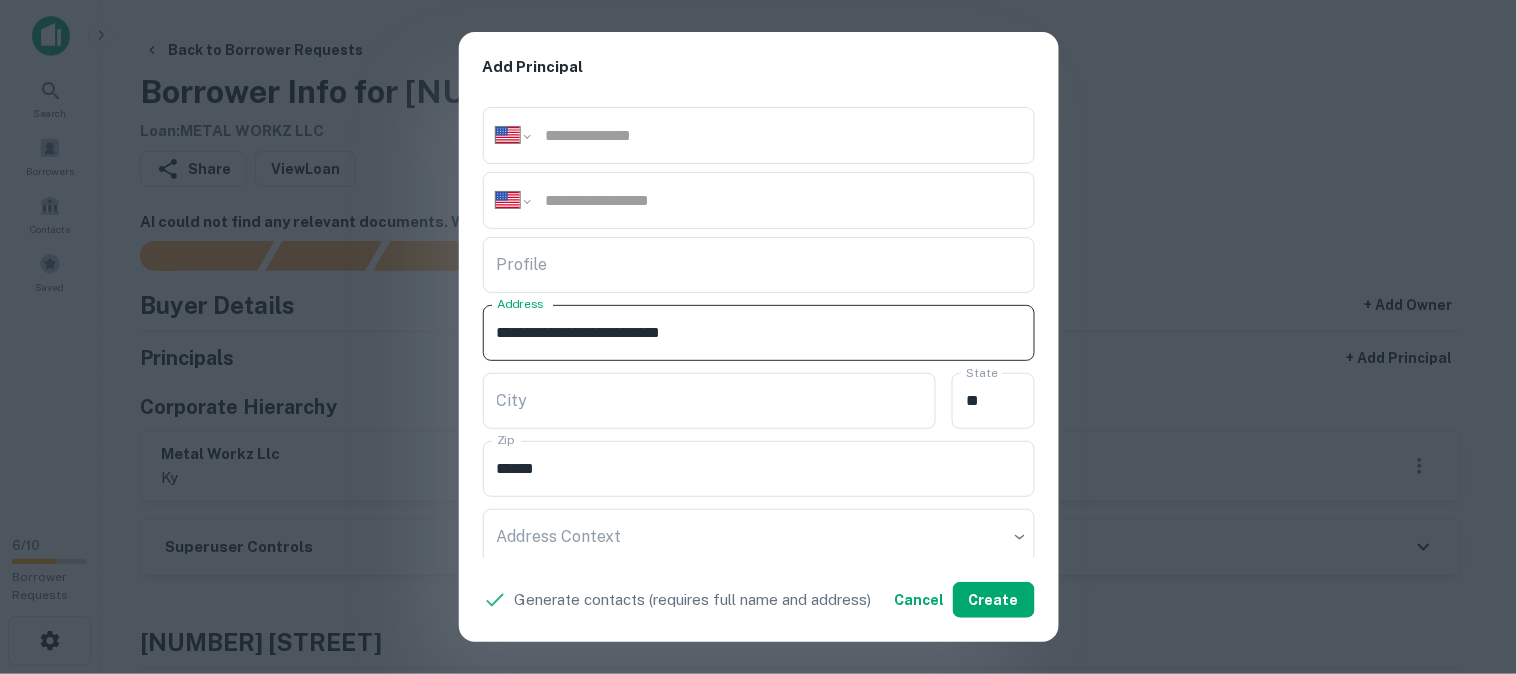 drag, startPoint x: 661, startPoint y: 338, endPoint x: 696, endPoint y: 358, distance: 40.311287 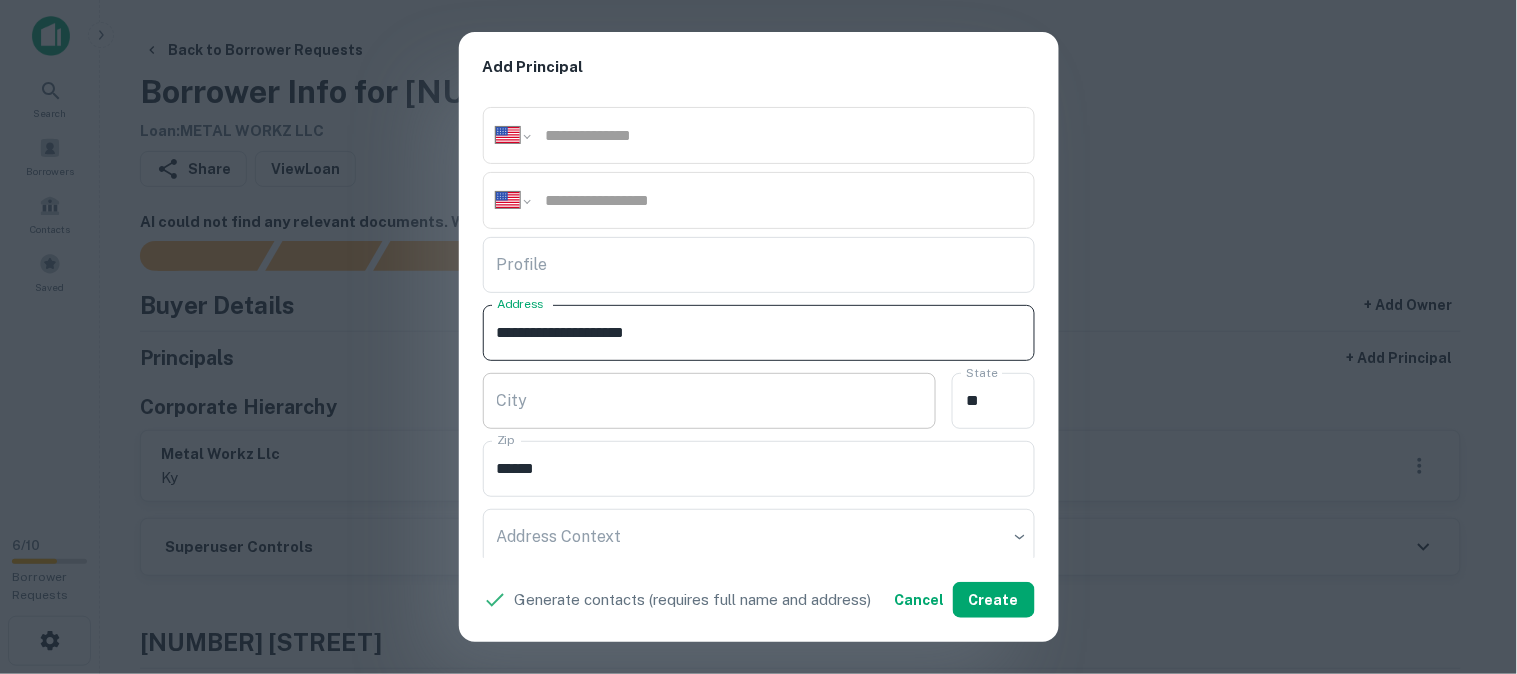type on "**********" 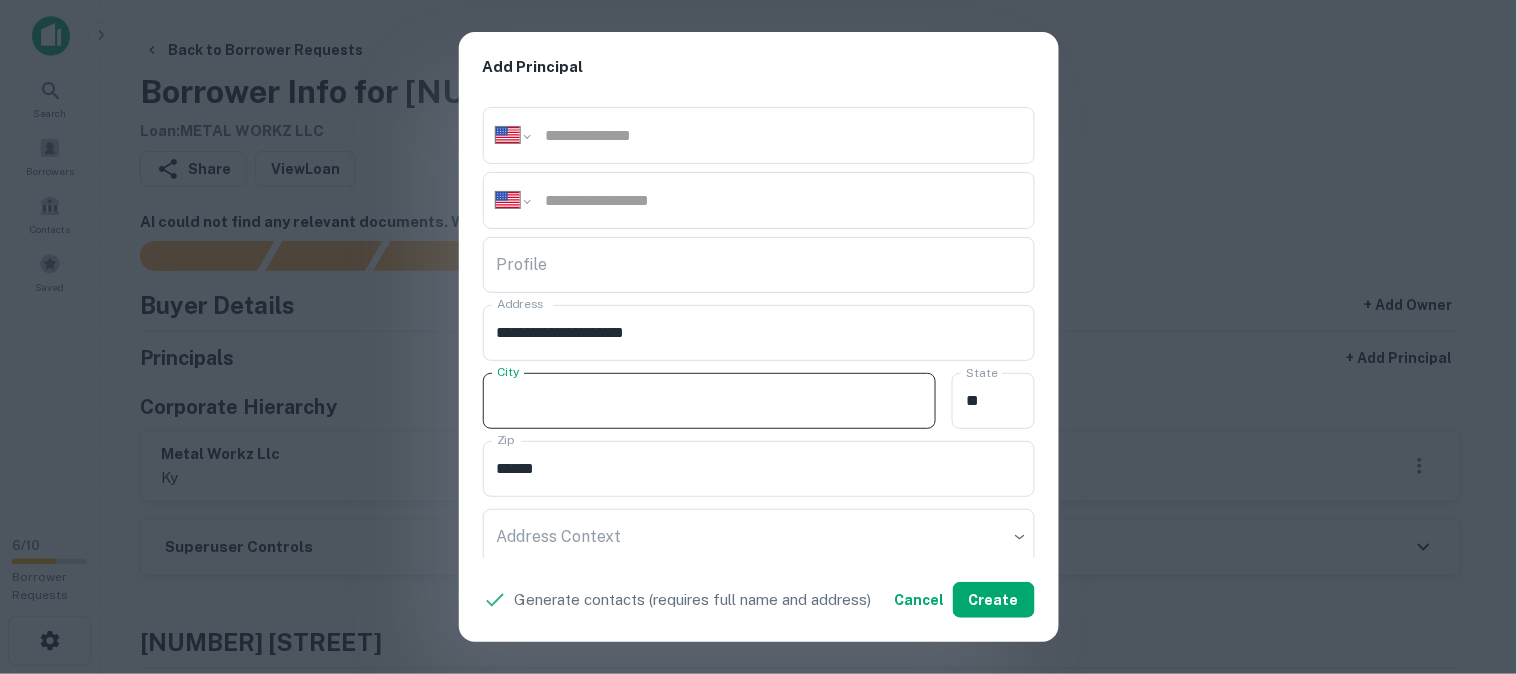 click on "City" at bounding box center [710, 401] 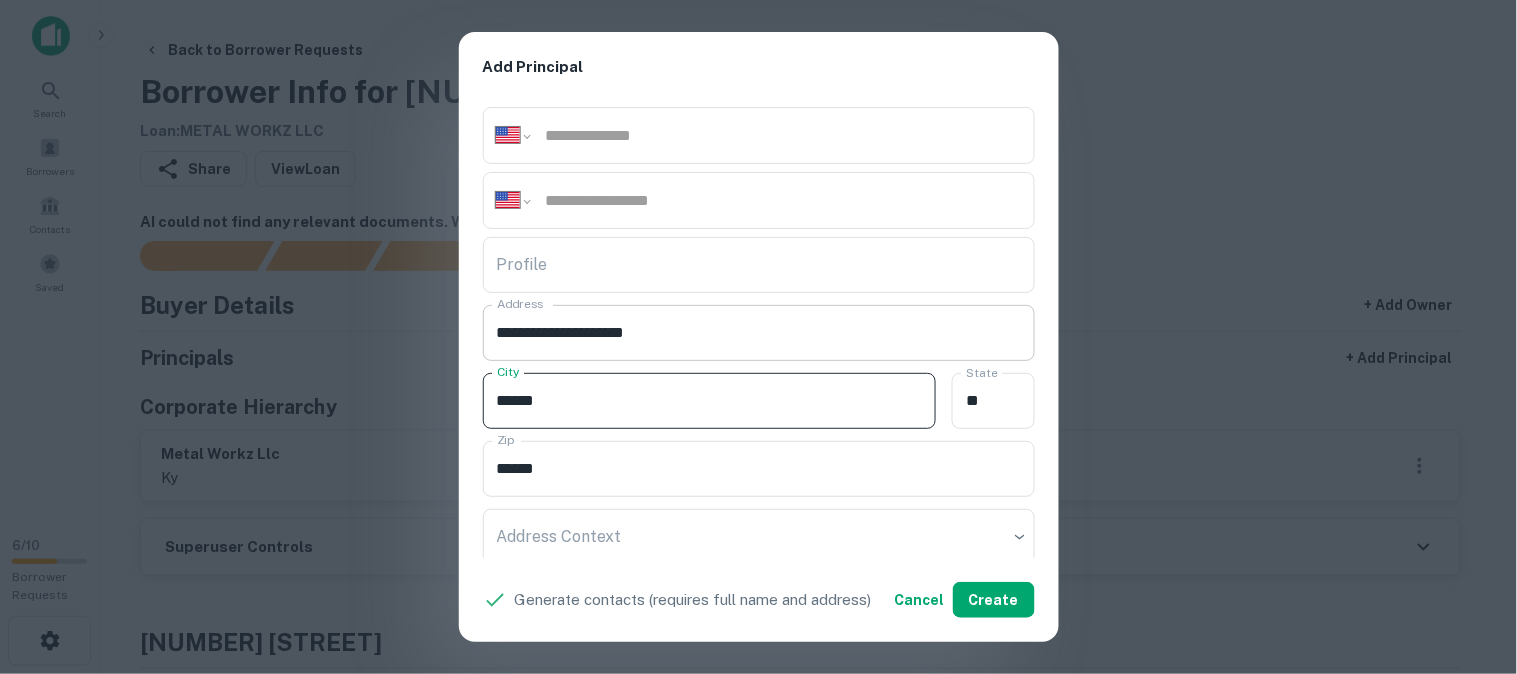 type on "******" 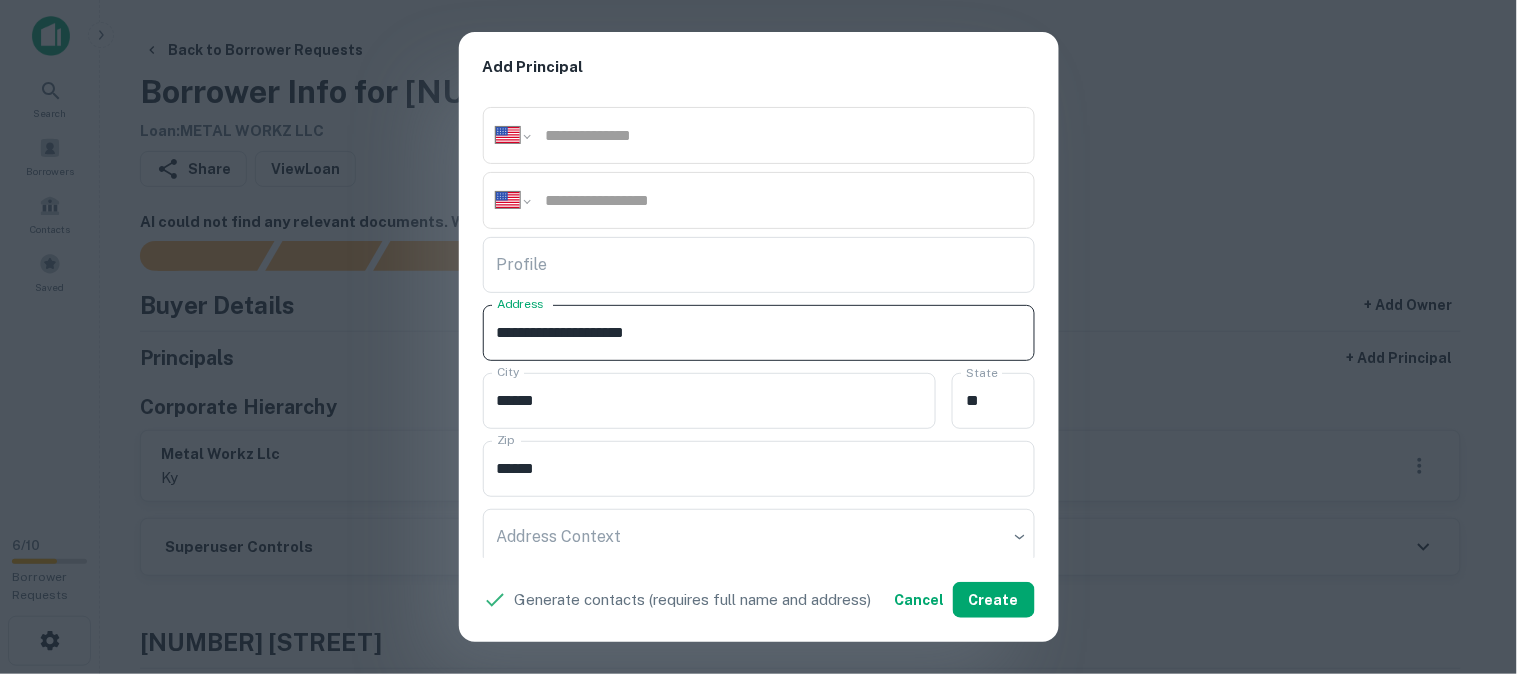 drag, startPoint x: 647, startPoint y: 327, endPoint x: 677, endPoint y: 352, distance: 39.051247 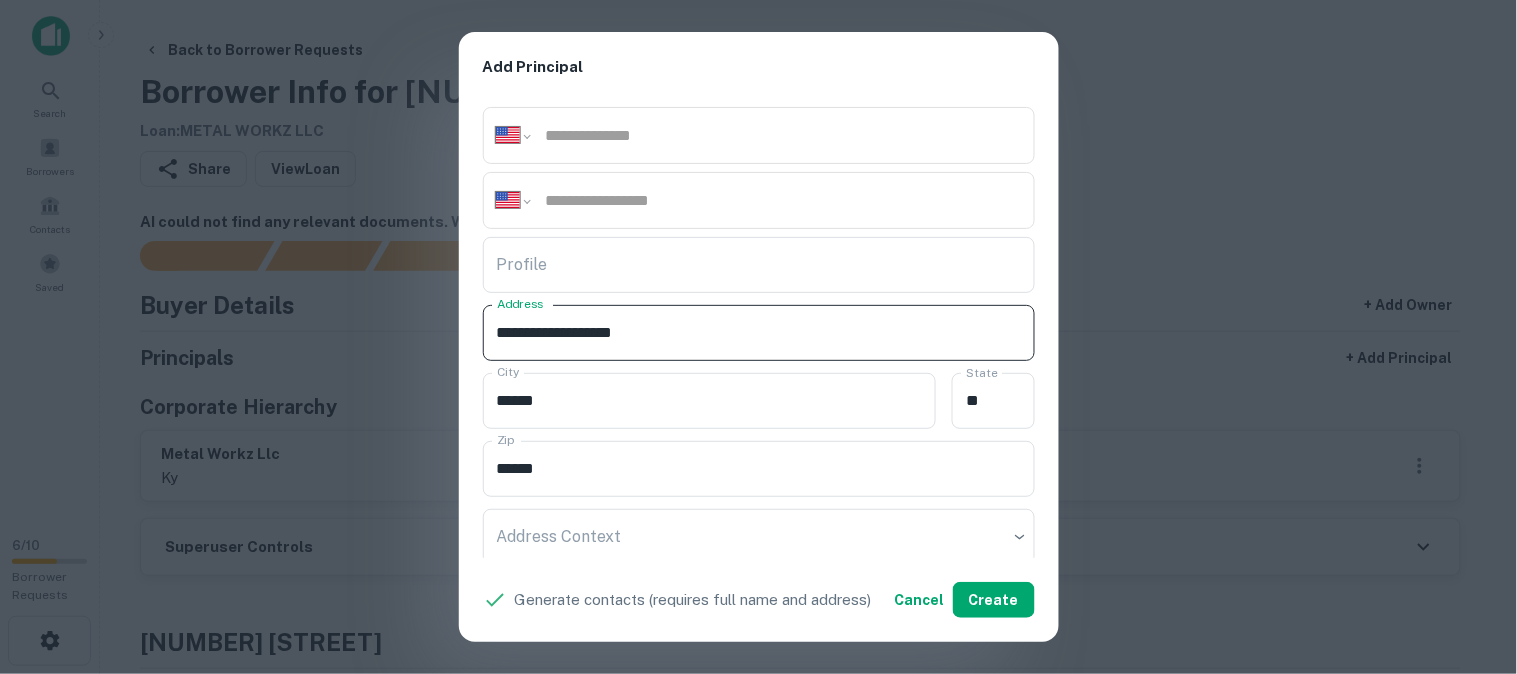 type on "**********" 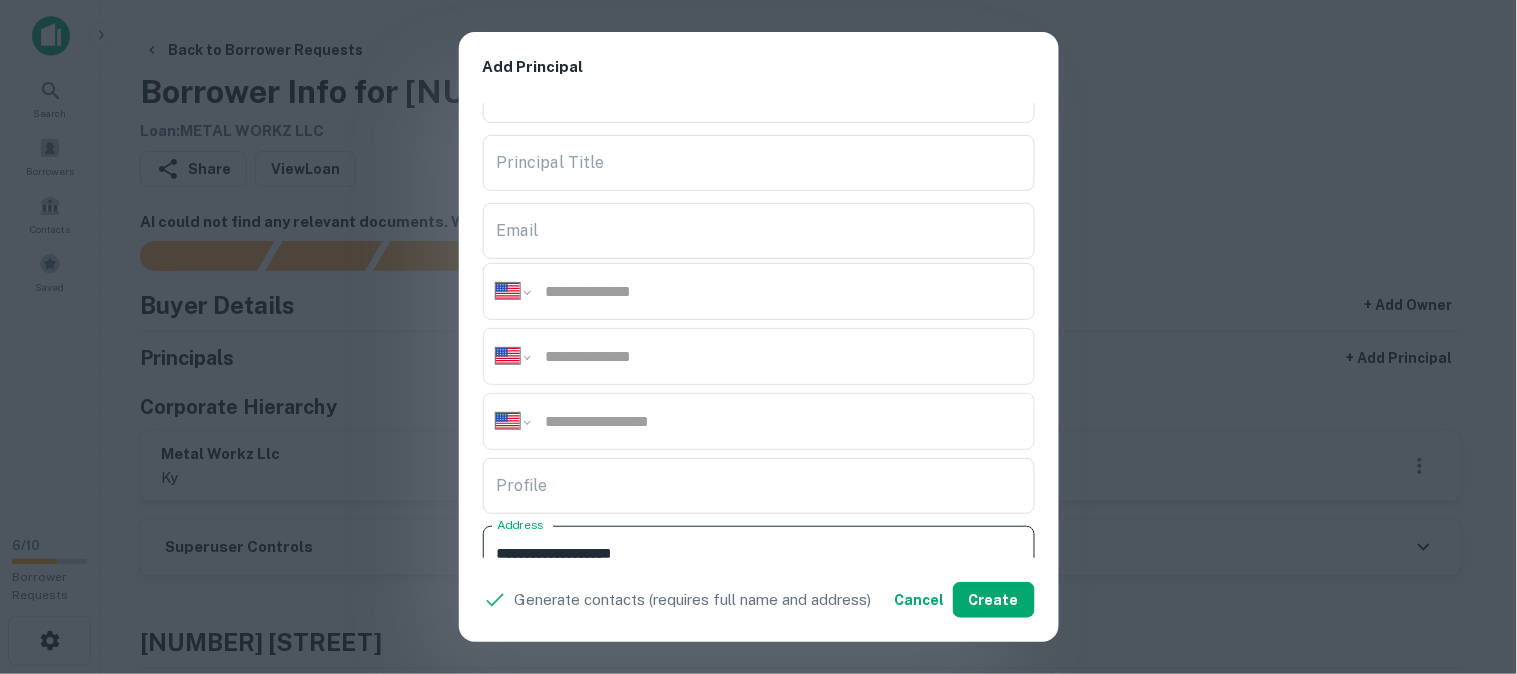 scroll, scrollTop: 0, scrollLeft: 0, axis: both 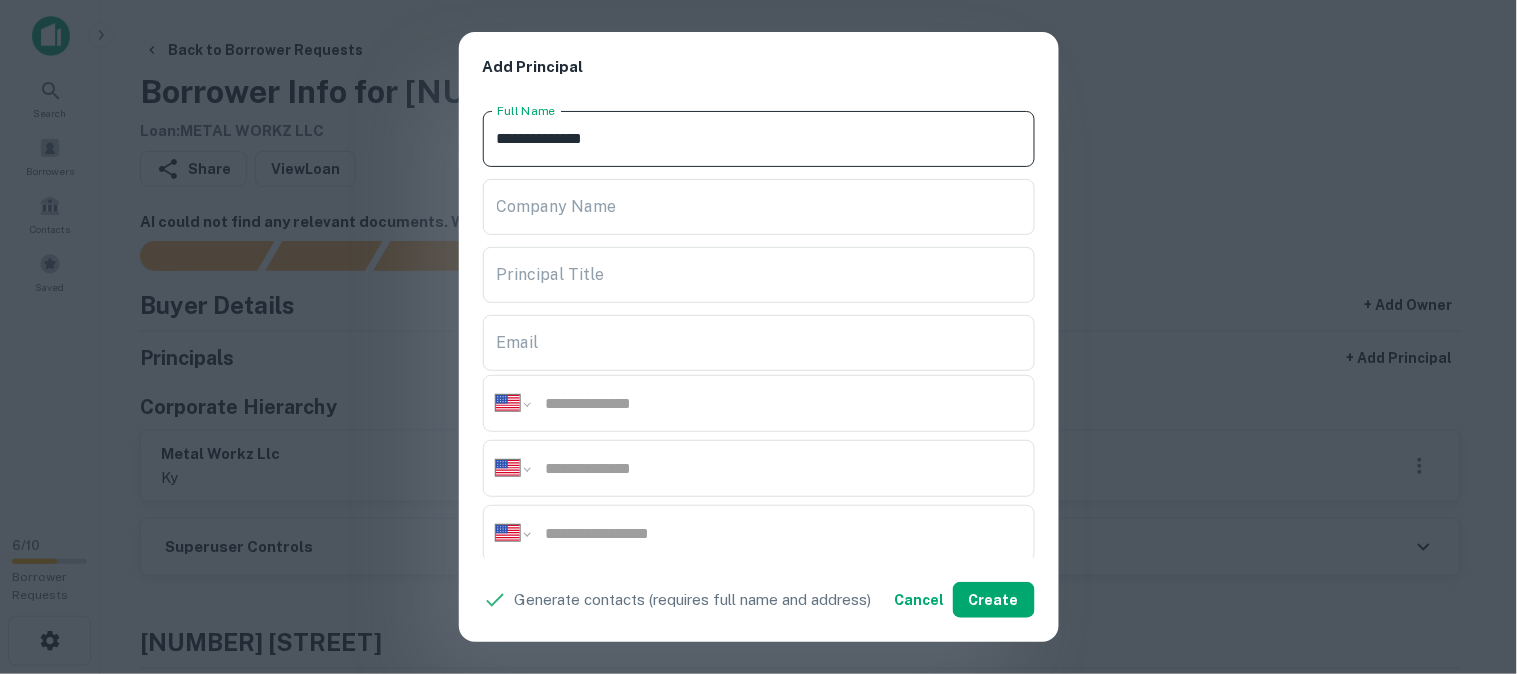 drag, startPoint x: 658, startPoint y: 133, endPoint x: 464, endPoint y: 150, distance: 194.74342 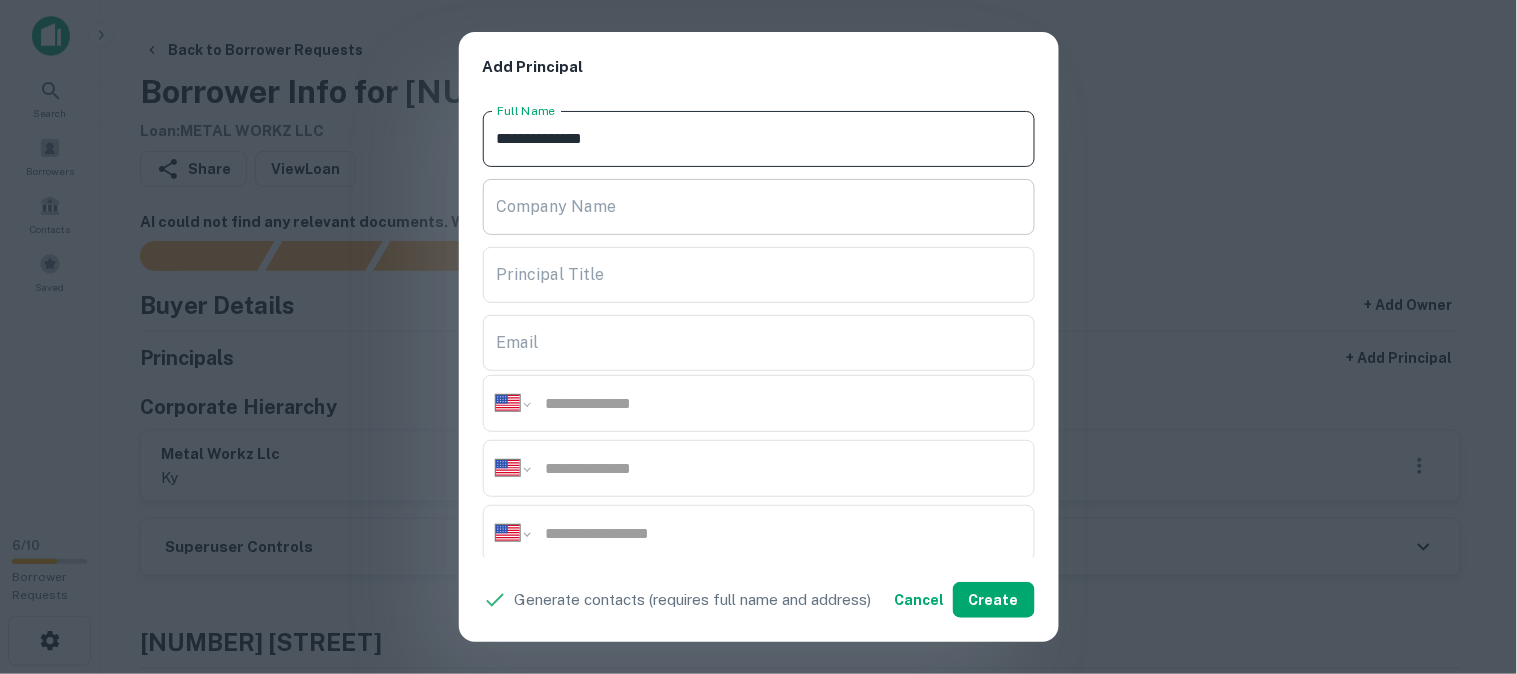 paste on "***" 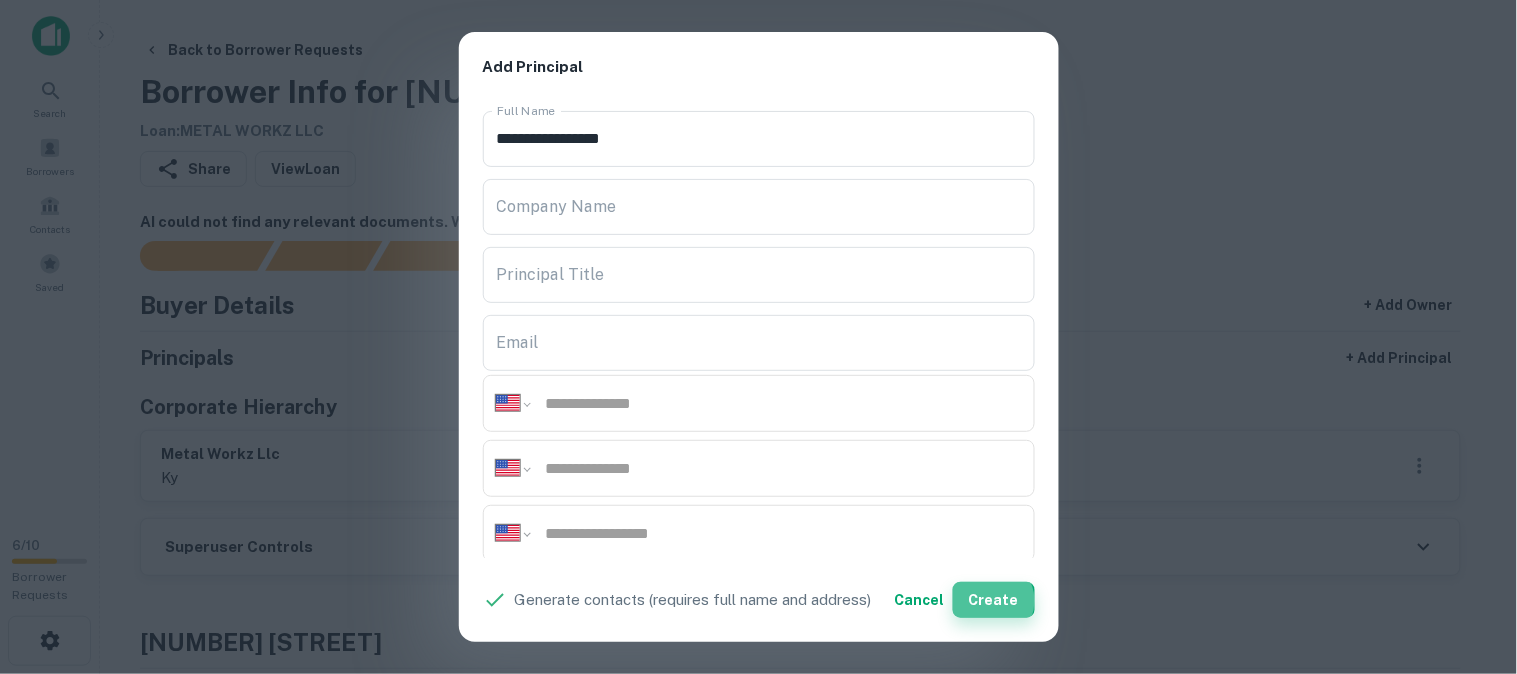 click on "Create" at bounding box center (994, 600) 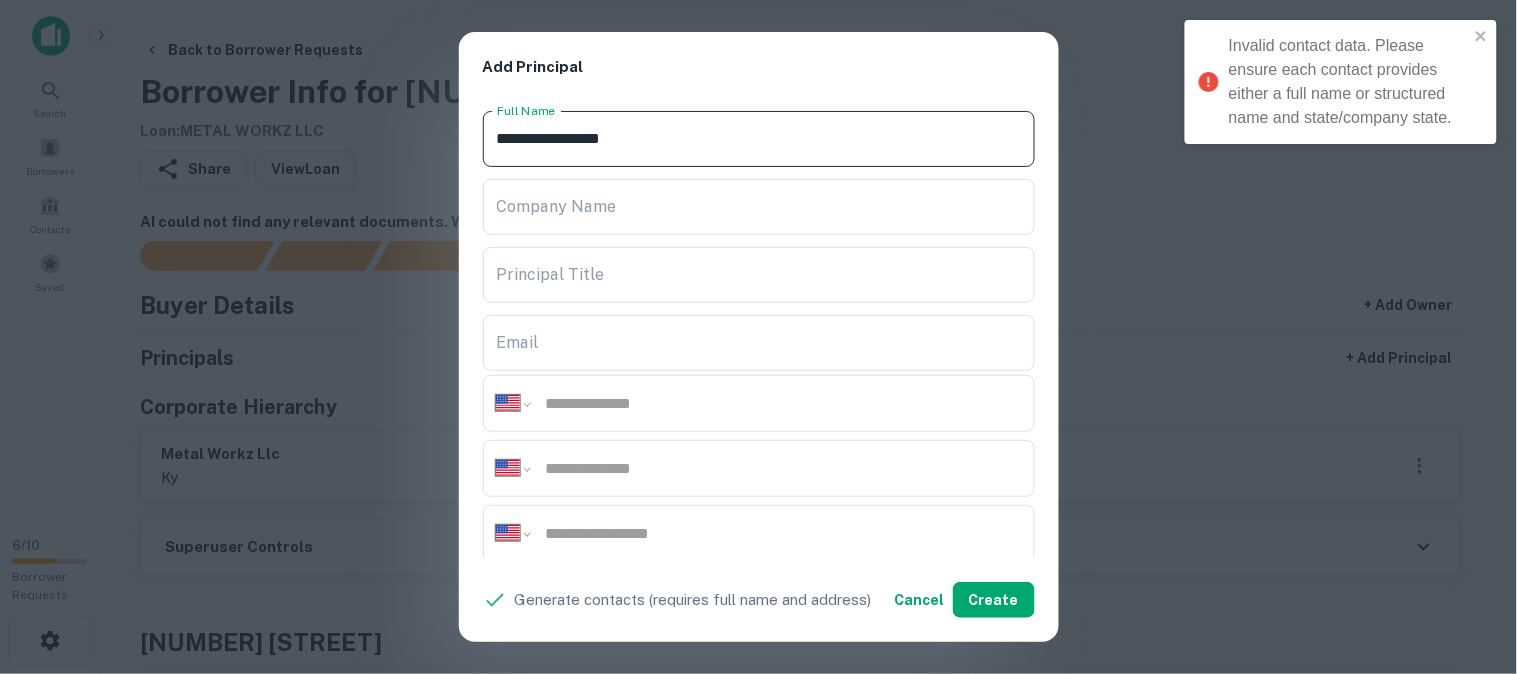 drag, startPoint x: 704, startPoint y: 141, endPoint x: 418, endPoint y: 141, distance: 286 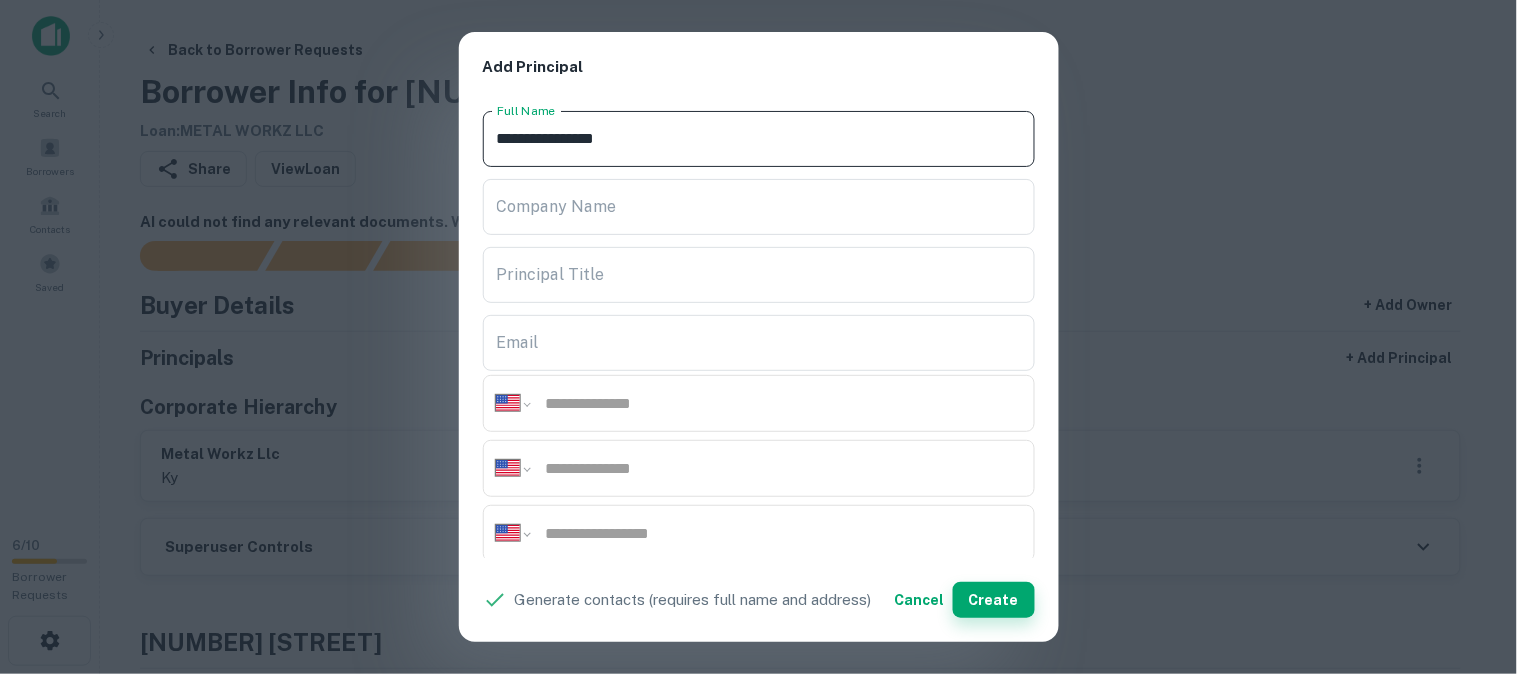type on "**********" 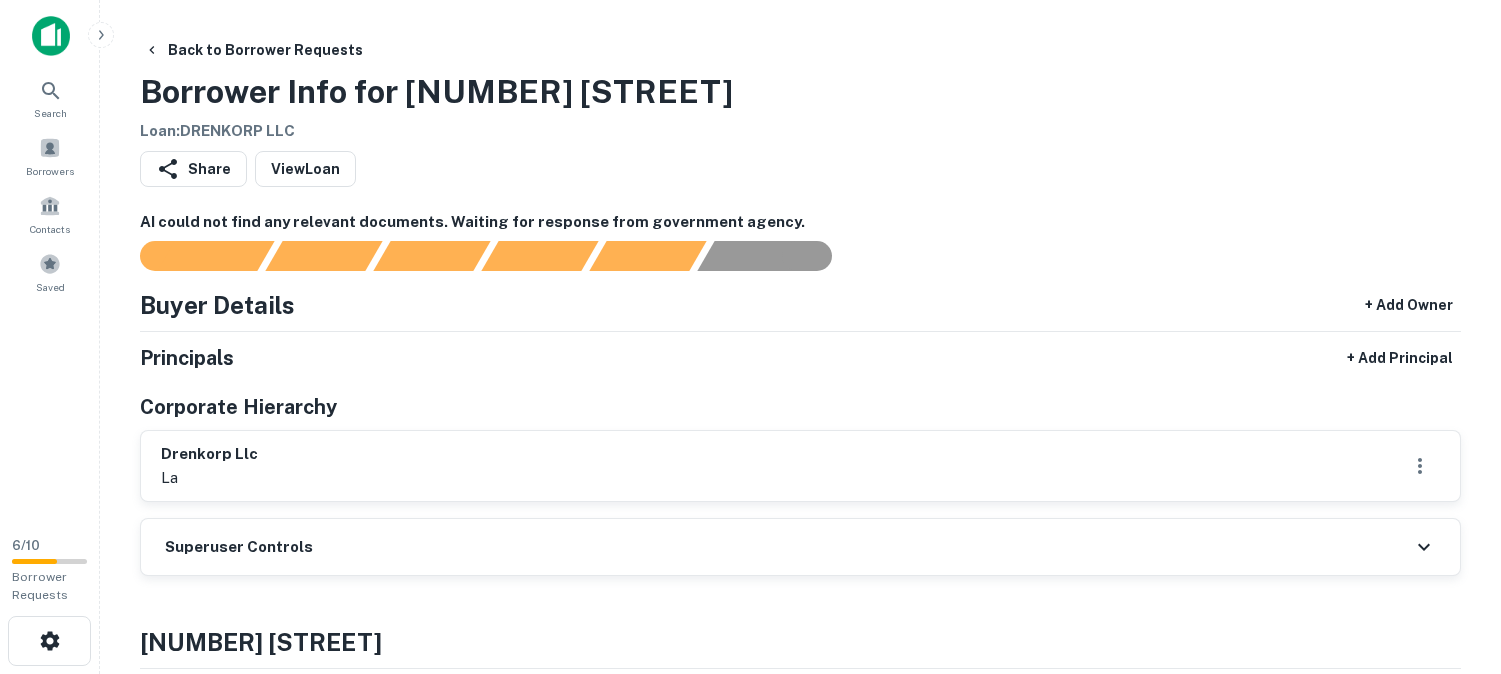 scroll, scrollTop: 0, scrollLeft: 0, axis: both 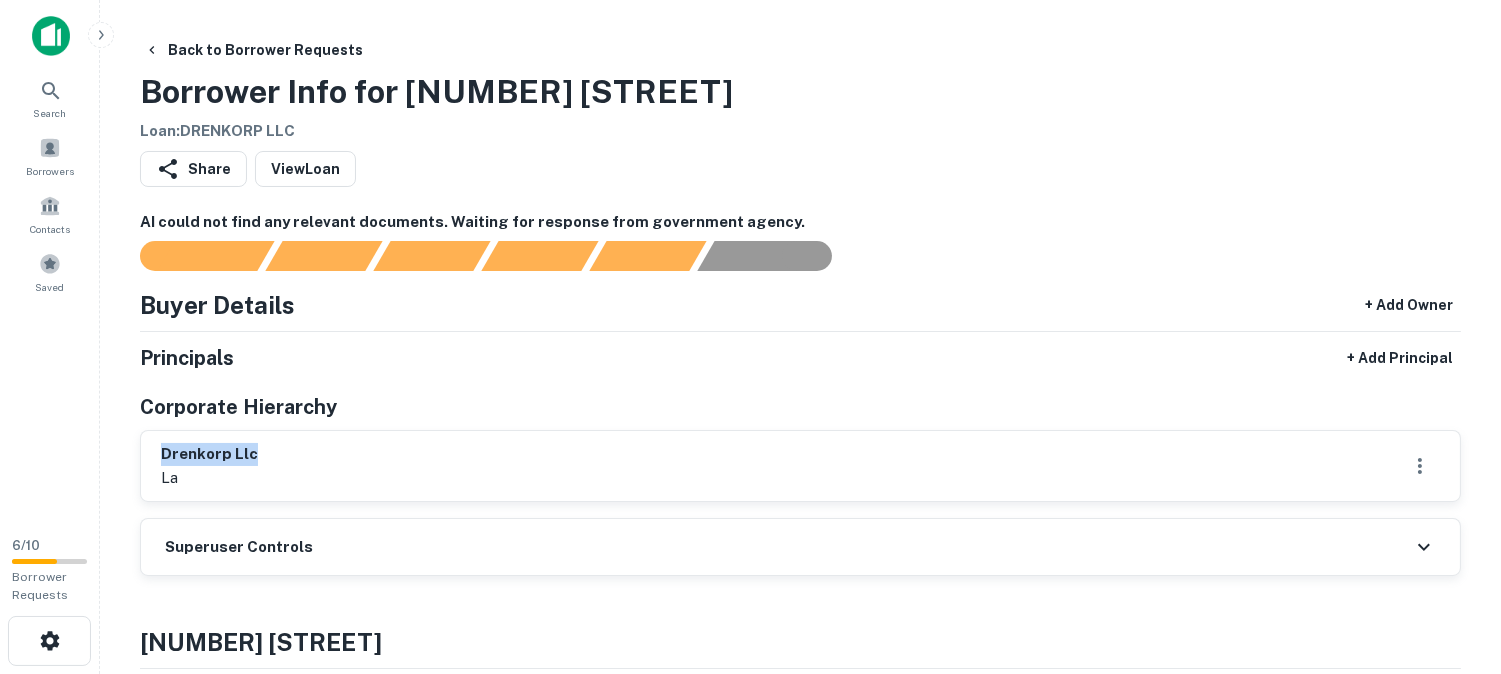 click on "Principals + Add Principal Corporate Hierarchy [COMPANY] [LOCATION]" at bounding box center [800, 421] 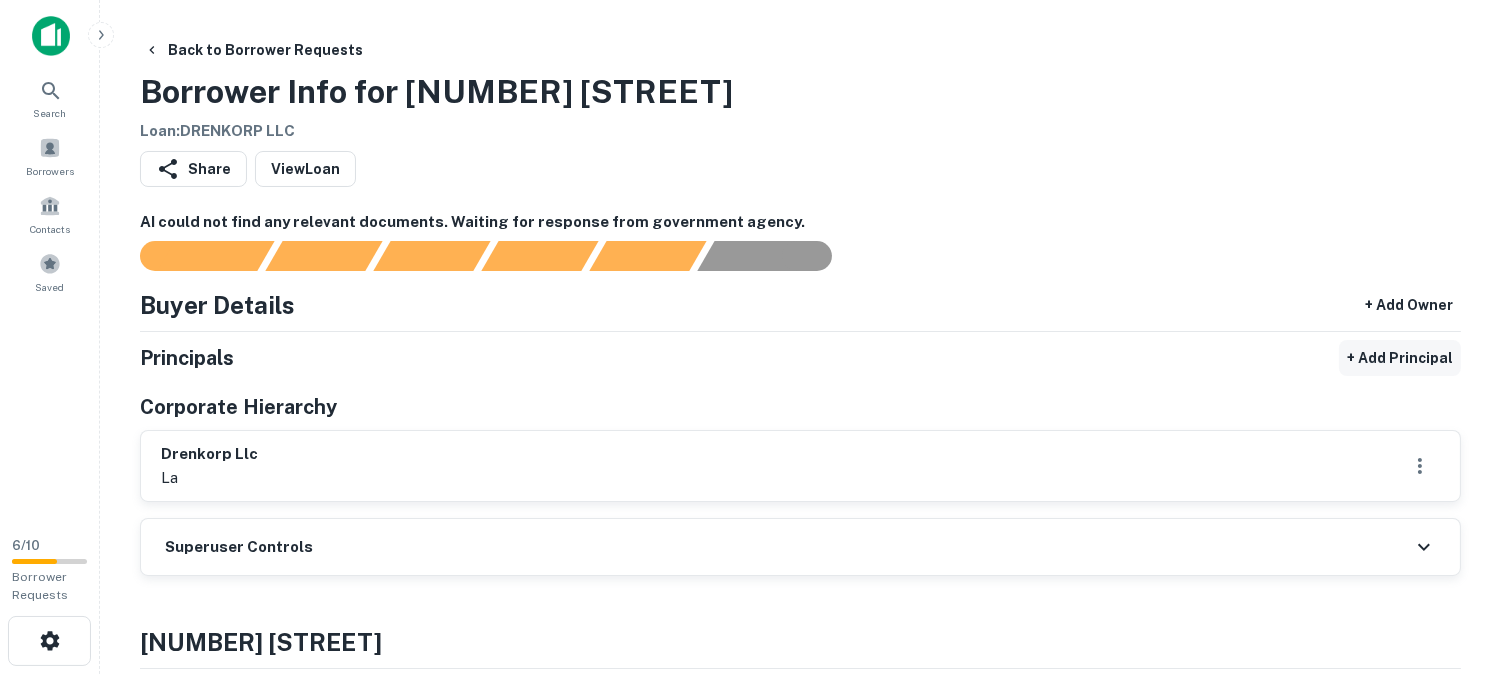 click on "+ Add Principal" at bounding box center (1400, 358) 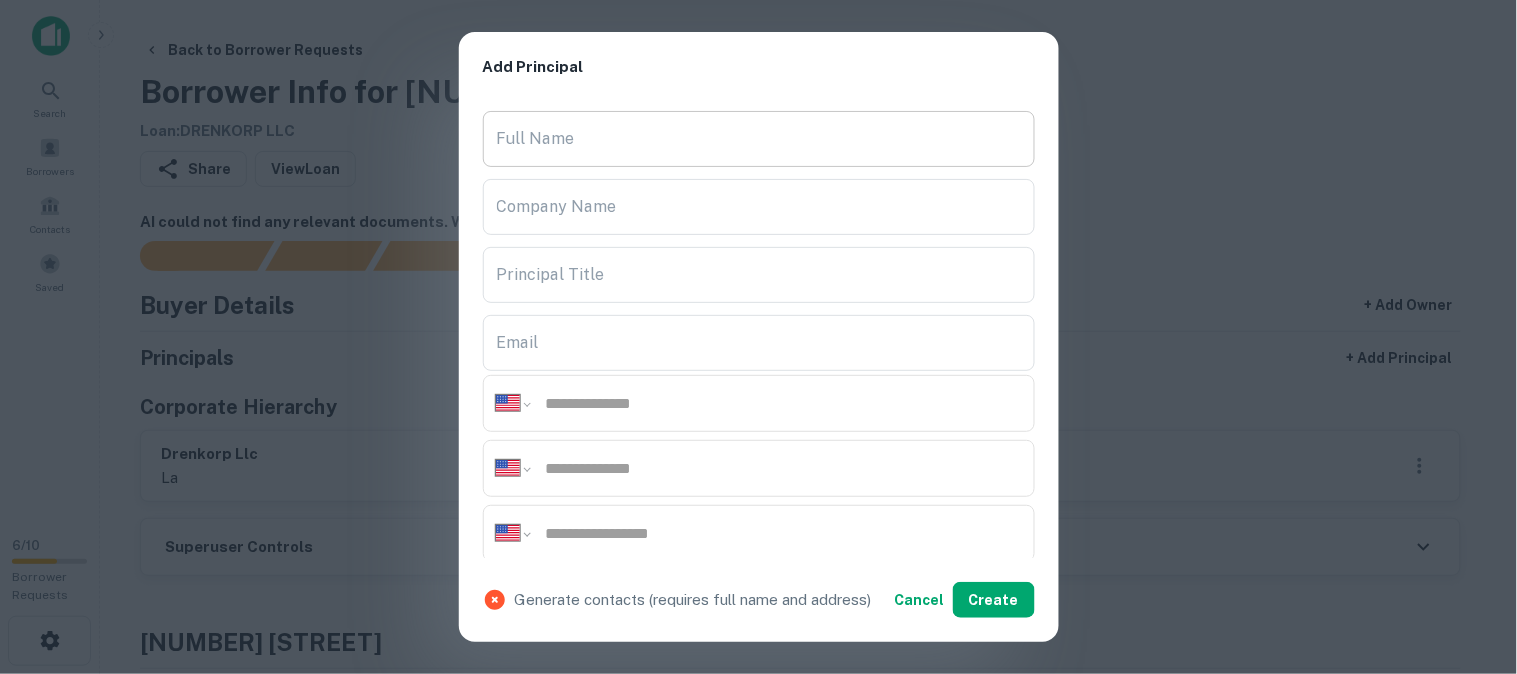 click on "Full Name" at bounding box center (759, 139) 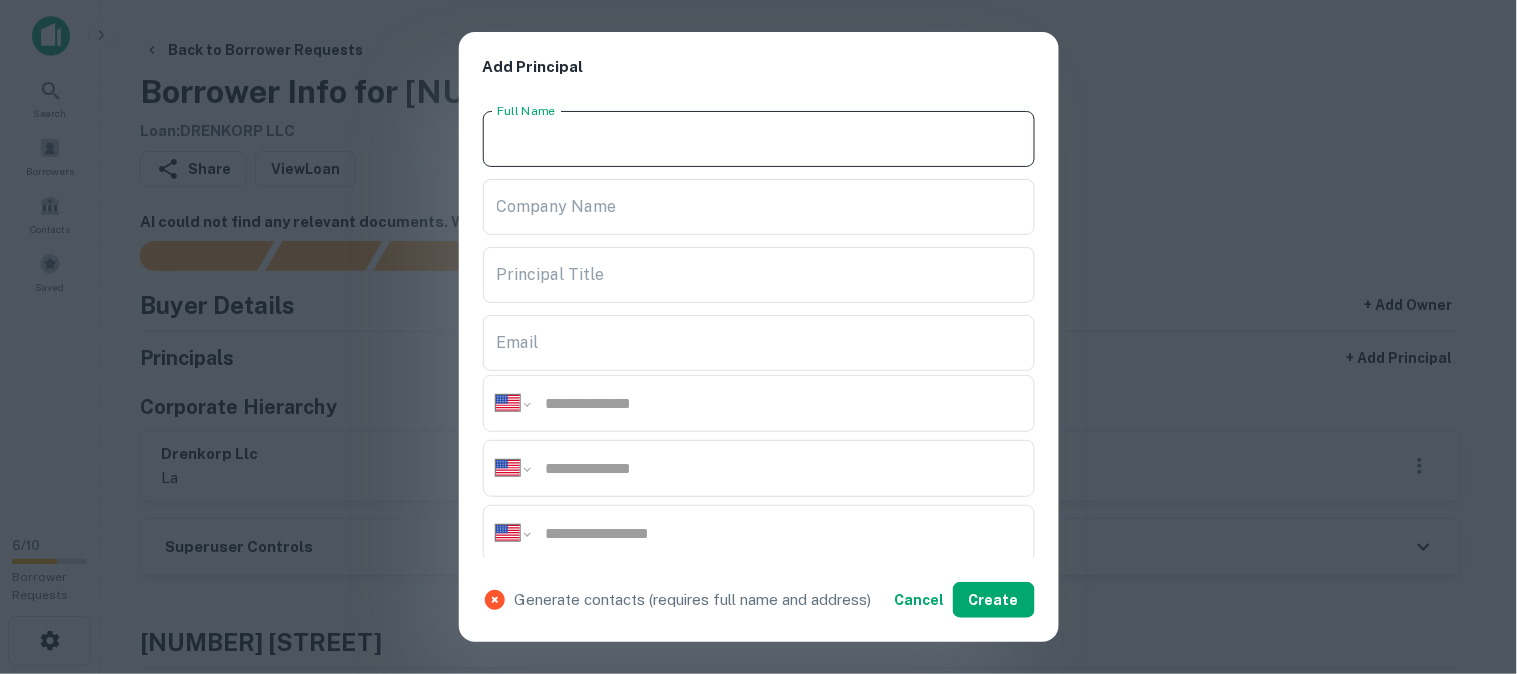 paste on "**********" 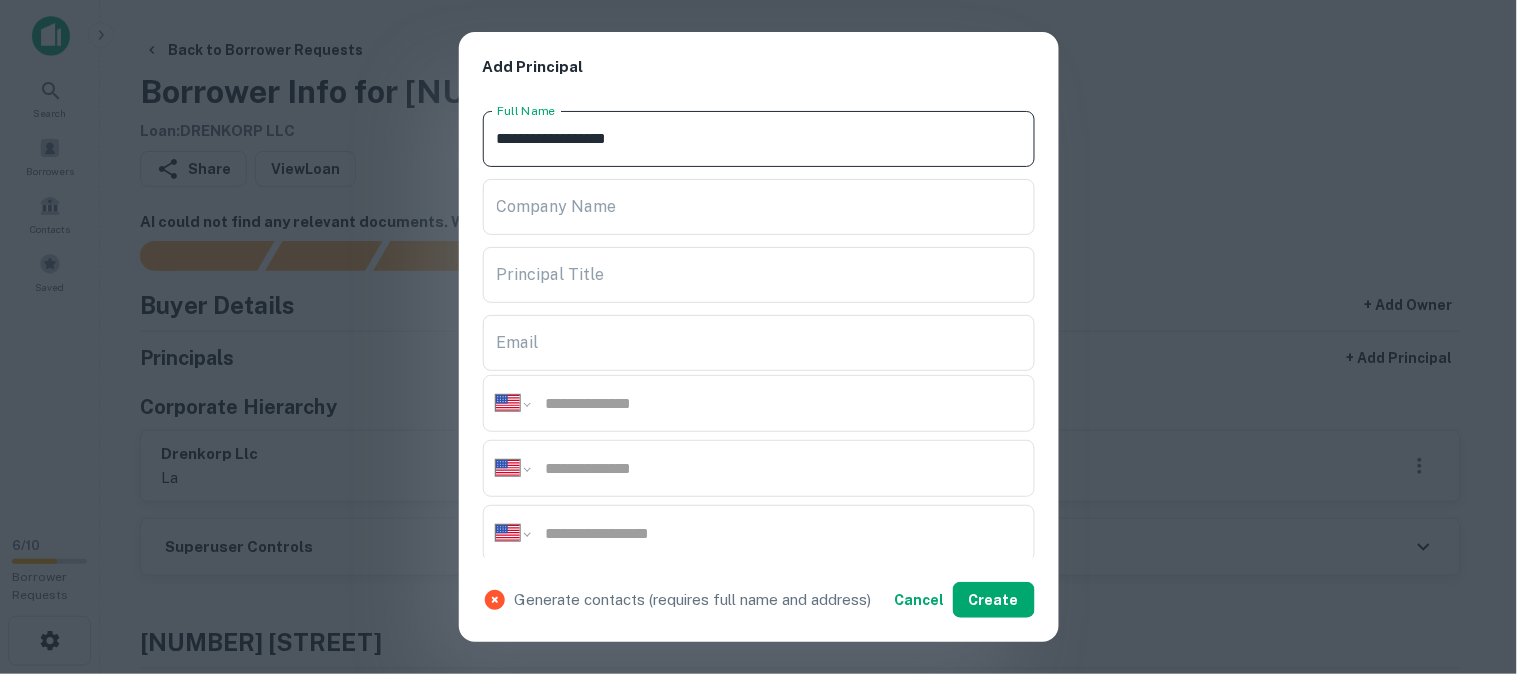 type on "**********" 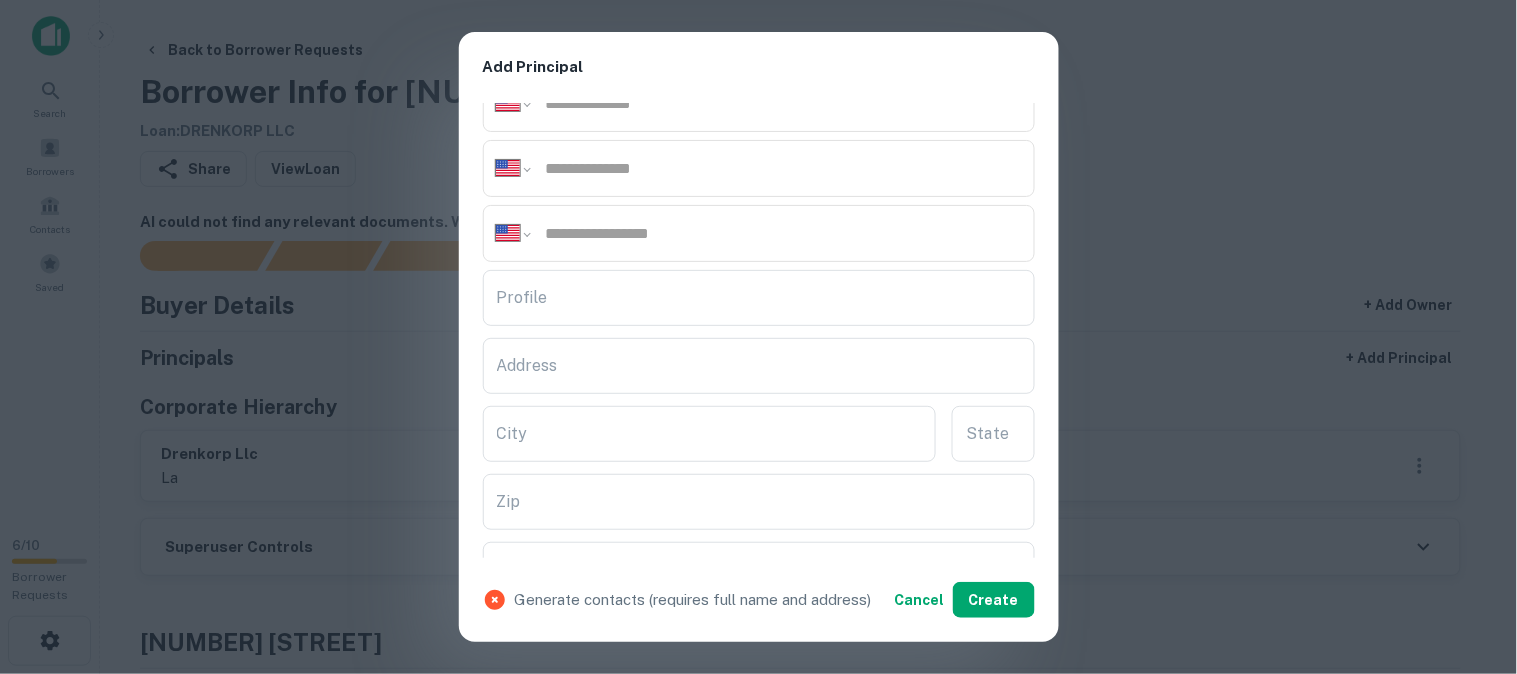 scroll, scrollTop: 333, scrollLeft: 0, axis: vertical 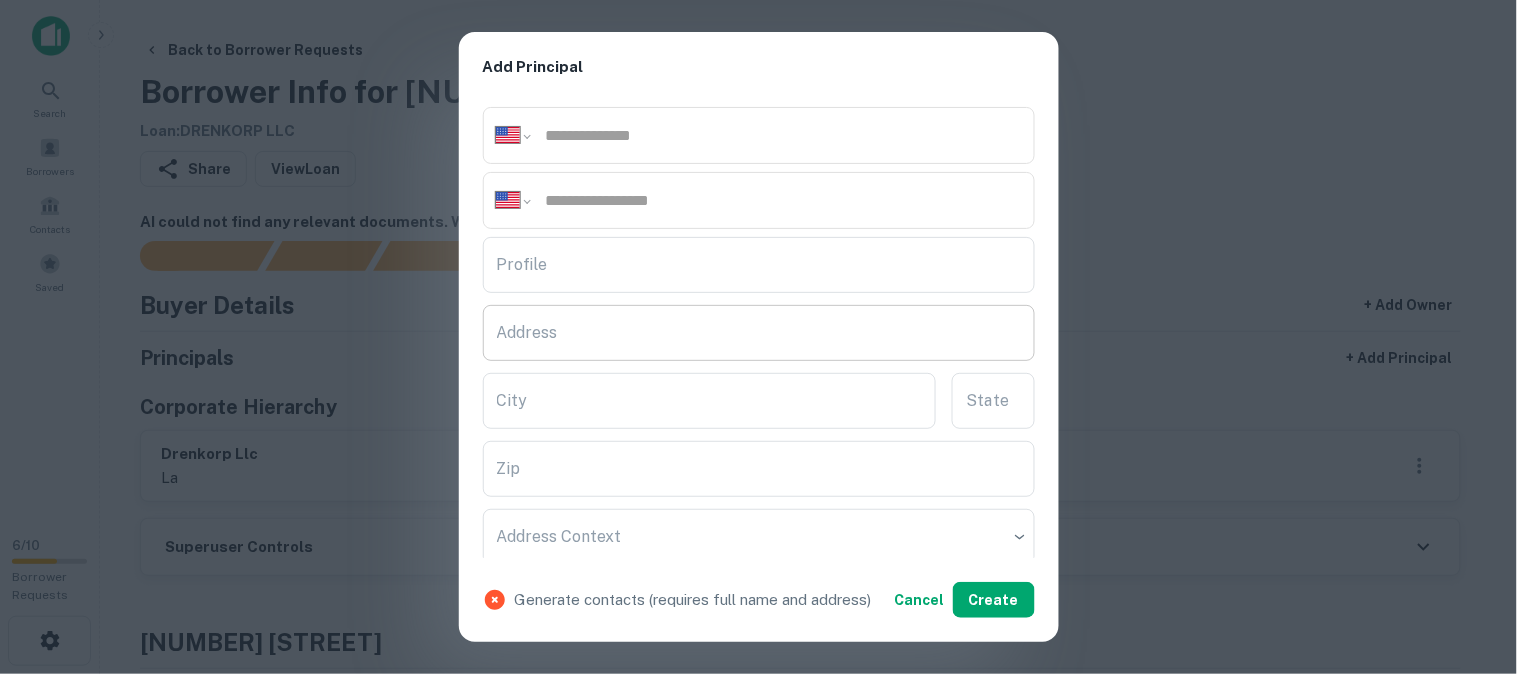 click on "Address" at bounding box center [759, 333] 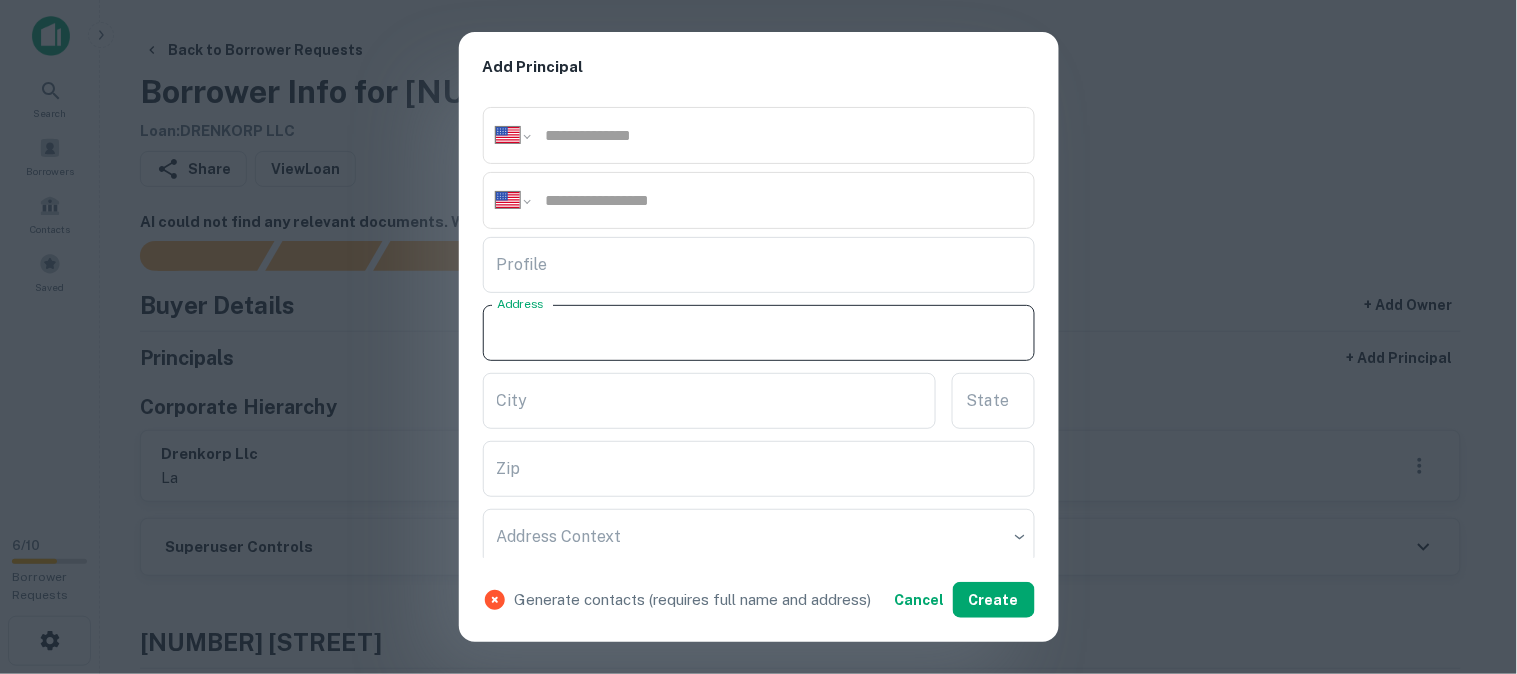 paste on "**********" 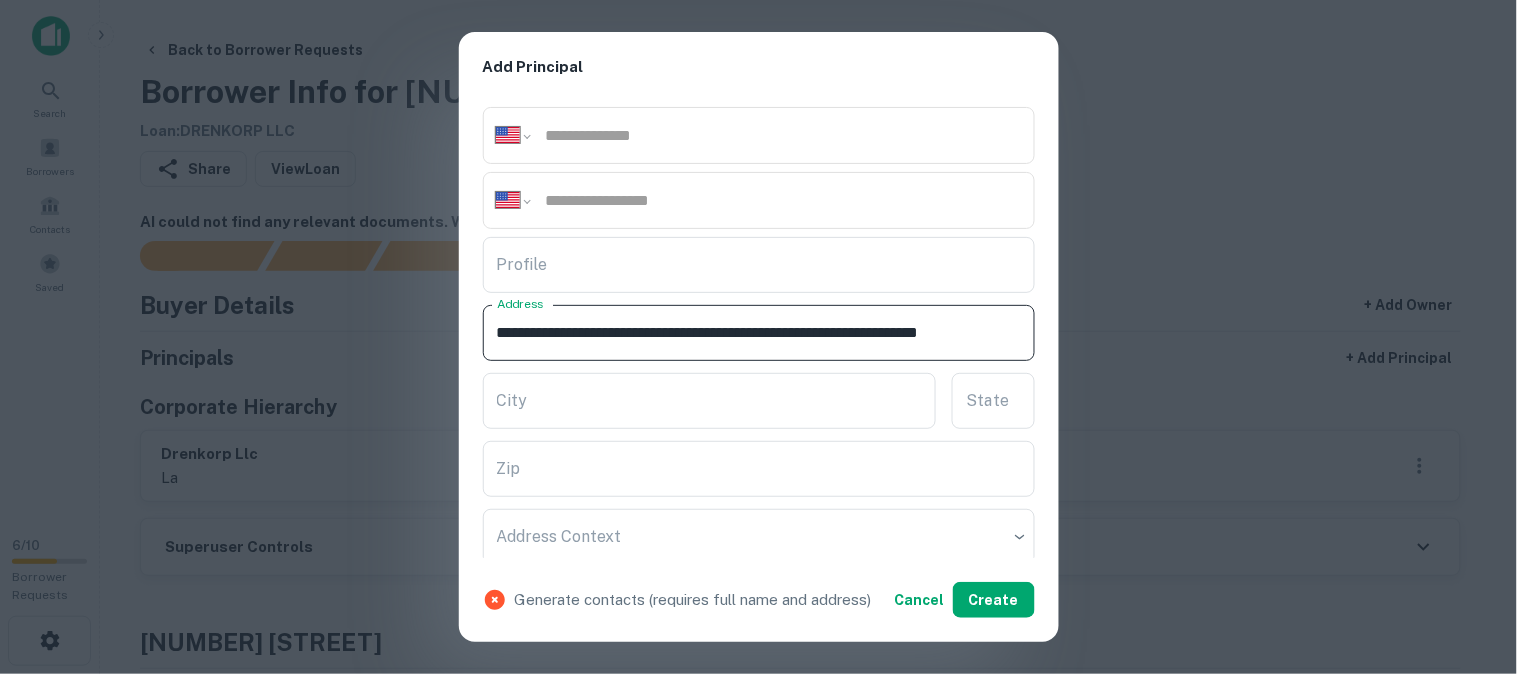 scroll, scrollTop: 0, scrollLeft: 160, axis: horizontal 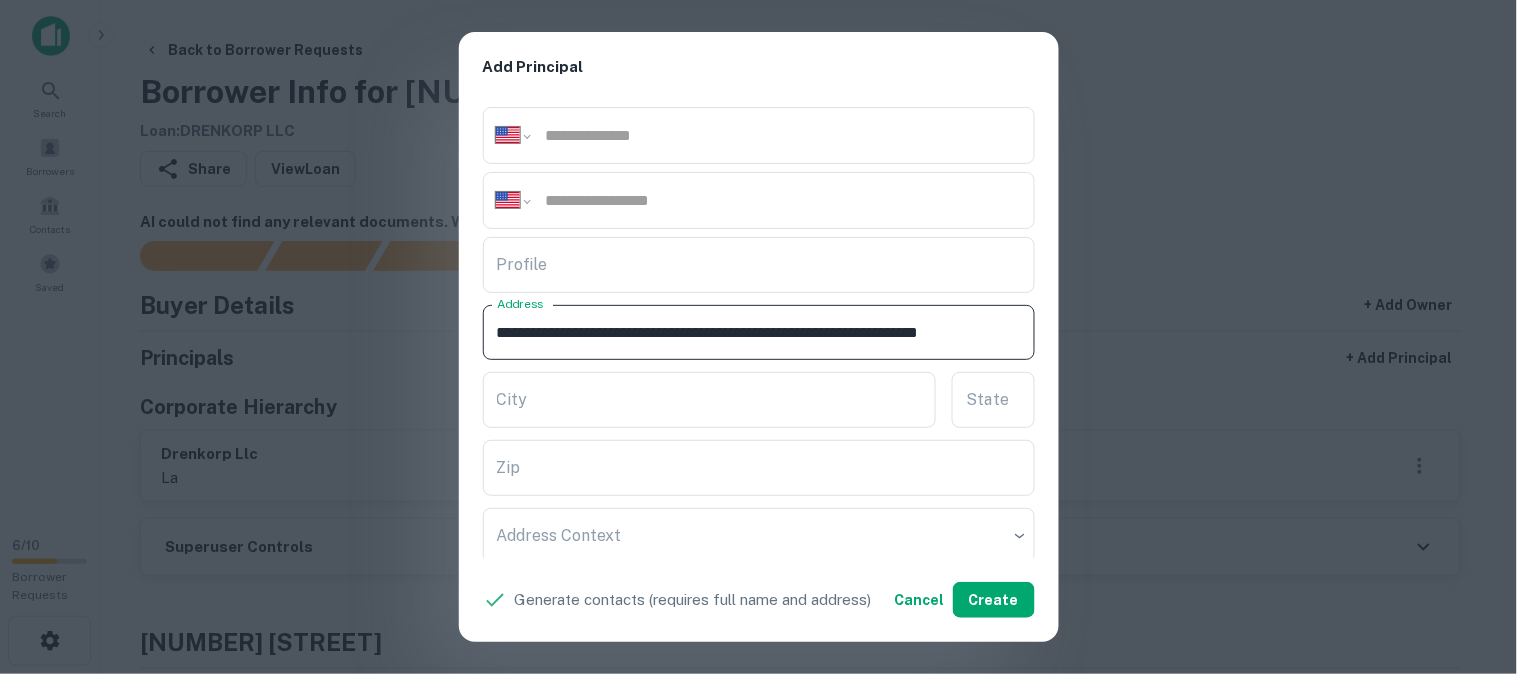 drag, startPoint x: 956, startPoint y: 334, endPoint x: 1060, endPoint y: 351, distance: 105.380264 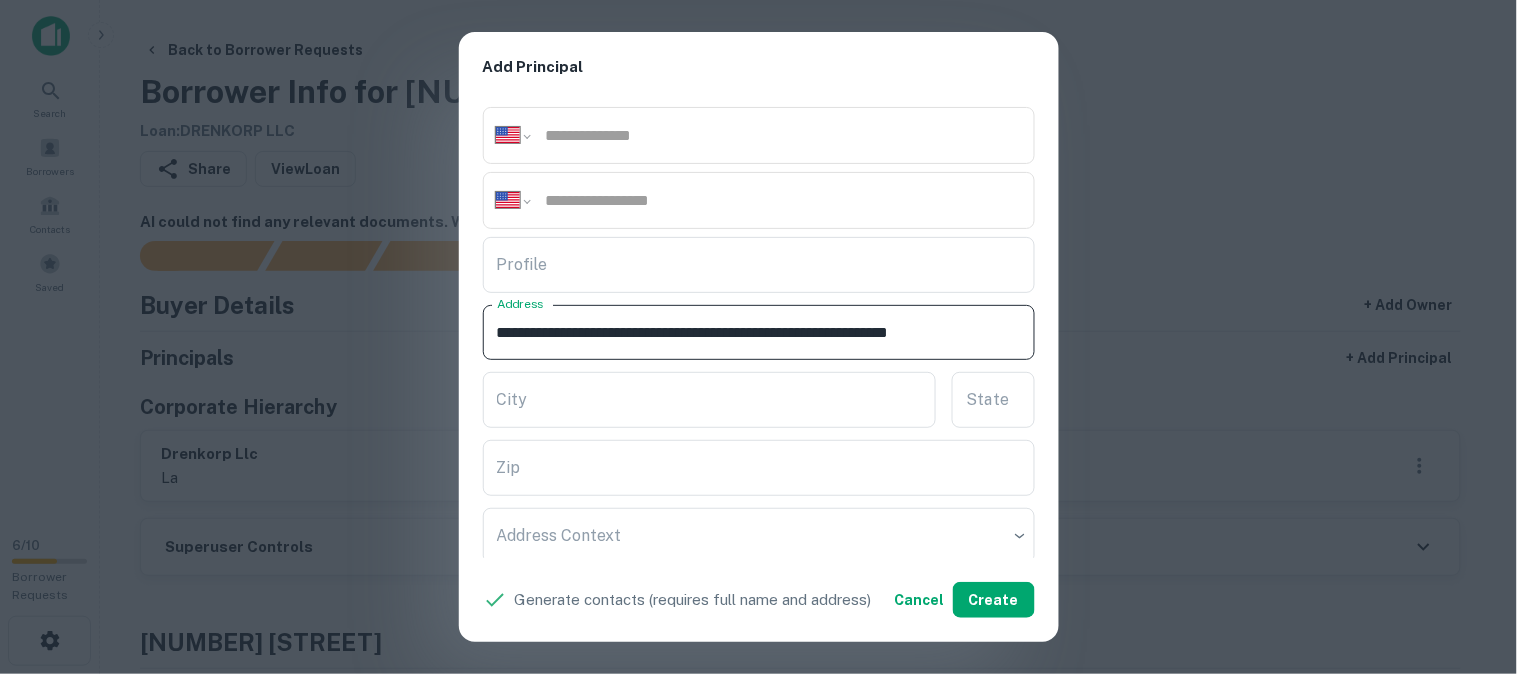 scroll, scrollTop: 0, scrollLeft: 111, axis: horizontal 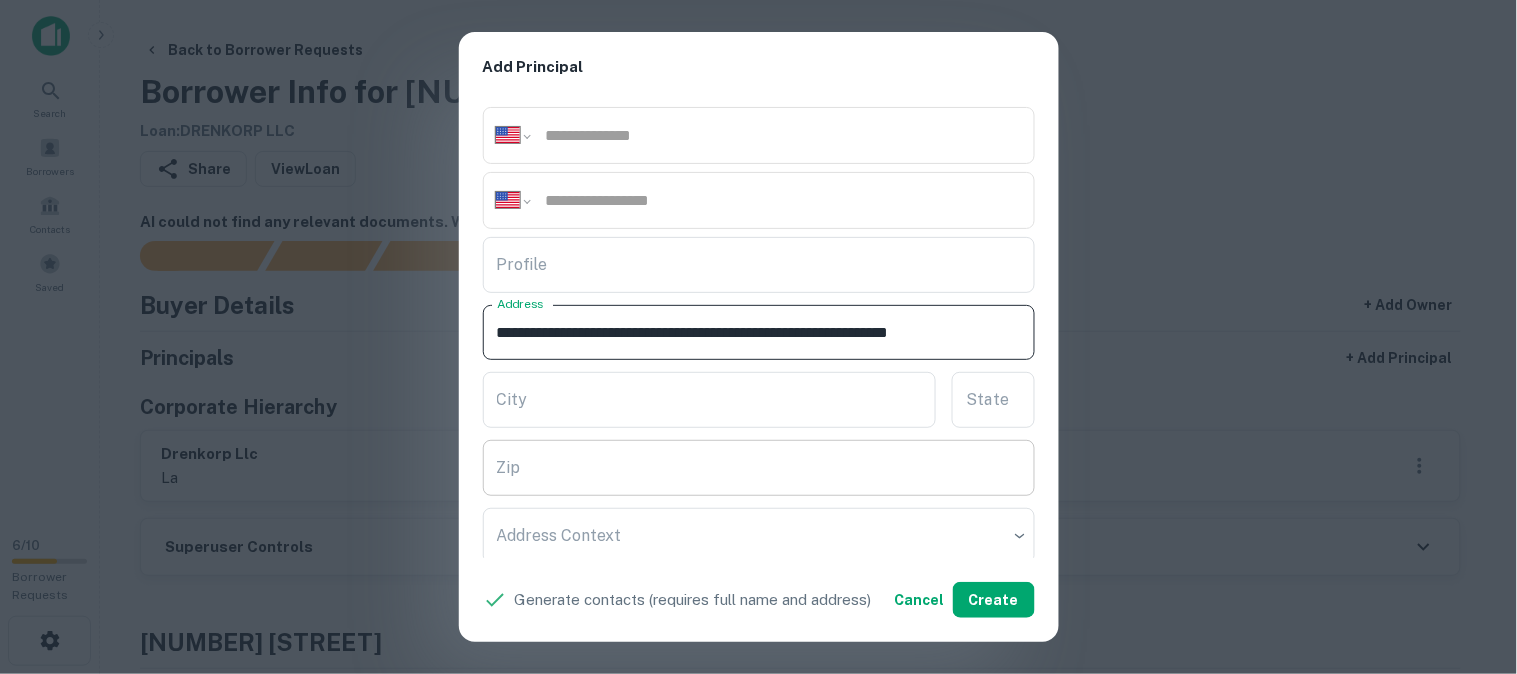 type on "**********" 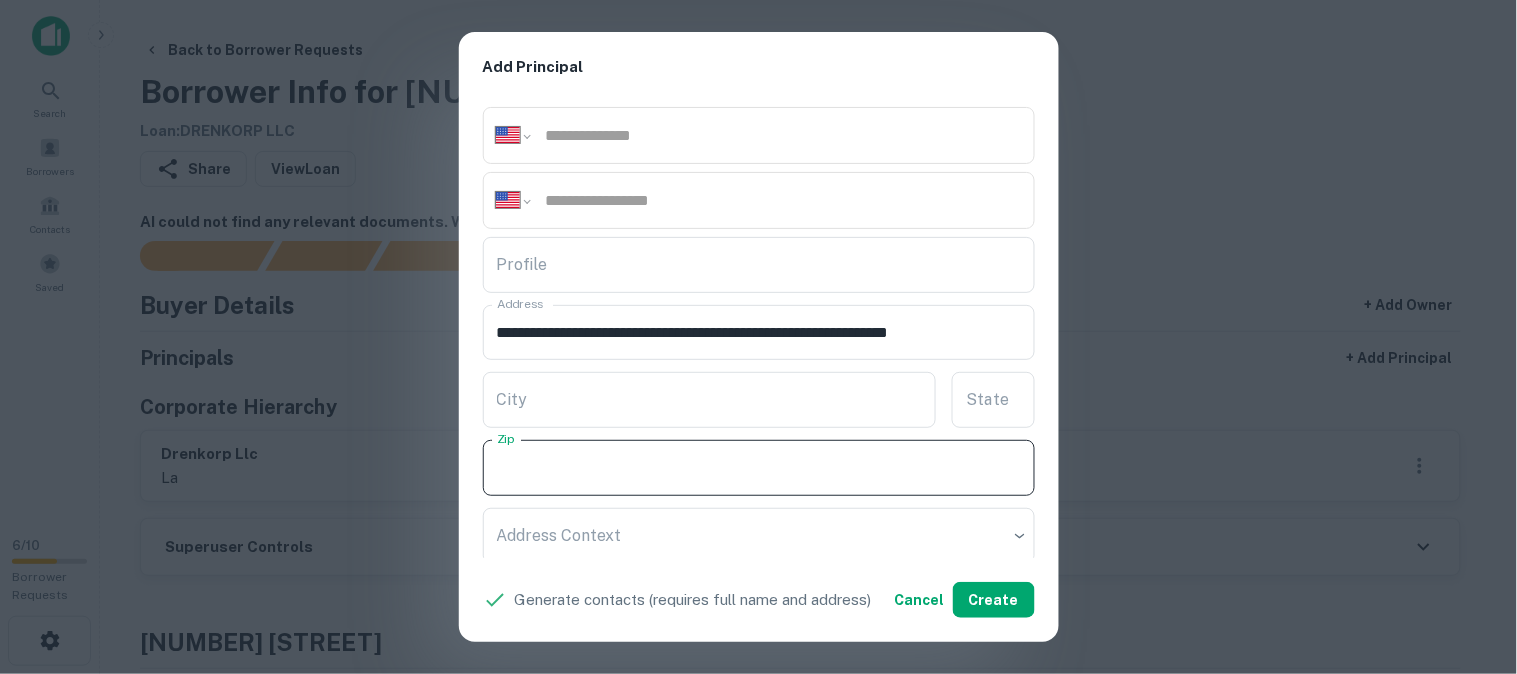 click on "Zip" at bounding box center (759, 468) 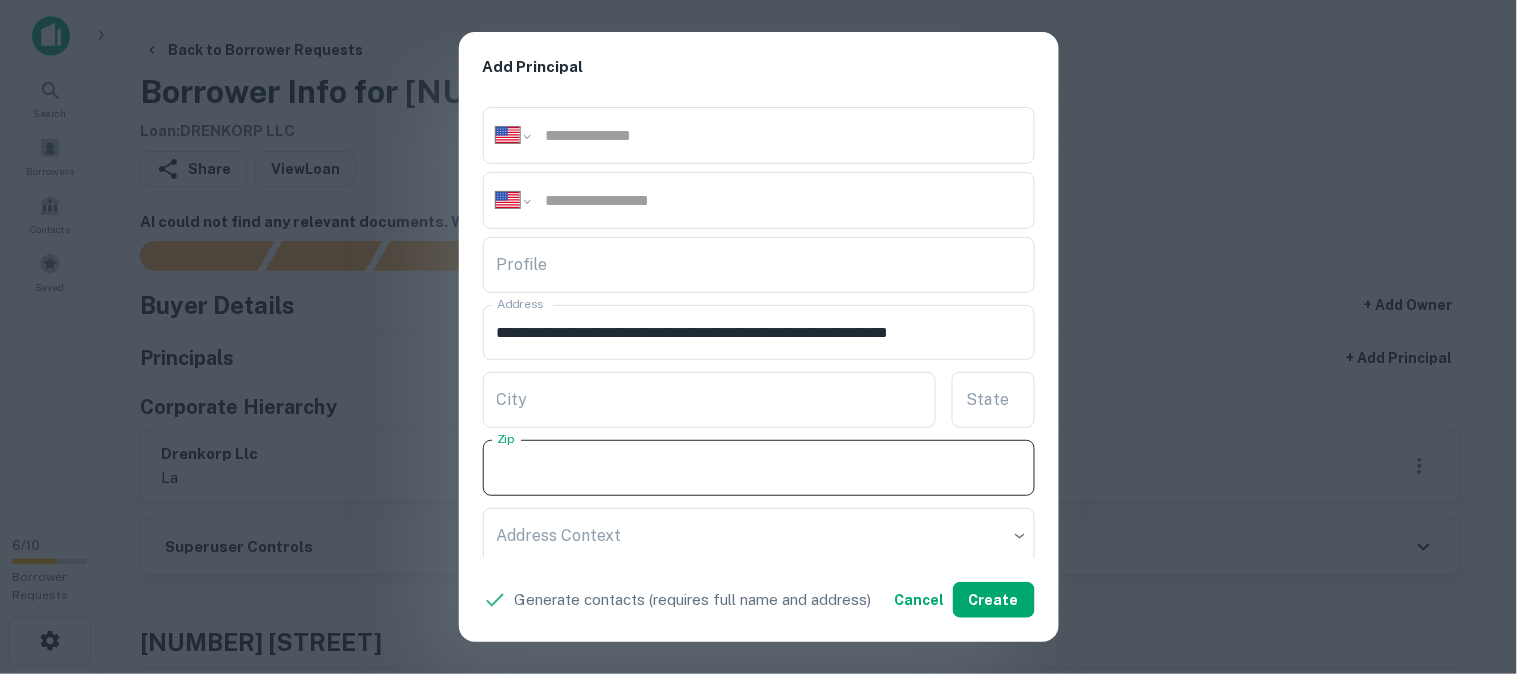 paste on "*****" 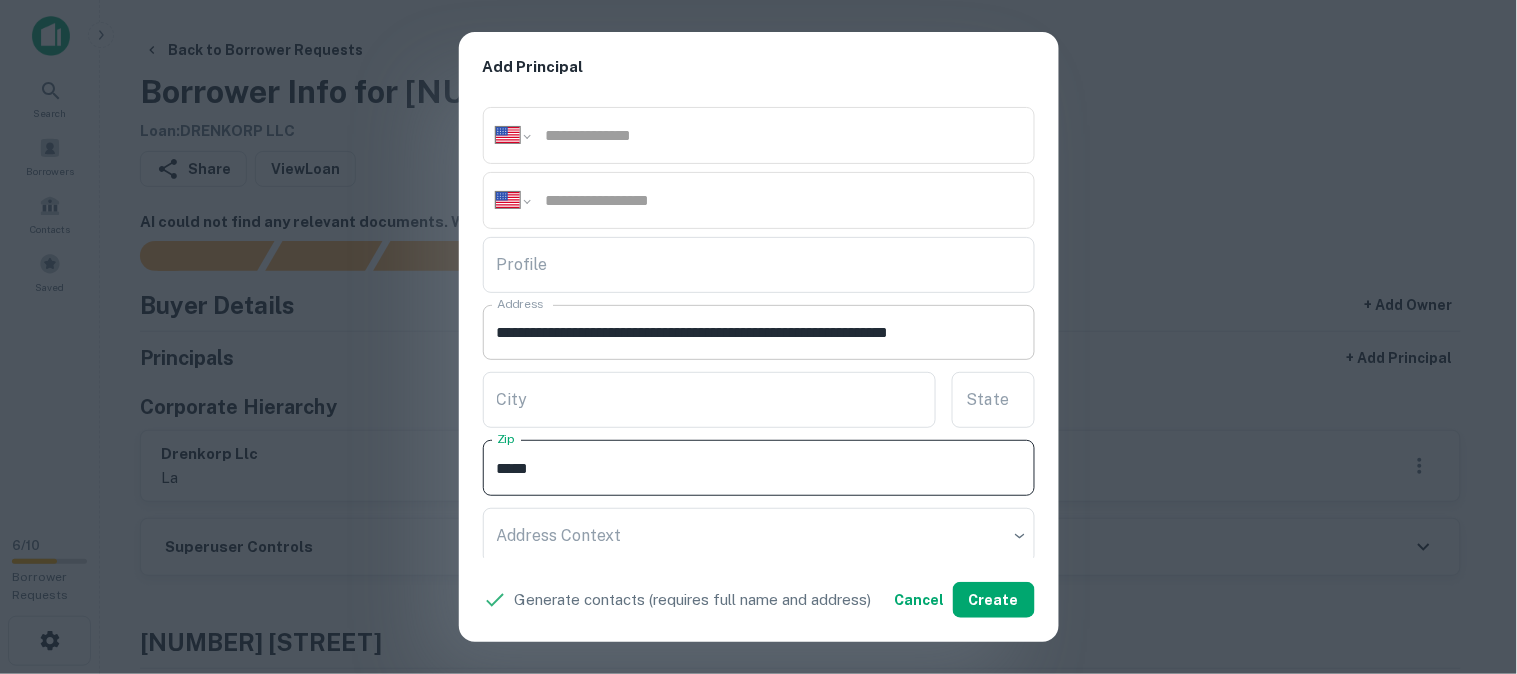 type on "*****" 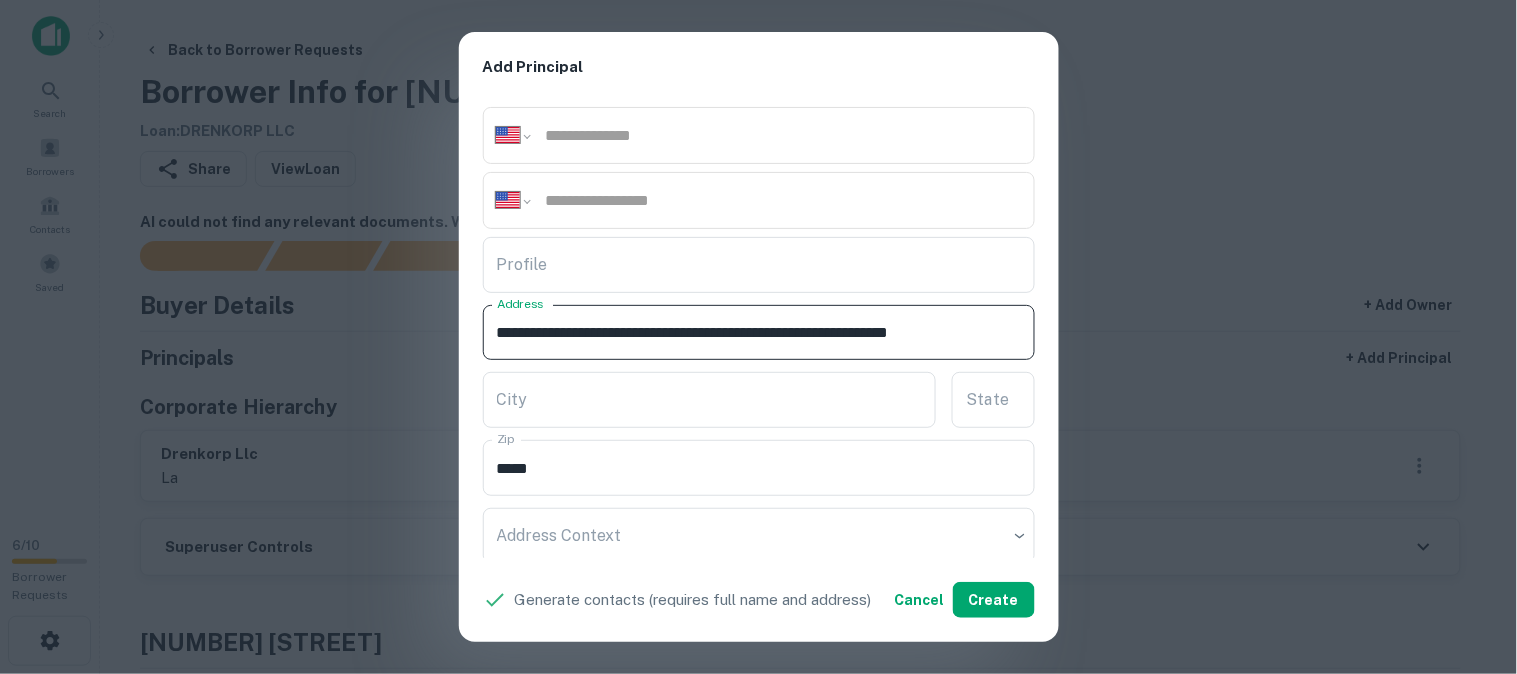 drag, startPoint x: 985, startPoint y: 336, endPoint x: 1195, endPoint y: 334, distance: 210.00952 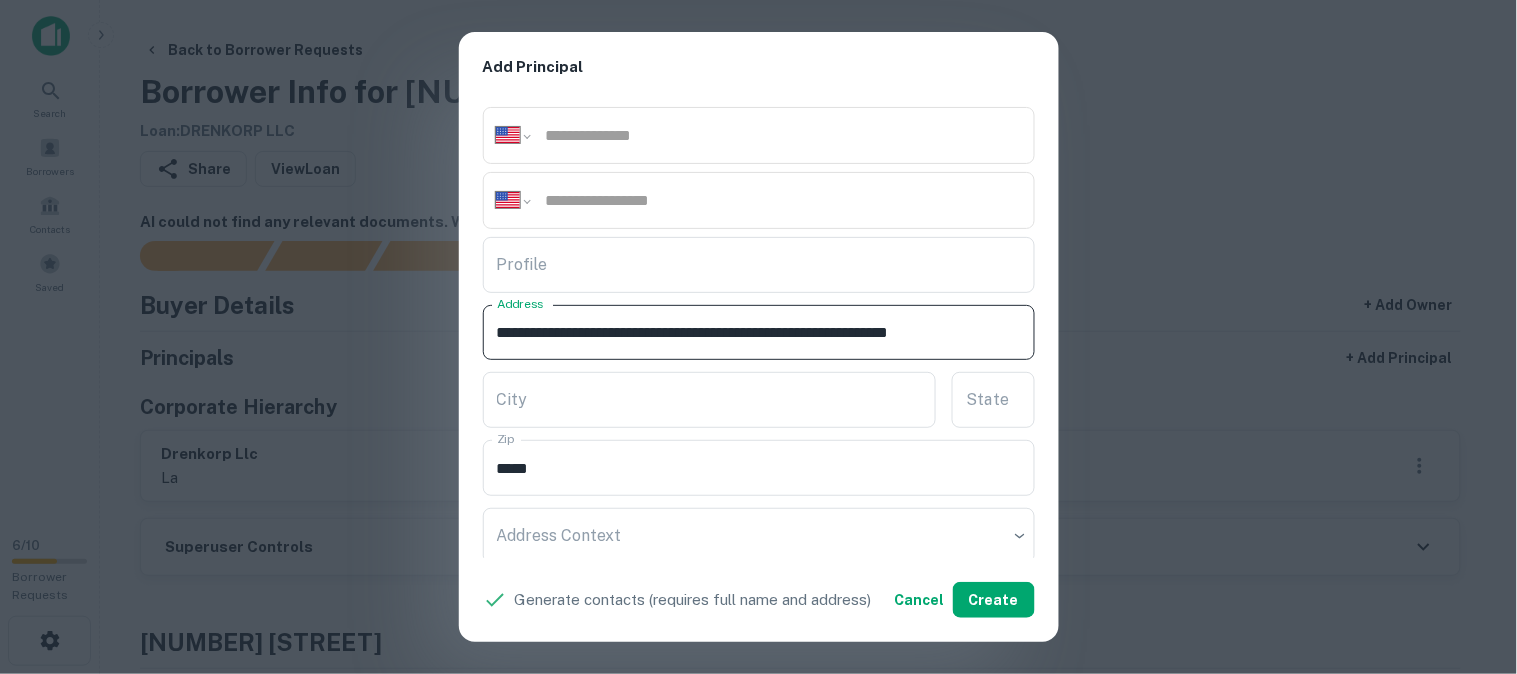 click on "**********" at bounding box center (750, 333) 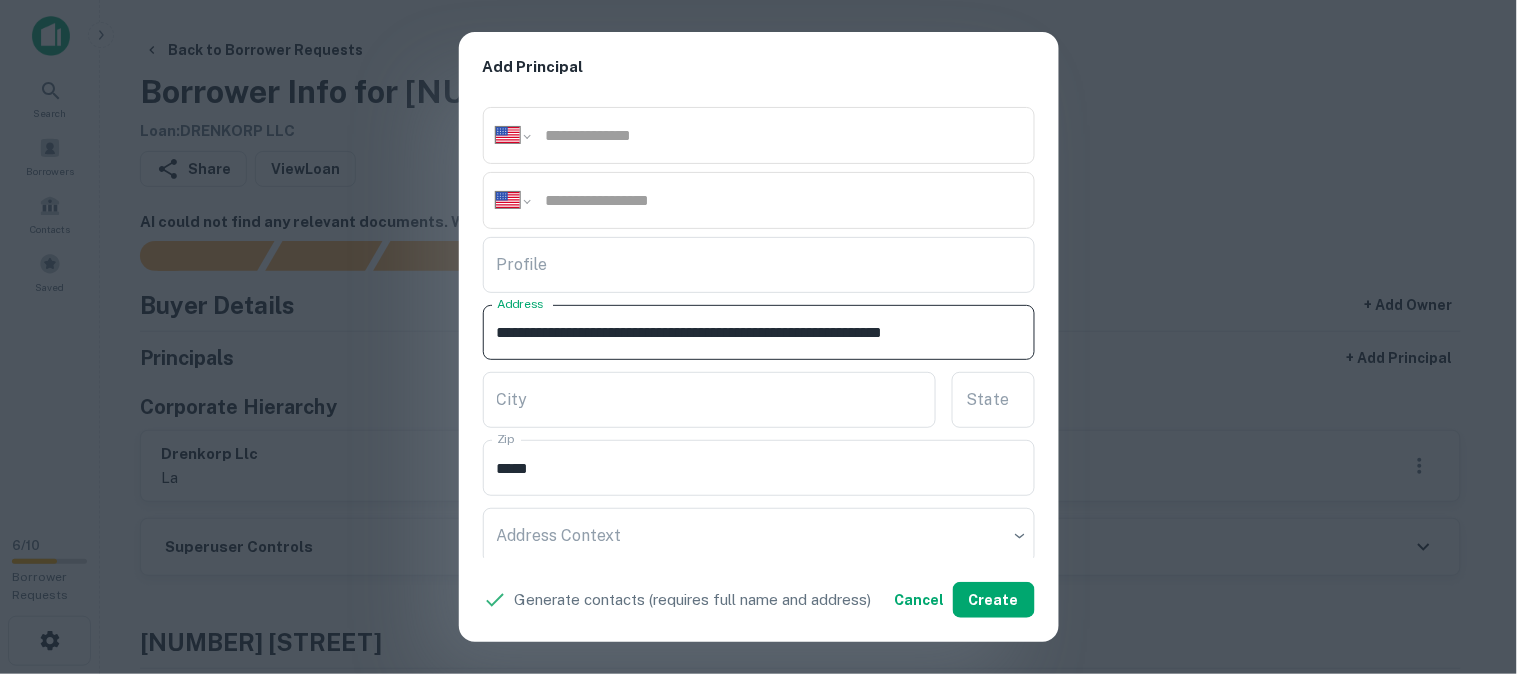 click on "**********" at bounding box center [750, 333] 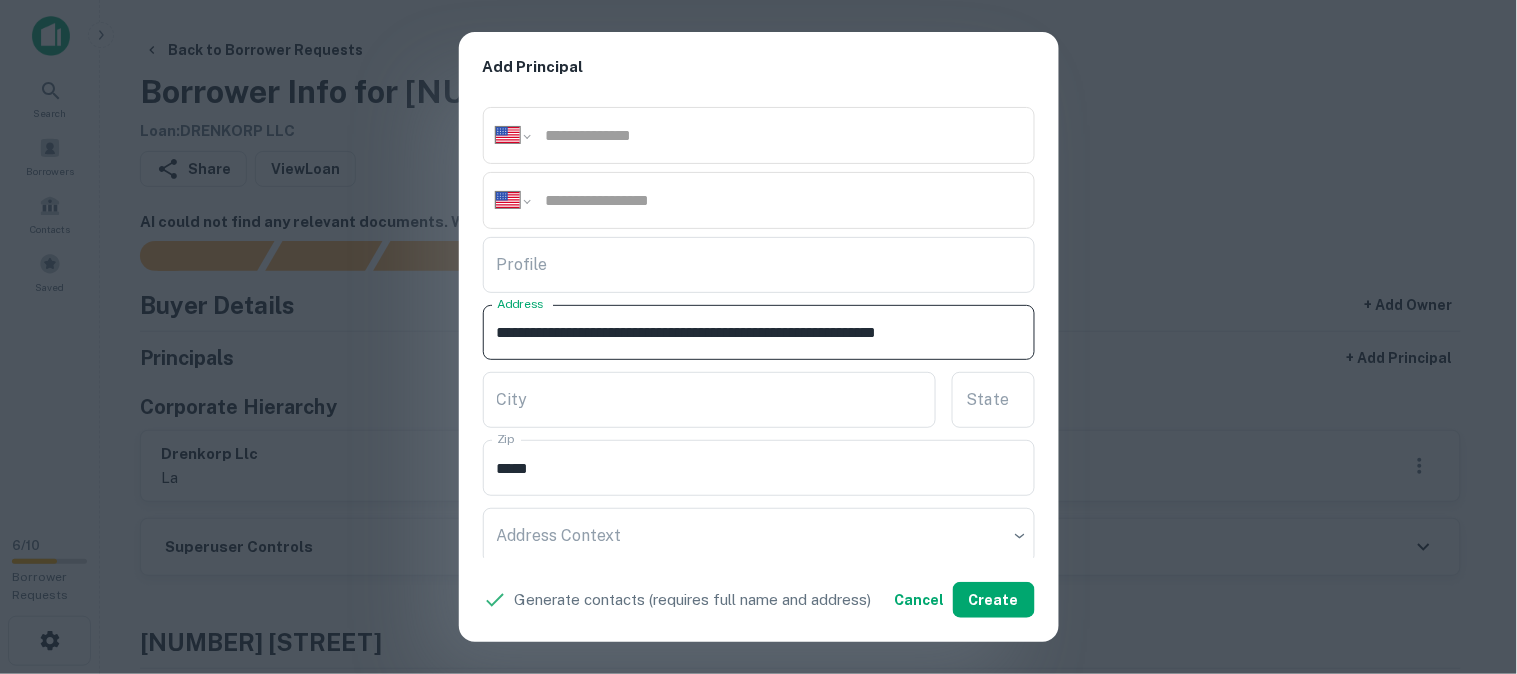 scroll, scrollTop: 0, scrollLeft: 80, axis: horizontal 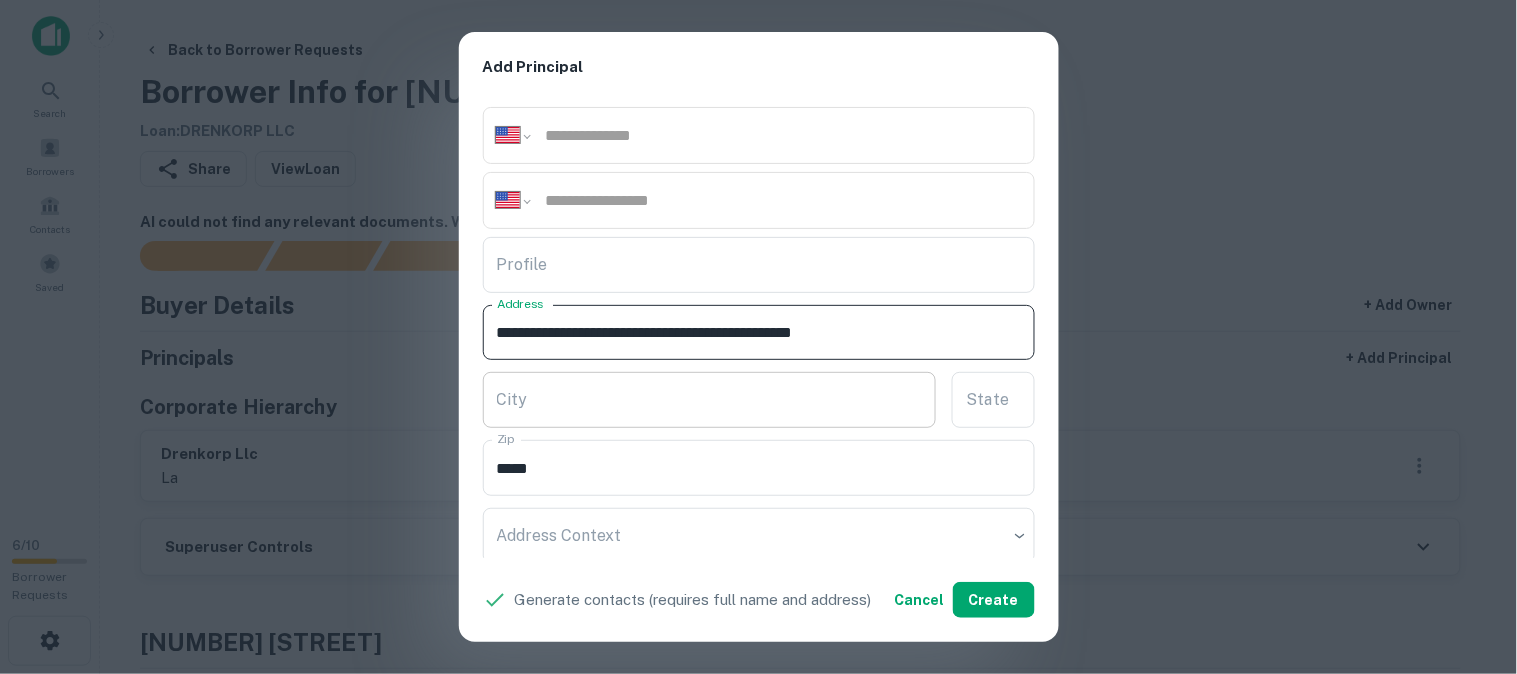 type on "**********" 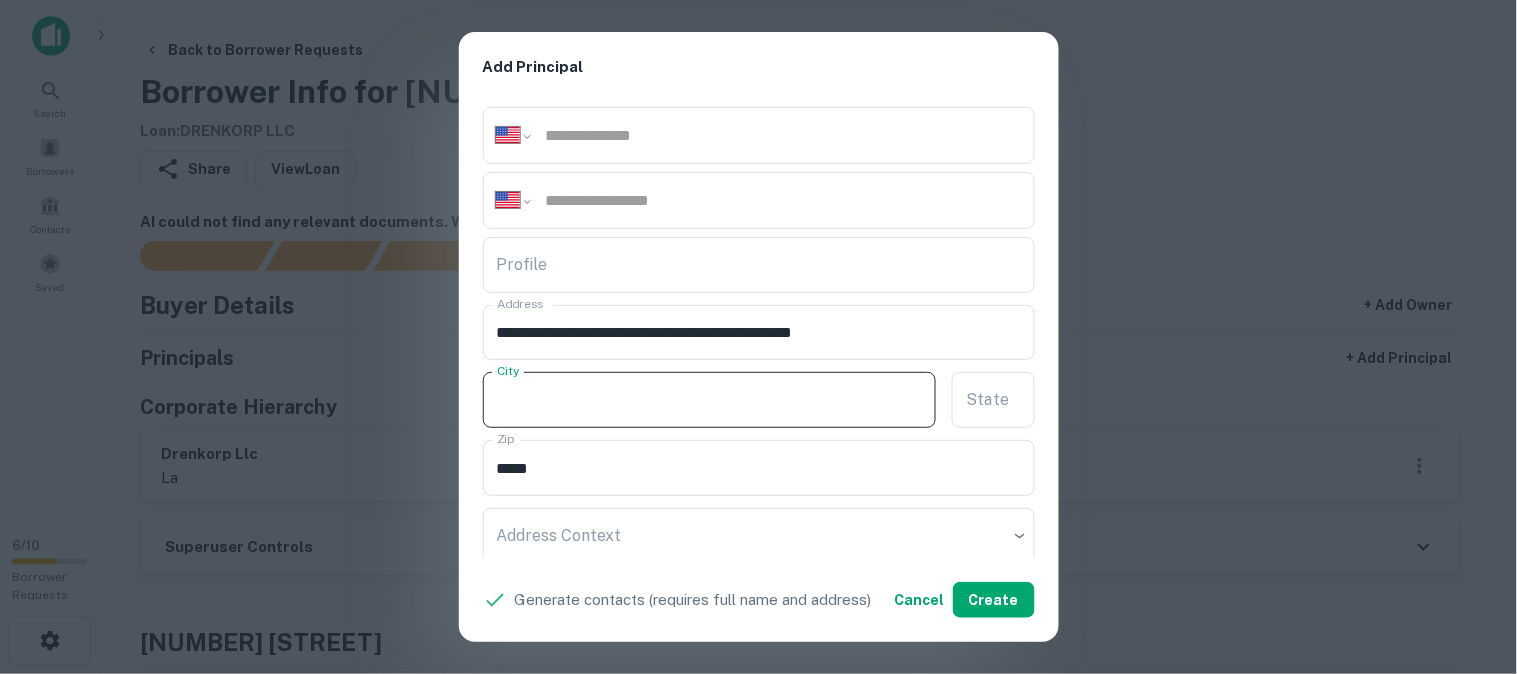 paste on "**********" 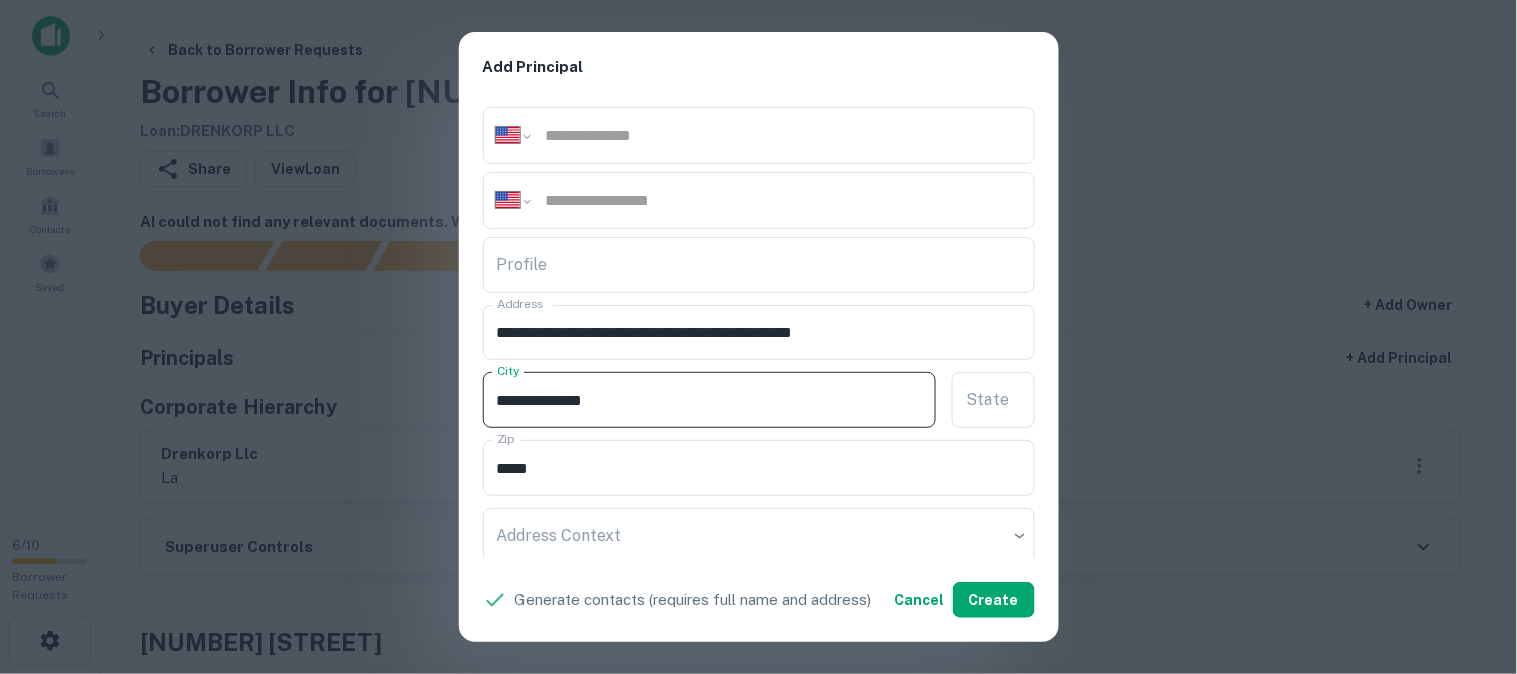 drag, startPoint x: 594, startPoint y: 392, endPoint x: 661, endPoint y: 414, distance: 70.5195 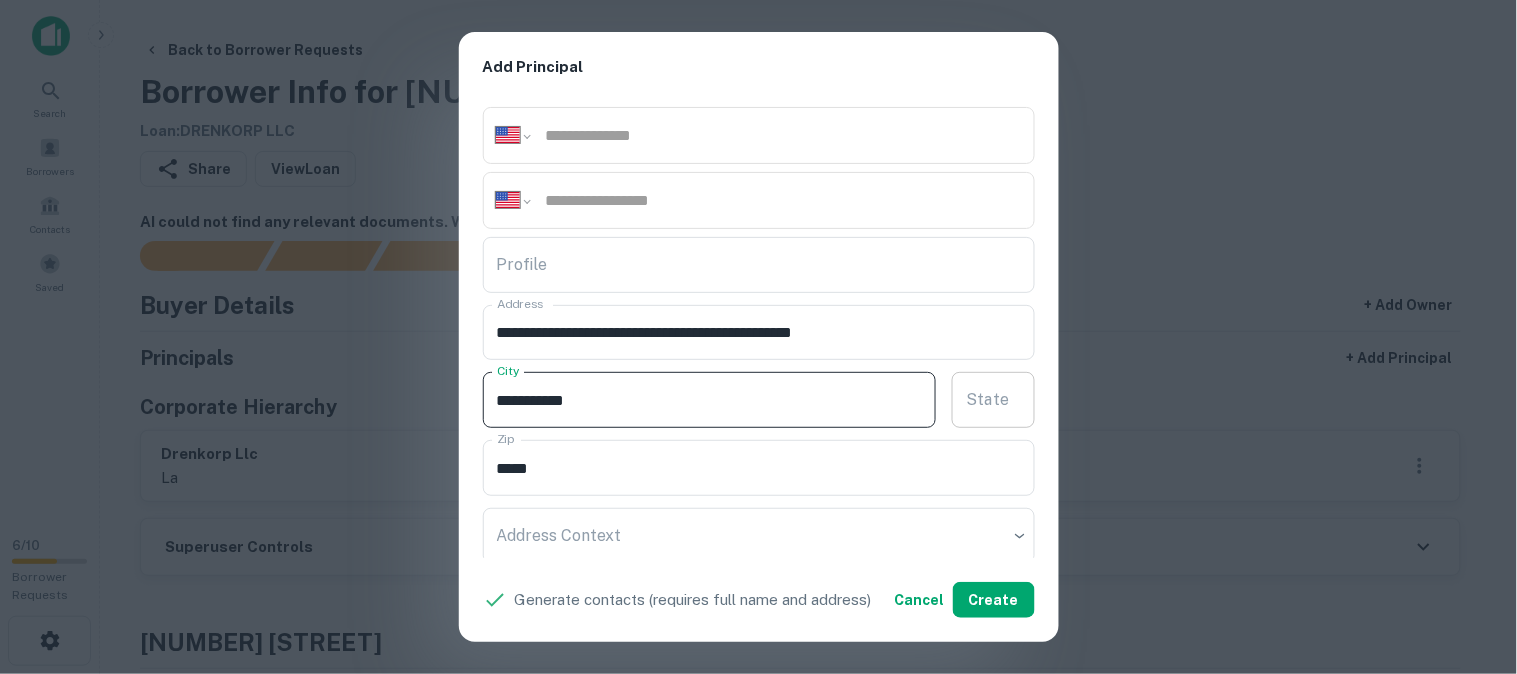 type on "**********" 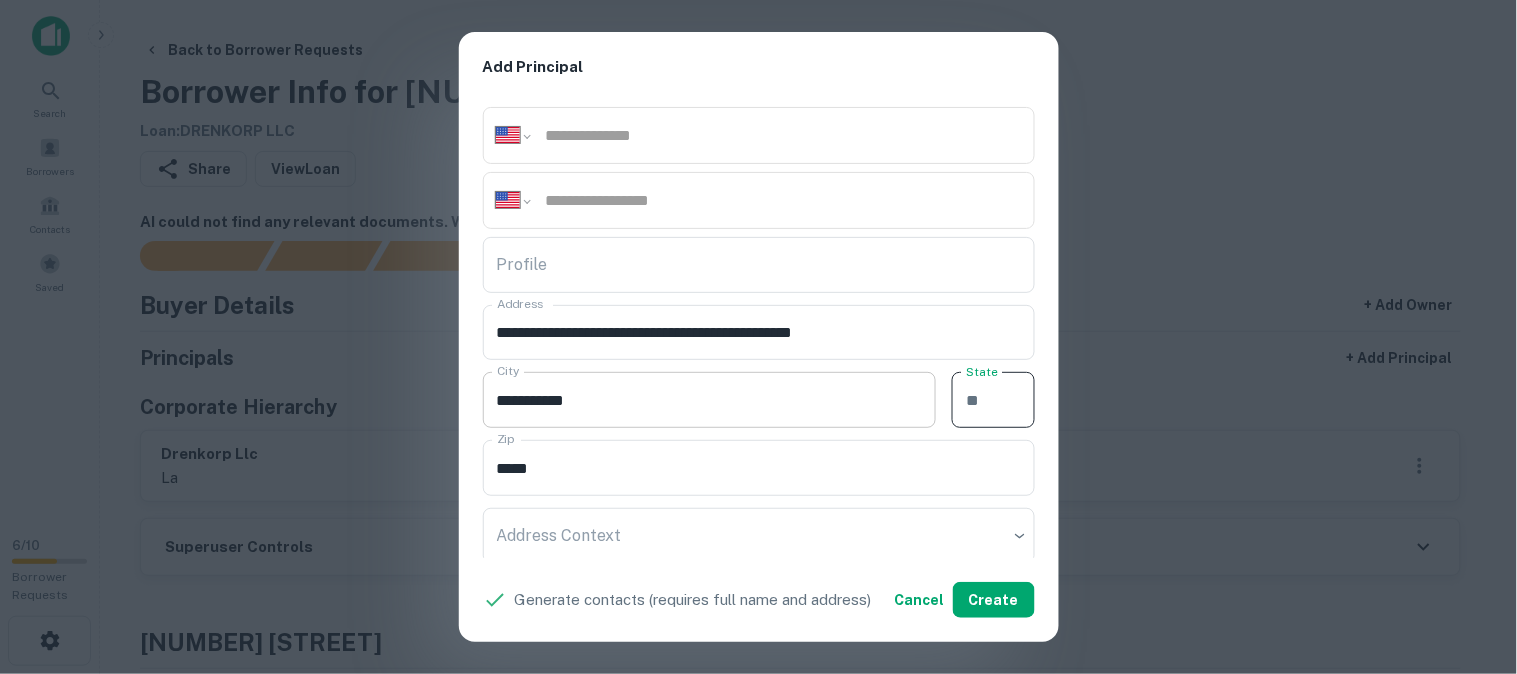 paste on "**" 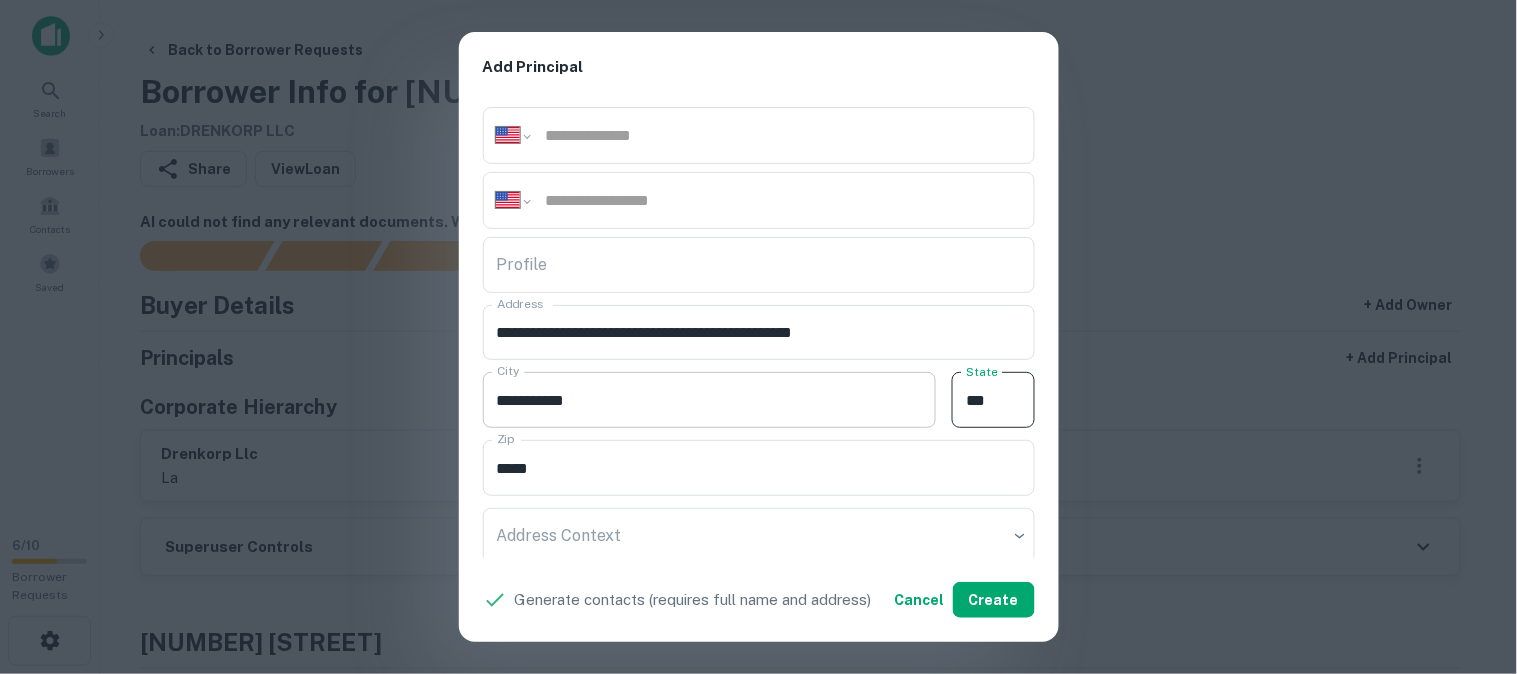 type on "**" 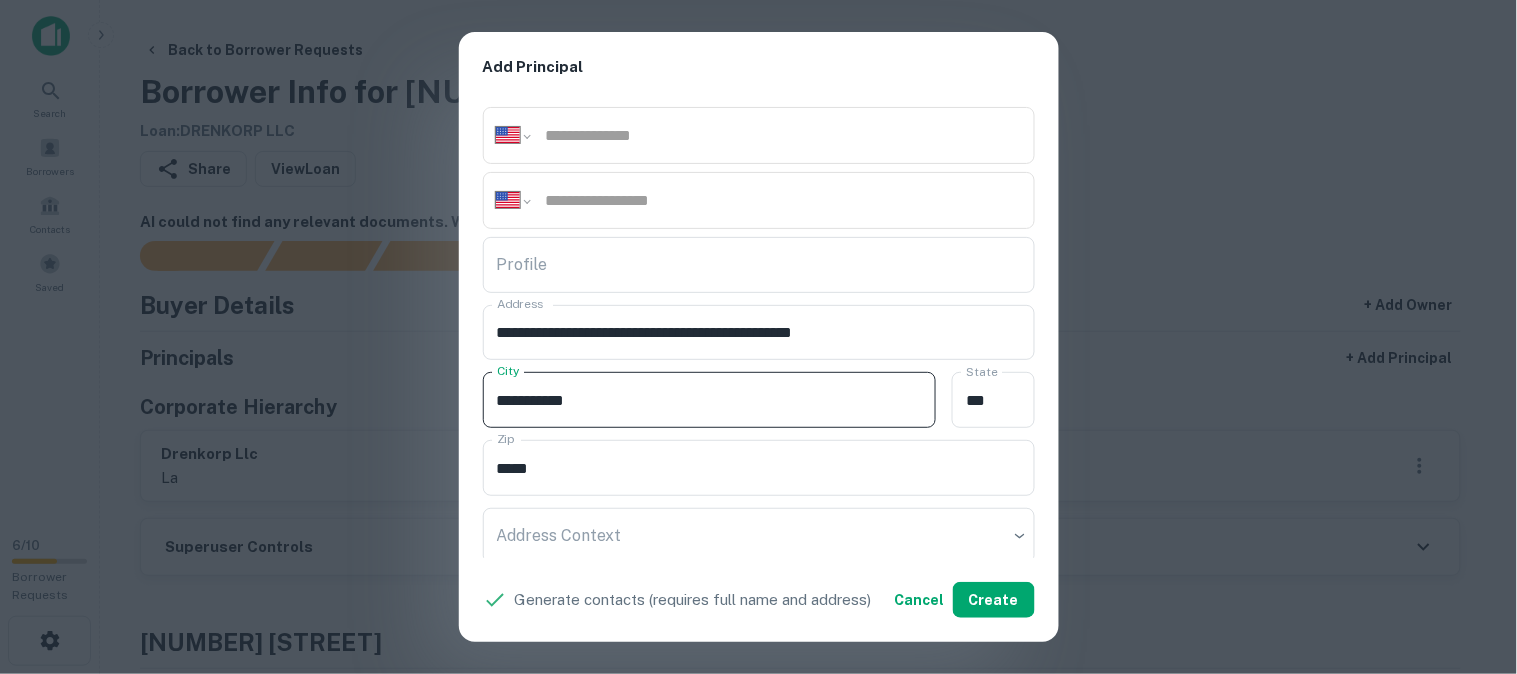 click on "**********" at bounding box center (710, 400) 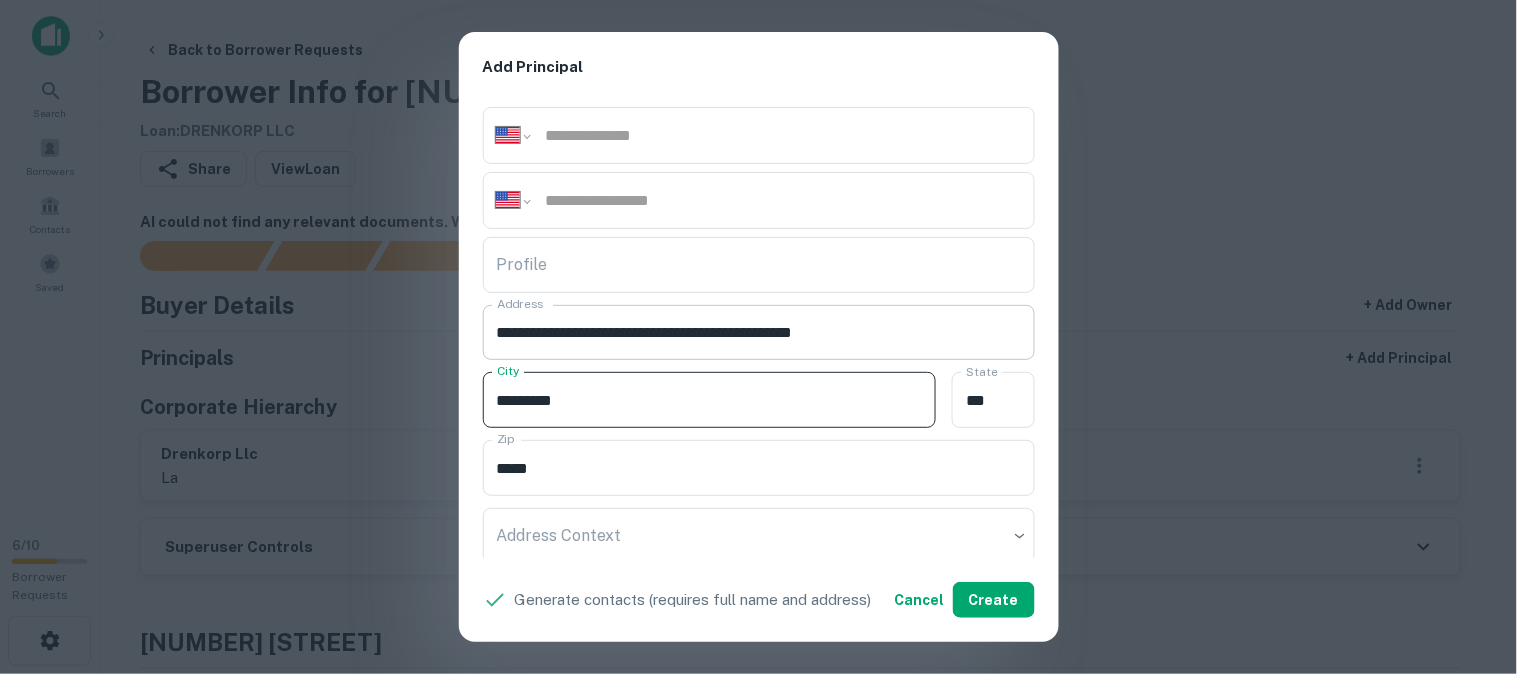 type on "*********" 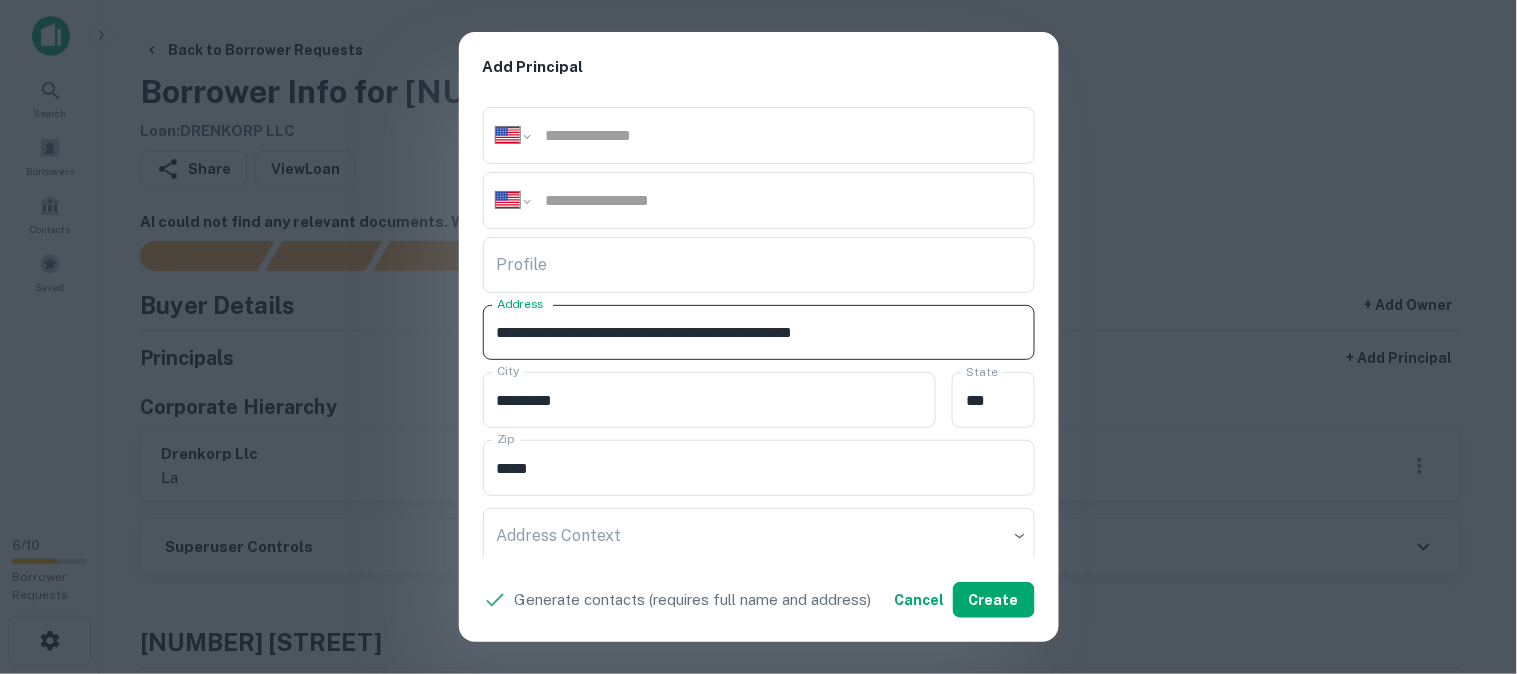 click on "**********" at bounding box center (750, 333) 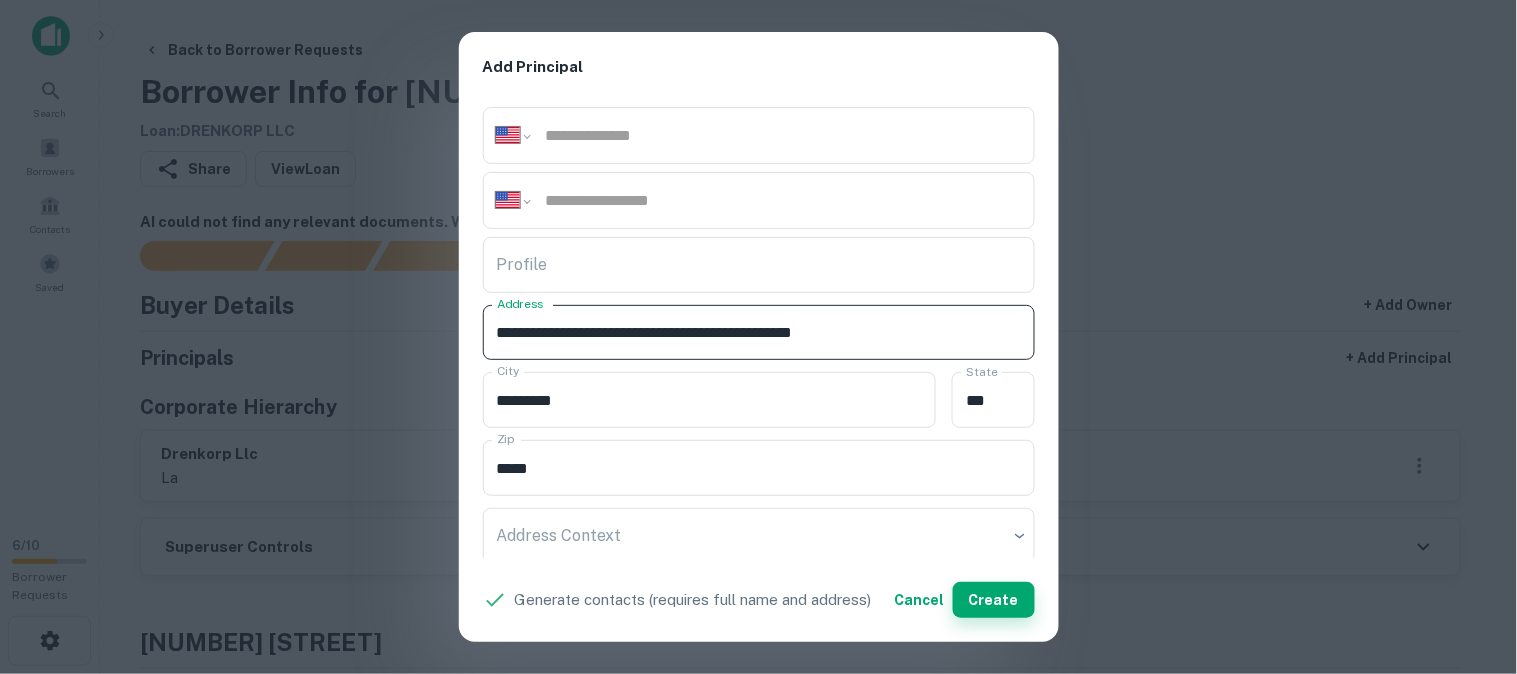 type on "**********" 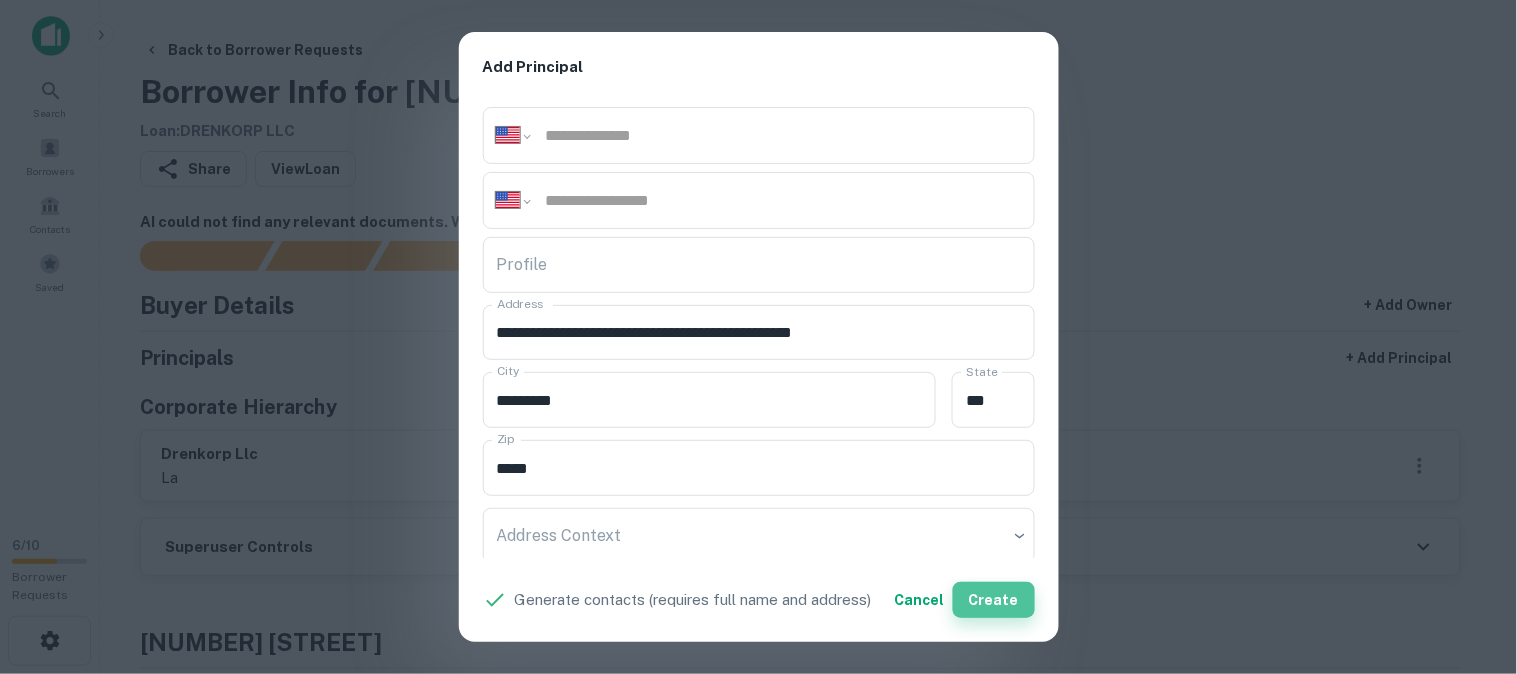 click on "Create" at bounding box center [994, 600] 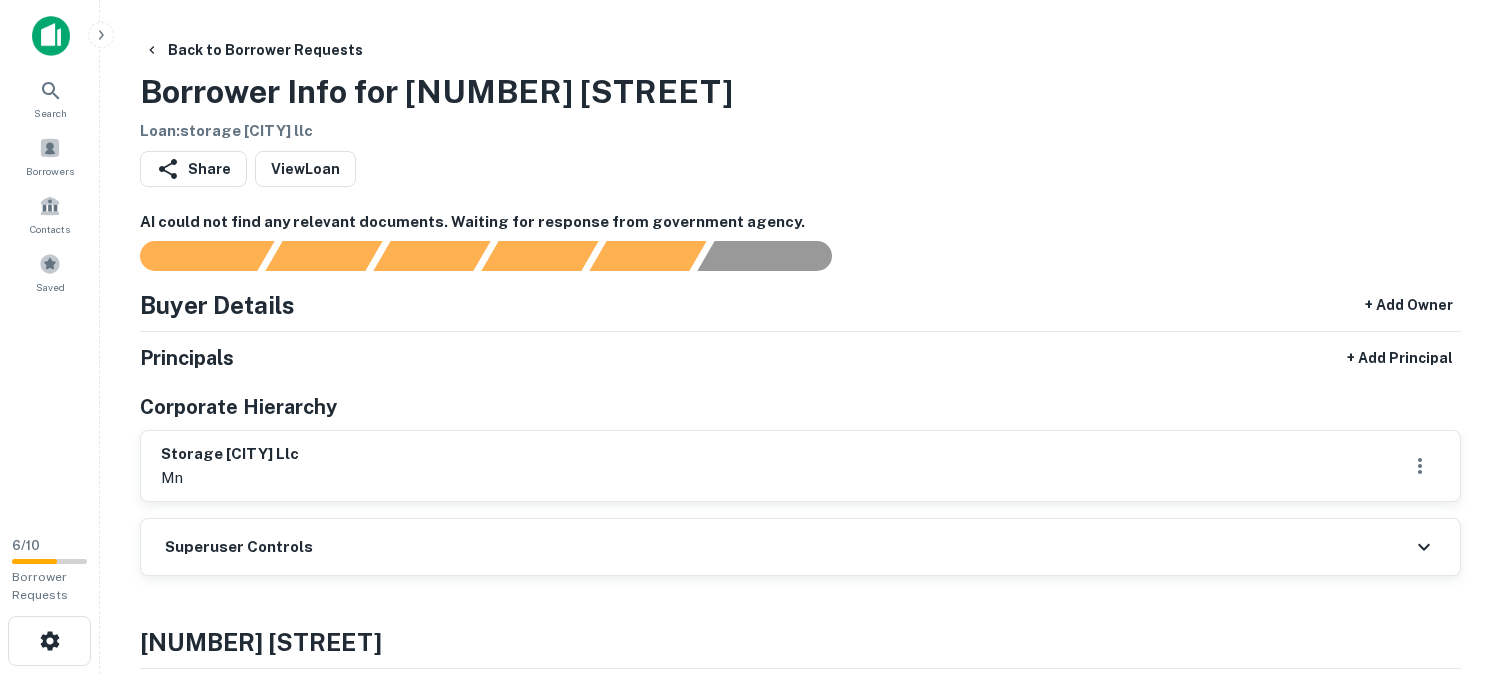 scroll, scrollTop: 0, scrollLeft: 0, axis: both 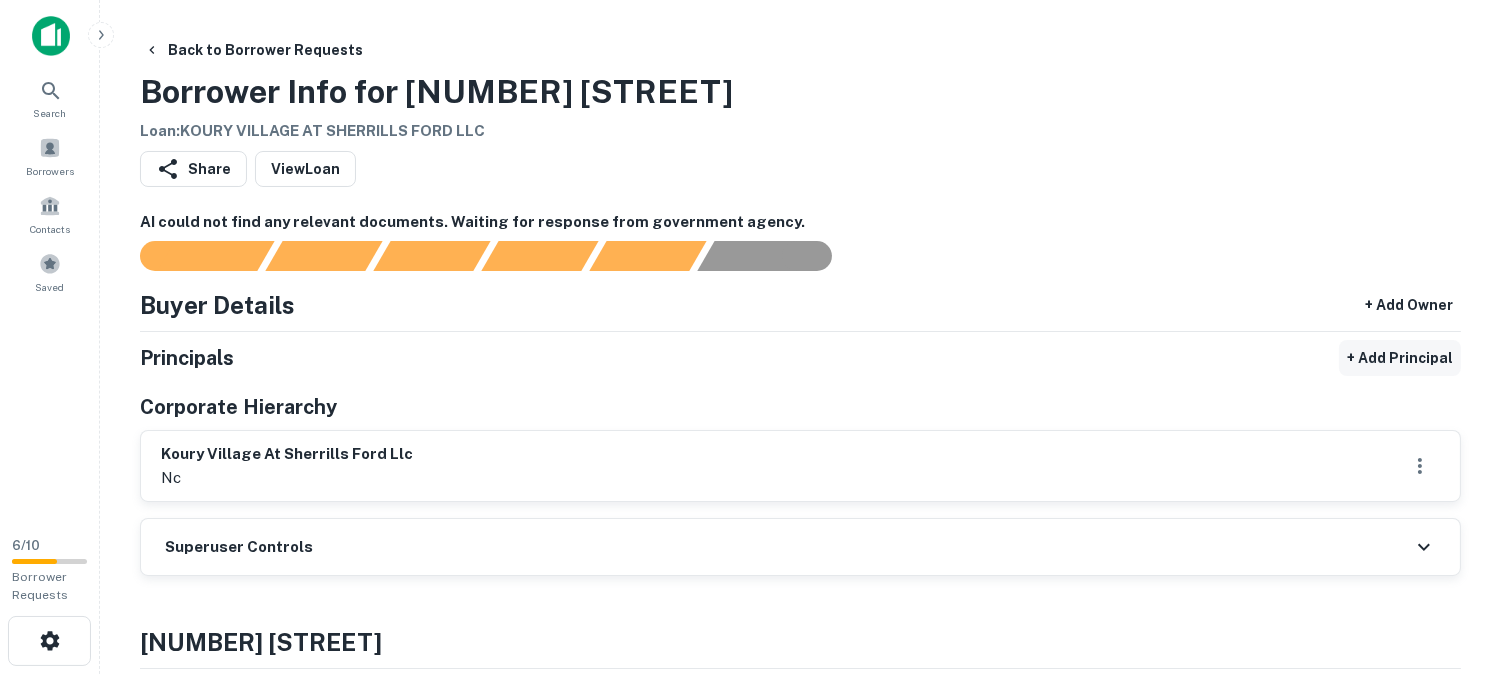 click on "+ Add Principal" at bounding box center [1400, 358] 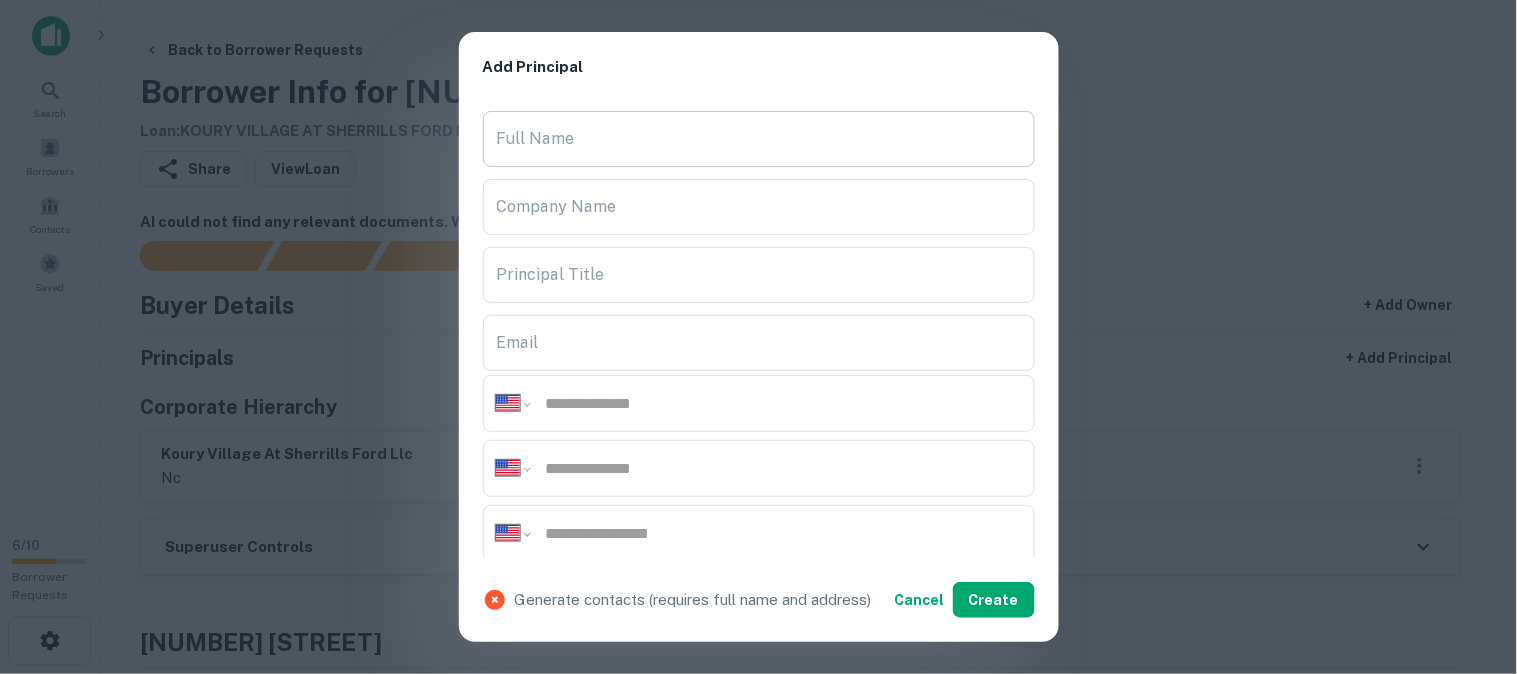 click on "Full Name" at bounding box center [759, 139] 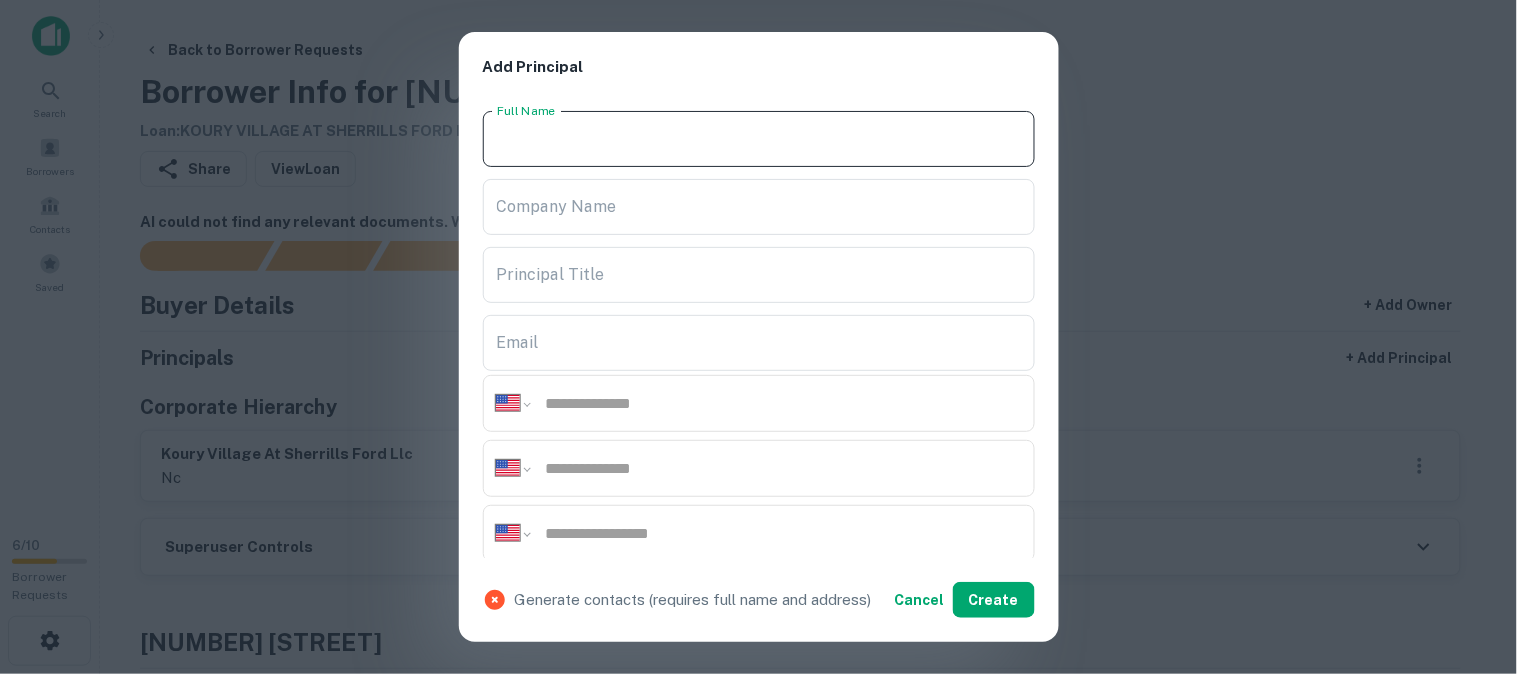 paste on "**********" 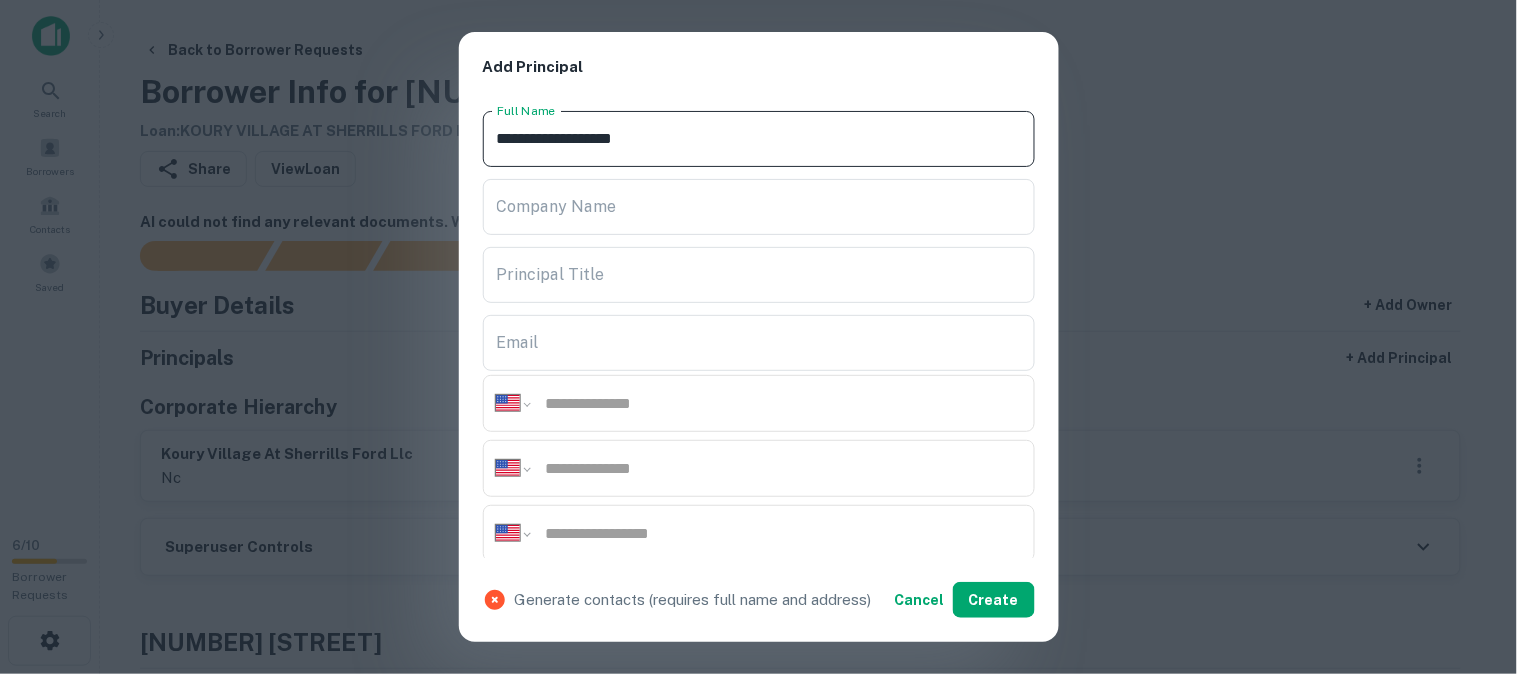 type on "**********" 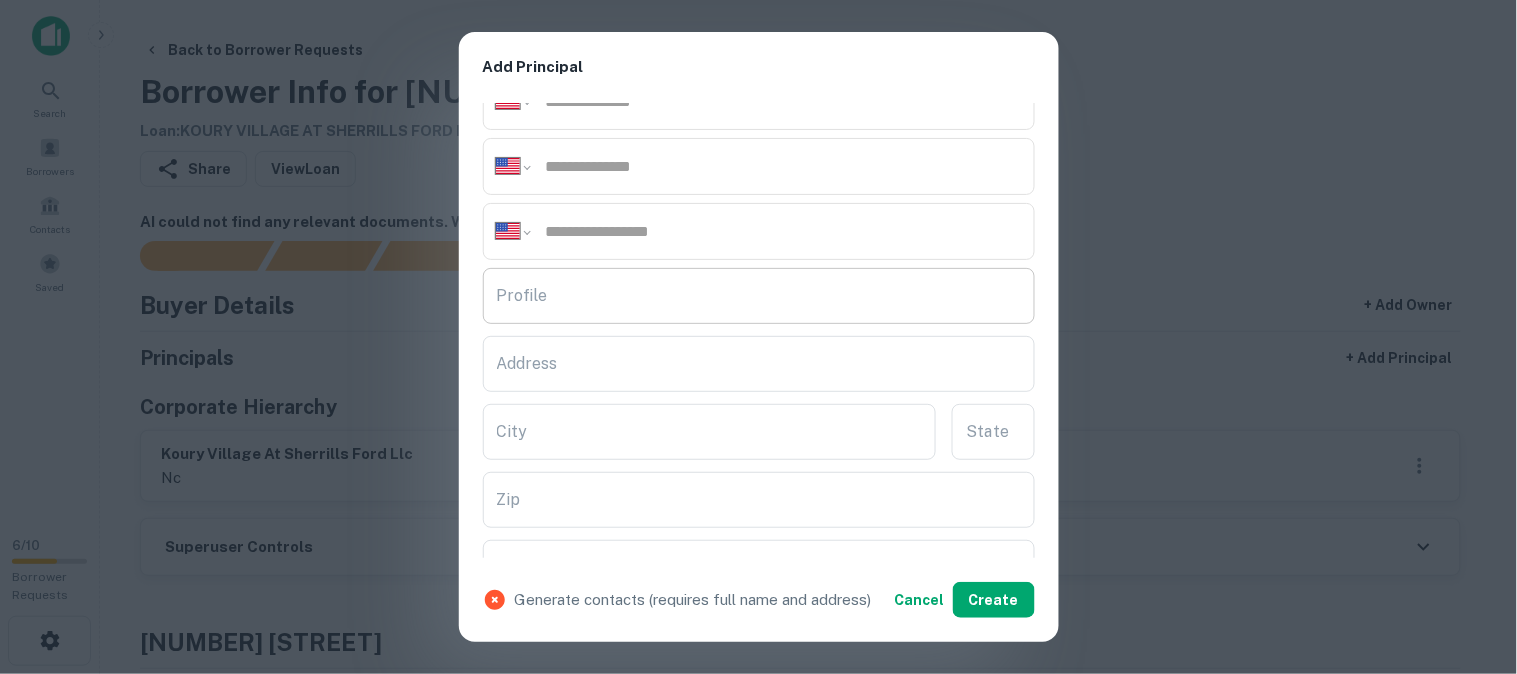 scroll, scrollTop: 333, scrollLeft: 0, axis: vertical 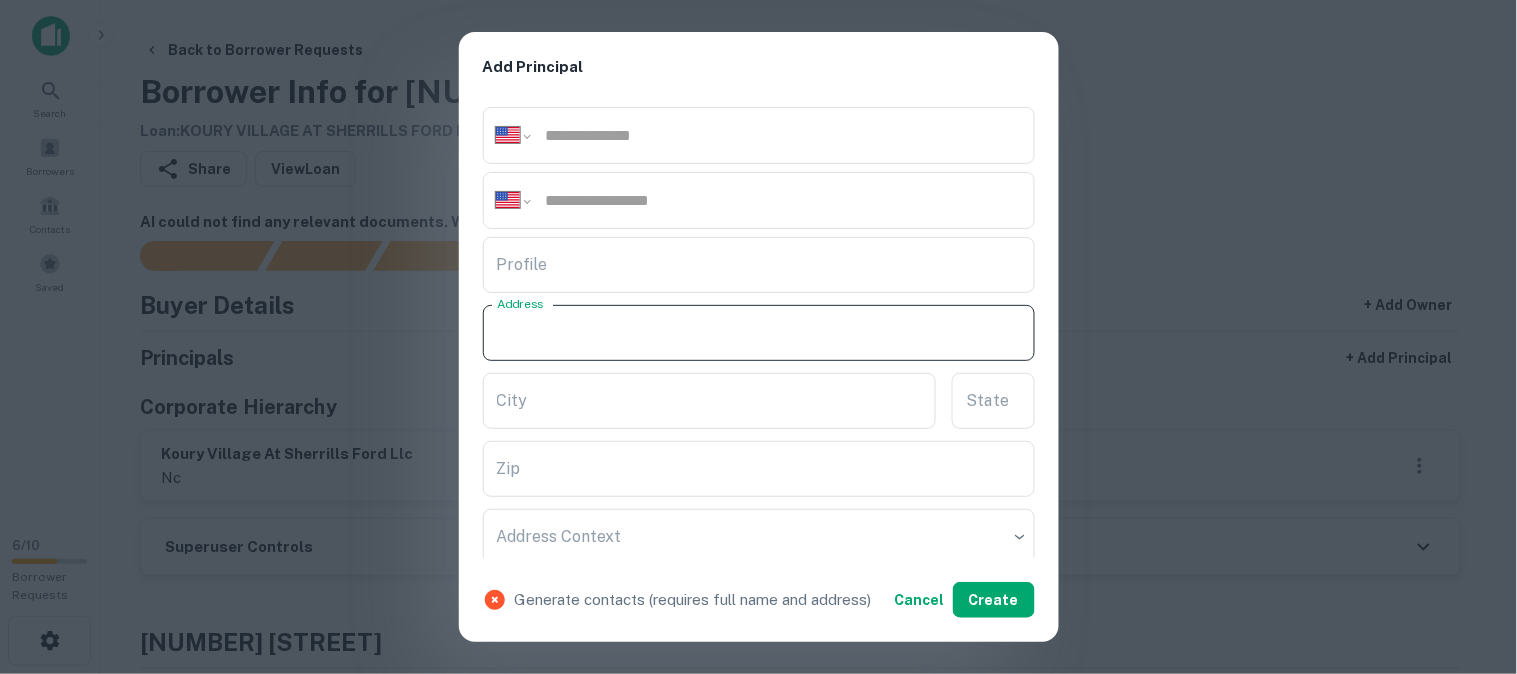 click on "Address" at bounding box center (759, 333) 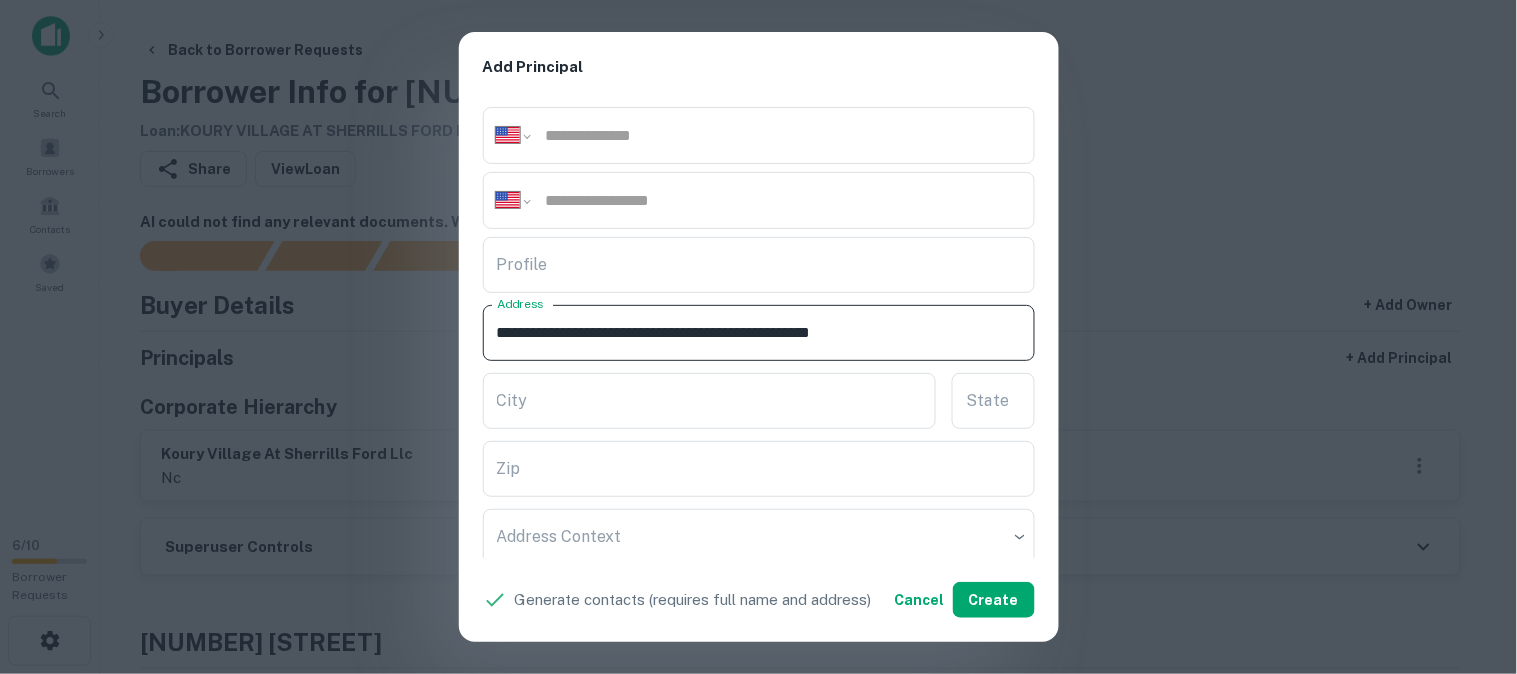 drag, startPoint x: 858, startPoint y: 330, endPoint x: 967, endPoint y: 355, distance: 111.83023 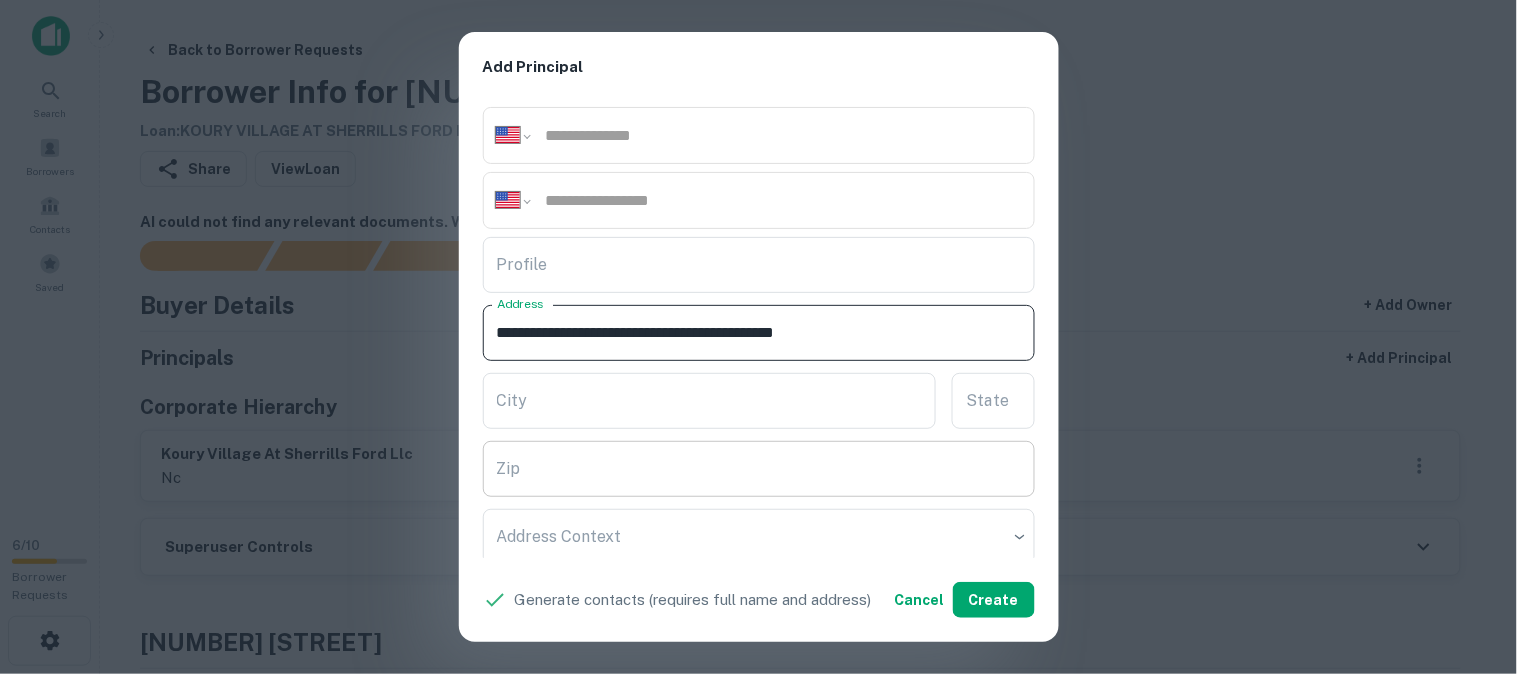 type on "**********" 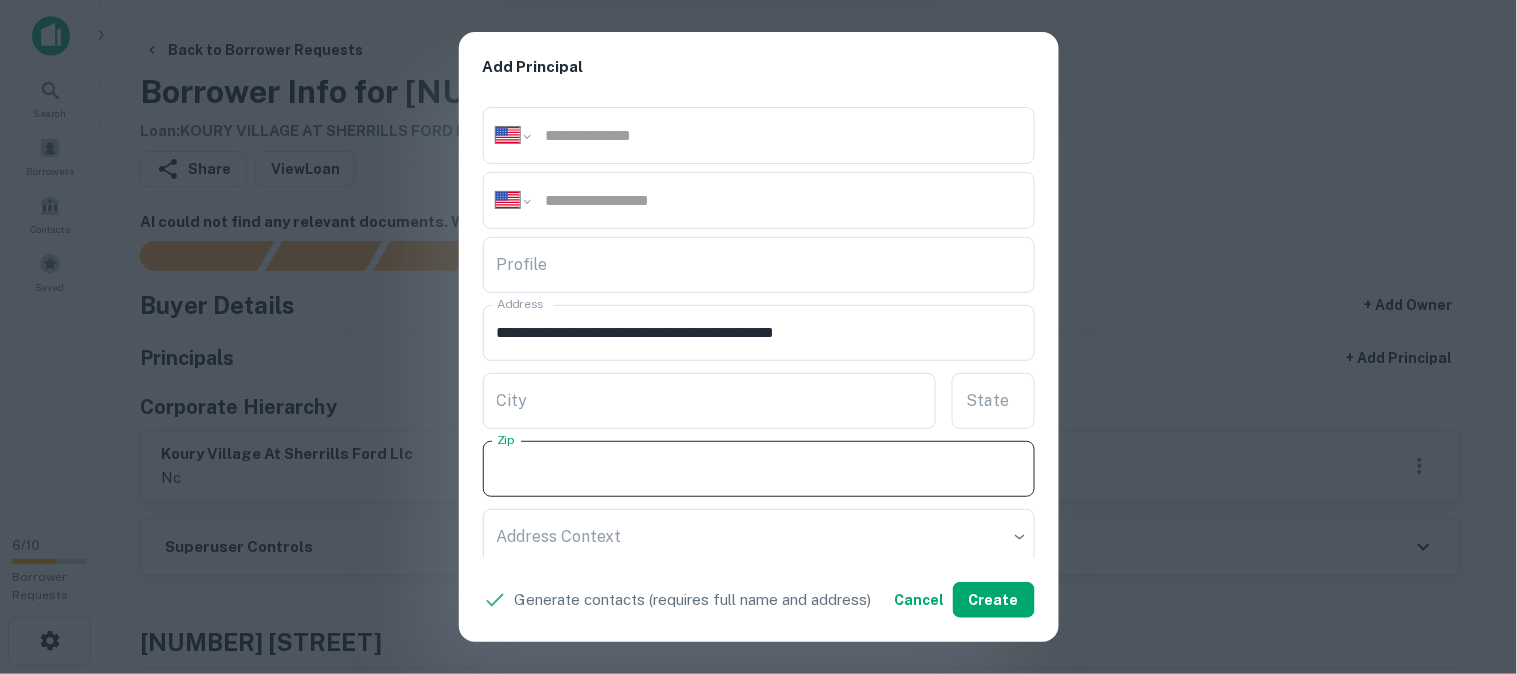 click on "Zip" at bounding box center (759, 469) 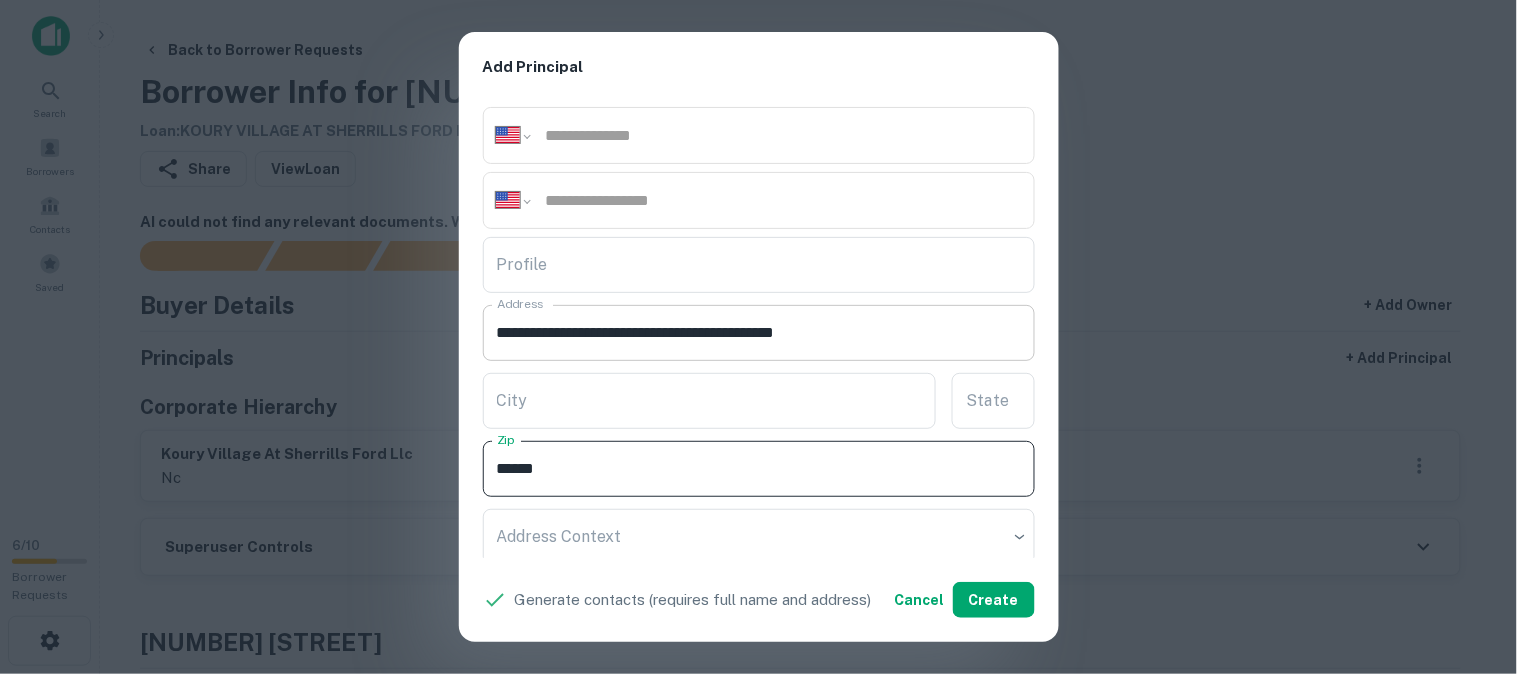type on "*****" 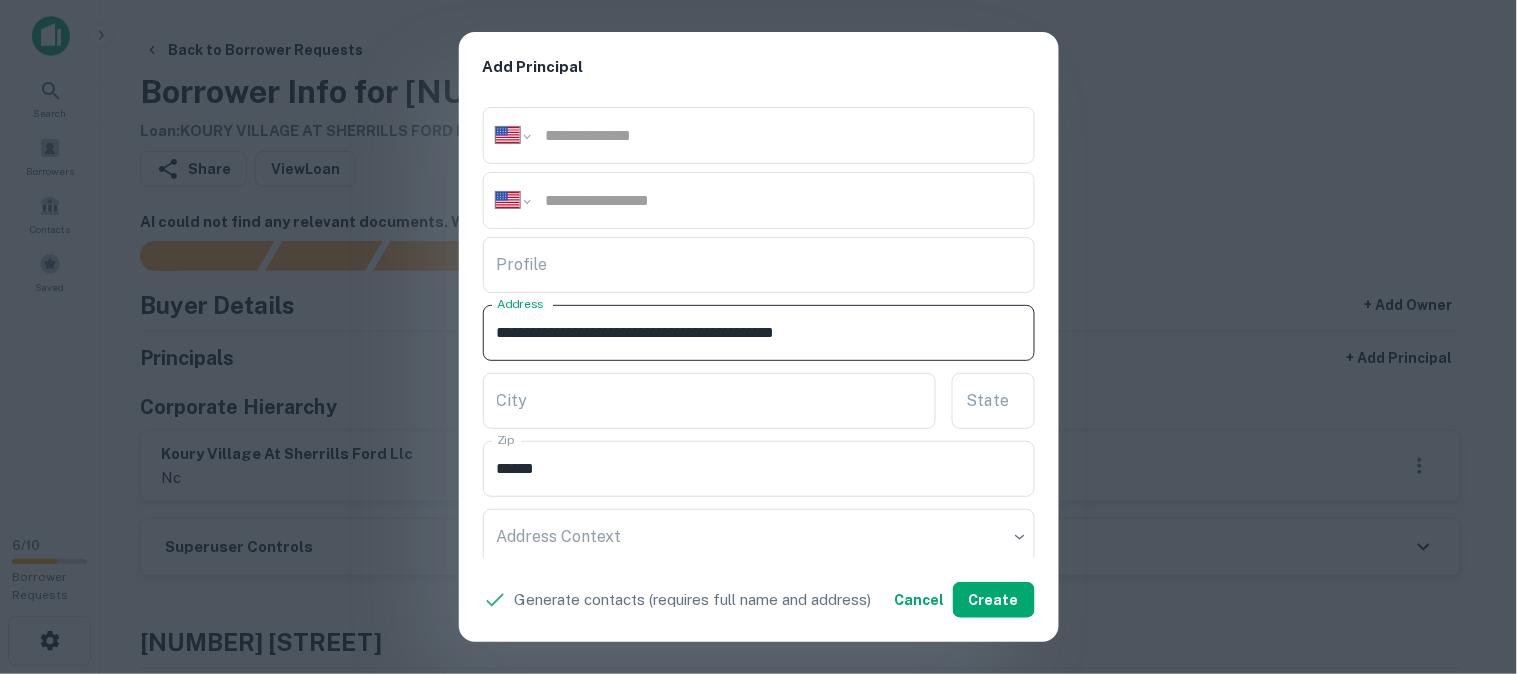 drag, startPoint x: 845, startPoint y: 337, endPoint x: 896, endPoint y: 346, distance: 51.78803 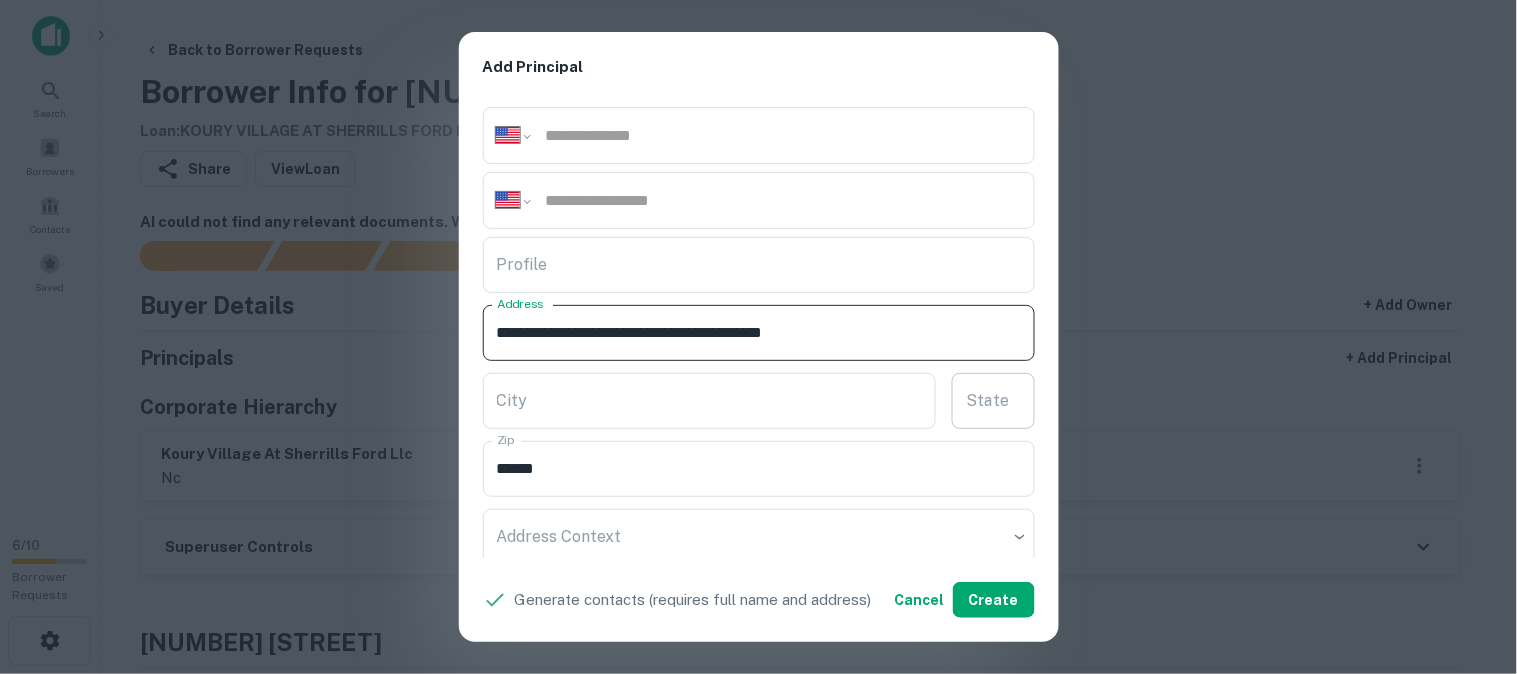 type on "**********" 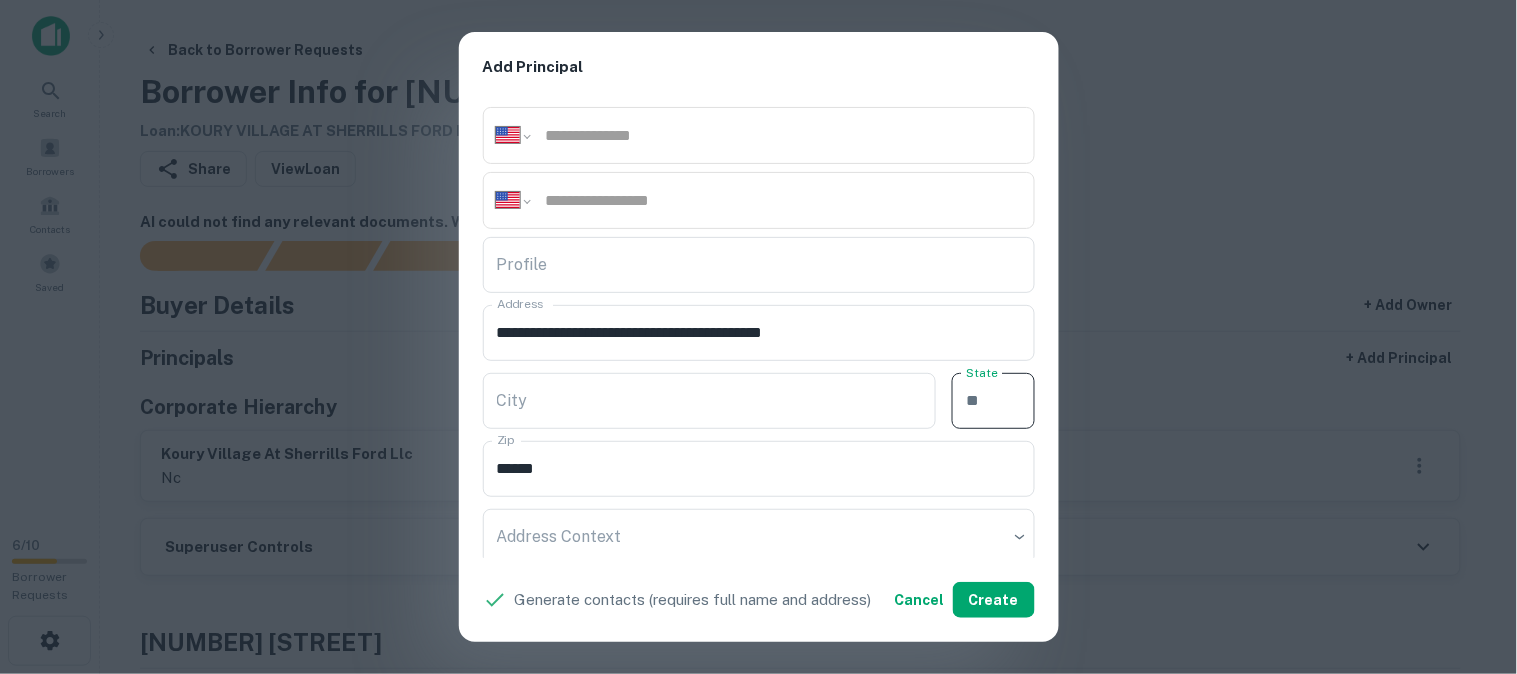 click on "State State" at bounding box center (993, 401) 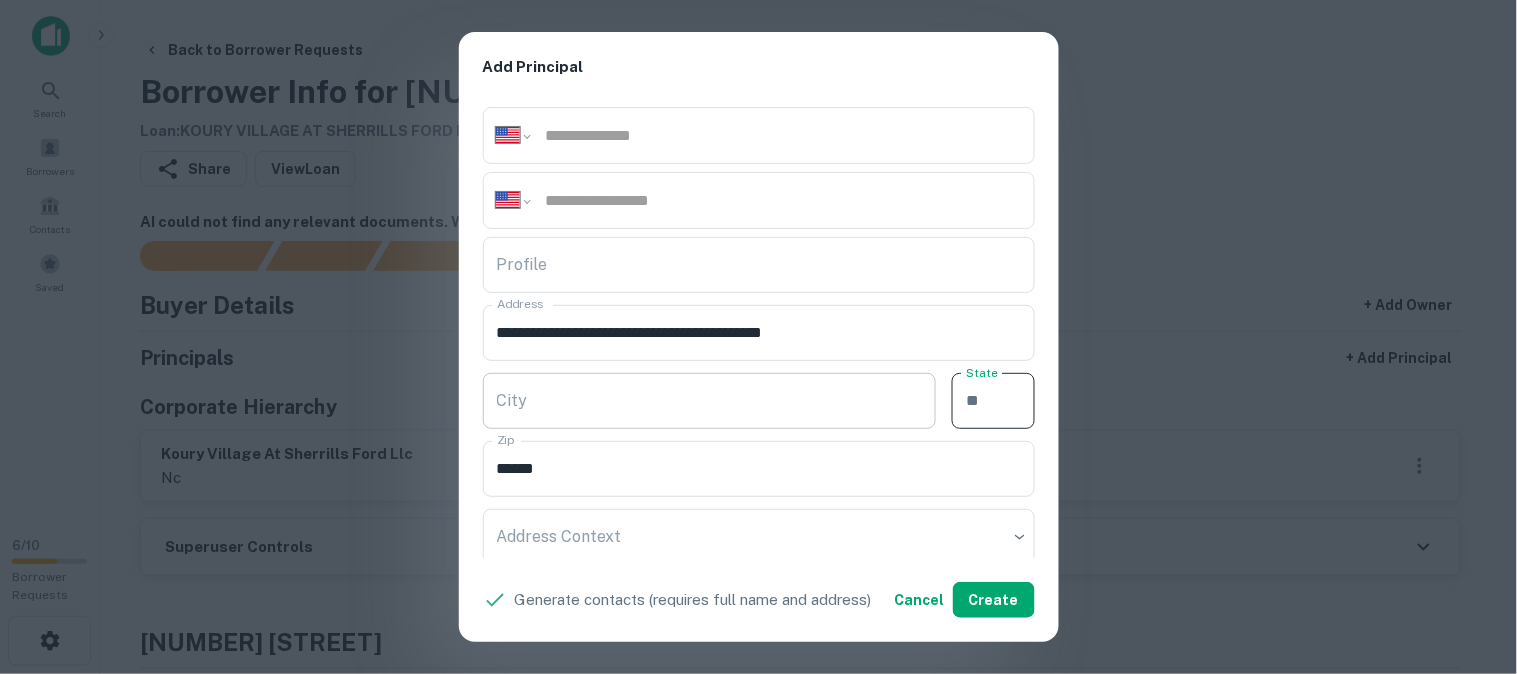 paste on "**" 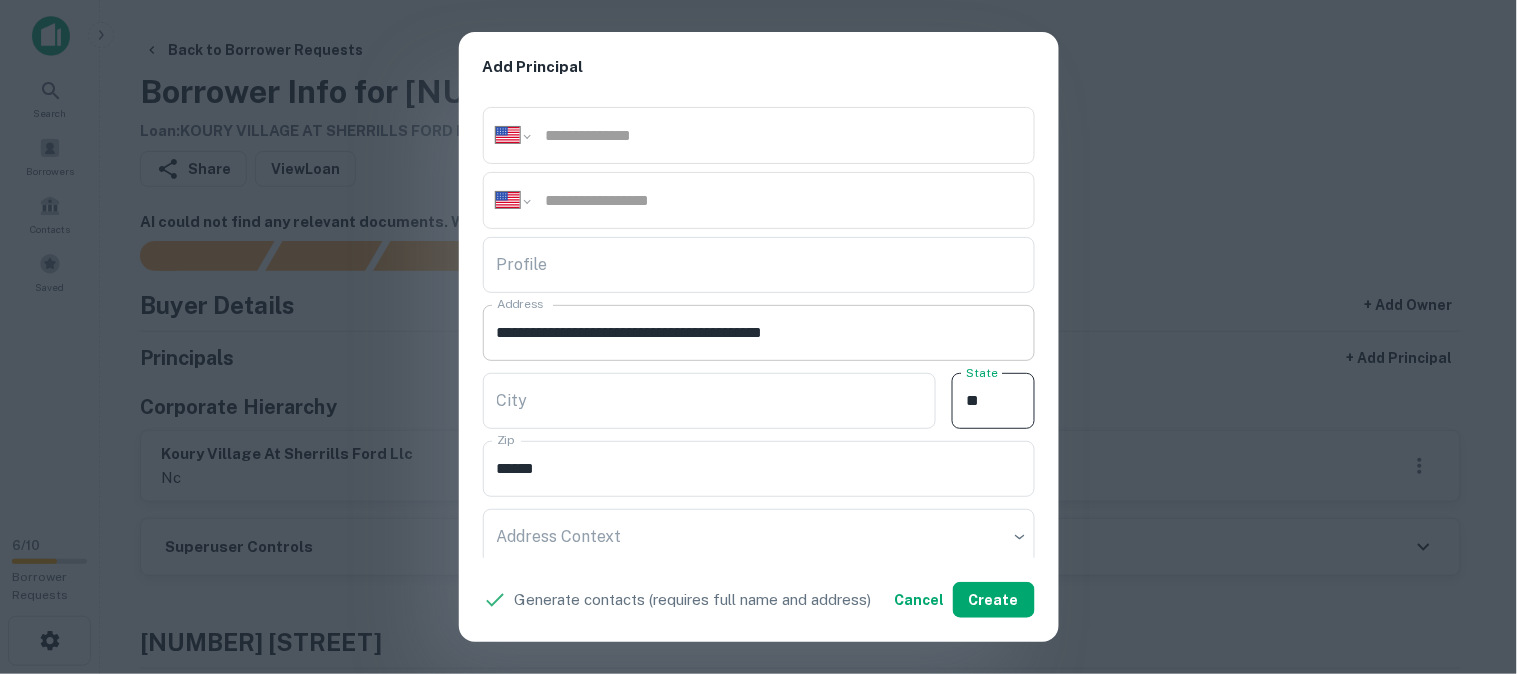 type on "**" 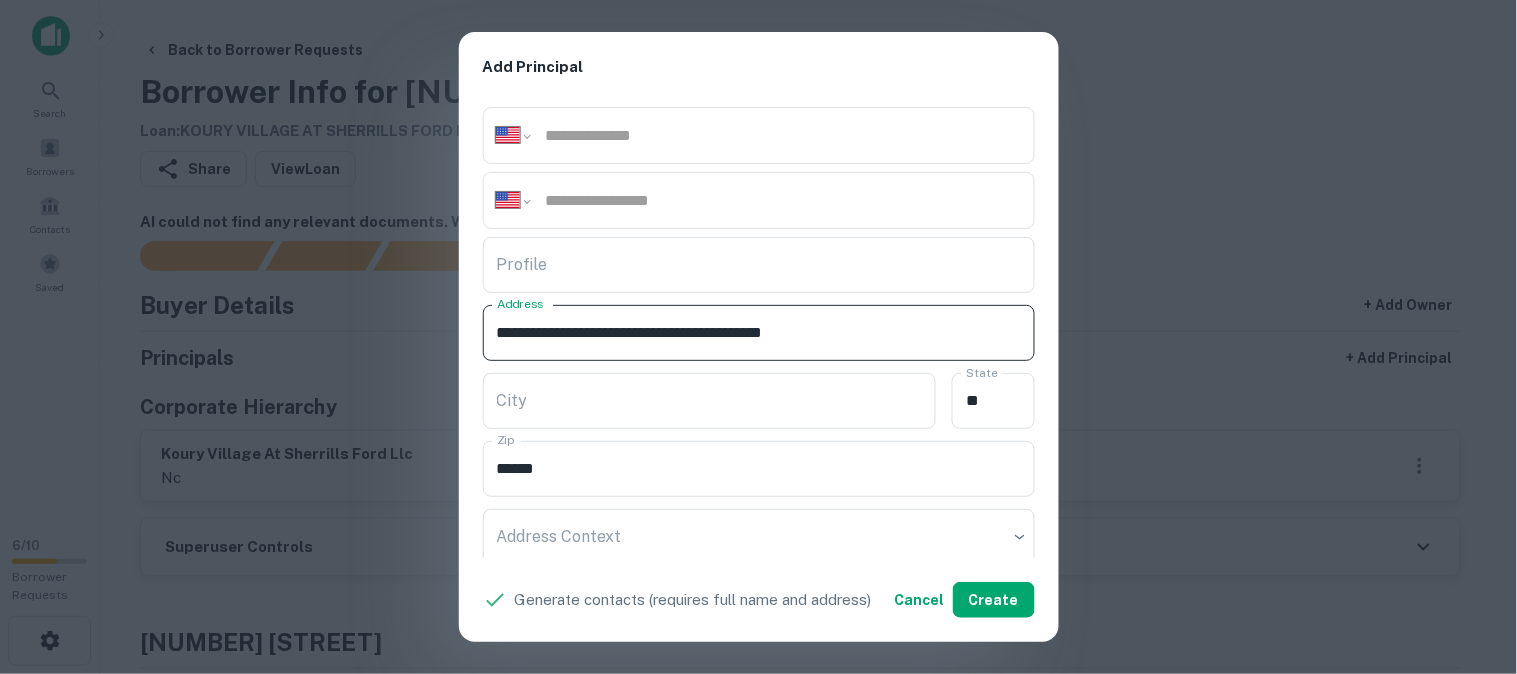 drag, startPoint x: 773, startPoint y: 340, endPoint x: 825, endPoint y: 363, distance: 56.859474 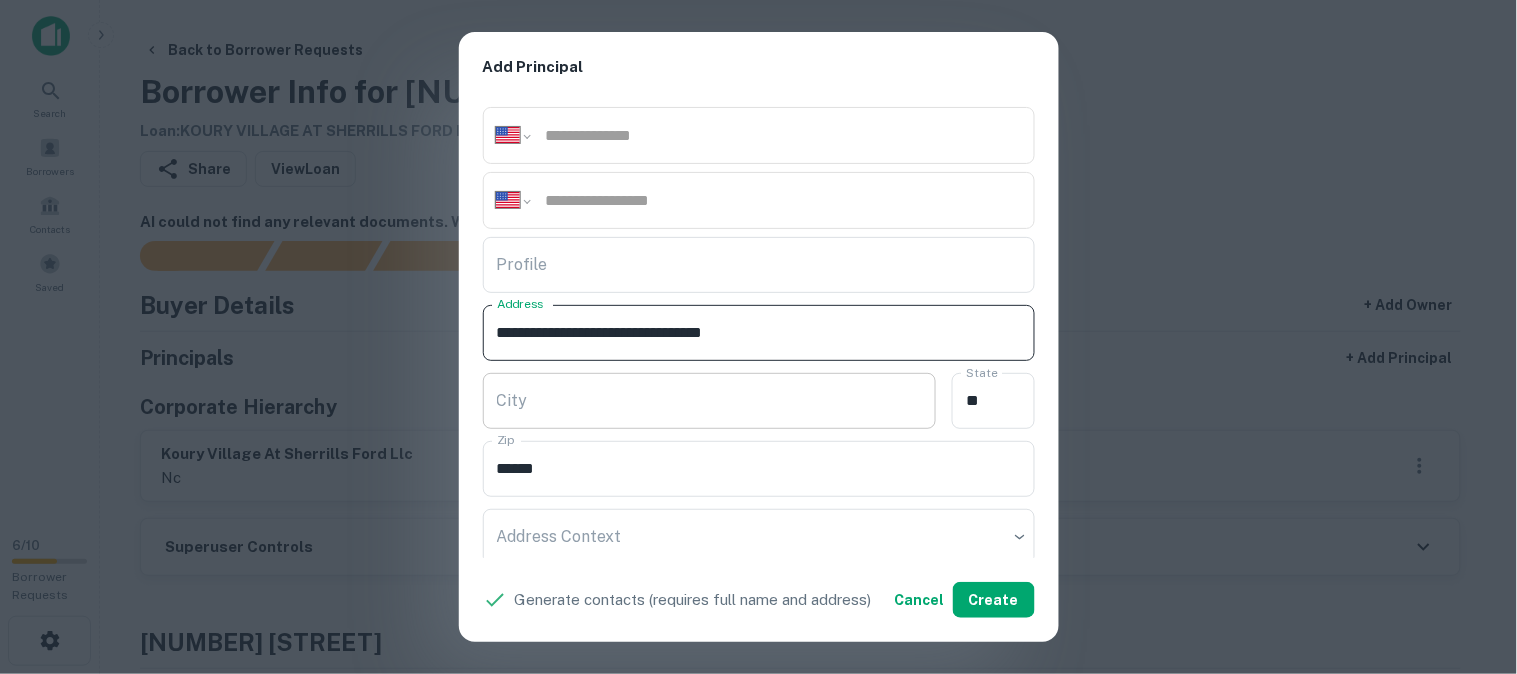 type on "**********" 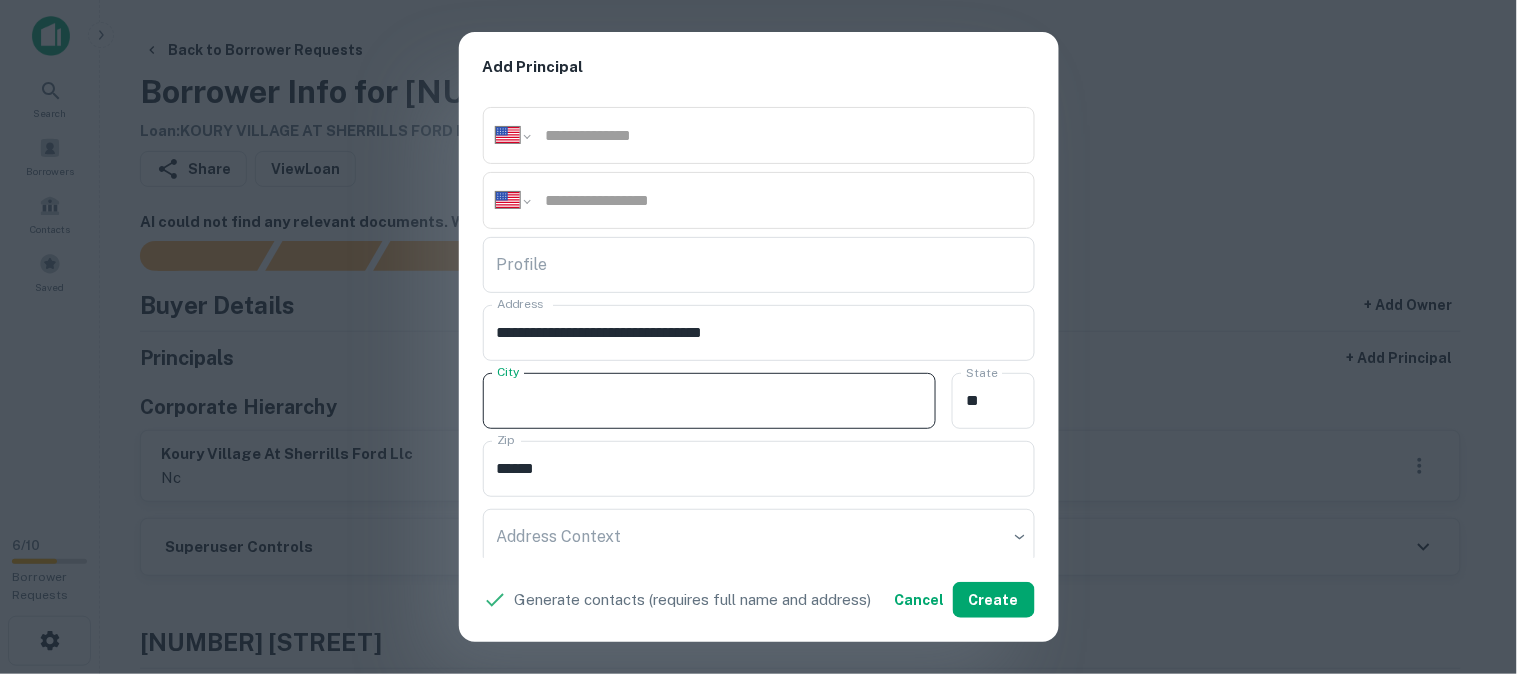 click on "City" at bounding box center (710, 401) 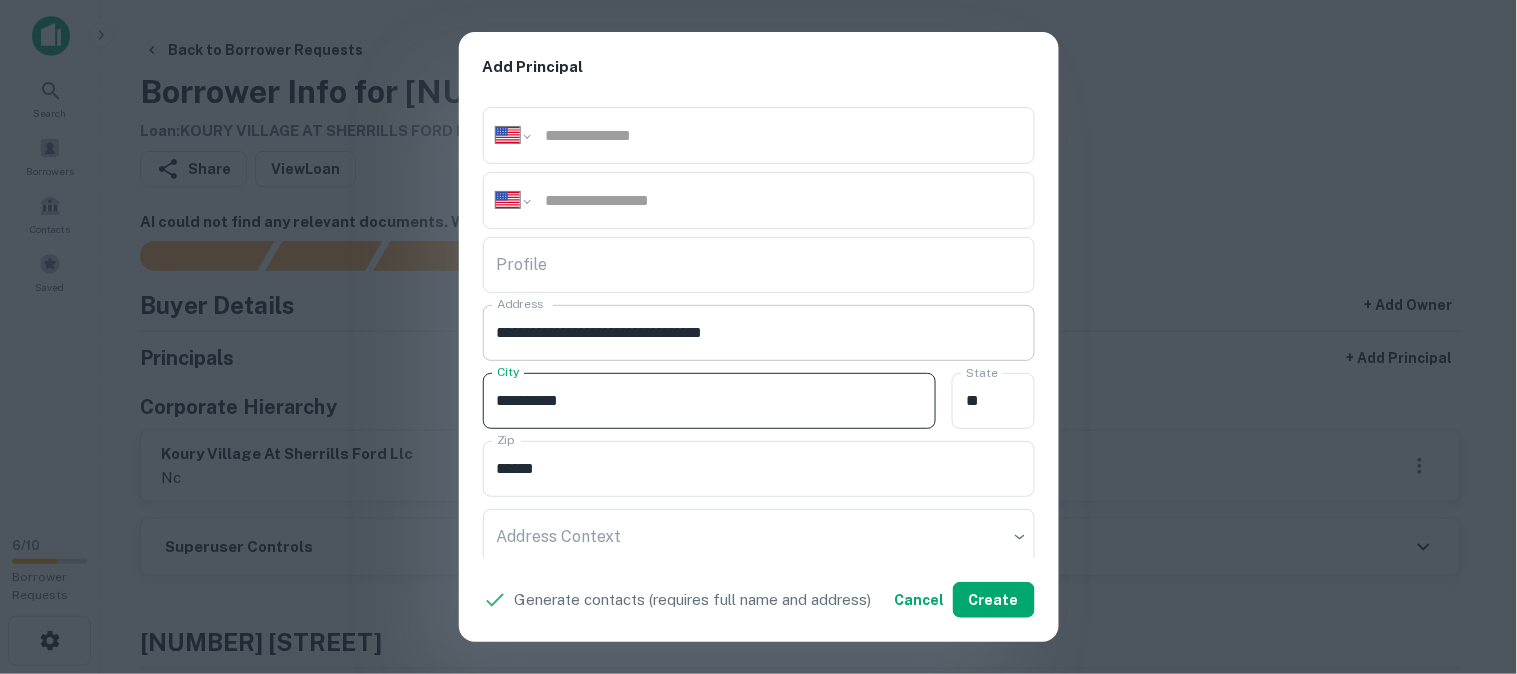 type on "**********" 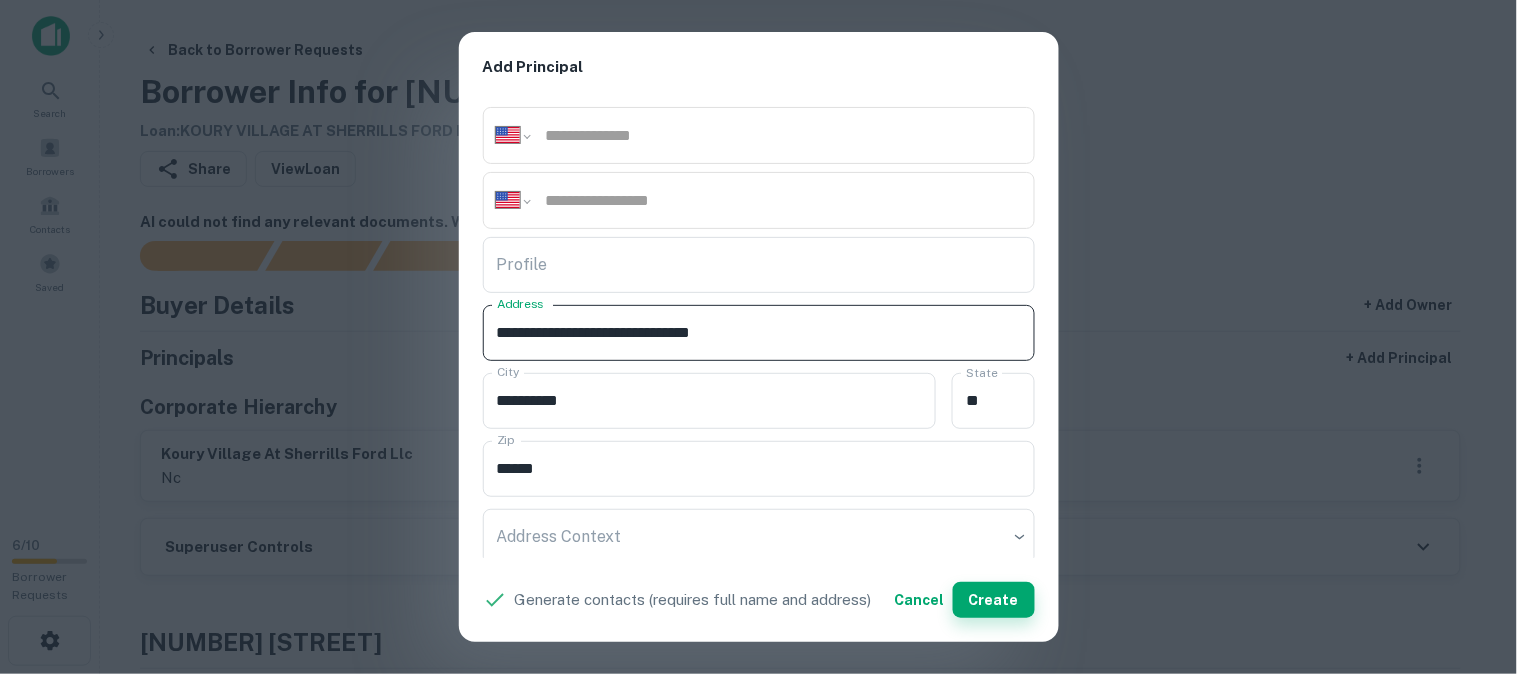 type on "**********" 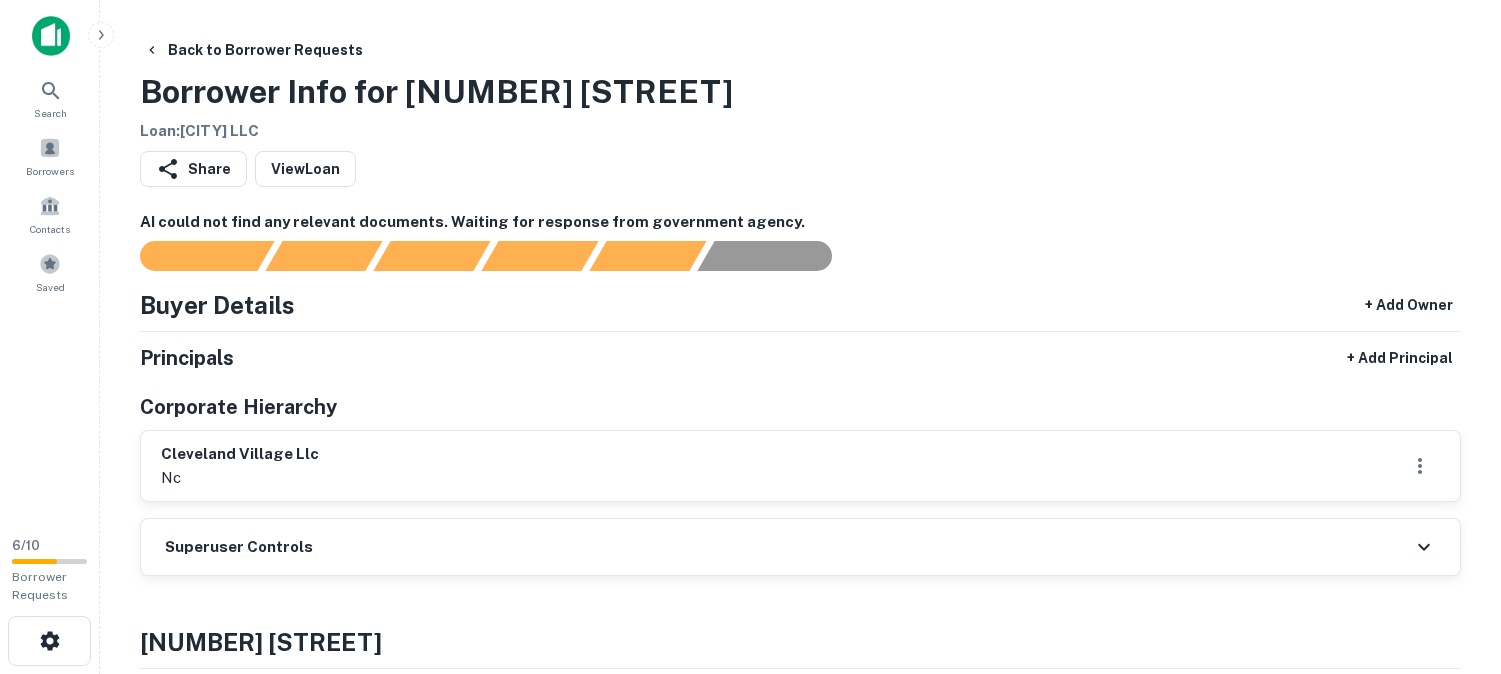 scroll, scrollTop: 0, scrollLeft: 0, axis: both 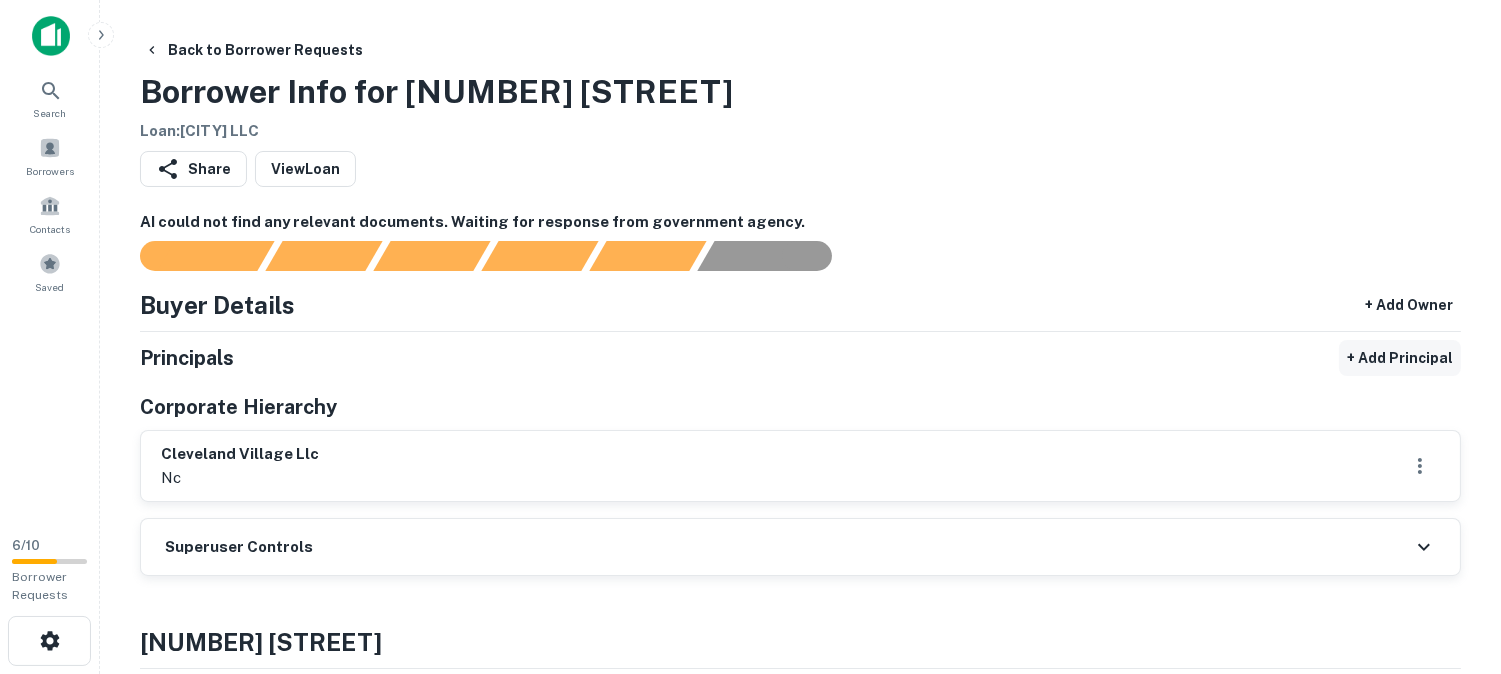click on "+ Add Principal" at bounding box center (1400, 358) 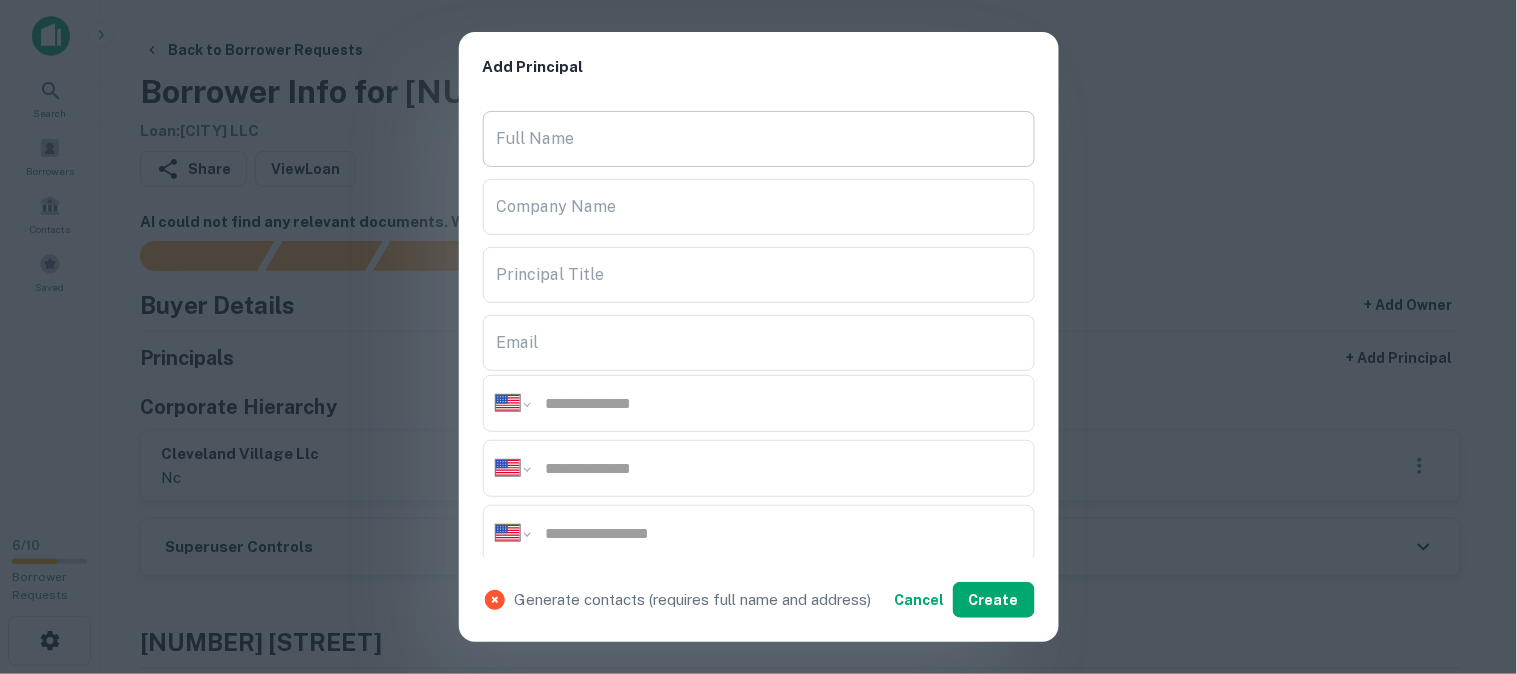 click on "Full Name" at bounding box center (759, 139) 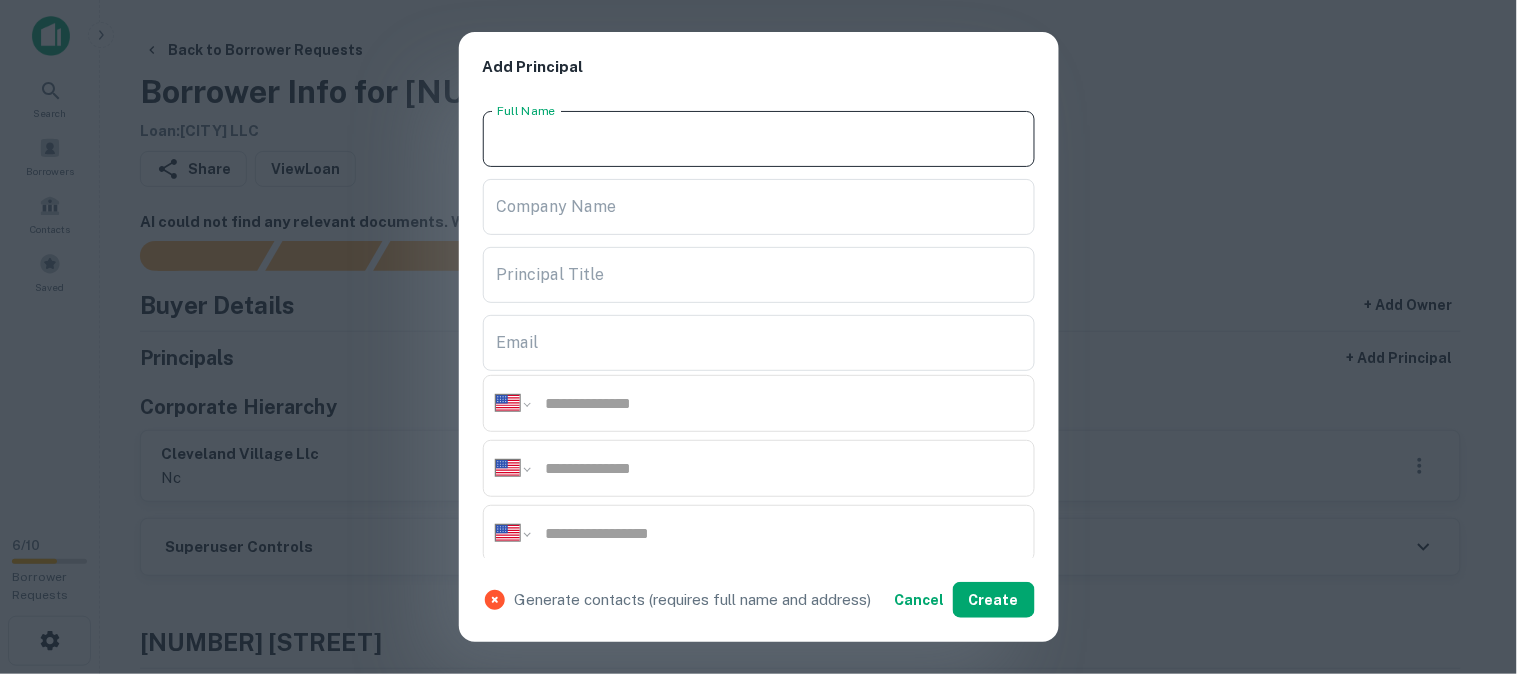 paste on "**********" 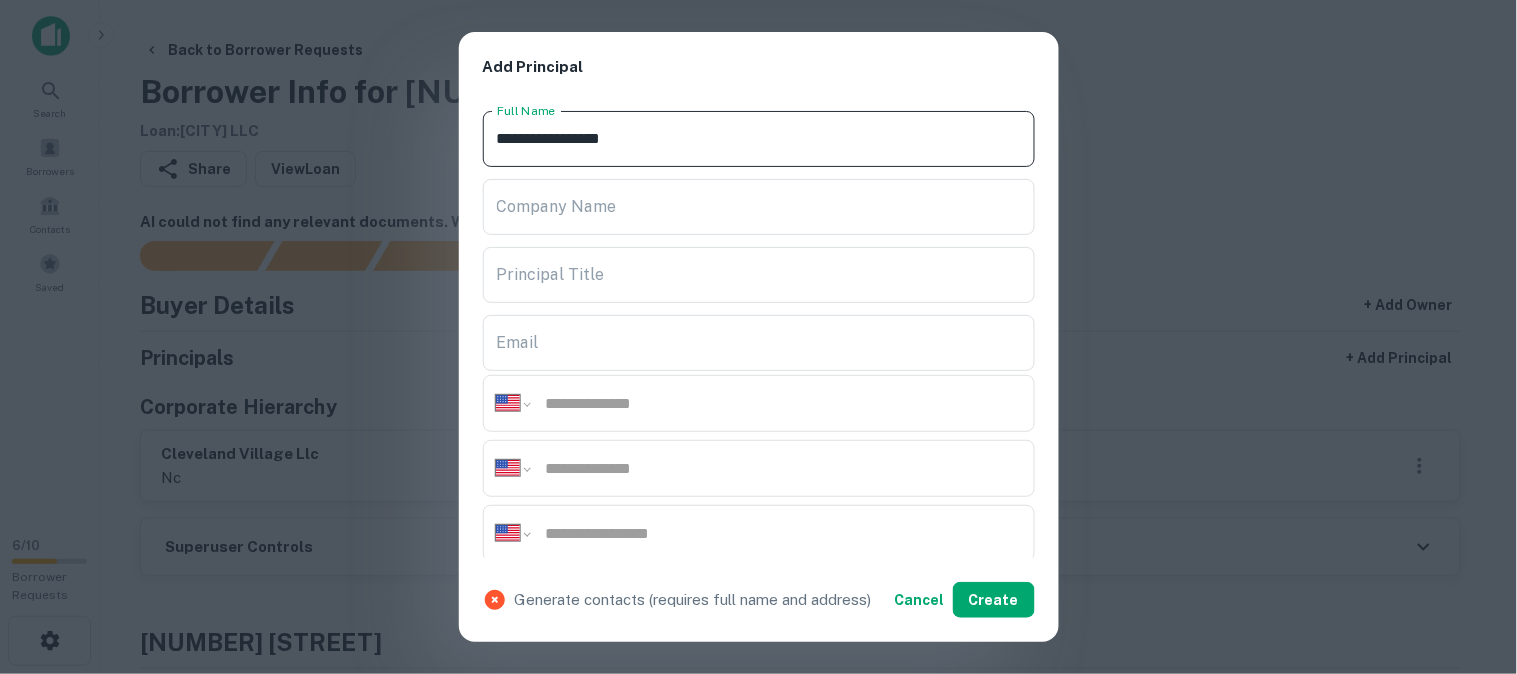 type on "**********" 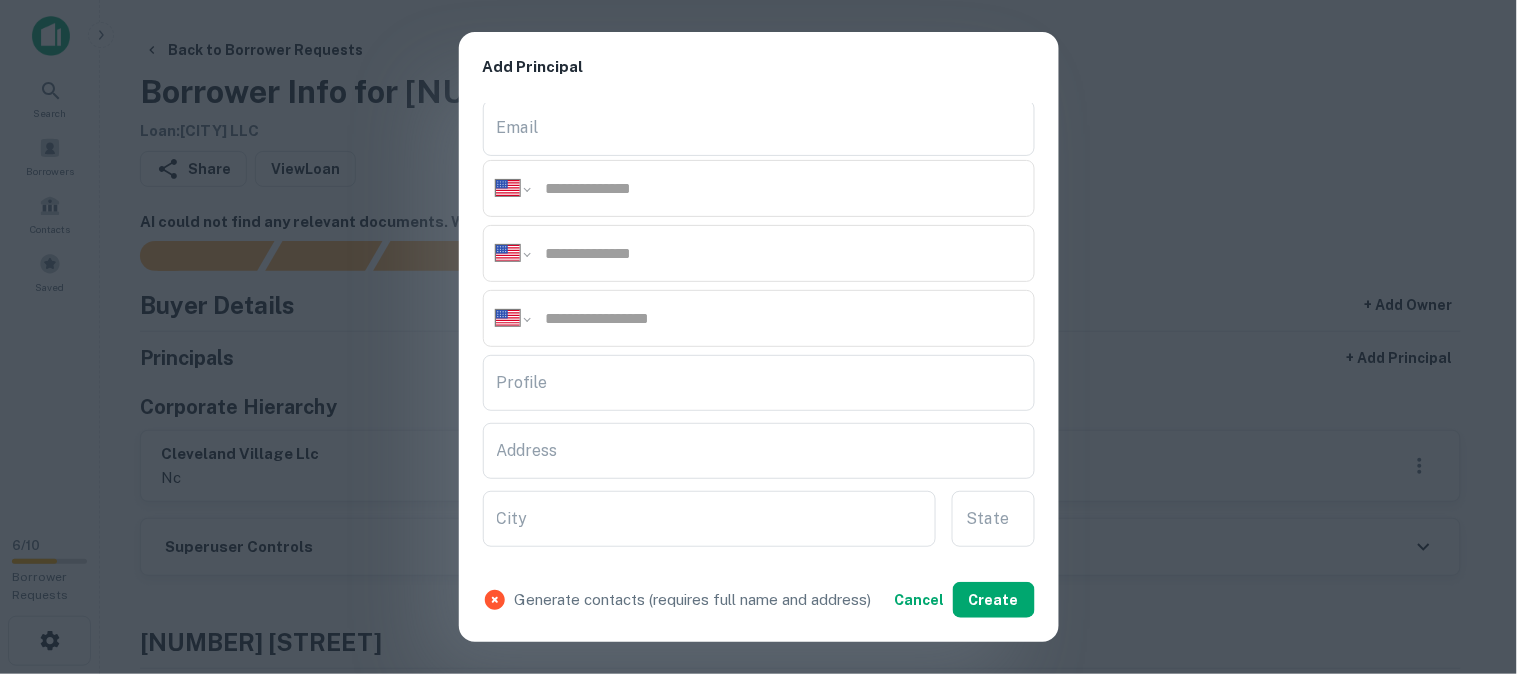 scroll, scrollTop: 222, scrollLeft: 0, axis: vertical 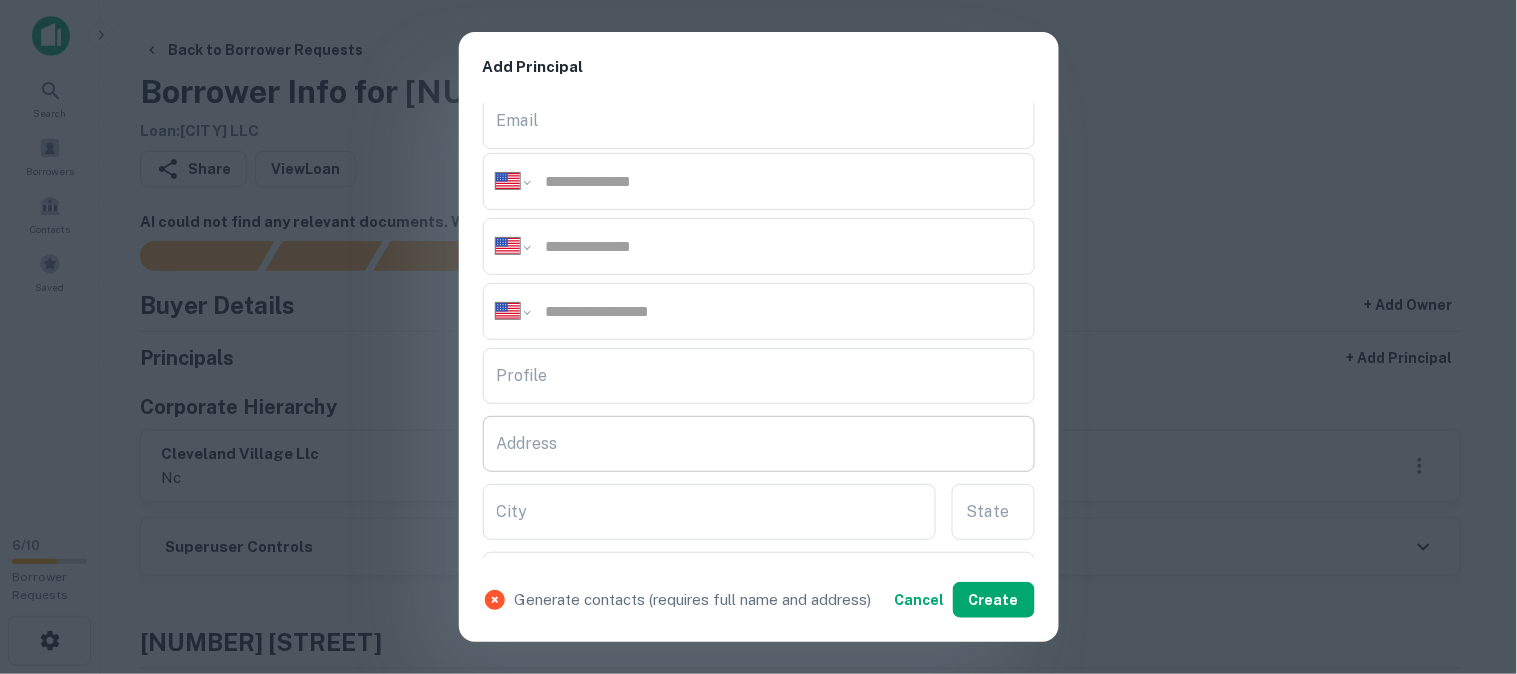 click on "Address" at bounding box center (759, 444) 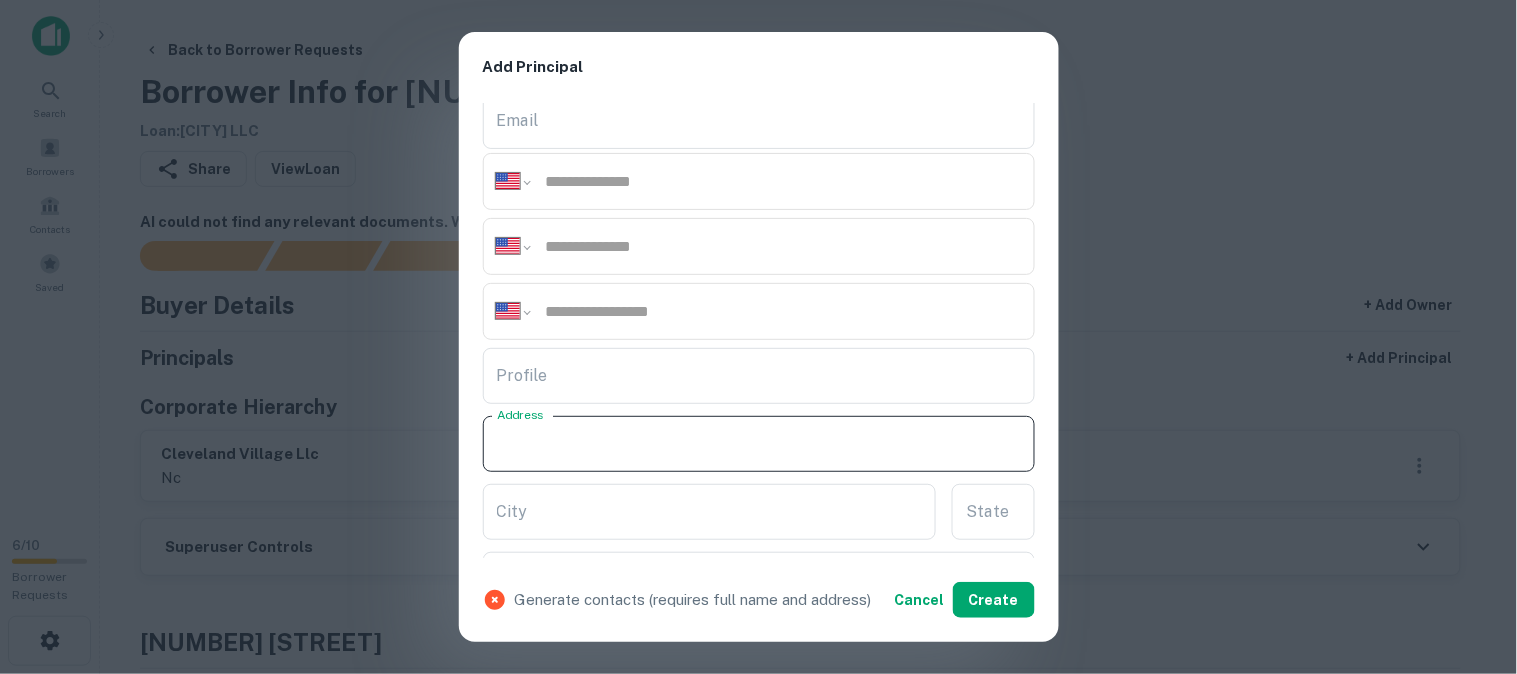 paste on "**********" 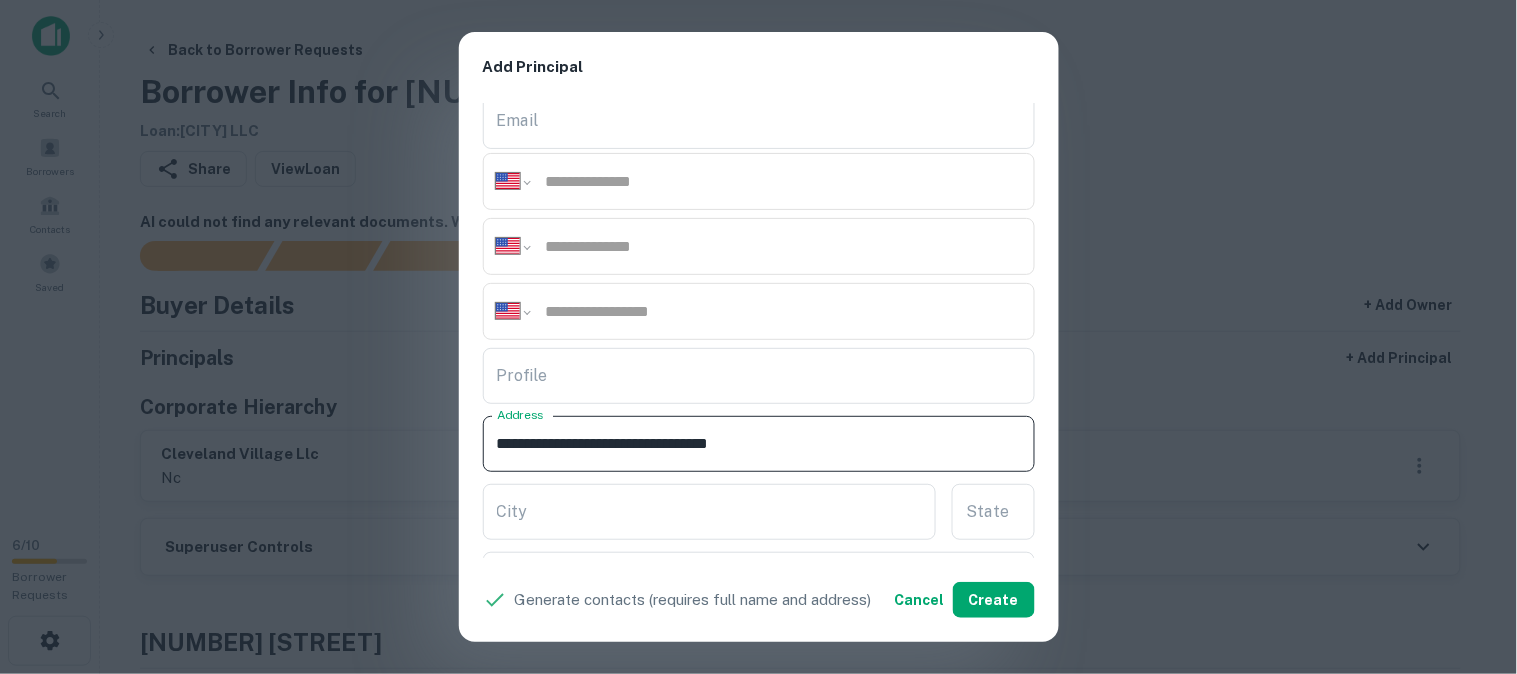 drag, startPoint x: 734, startPoint y: 445, endPoint x: 811, endPoint y: 455, distance: 77.64664 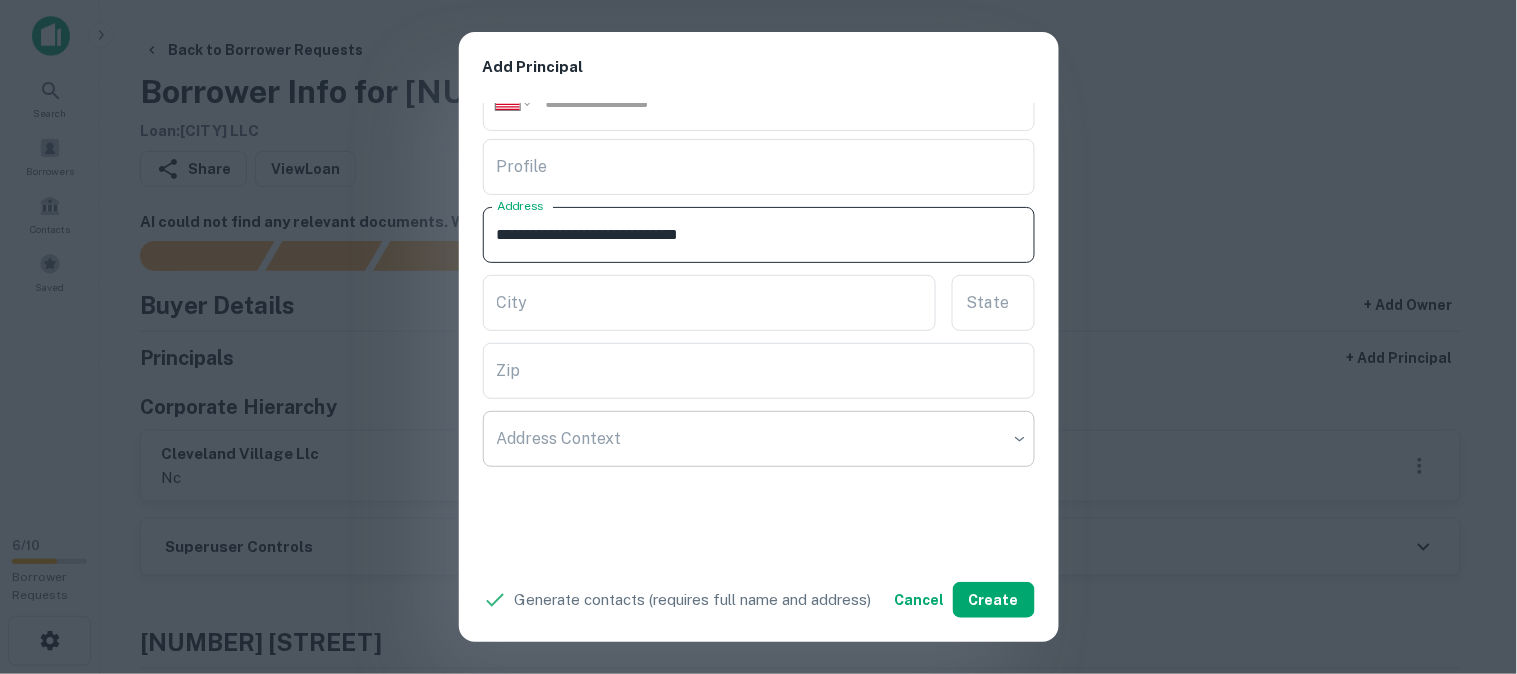 scroll, scrollTop: 444, scrollLeft: 0, axis: vertical 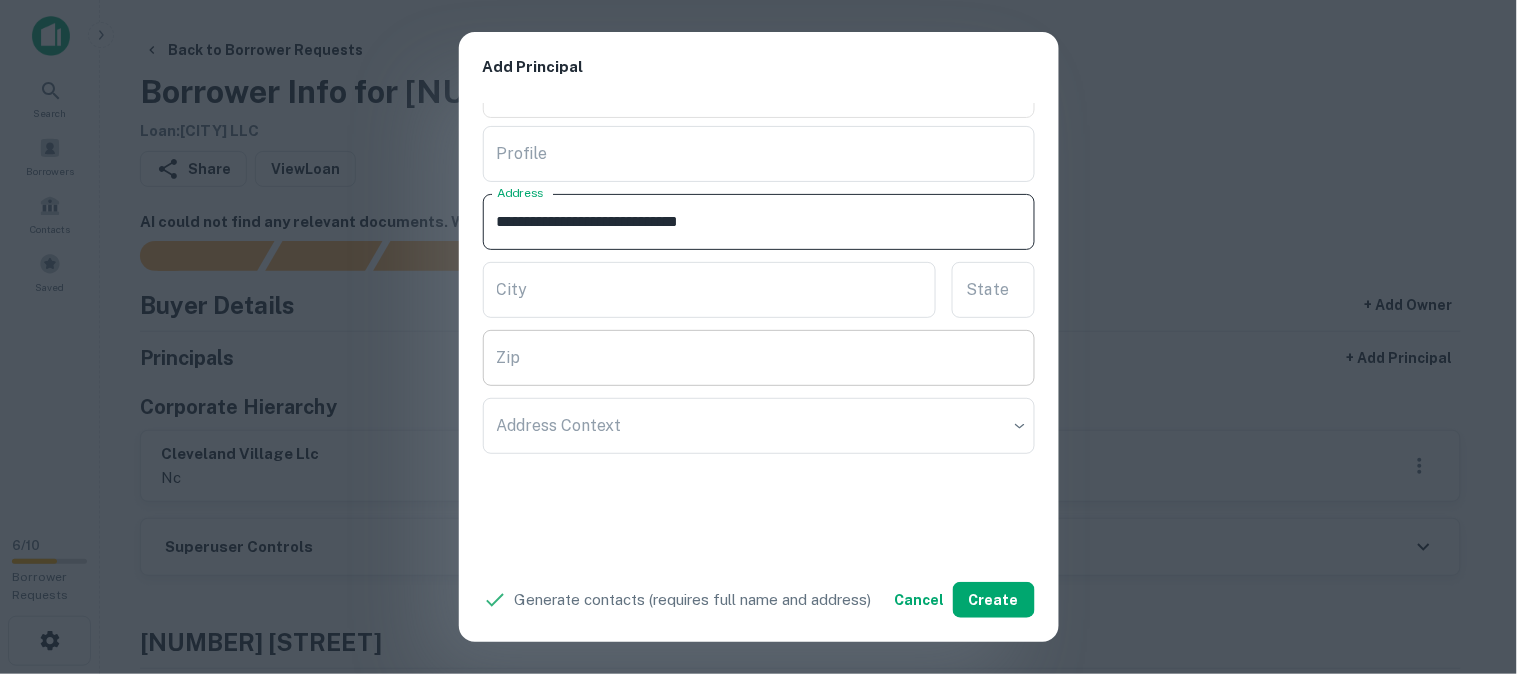 type on "**********" 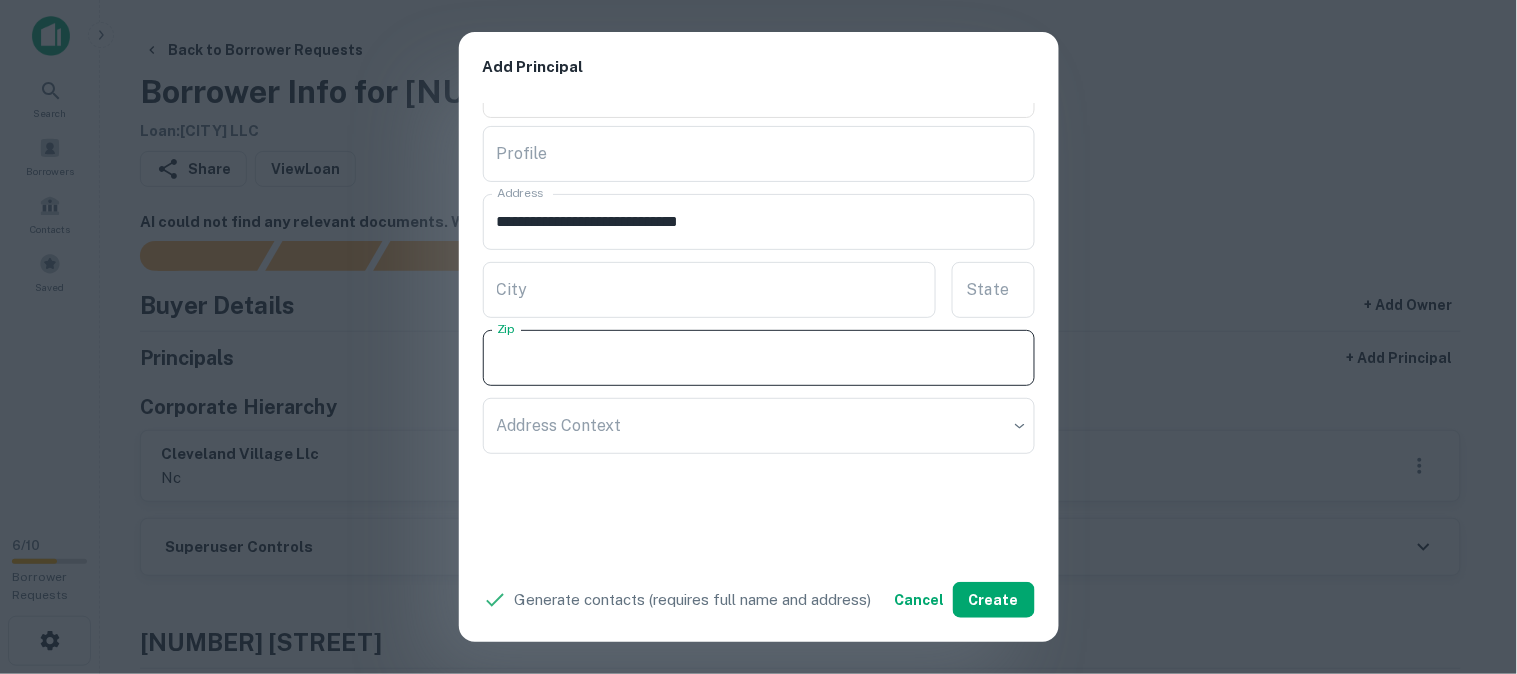 click on "Zip" at bounding box center (759, 358) 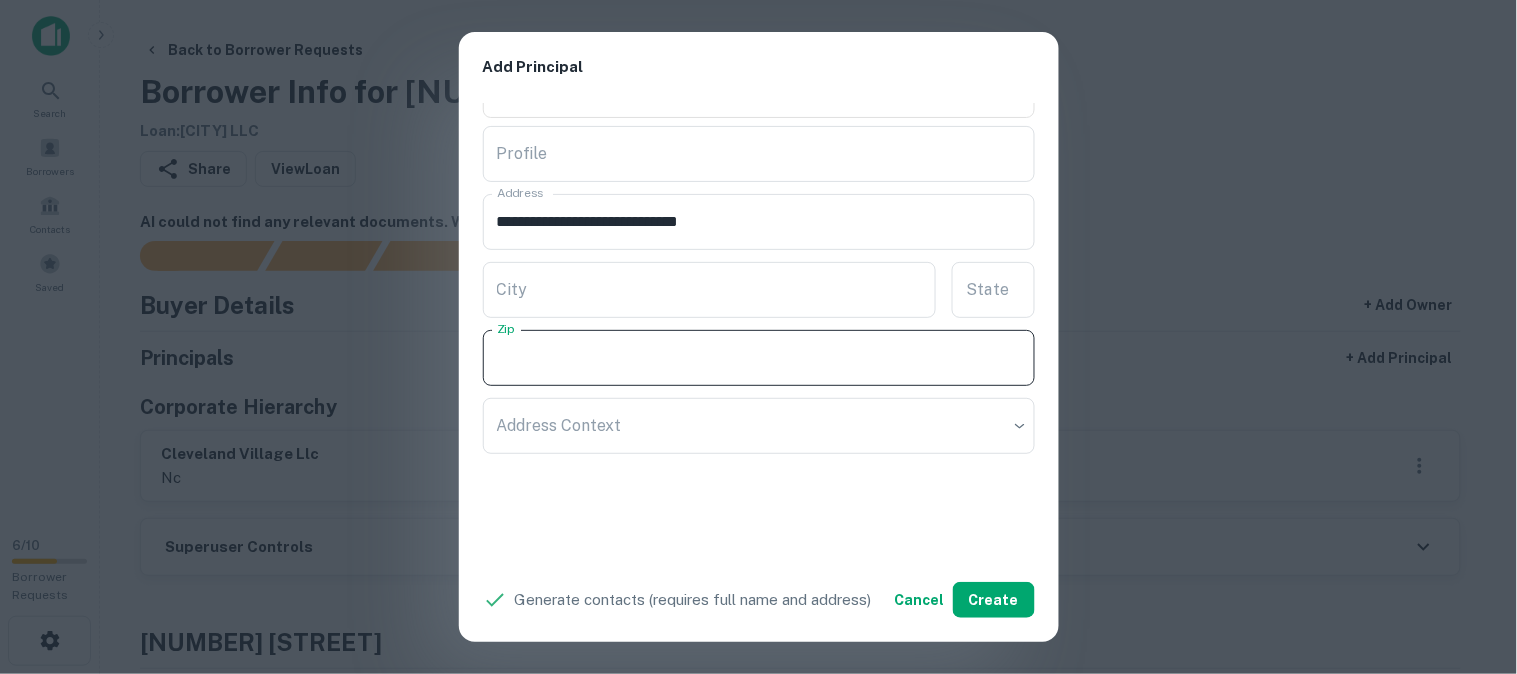 paste on "*****" 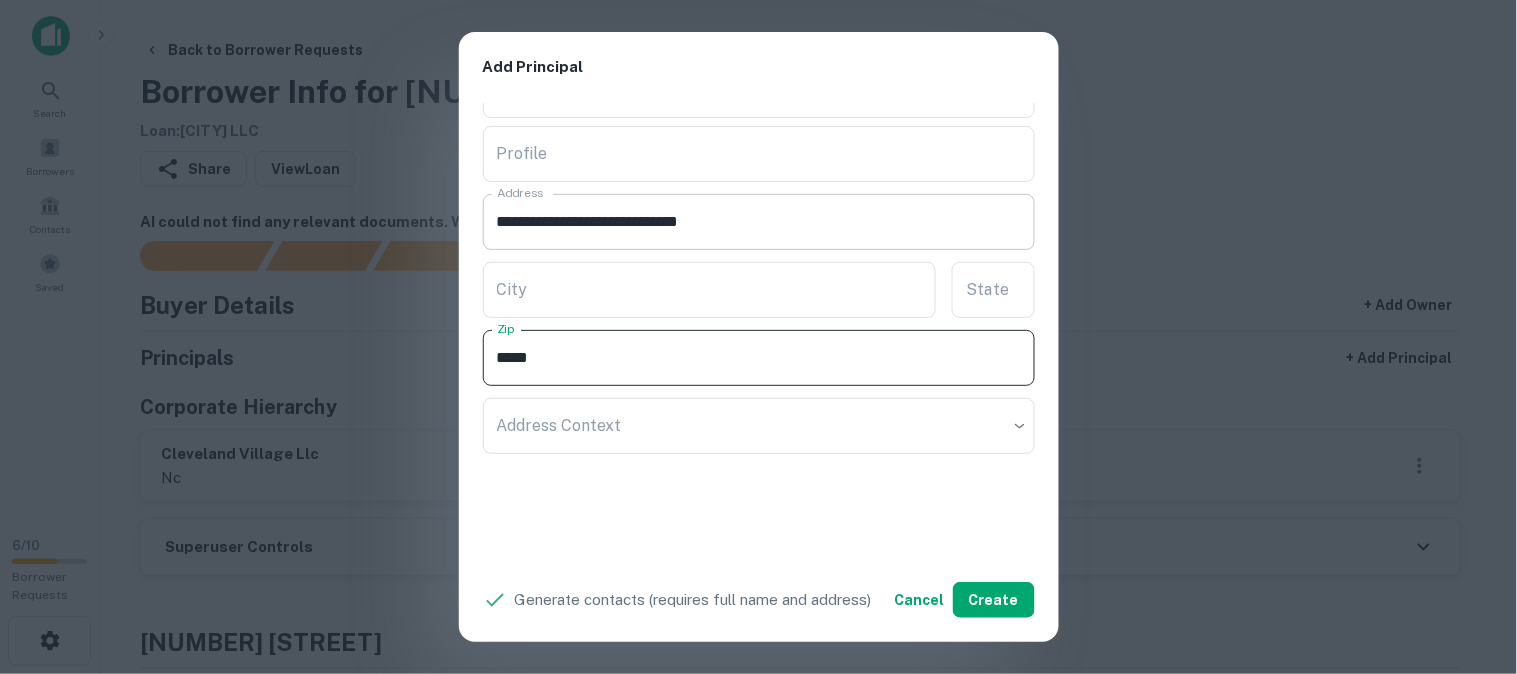 type on "*****" 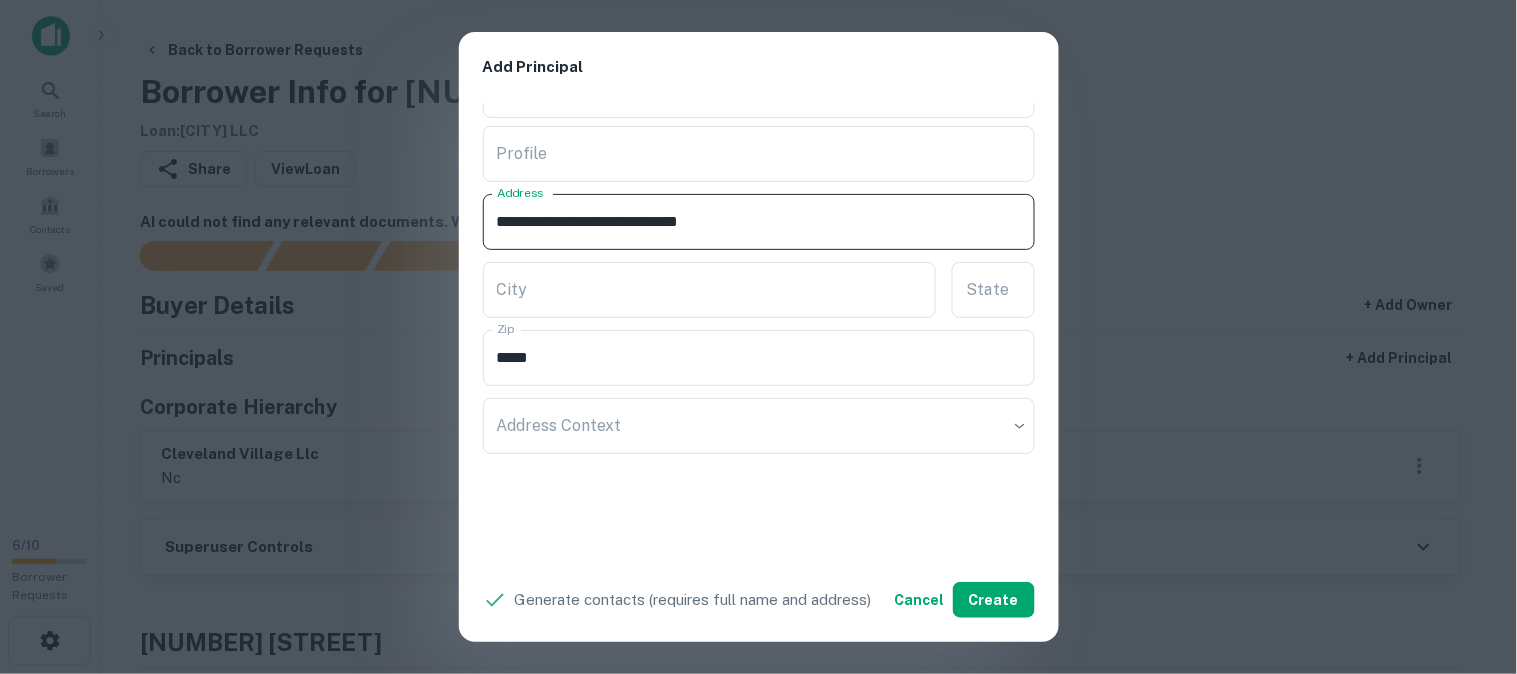 drag, startPoint x: 693, startPoint y: 212, endPoint x: 757, endPoint y: 250, distance: 74.431175 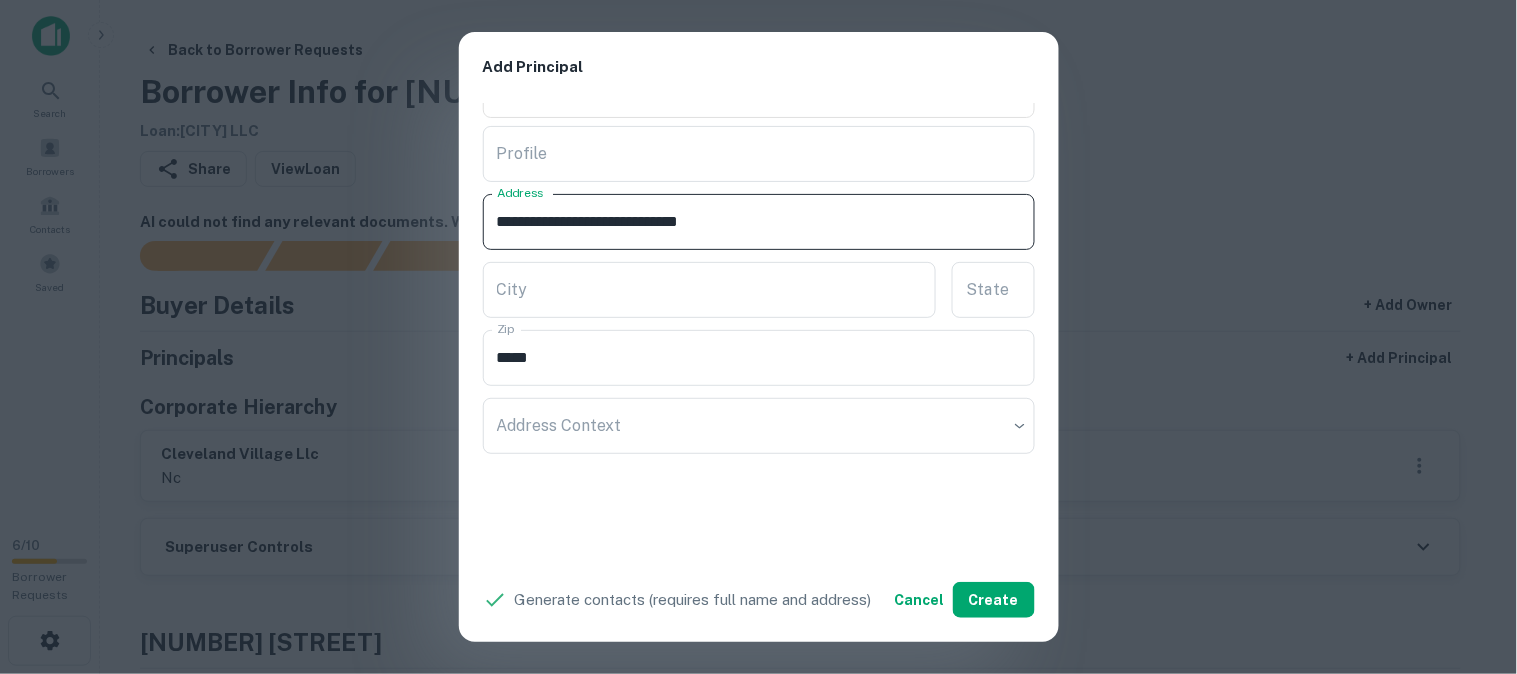 click on "**********" at bounding box center (759, 222) 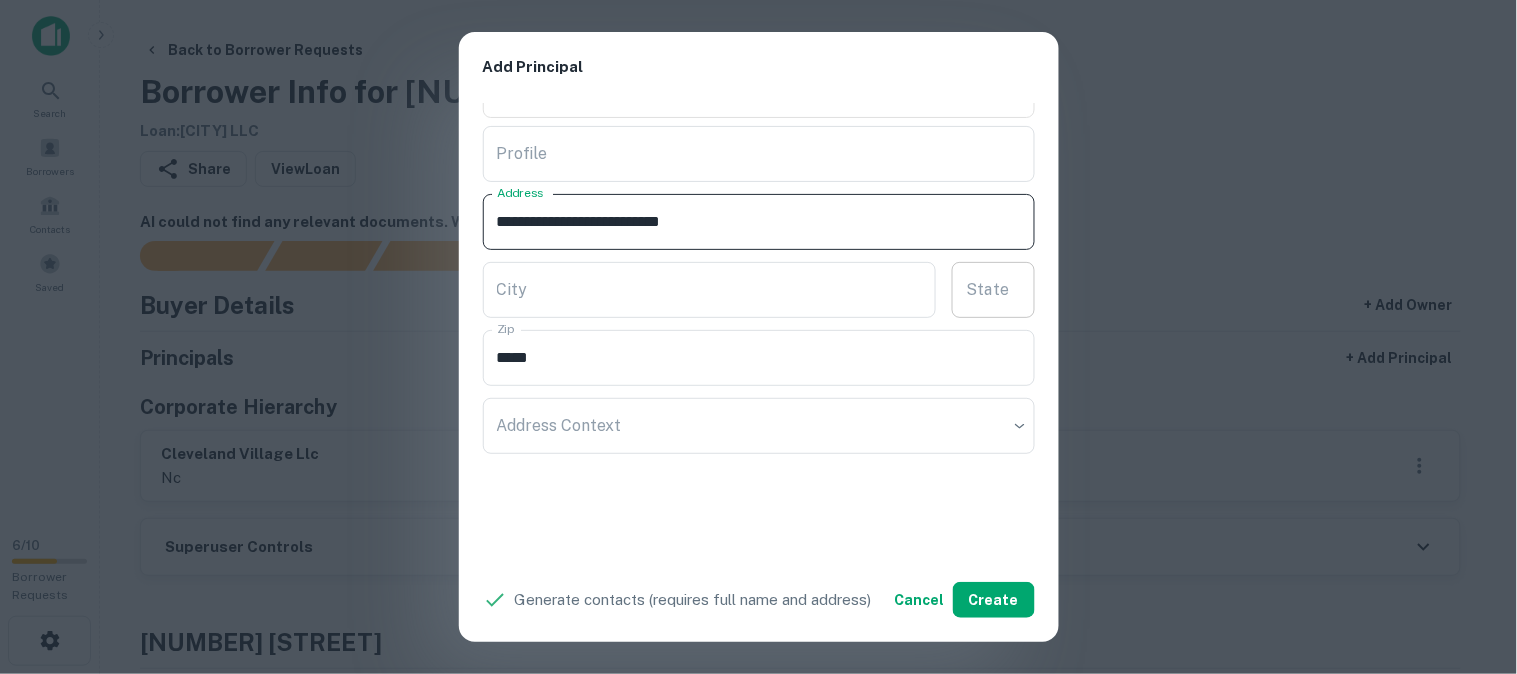 type on "**********" 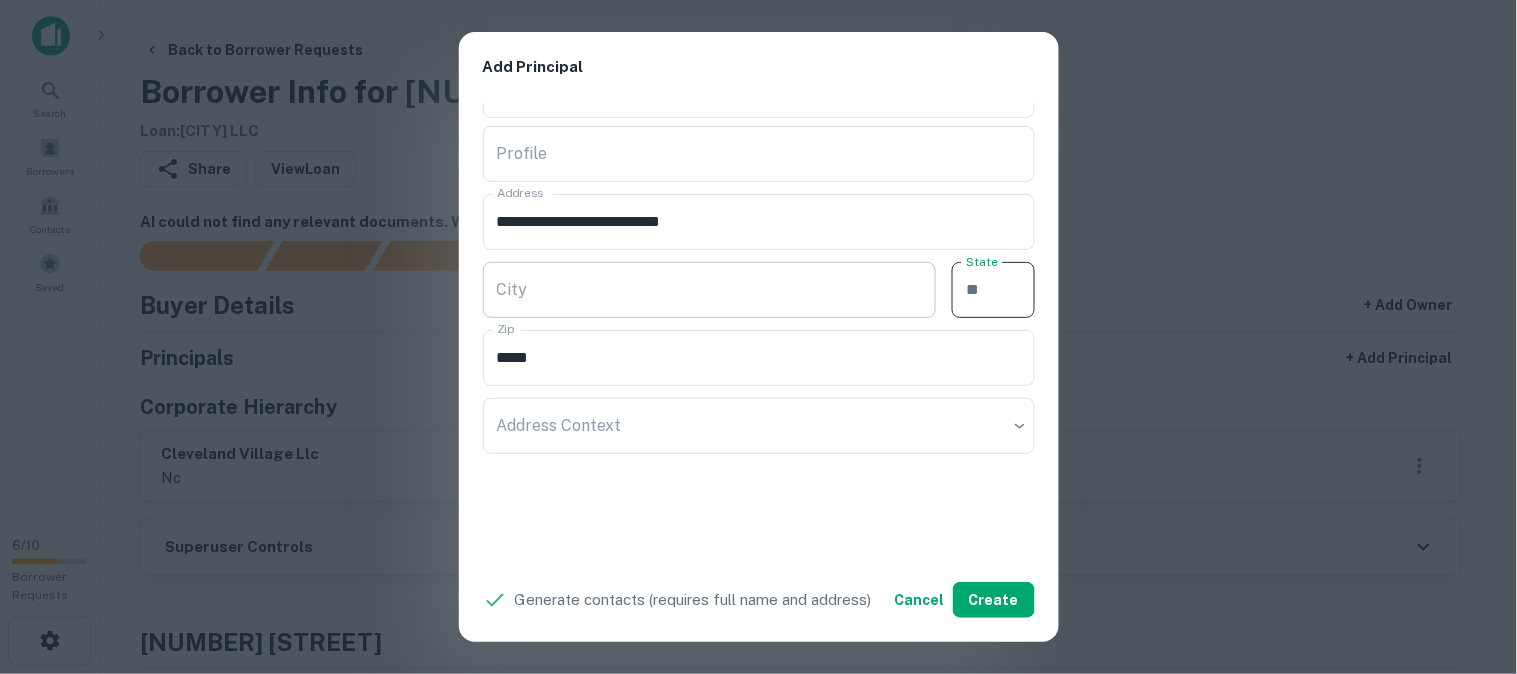 paste on "**" 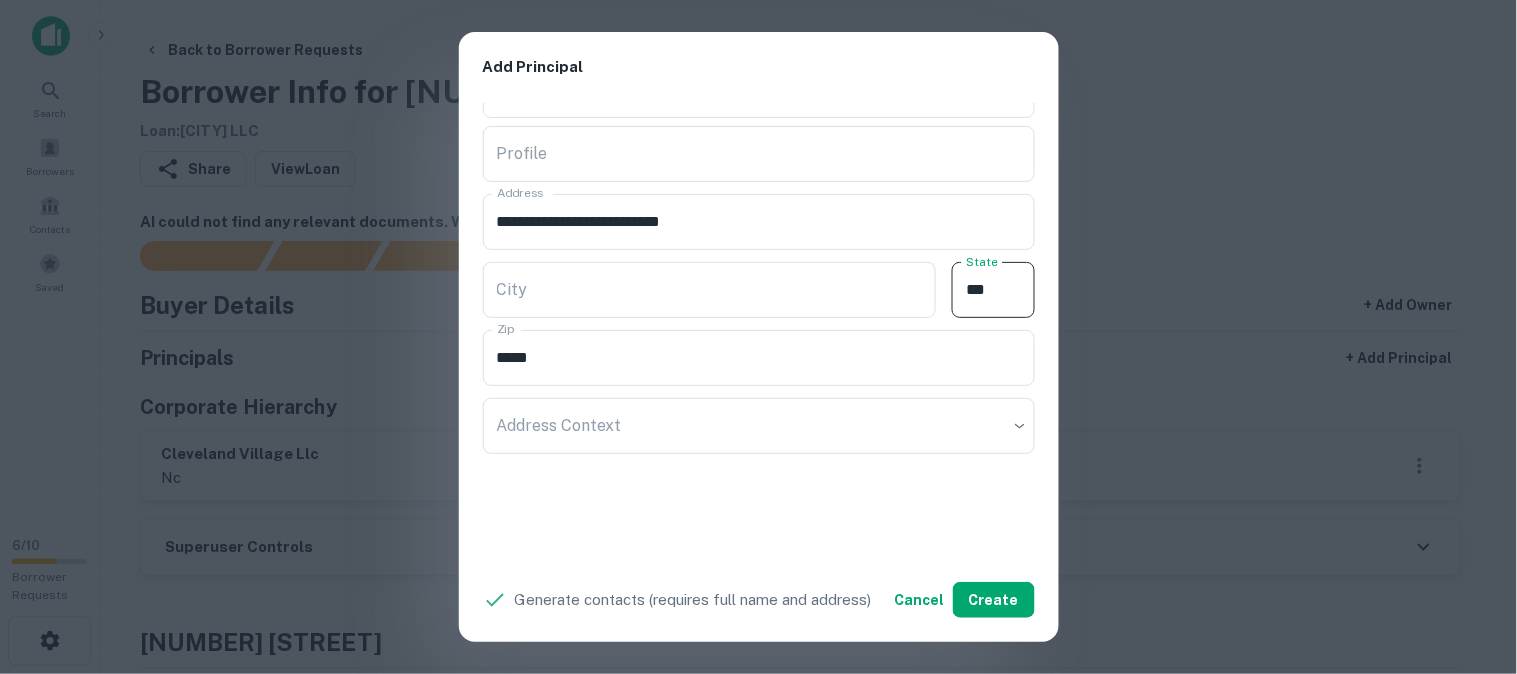type on "**" 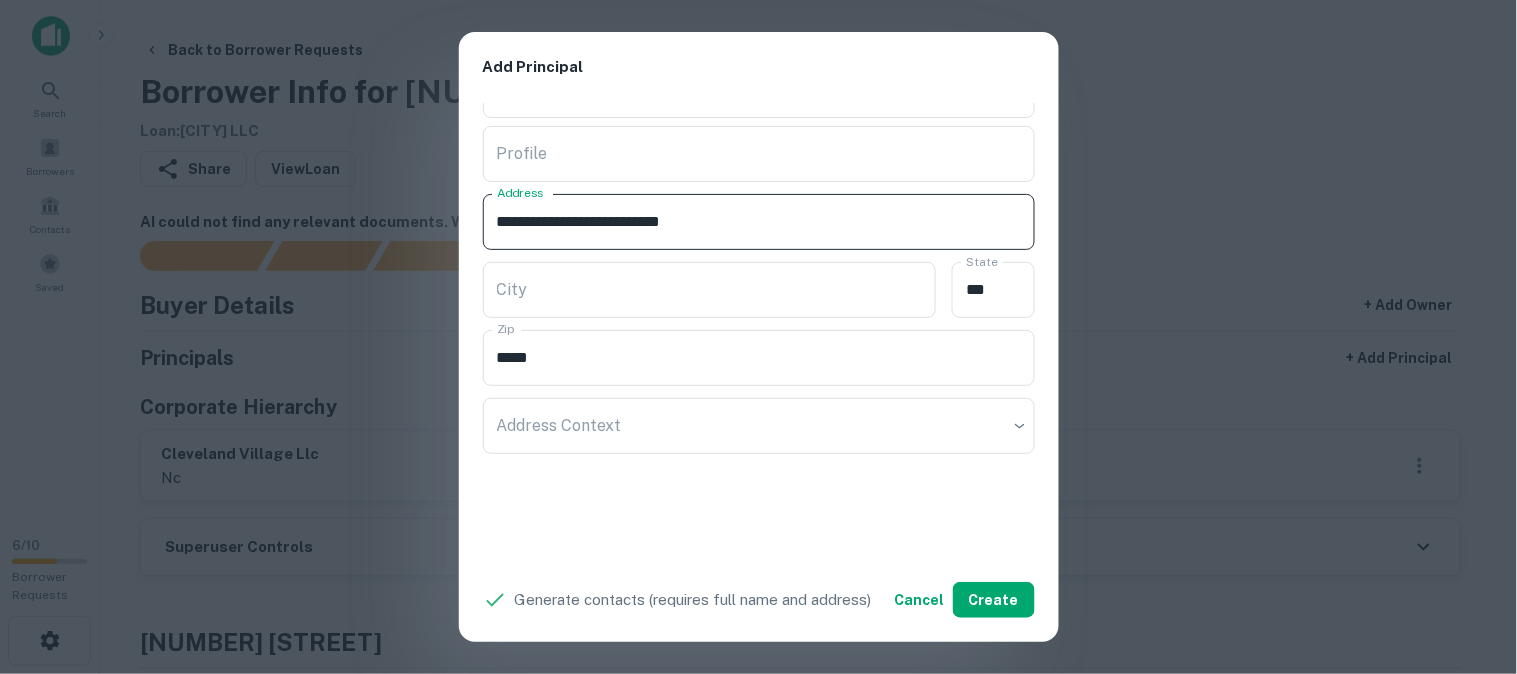 drag, startPoint x: 637, startPoint y: 222, endPoint x: 686, endPoint y: 250, distance: 56.435802 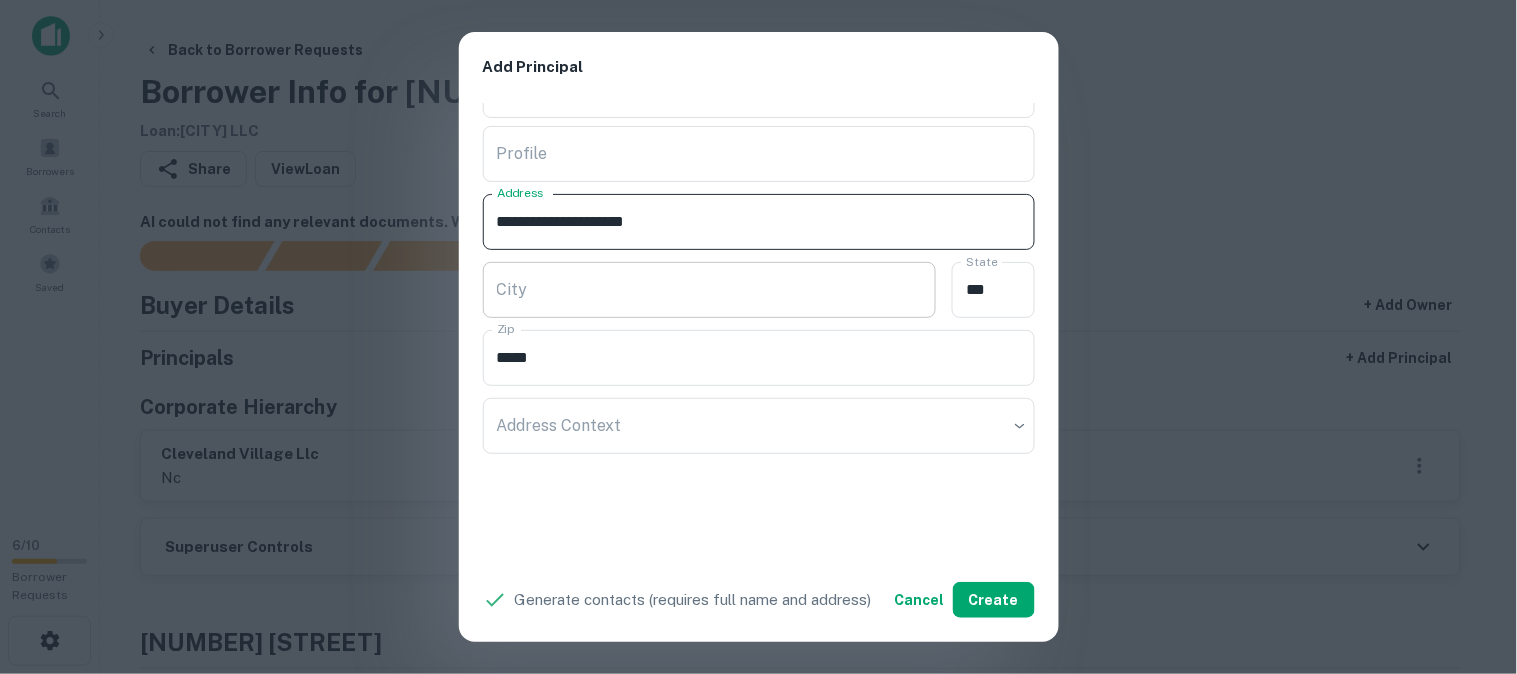 type on "**********" 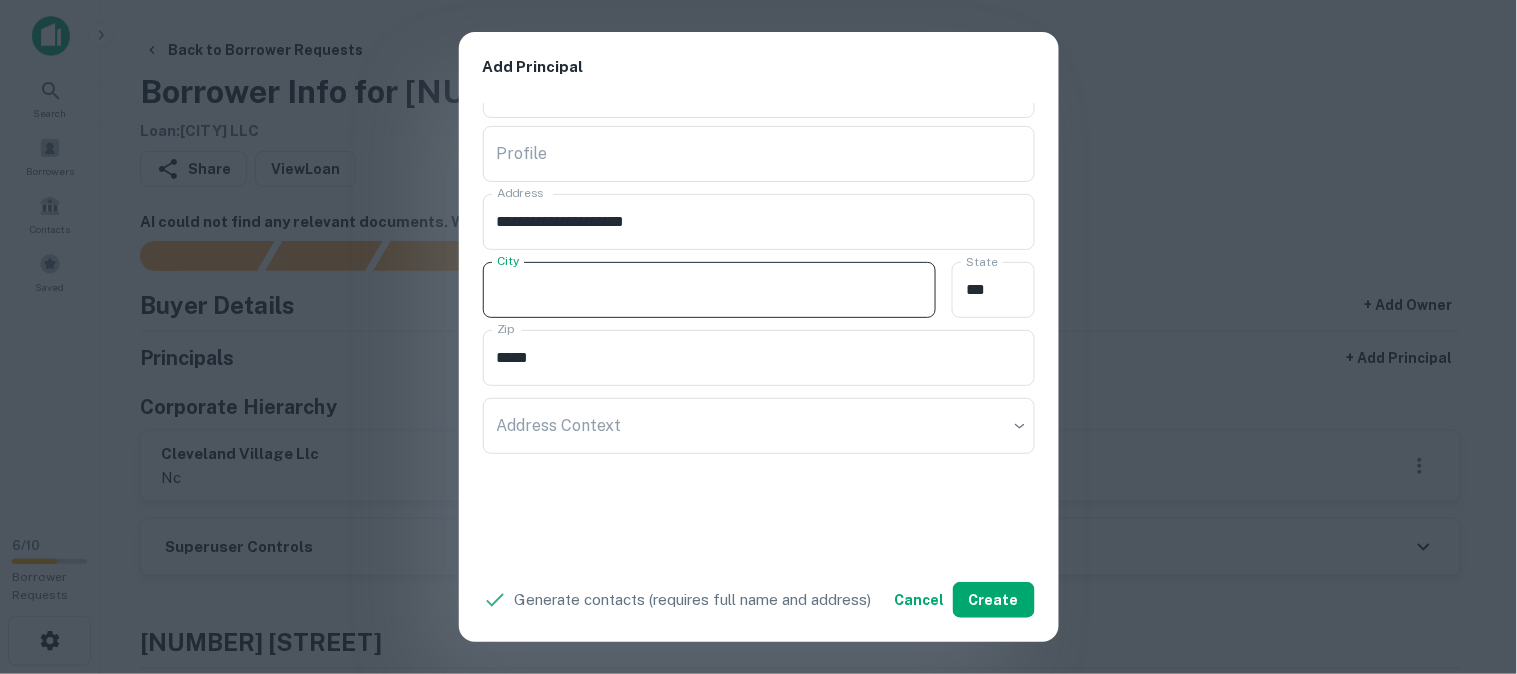 paste on "******" 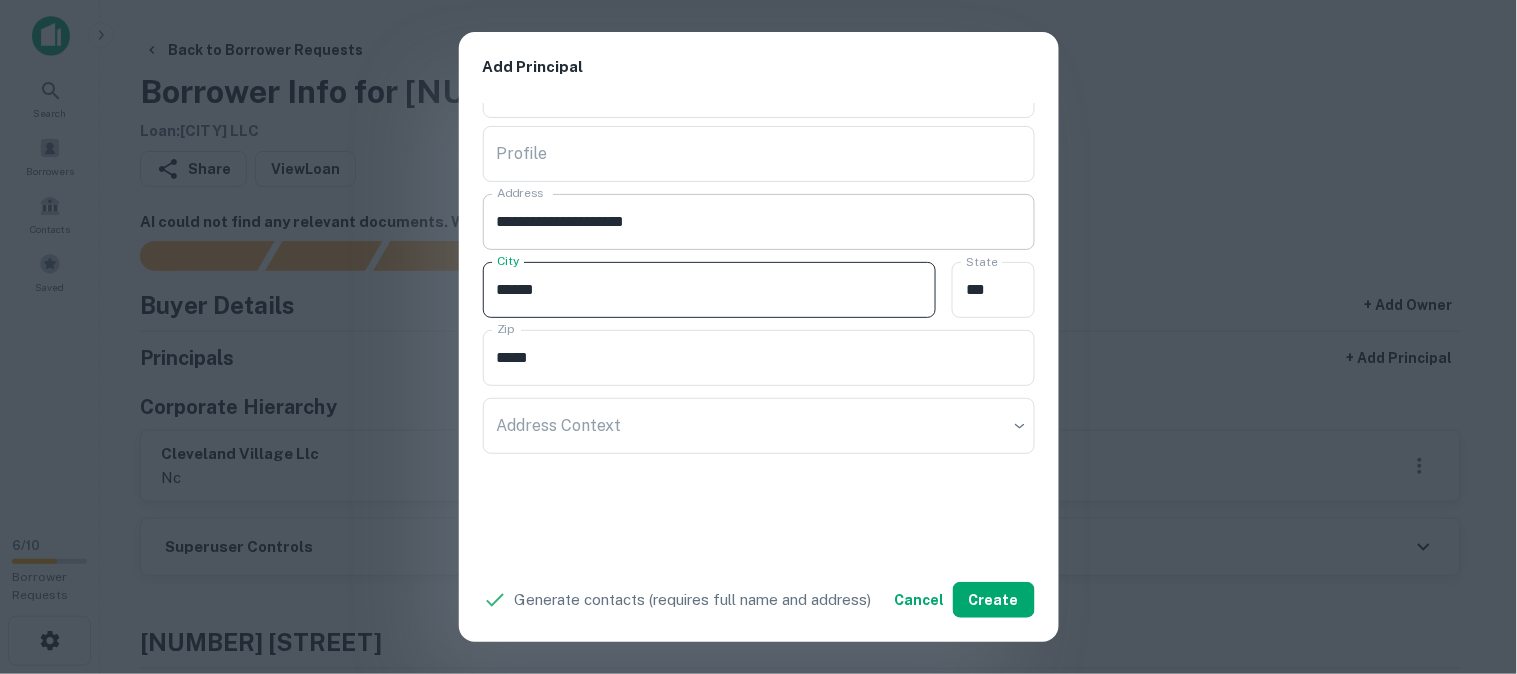 type on "******" 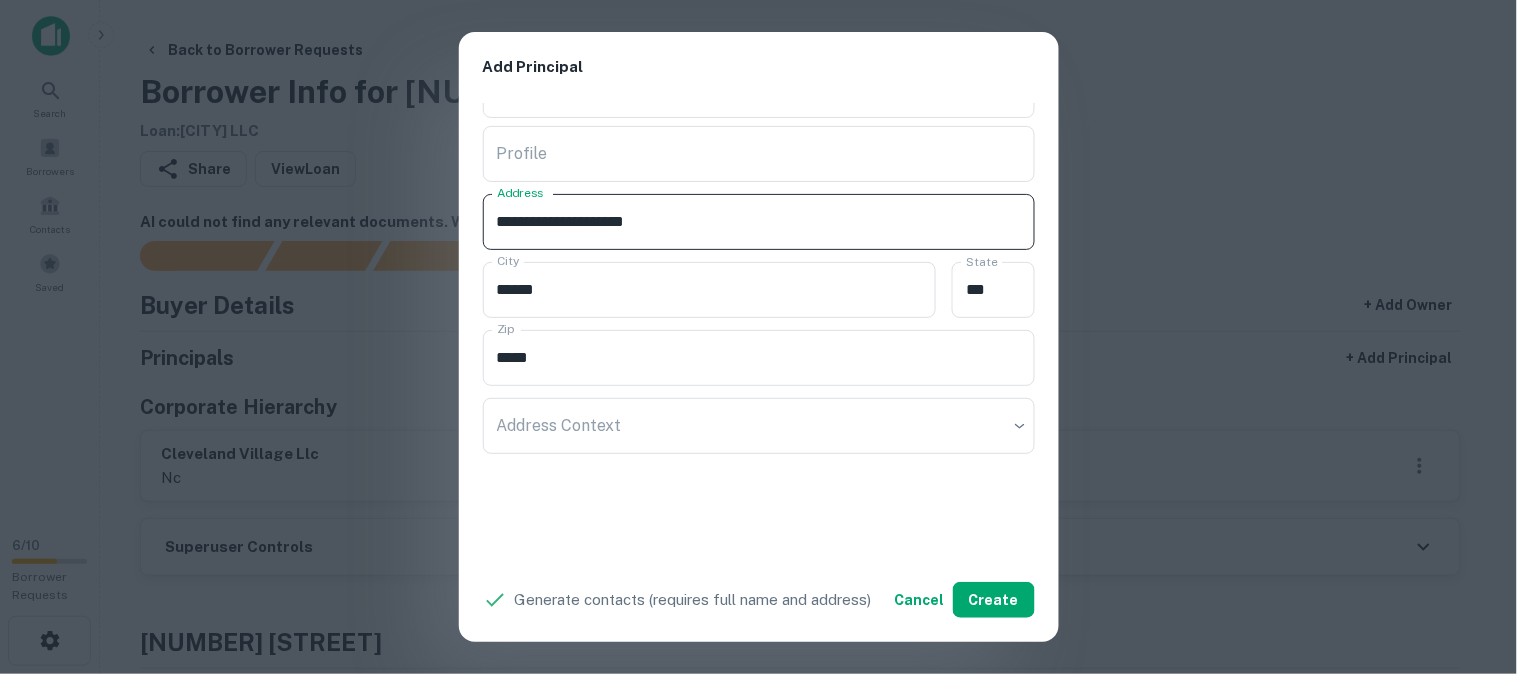 drag, startPoint x: 633, startPoint y: 216, endPoint x: 670, endPoint y: 236, distance: 42.059483 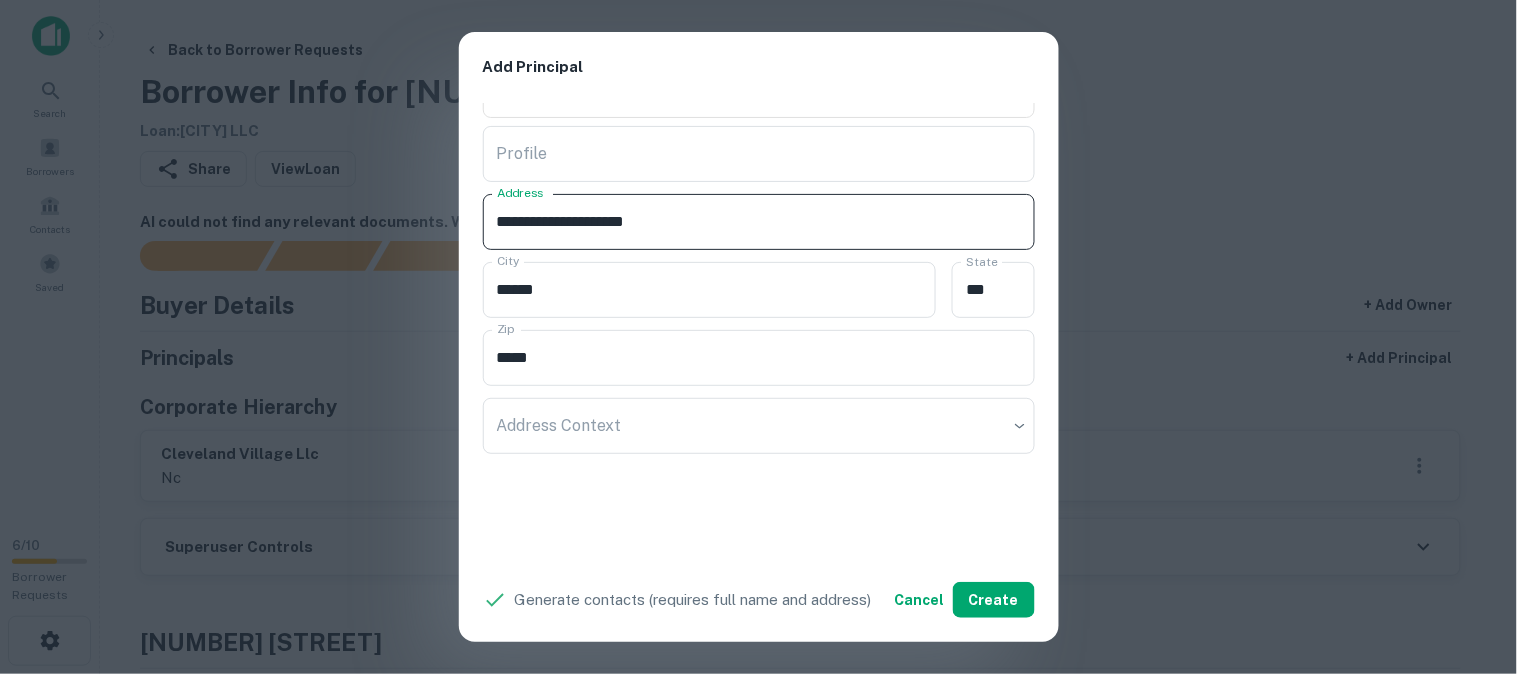 click on "**********" at bounding box center (759, 222) 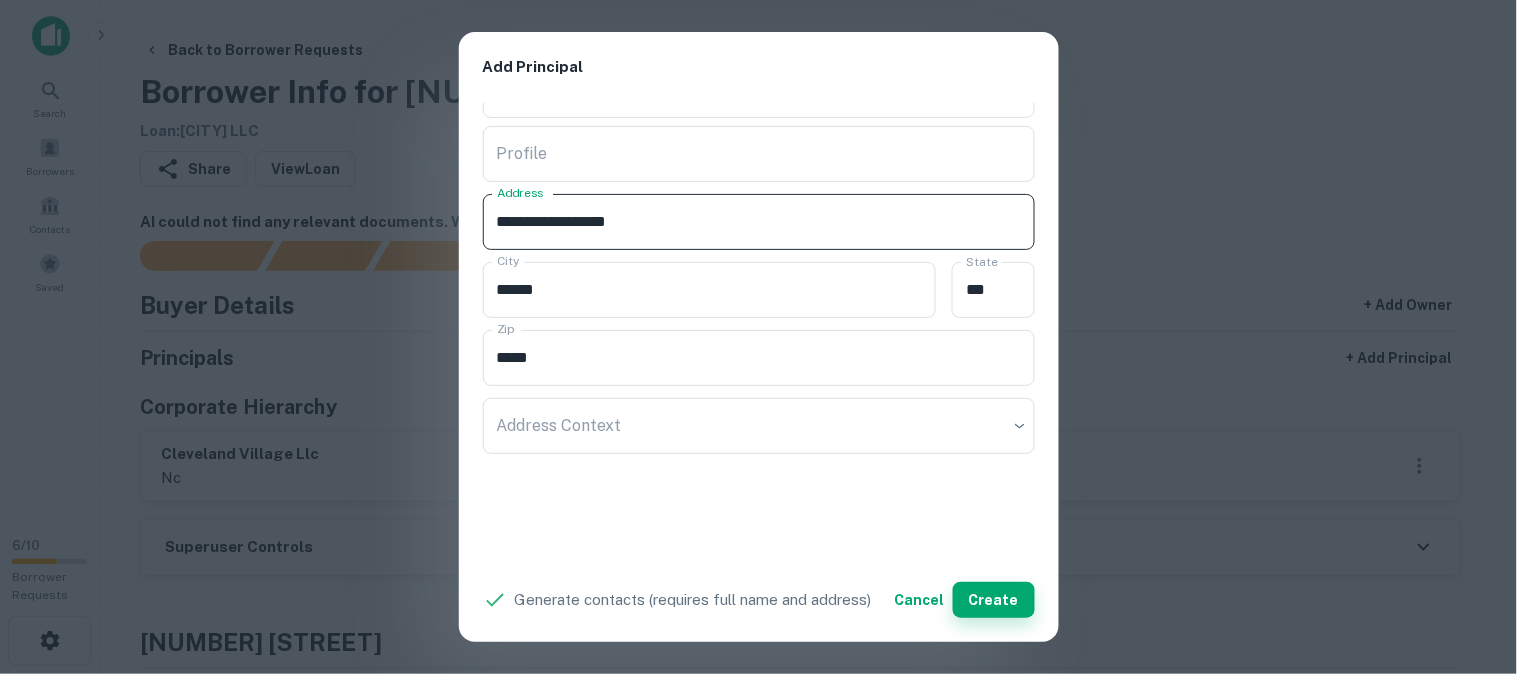 type on "**********" 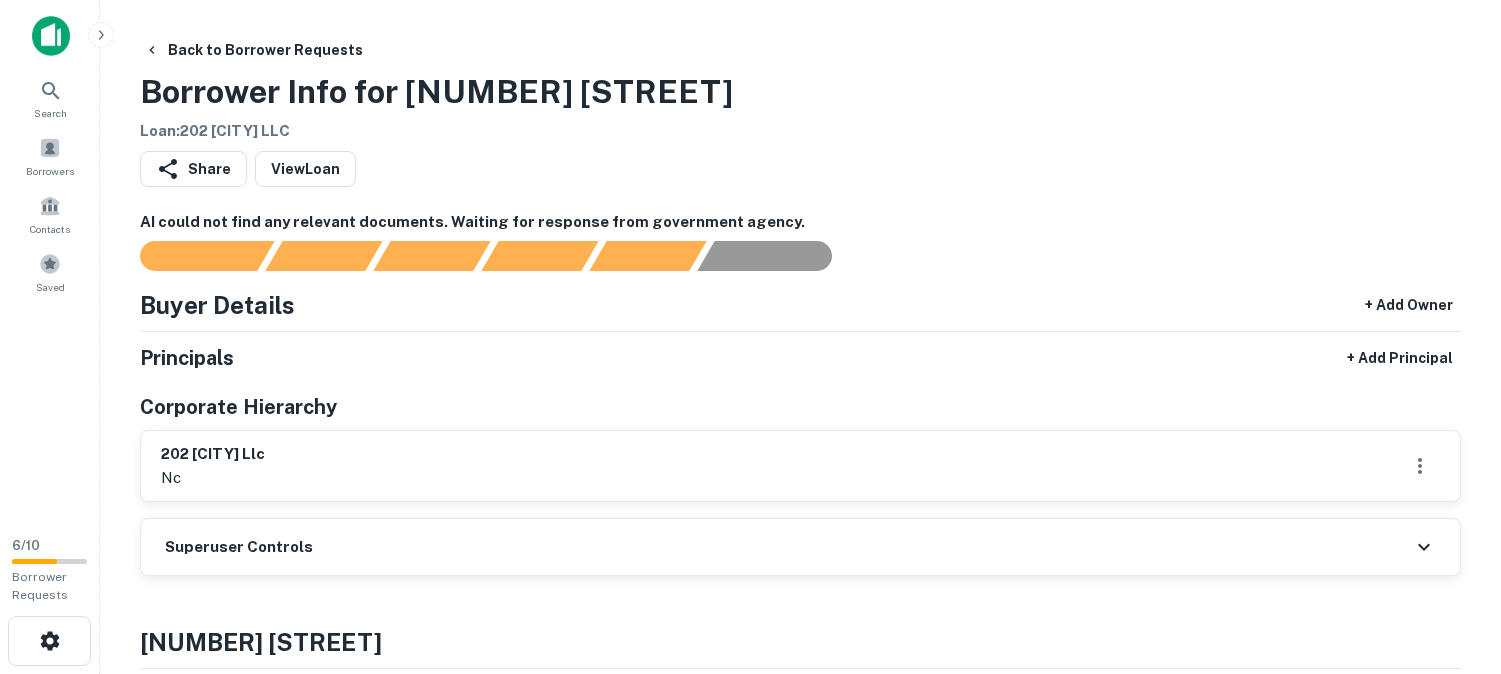 scroll, scrollTop: 0, scrollLeft: 0, axis: both 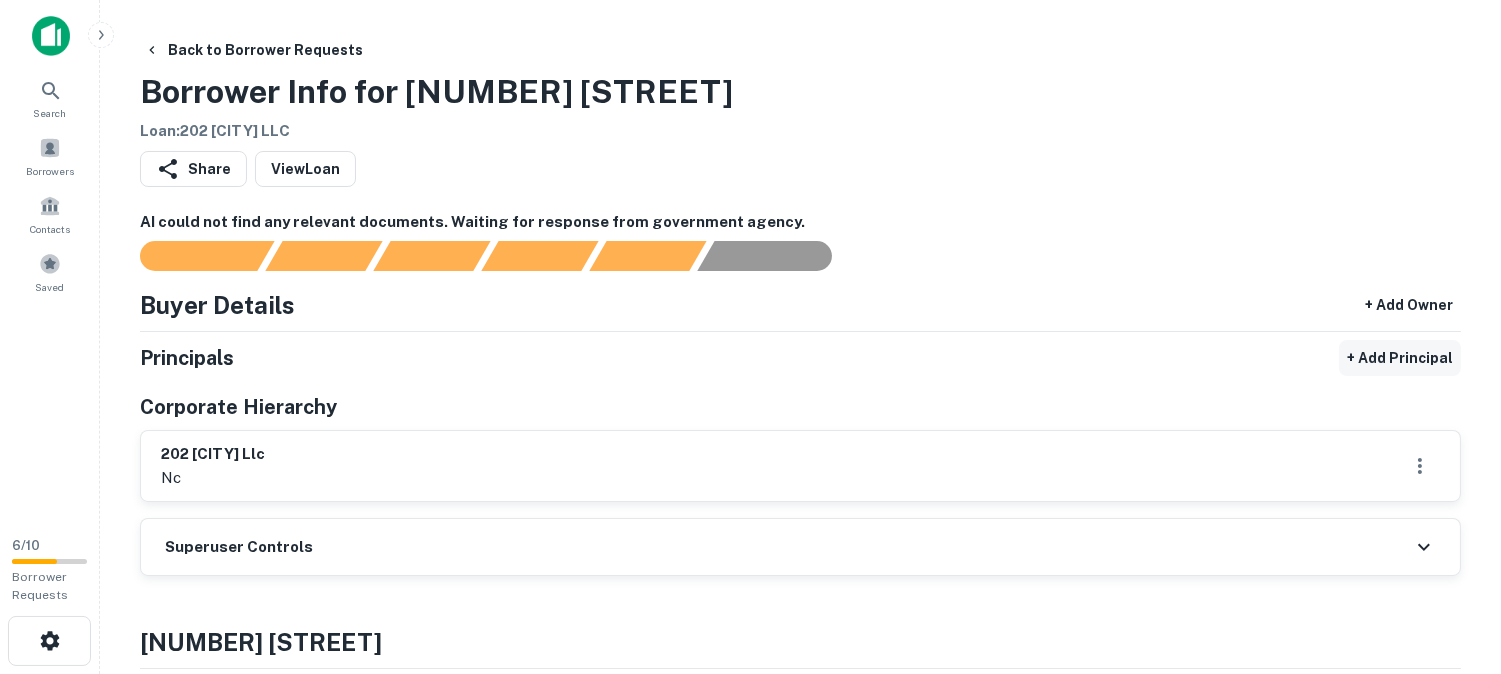 click on "+ Add Principal" at bounding box center (1400, 358) 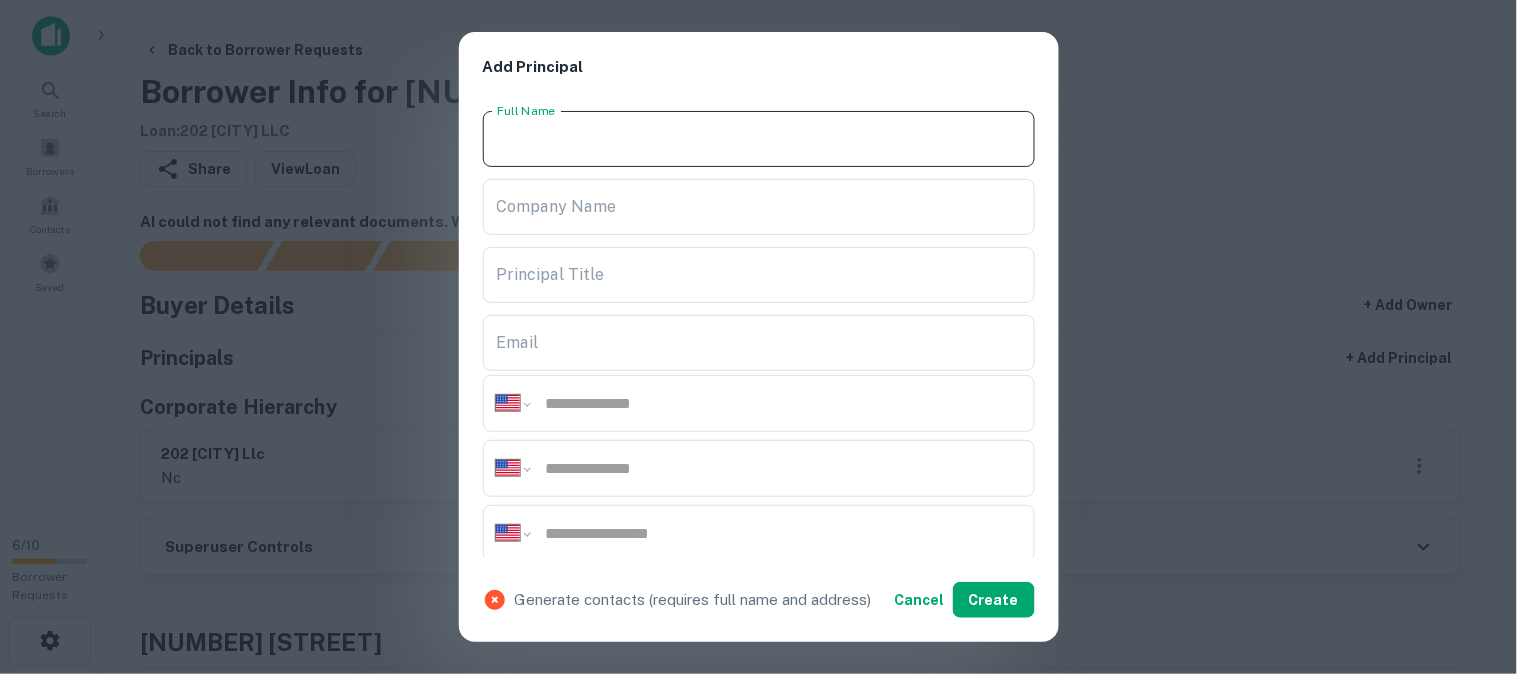 click on "Full Name" at bounding box center [759, 139] 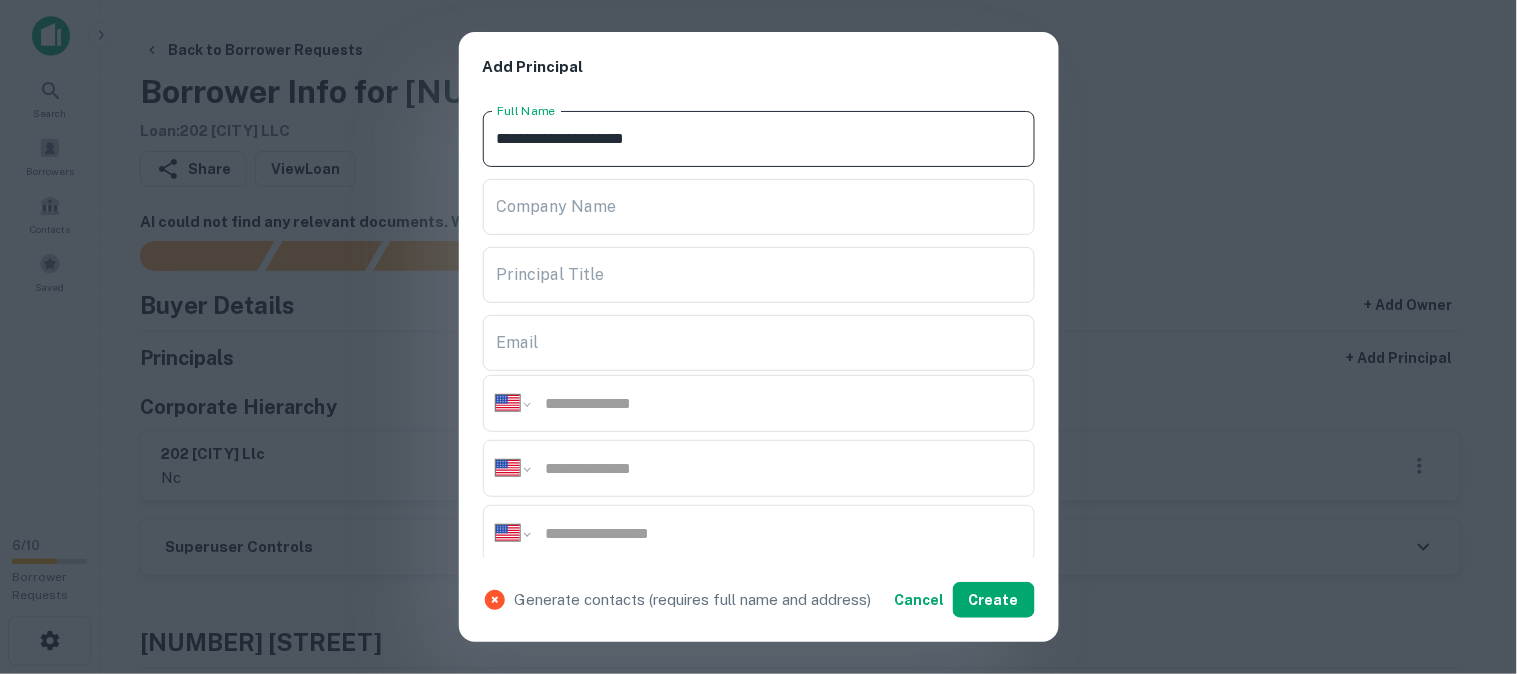 type on "**********" 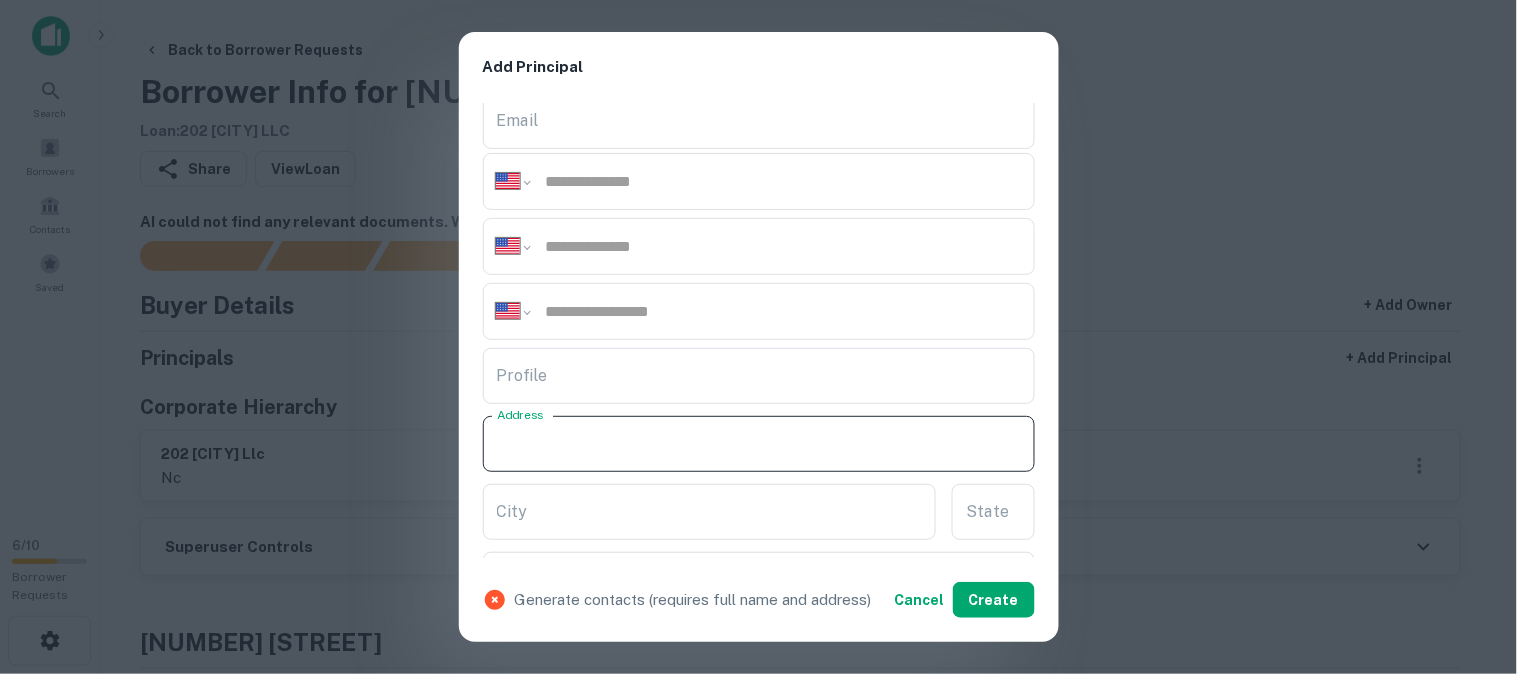 click on "Address" at bounding box center [759, 444] 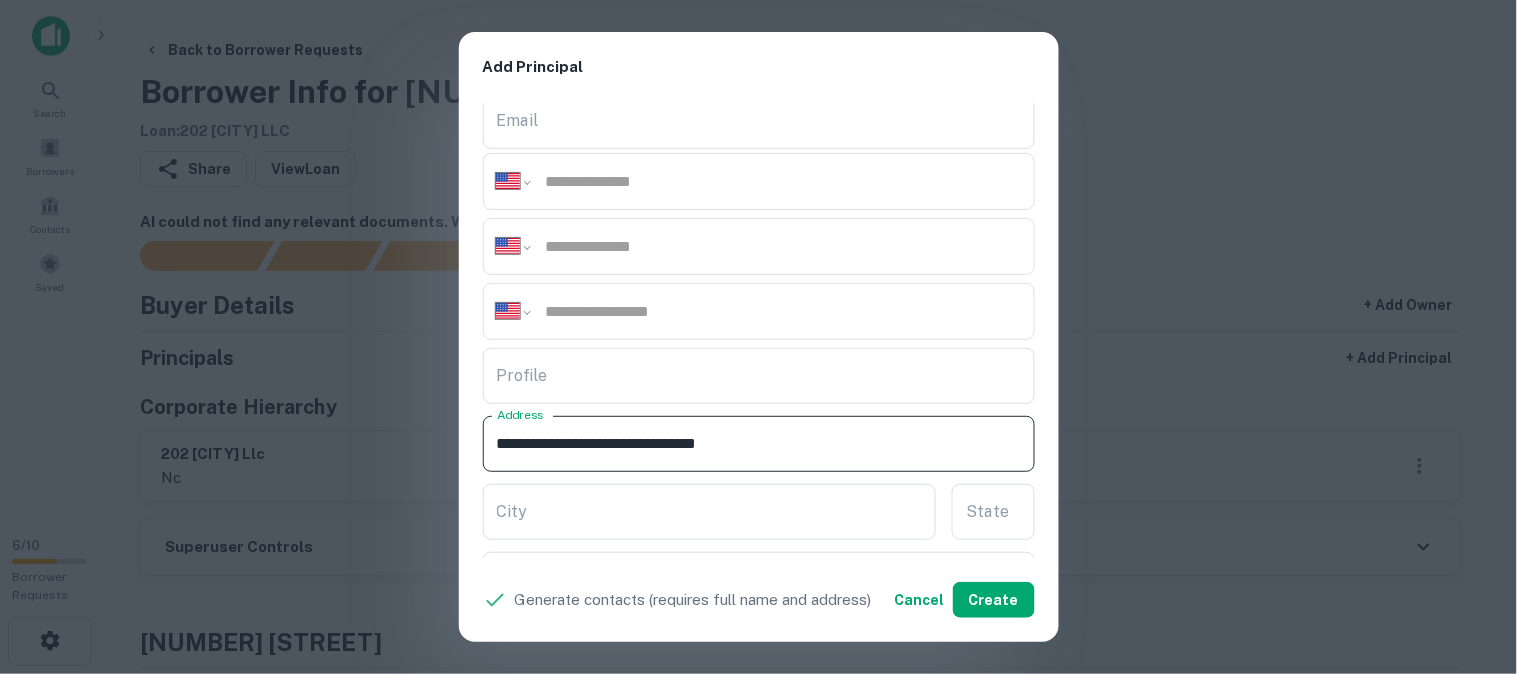 type on "**********" 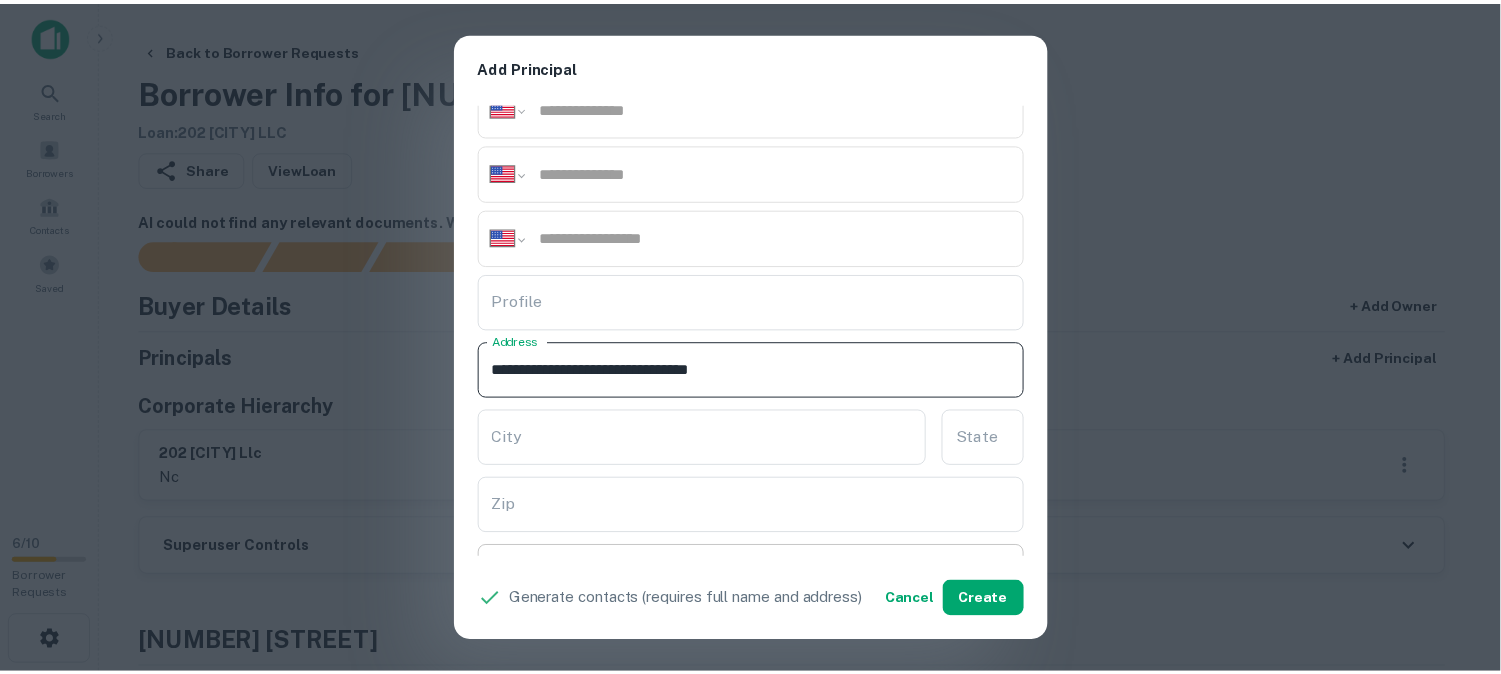 scroll, scrollTop: 333, scrollLeft: 0, axis: vertical 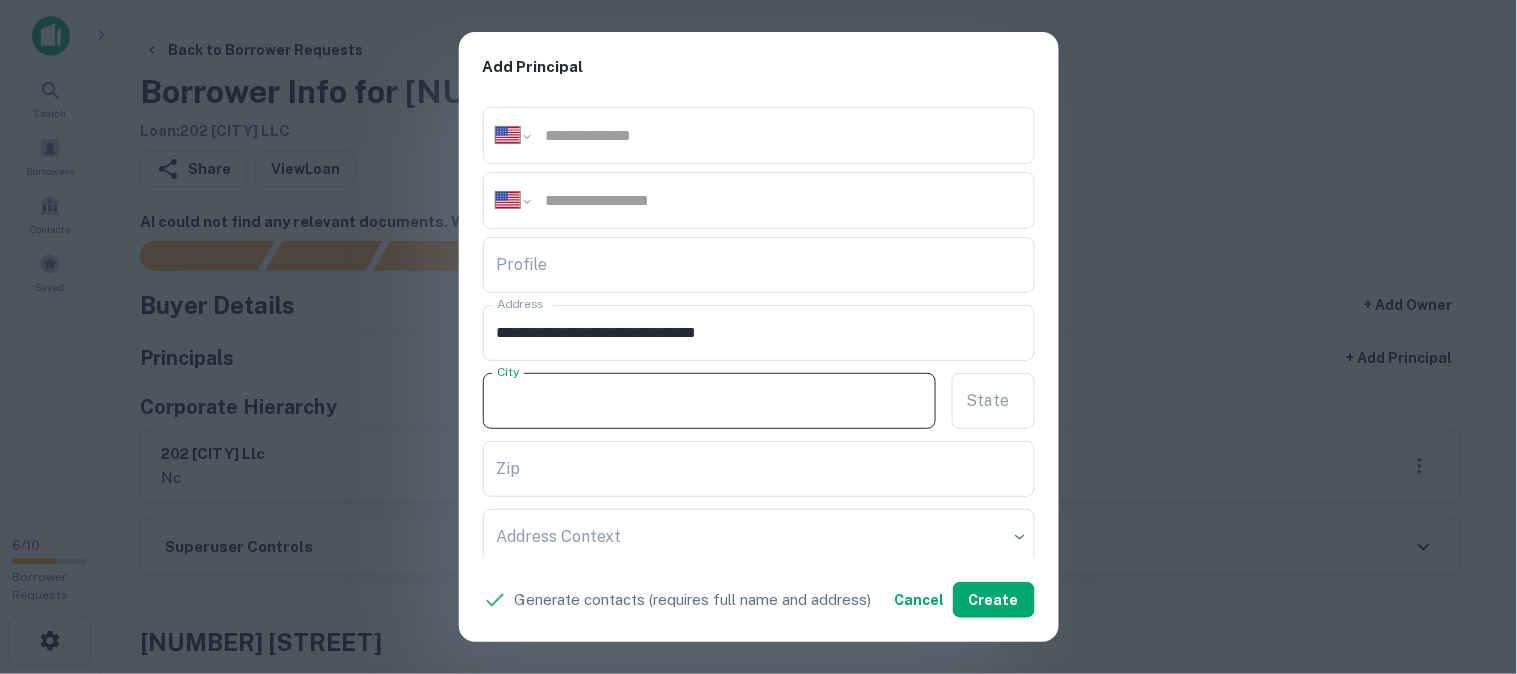 click on "City" at bounding box center (710, 401) 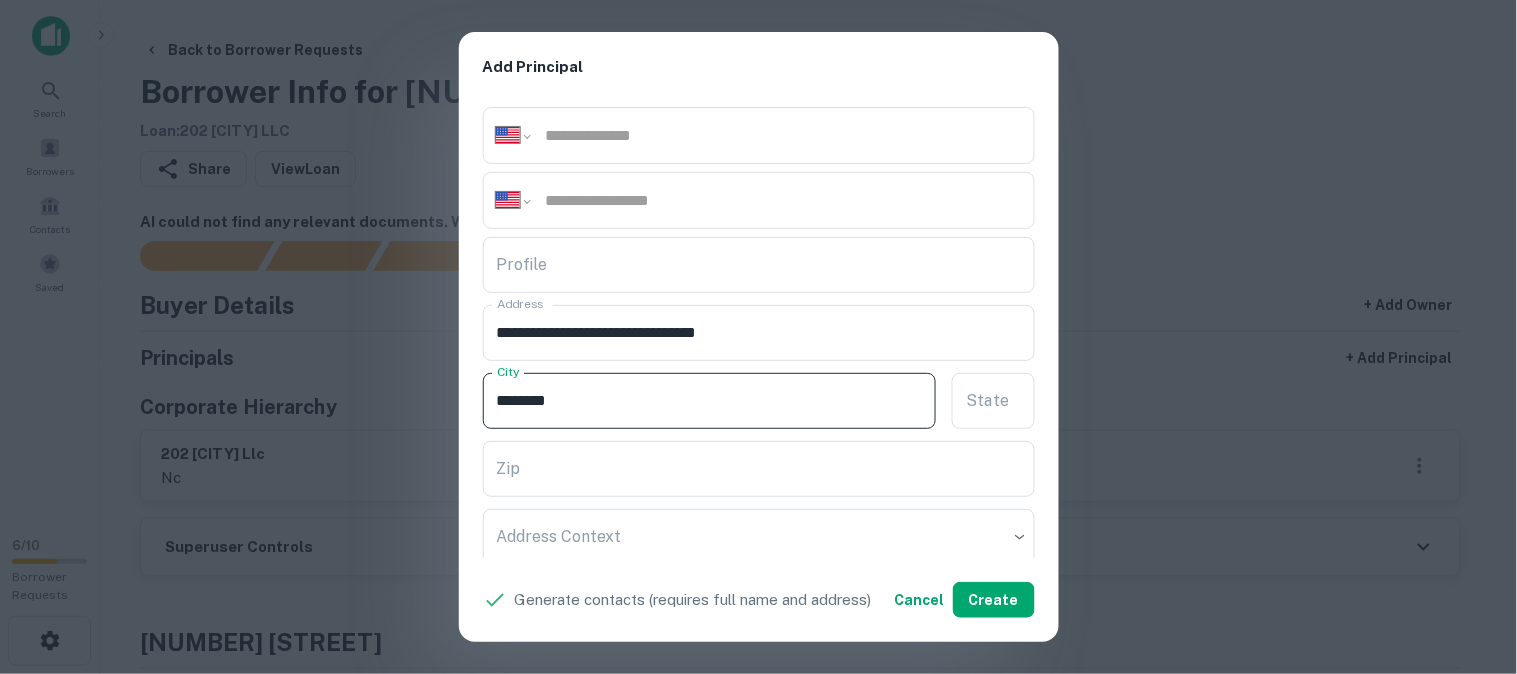 type on "*******" 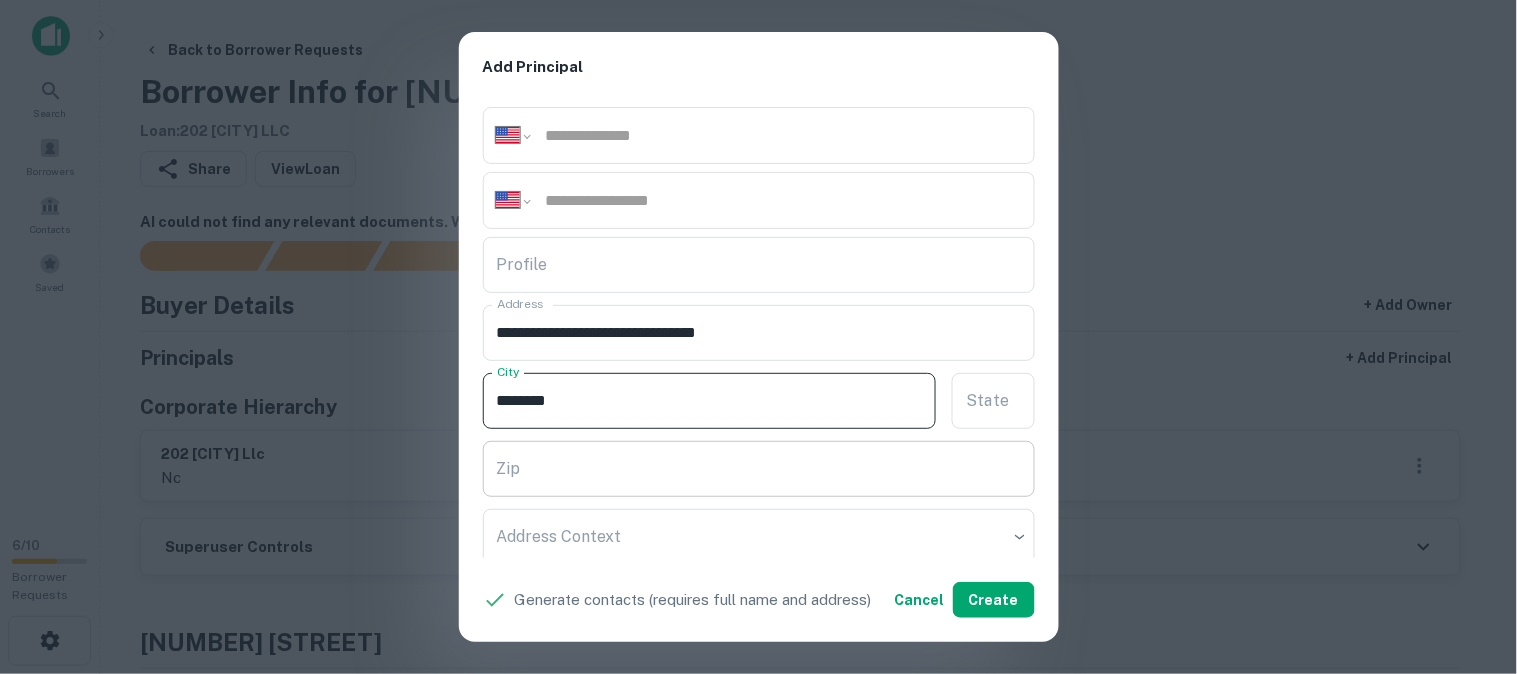 click on "Zip" at bounding box center (759, 469) 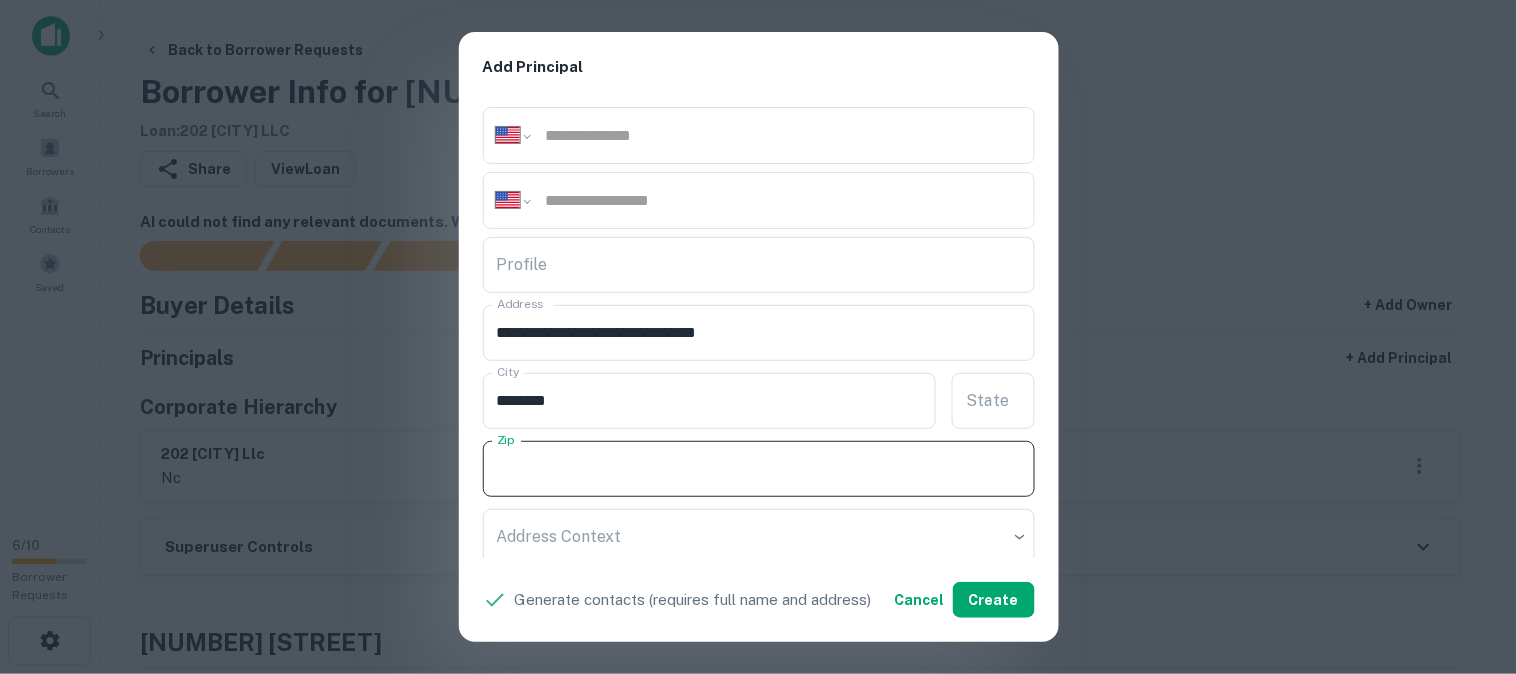 paste on "*****" 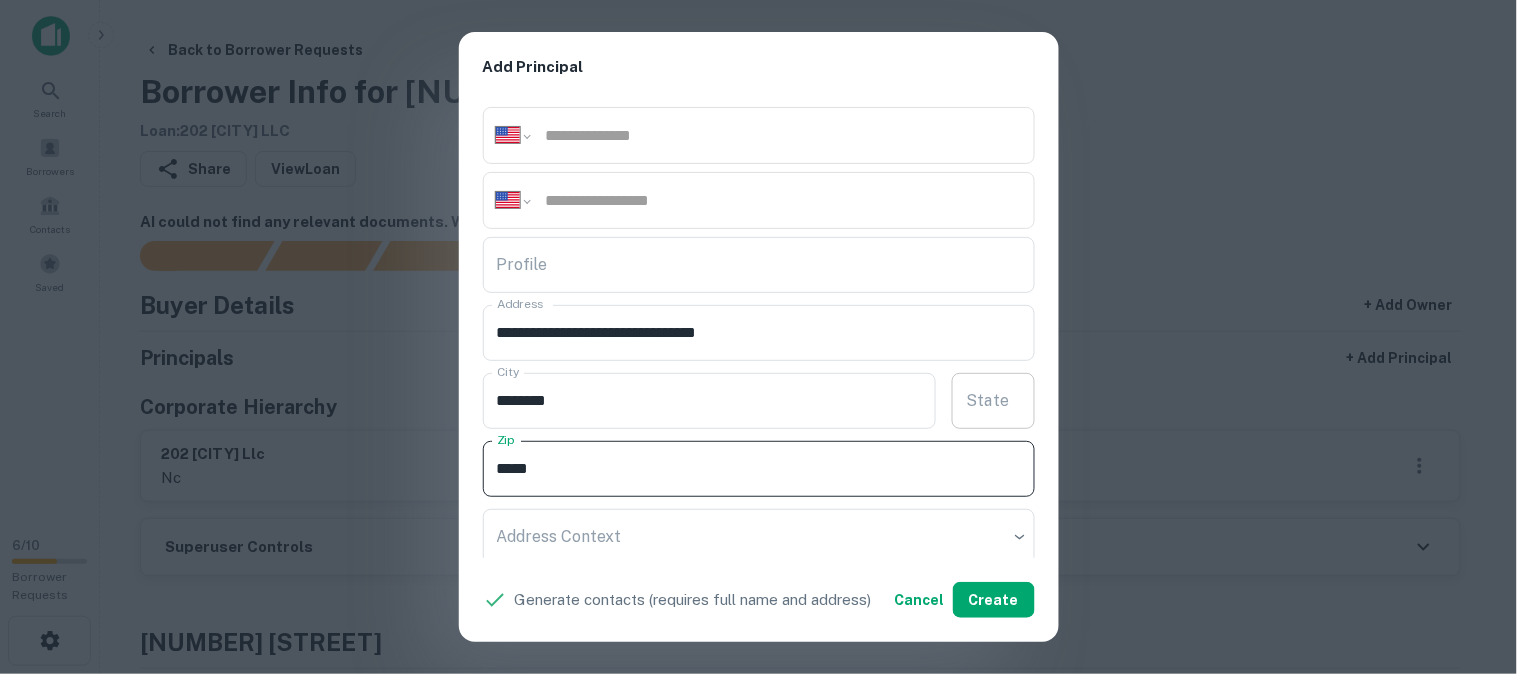 type on "*****" 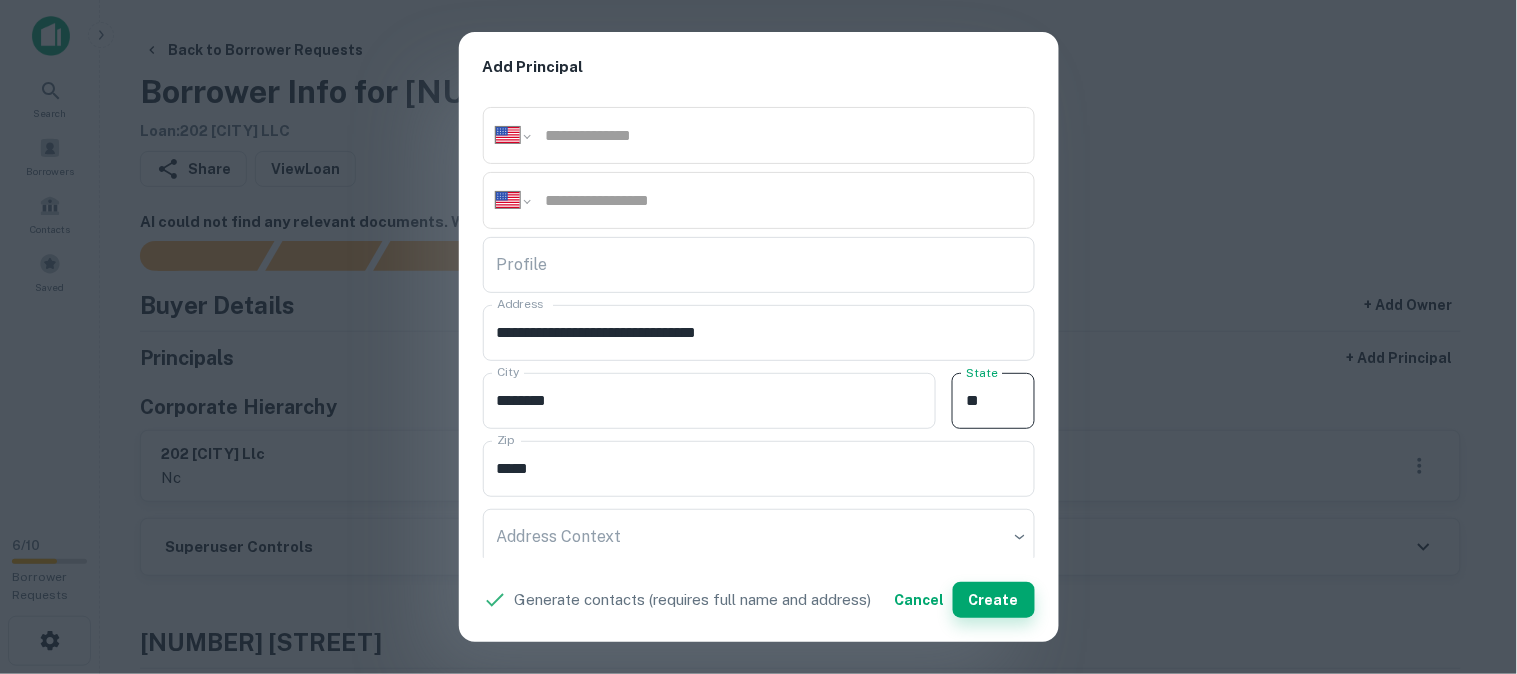 type on "**" 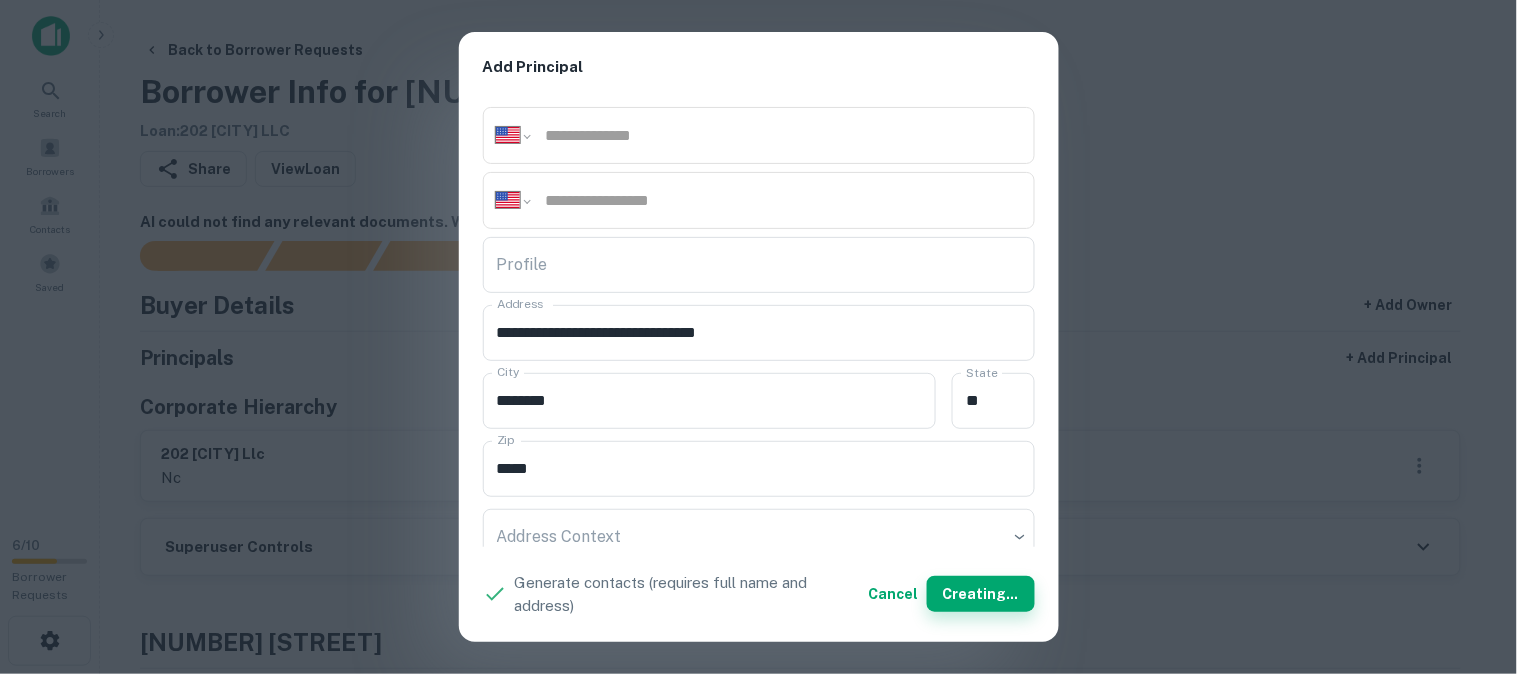 click on "Creating..." at bounding box center (981, 594) 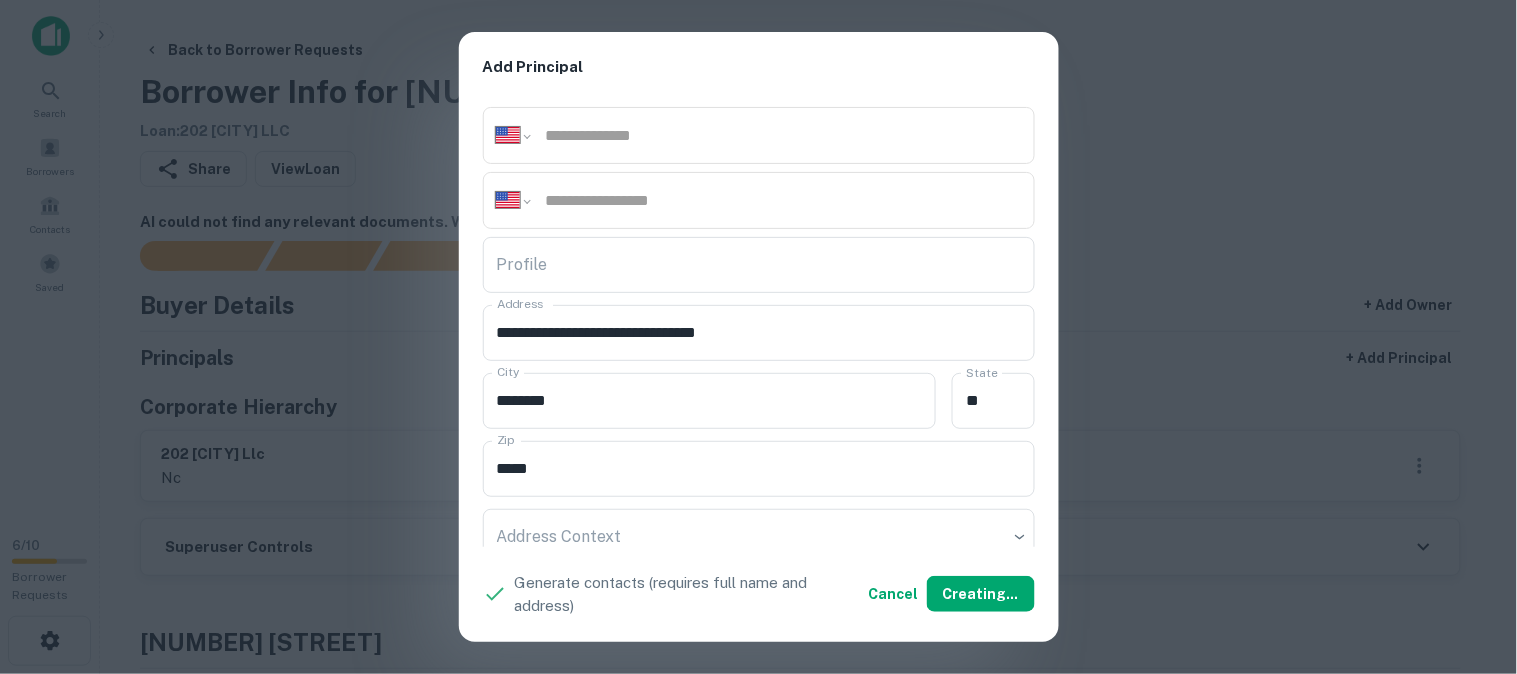 click on "**********" at bounding box center (758, 337) 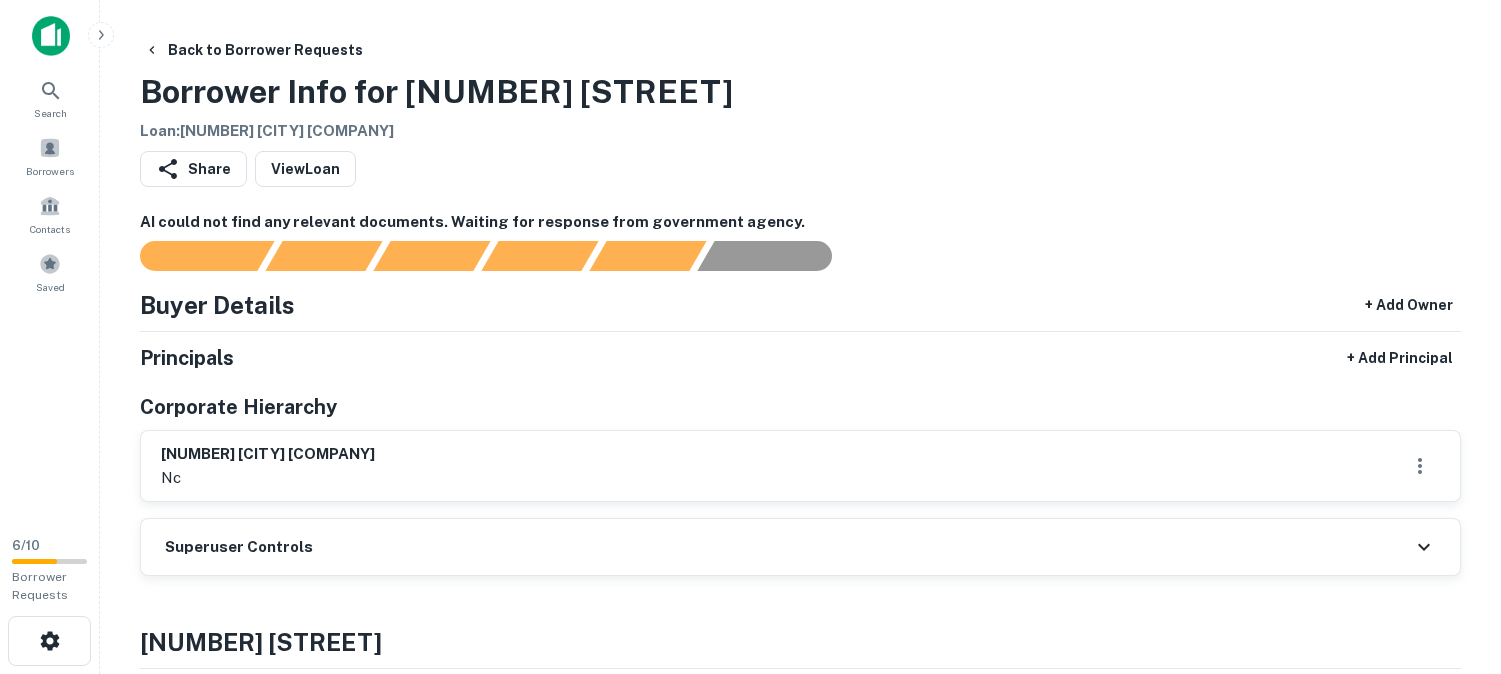 scroll, scrollTop: 0, scrollLeft: 0, axis: both 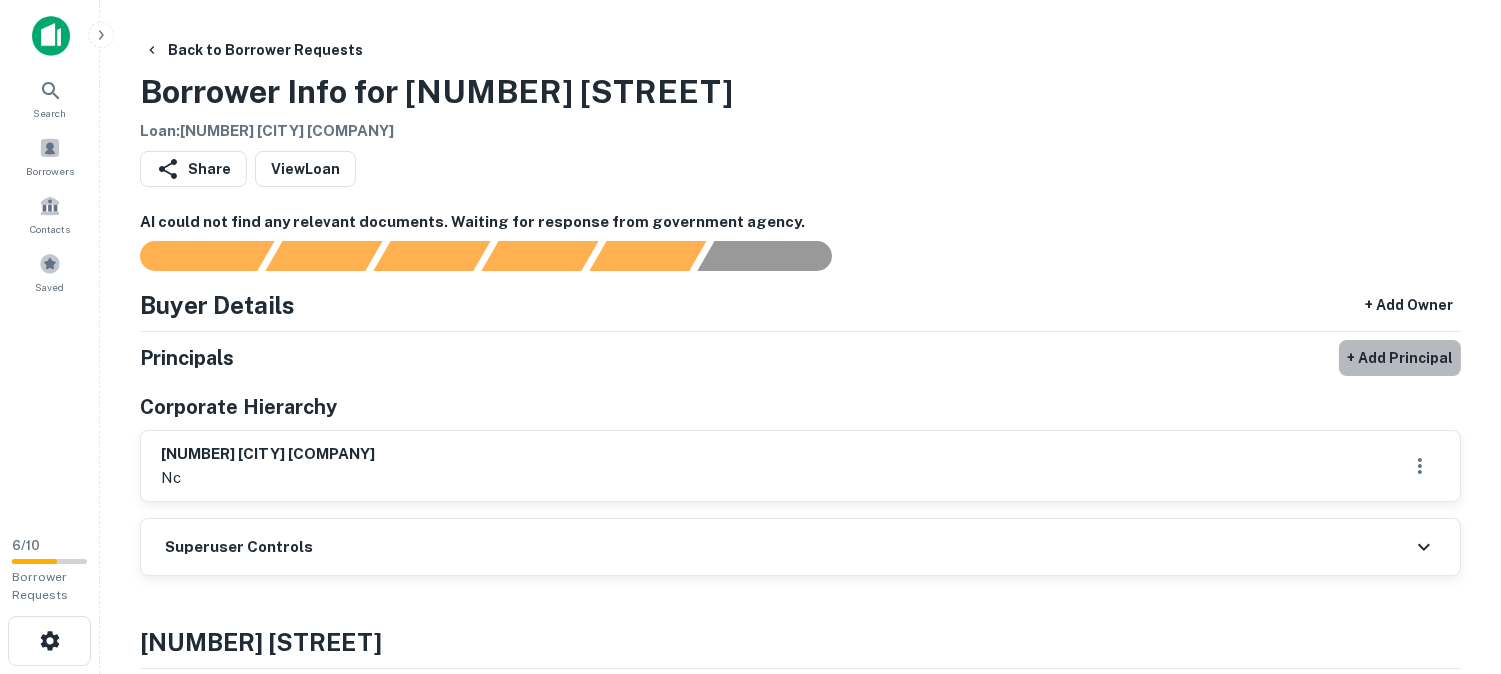 click on "+ Add Principal" at bounding box center [1400, 358] 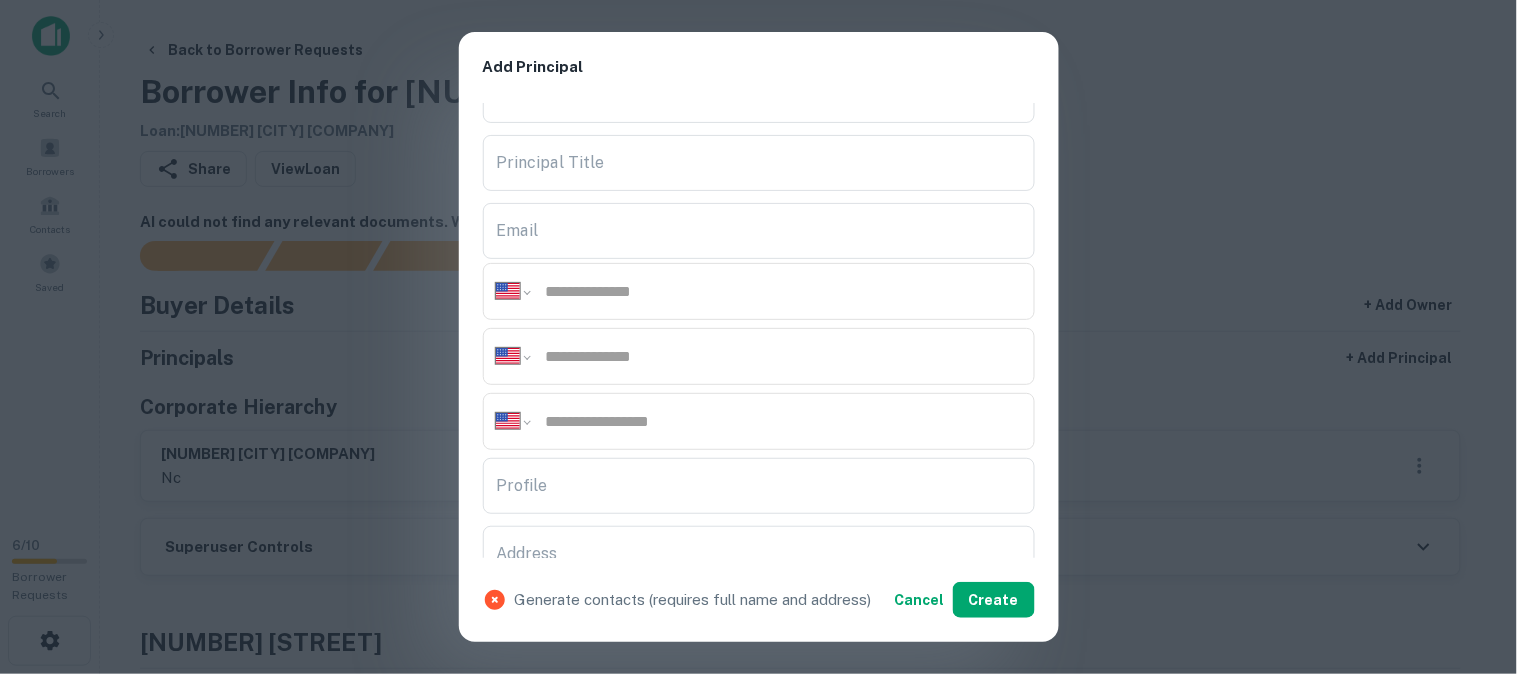 scroll, scrollTop: 444, scrollLeft: 0, axis: vertical 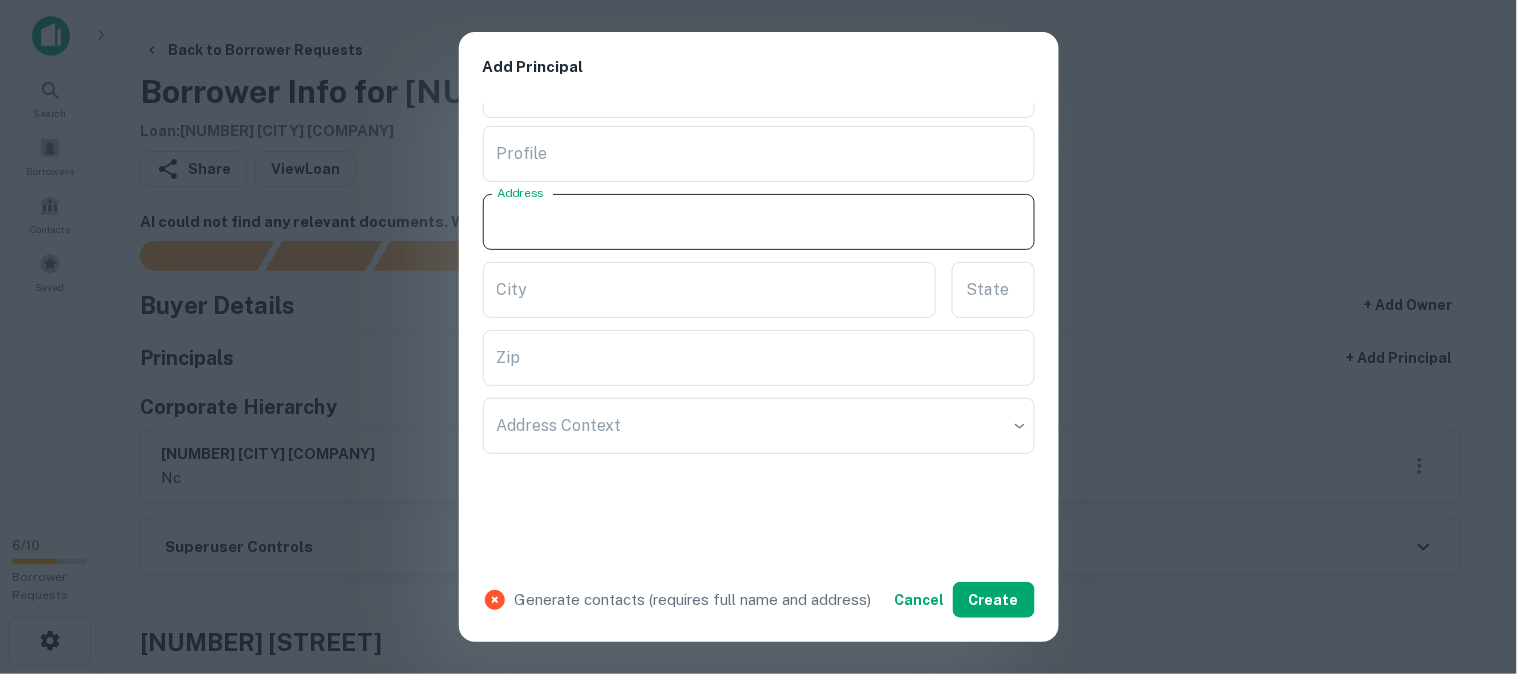click on "Address" at bounding box center [759, 222] 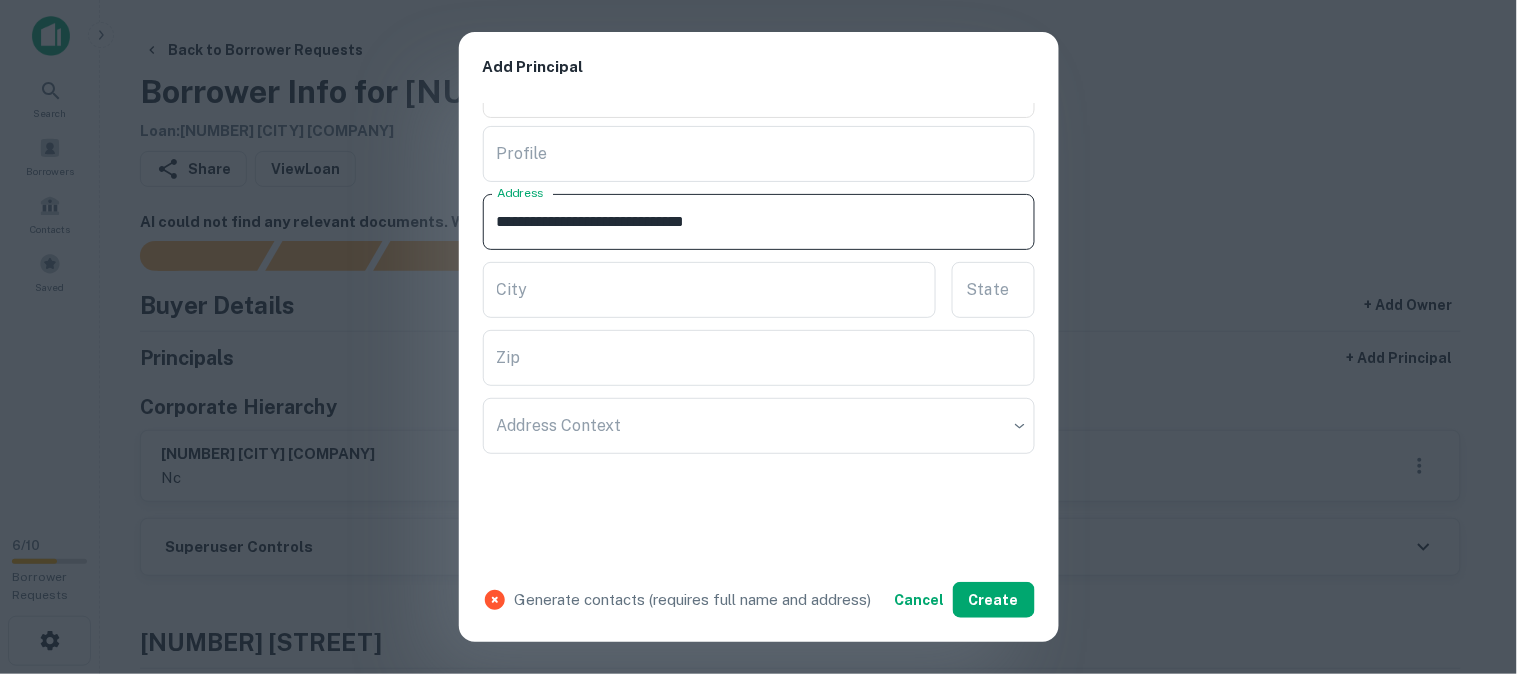 type on "**********" 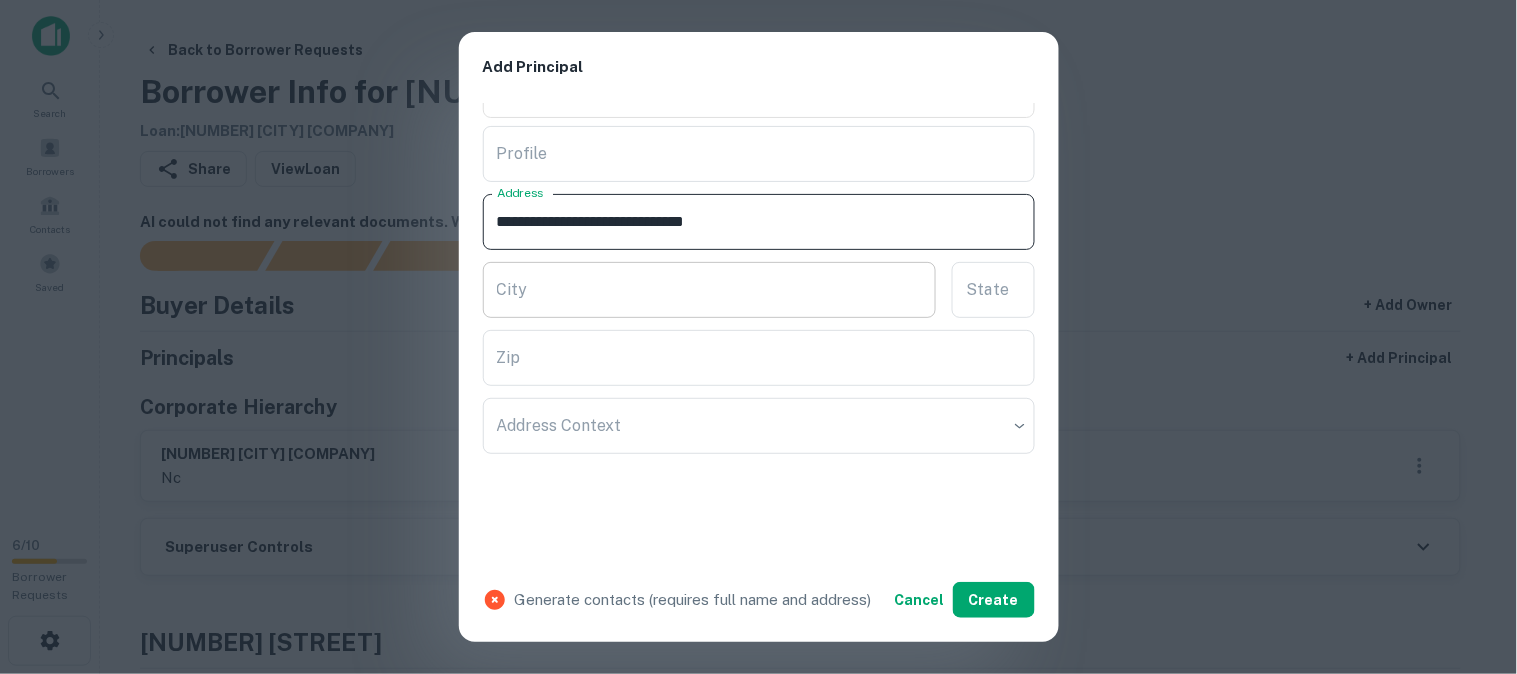 click on "City" at bounding box center (710, 290) 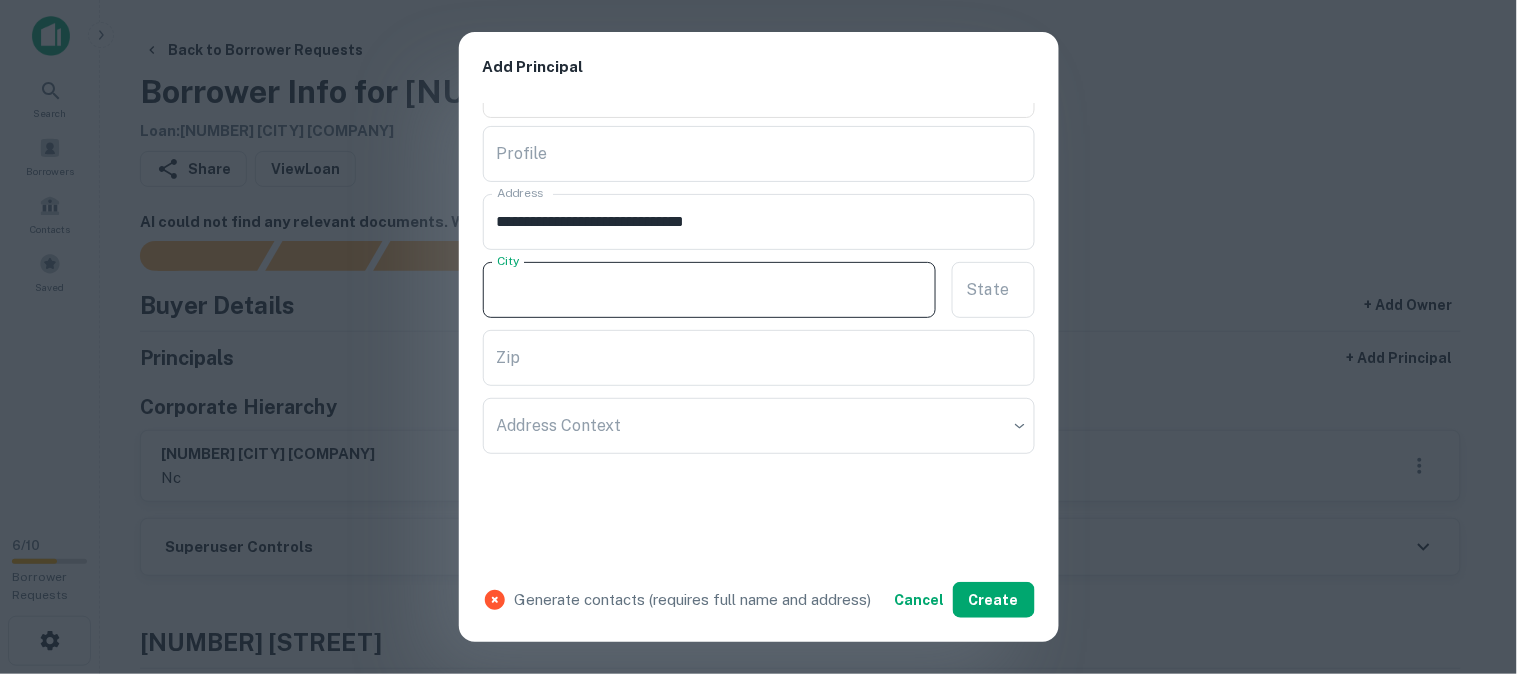 paste on "*******" 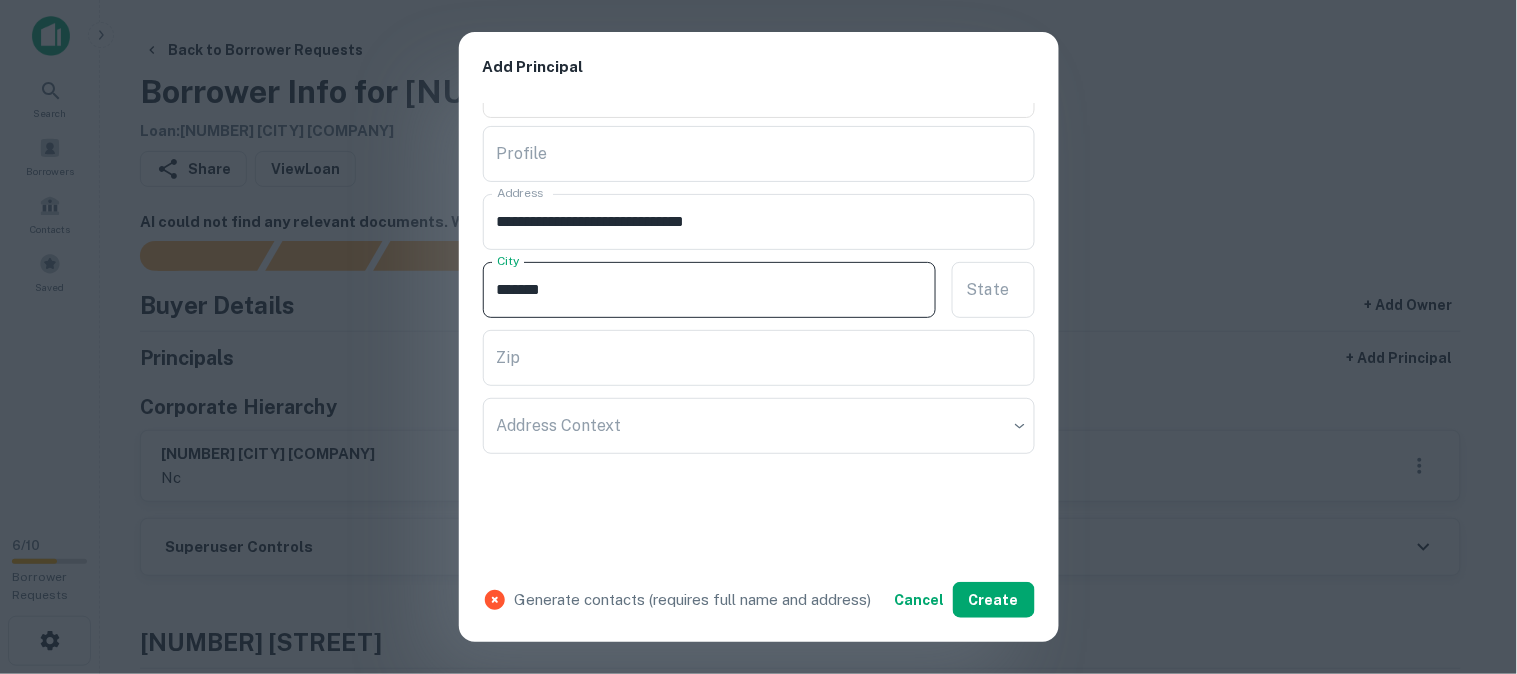 type on "*******" 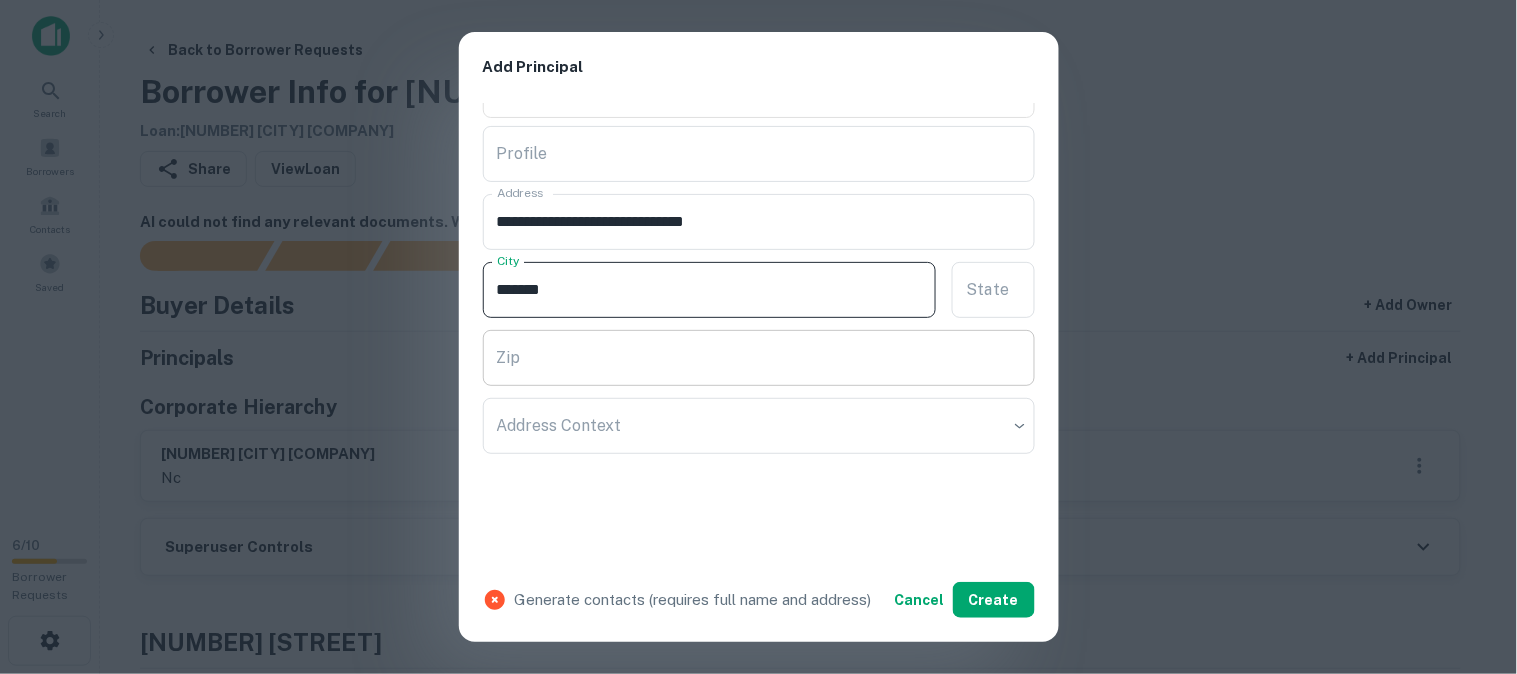 click on "Zip" at bounding box center [759, 358] 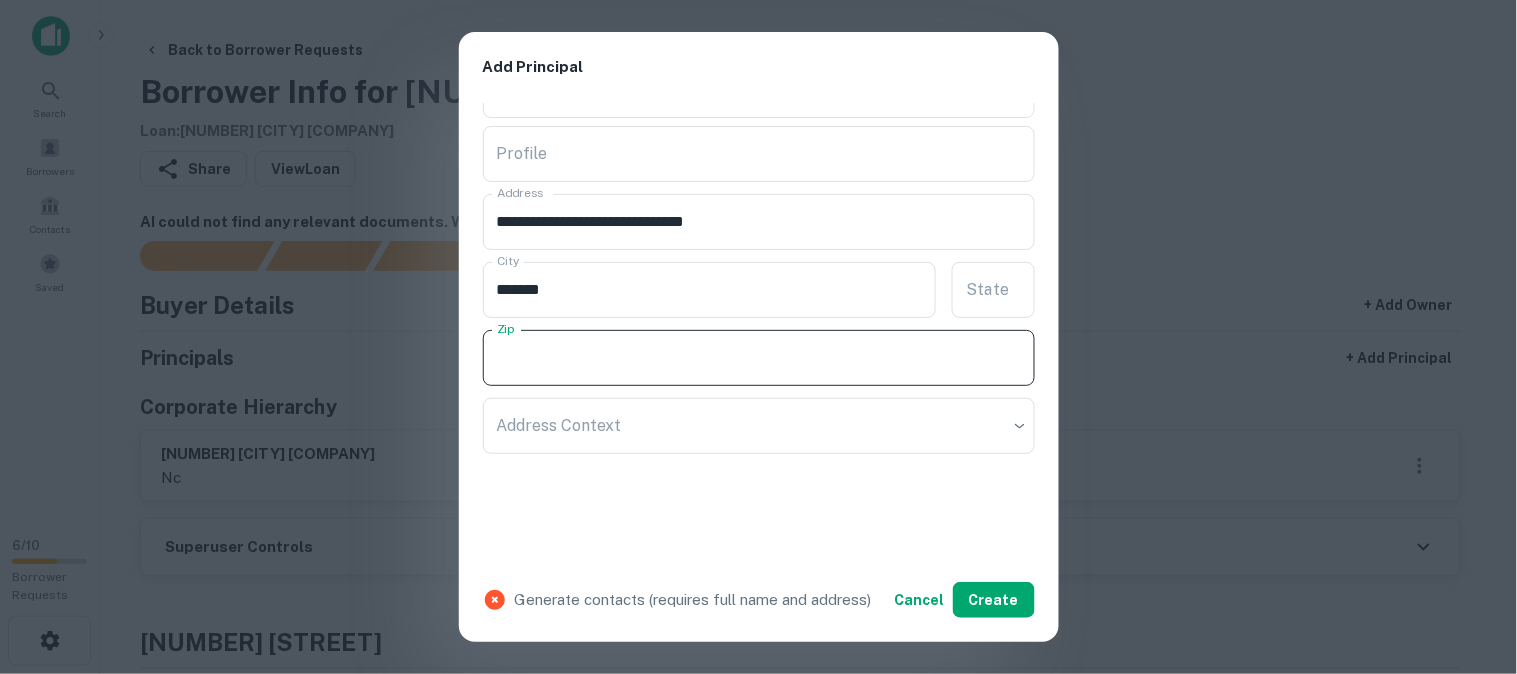 paste on "*****" 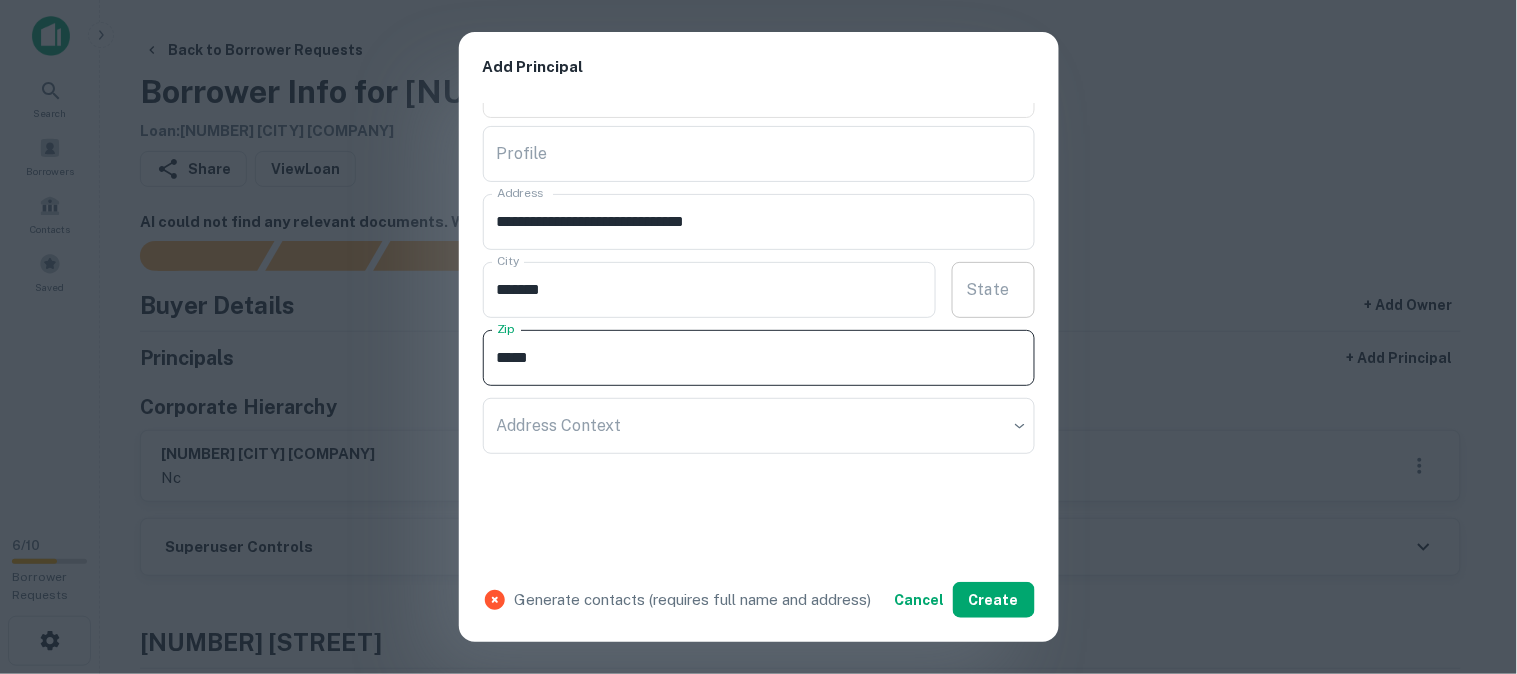 type on "*****" 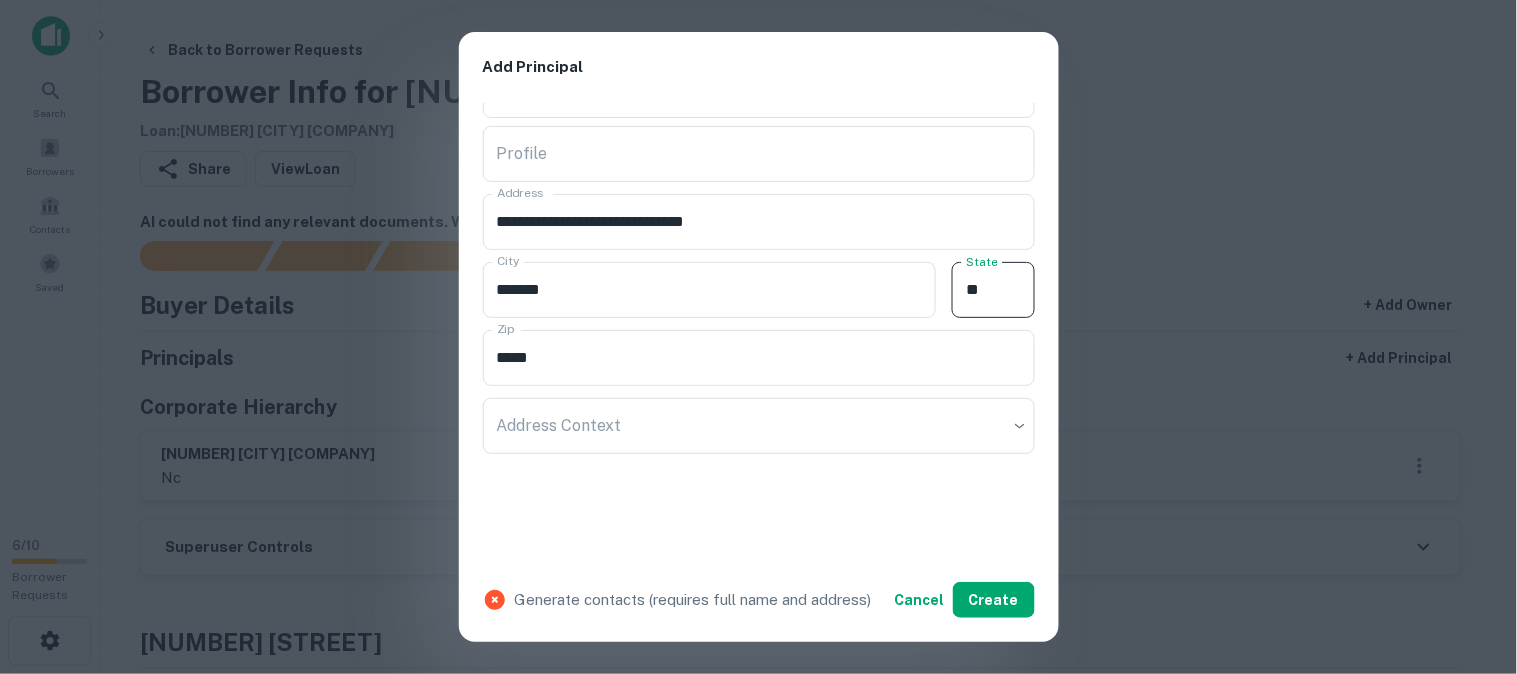 type on "**" 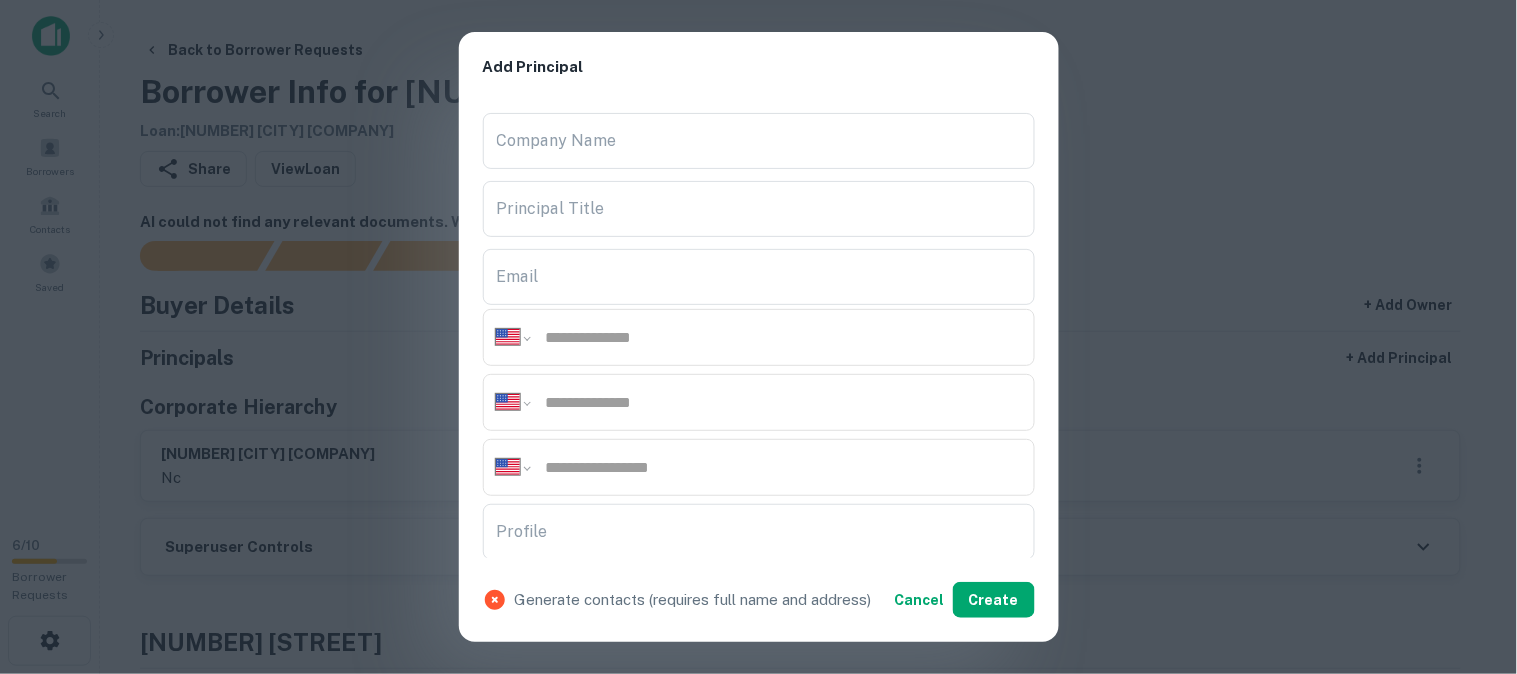 scroll, scrollTop: 0, scrollLeft: 0, axis: both 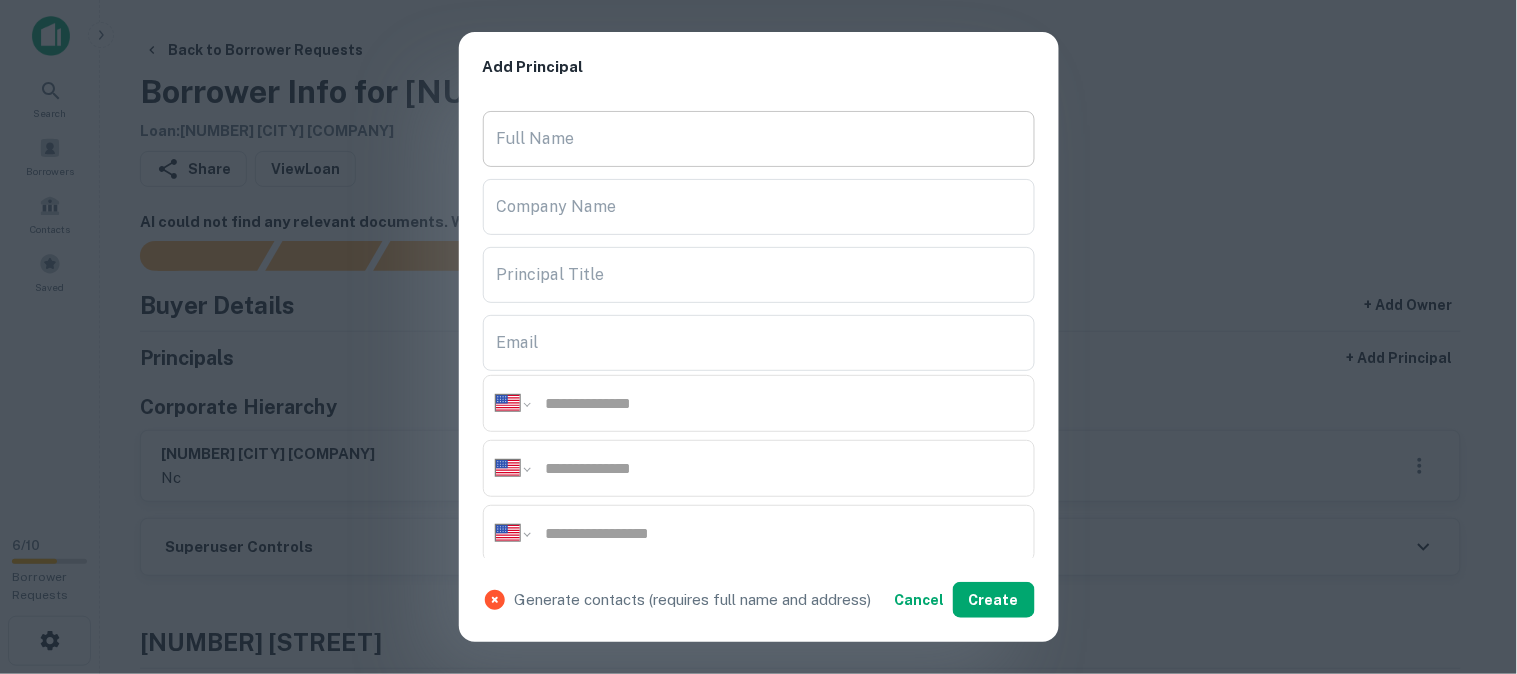 click on "Full Name" at bounding box center [759, 139] 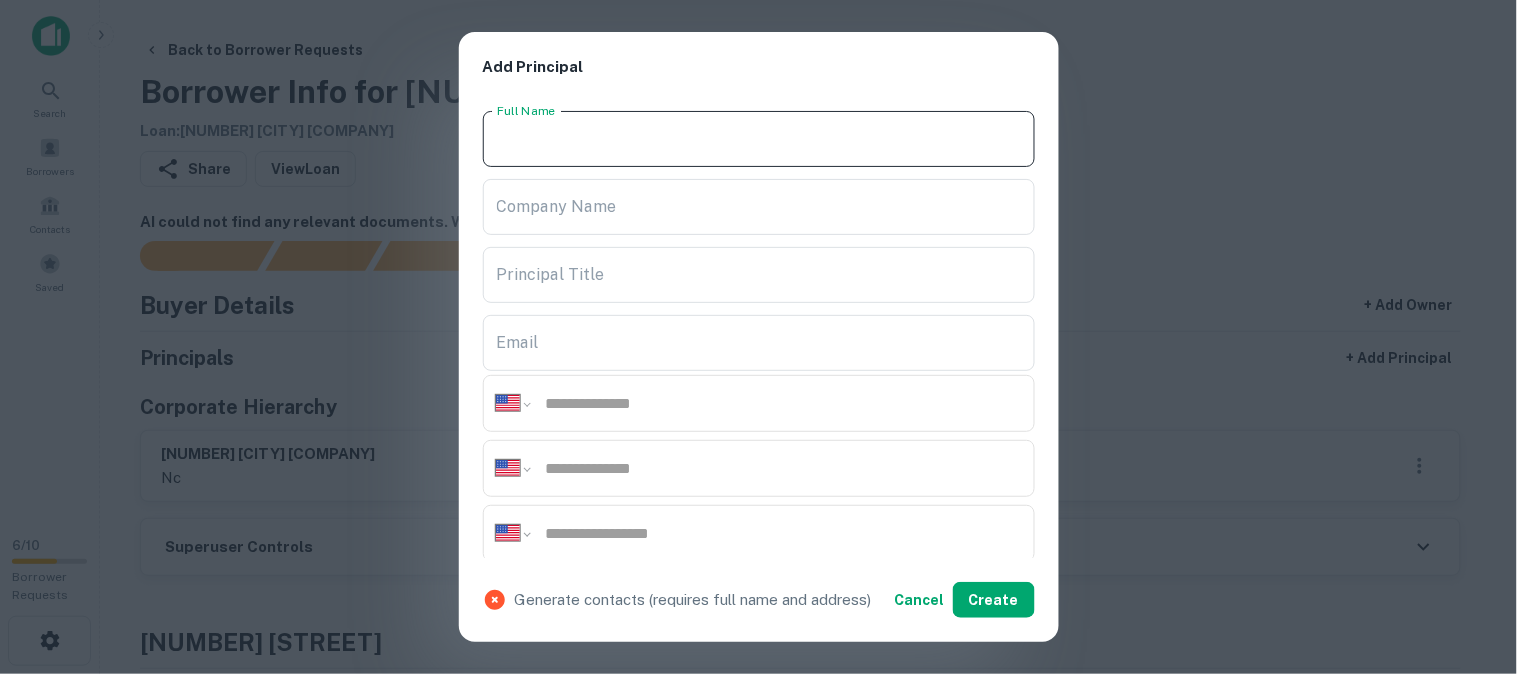 paste on "**********" 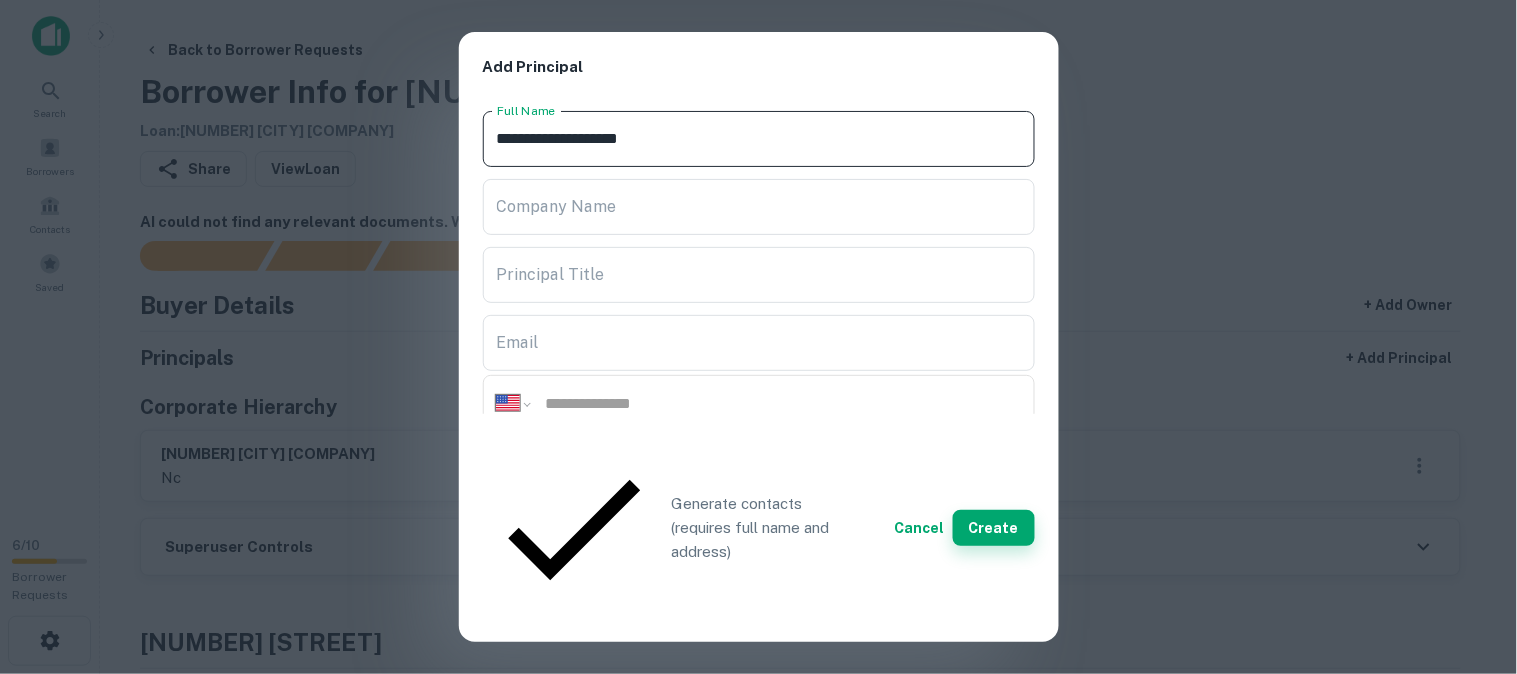 type on "**********" 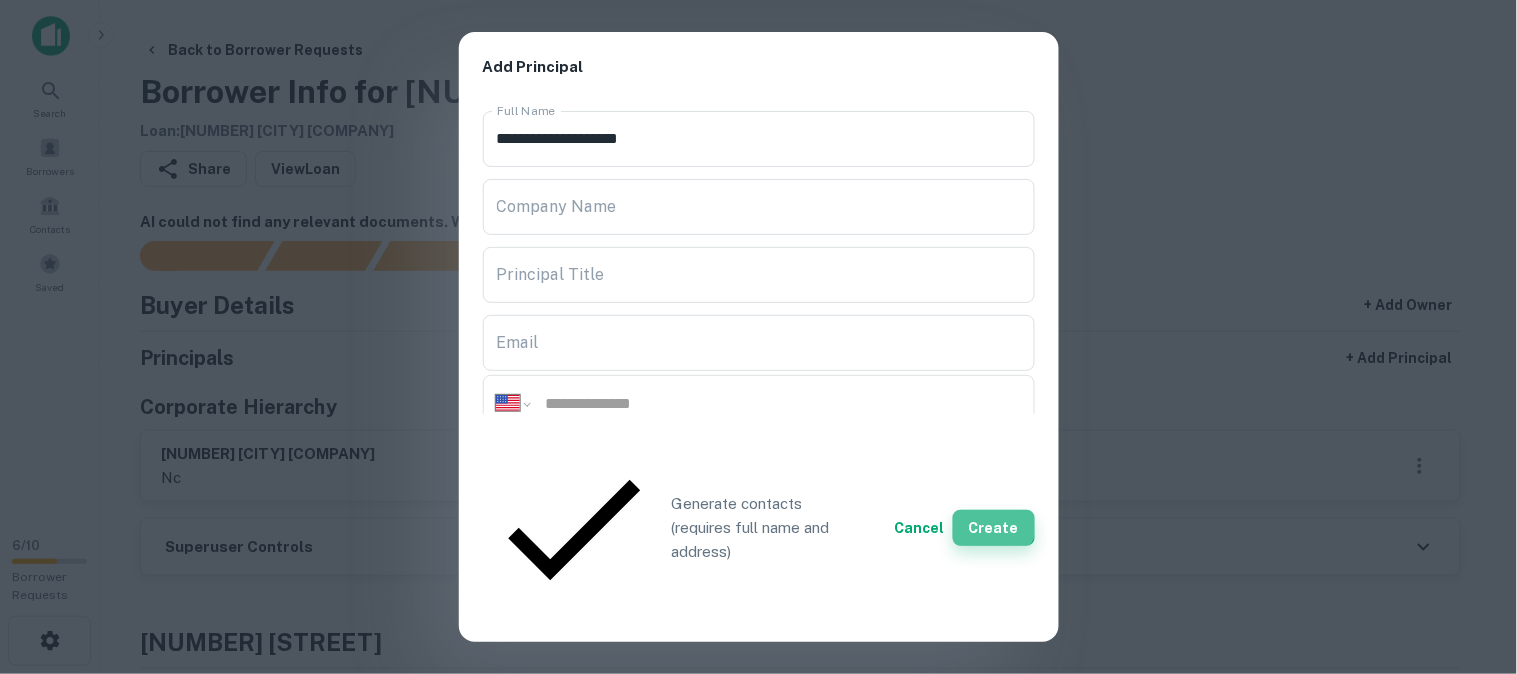 click on "Create" at bounding box center [994, 528] 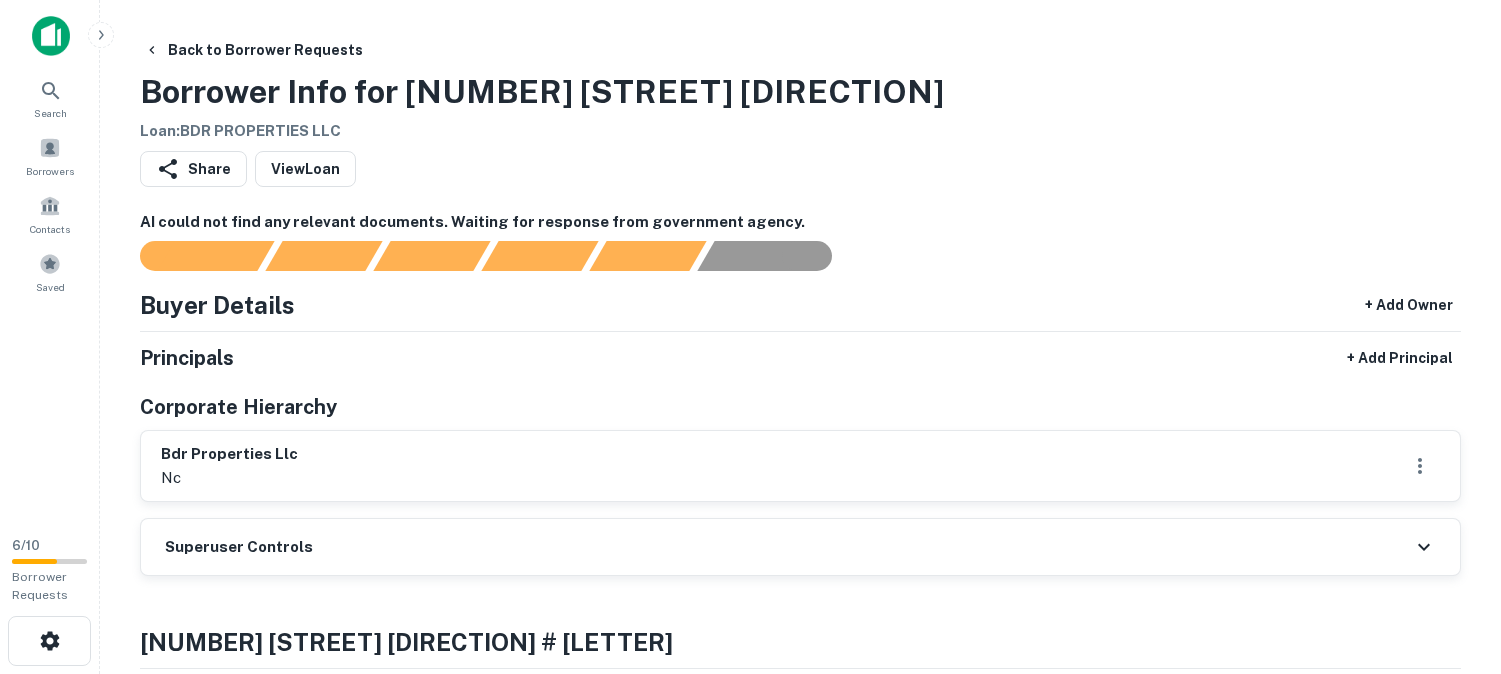 scroll, scrollTop: 0, scrollLeft: 0, axis: both 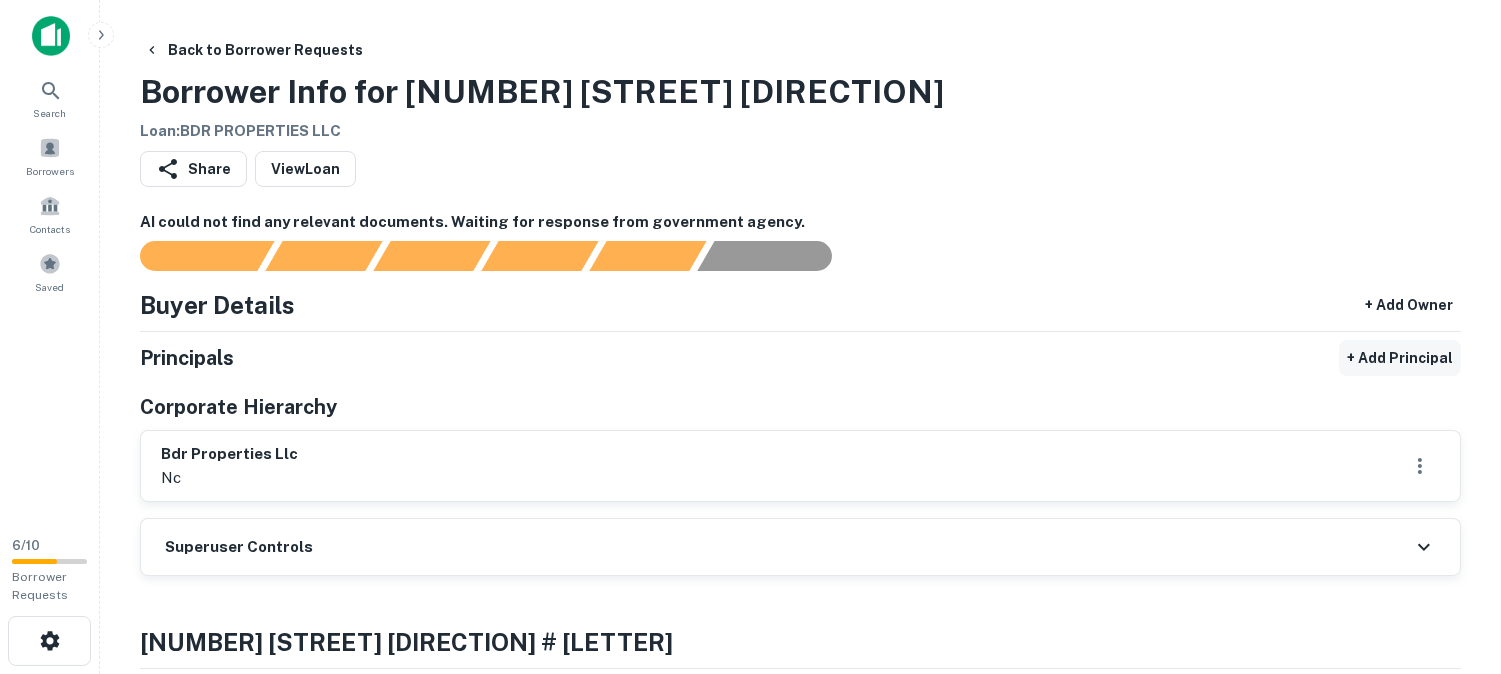 click on "+ Add Principal" at bounding box center [1400, 358] 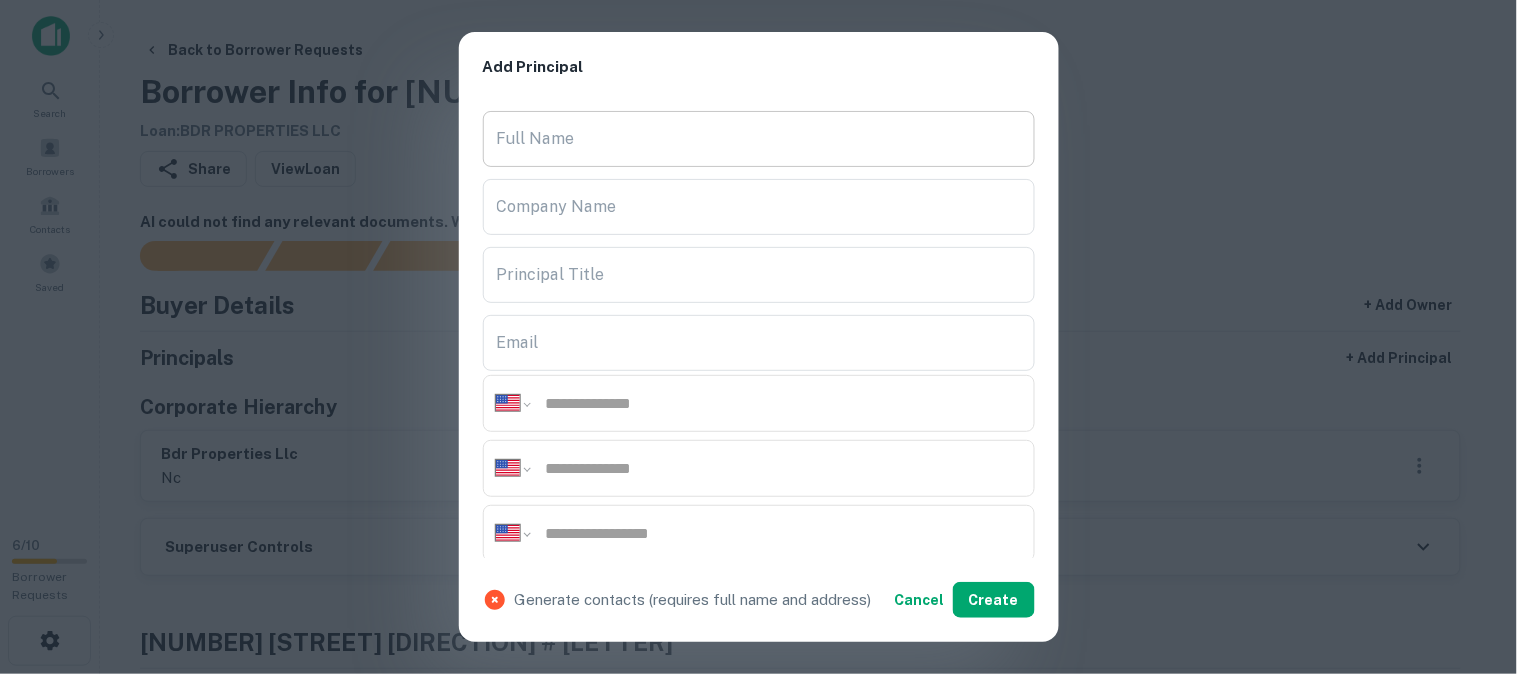 click on "Full Name" at bounding box center (759, 139) 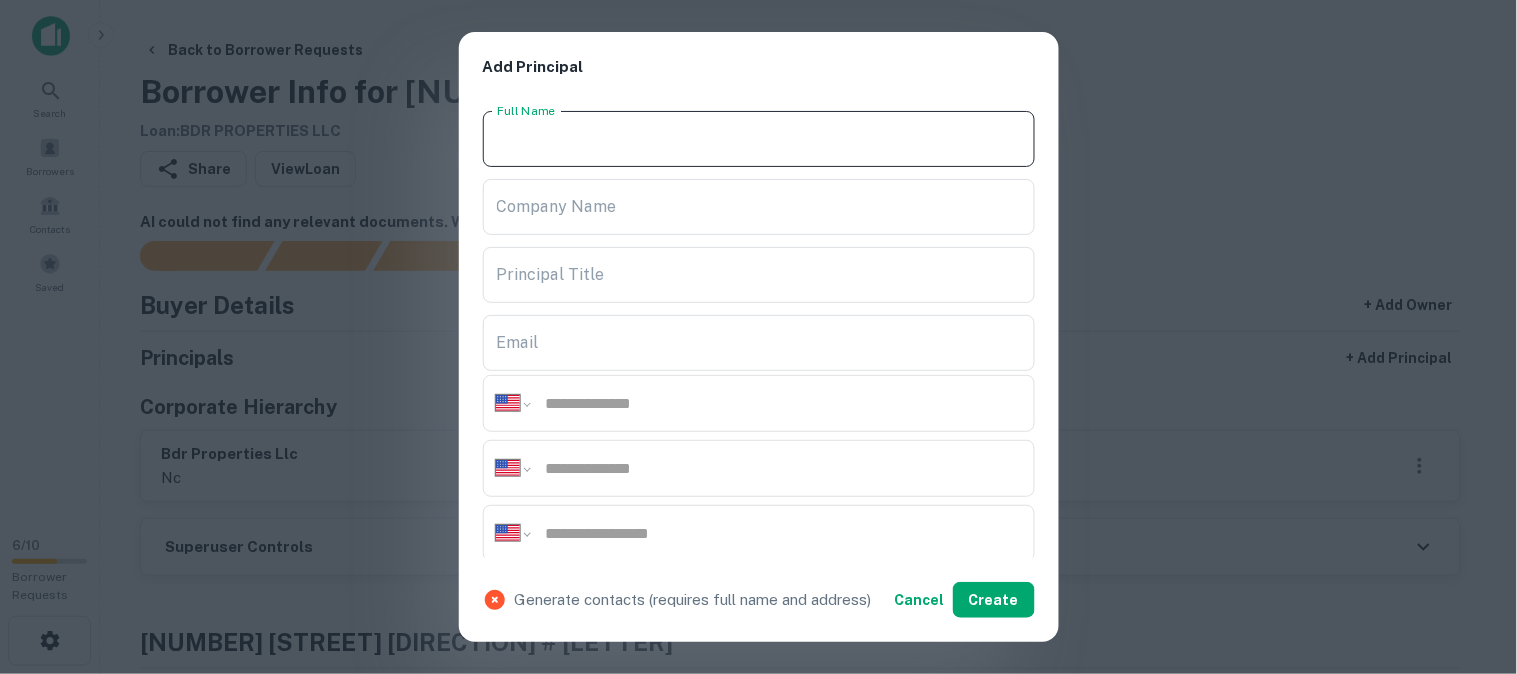 paste on "**********" 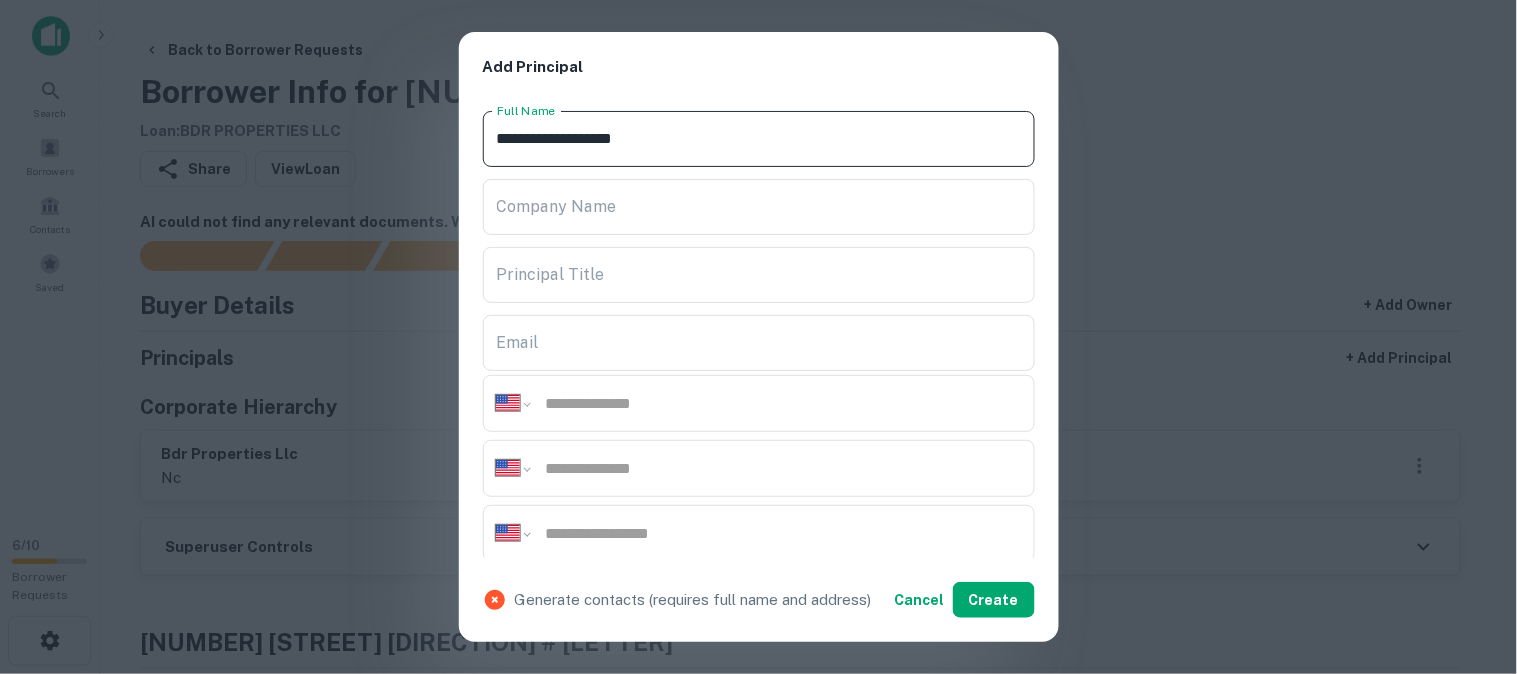 type on "**********" 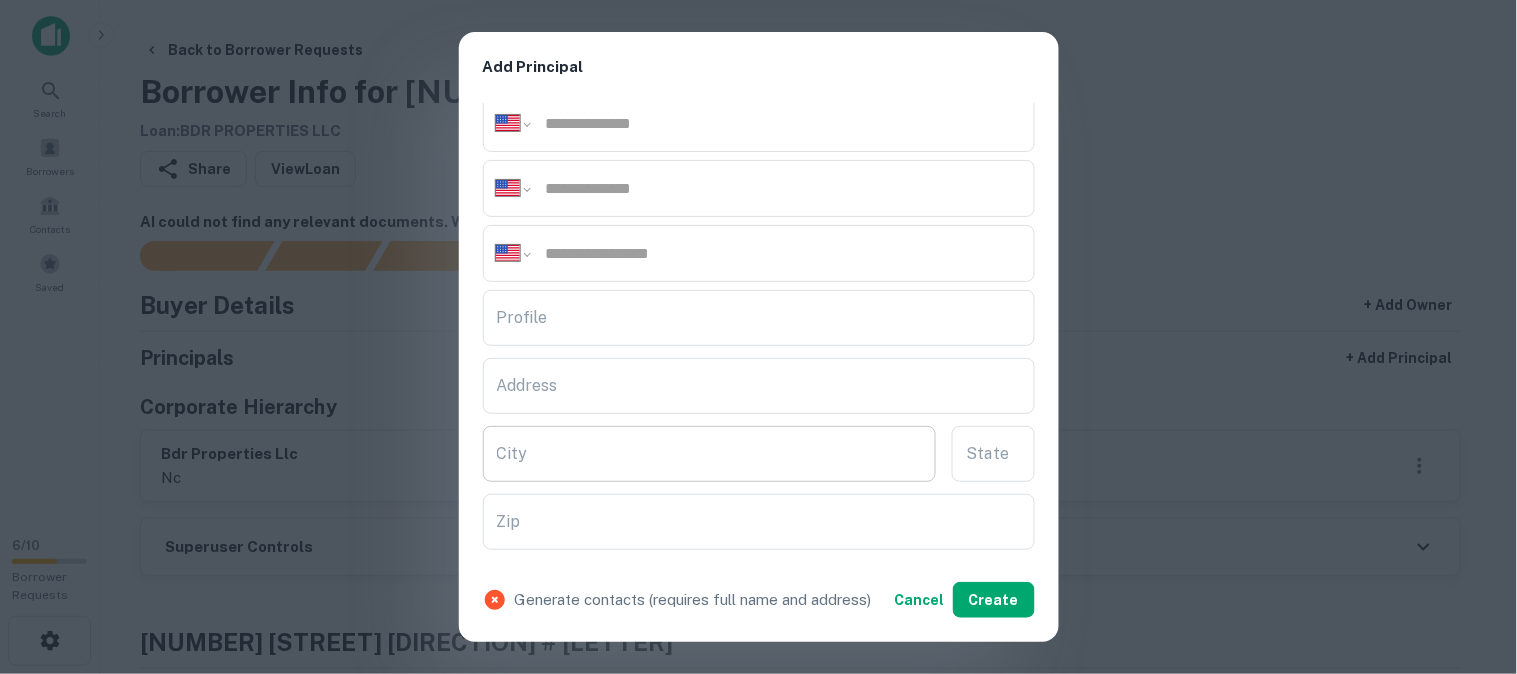 scroll, scrollTop: 333, scrollLeft: 0, axis: vertical 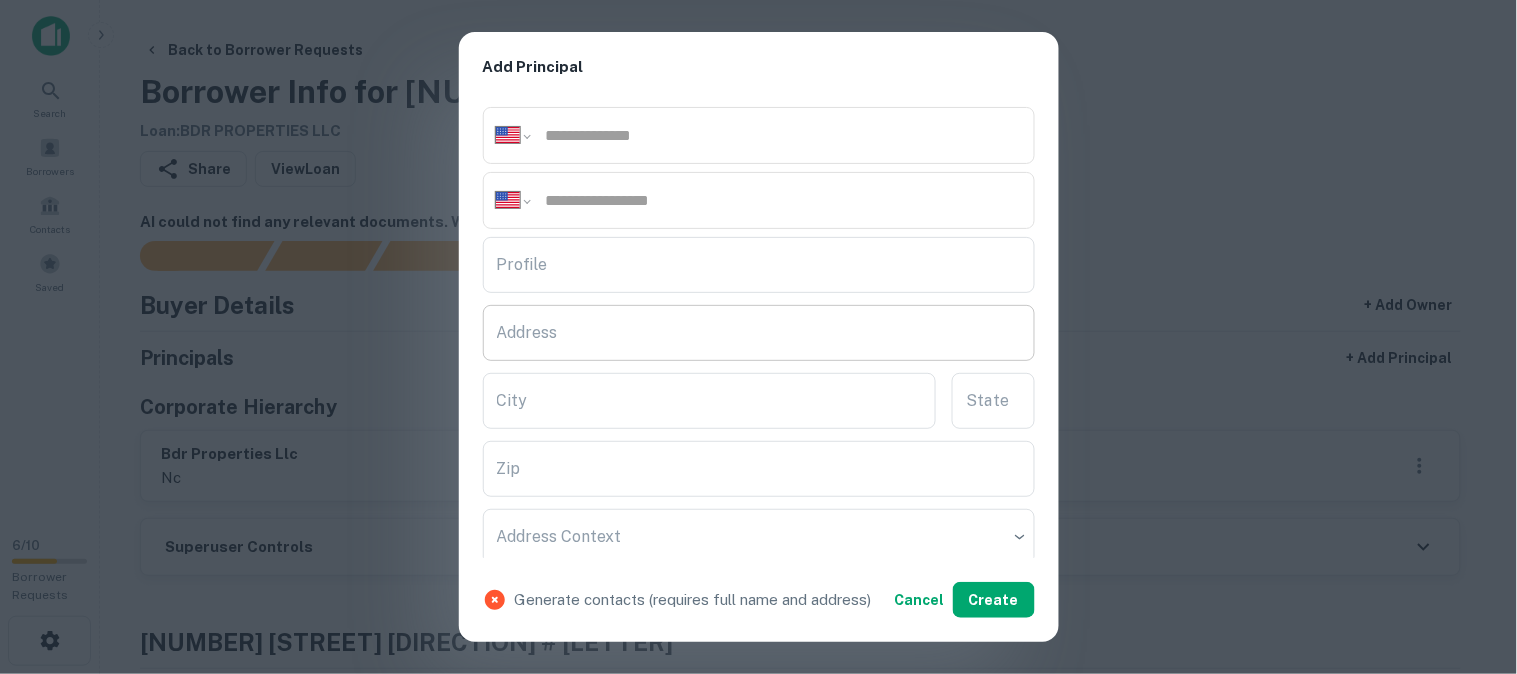 click on "Address" at bounding box center [759, 333] 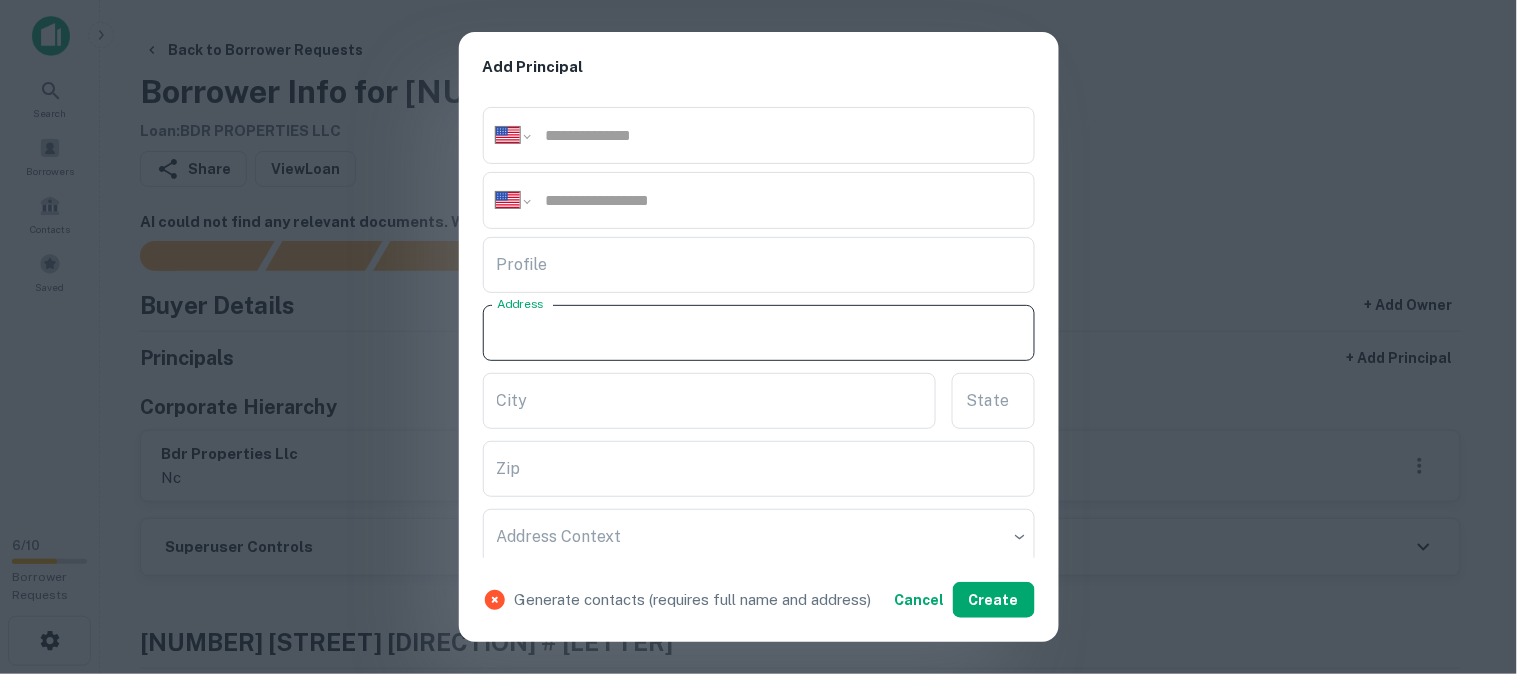 paste on "**********" 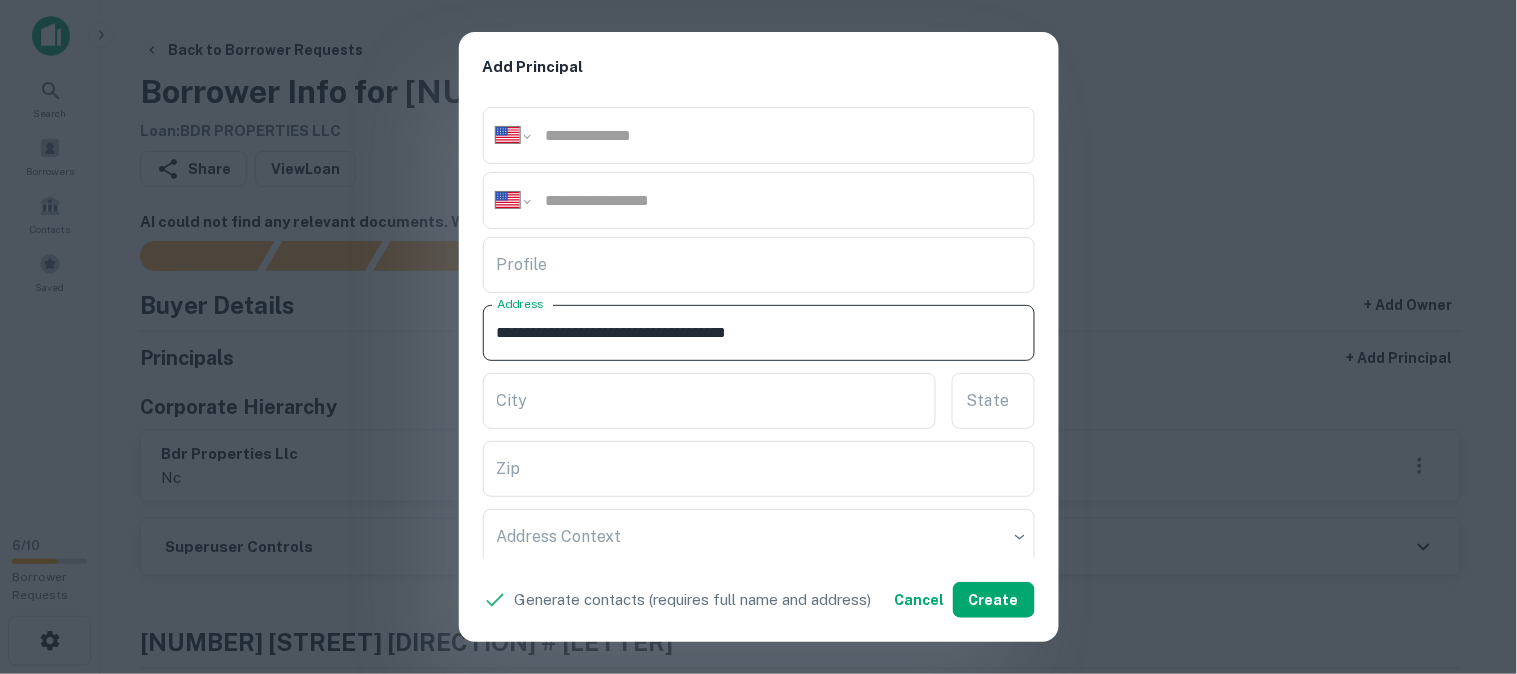 drag, startPoint x: 758, startPoint y: 323, endPoint x: 832, endPoint y: 360, distance: 82.73451 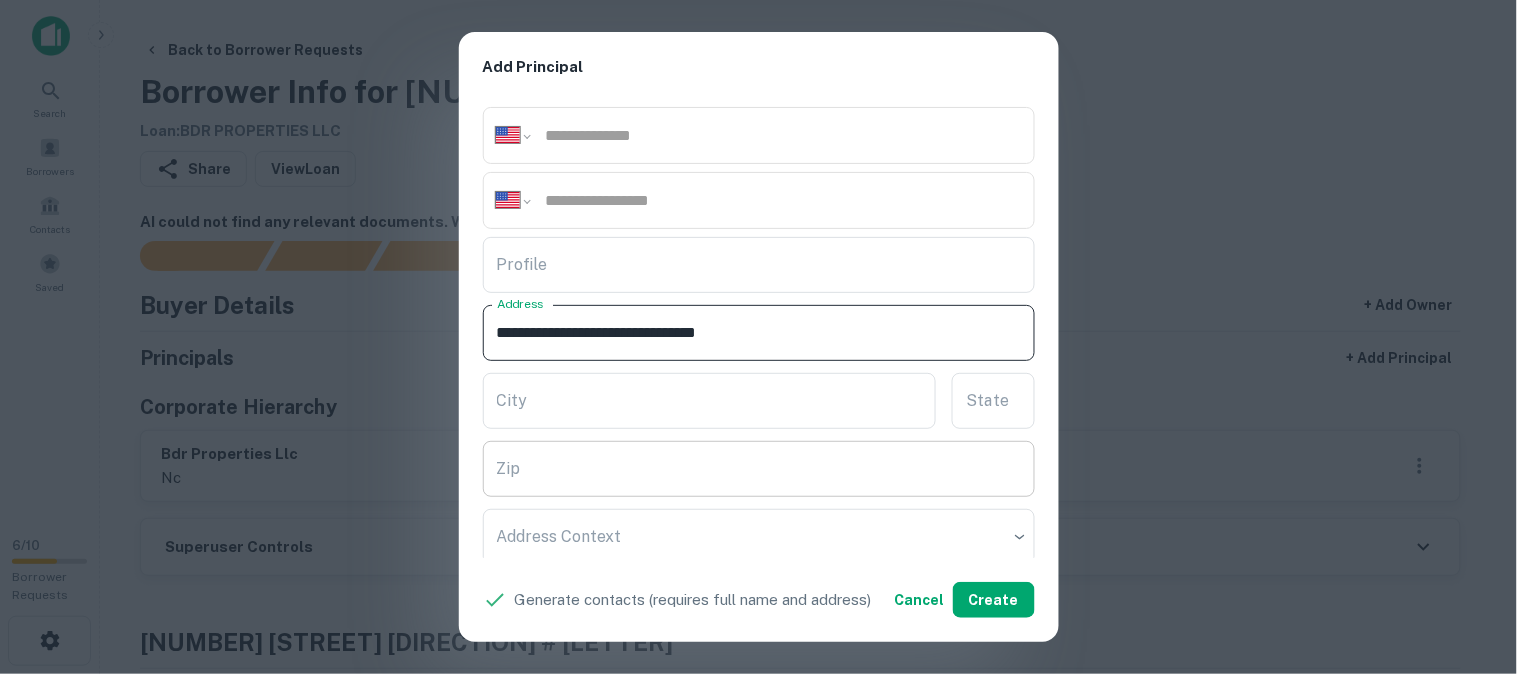 type on "**********" 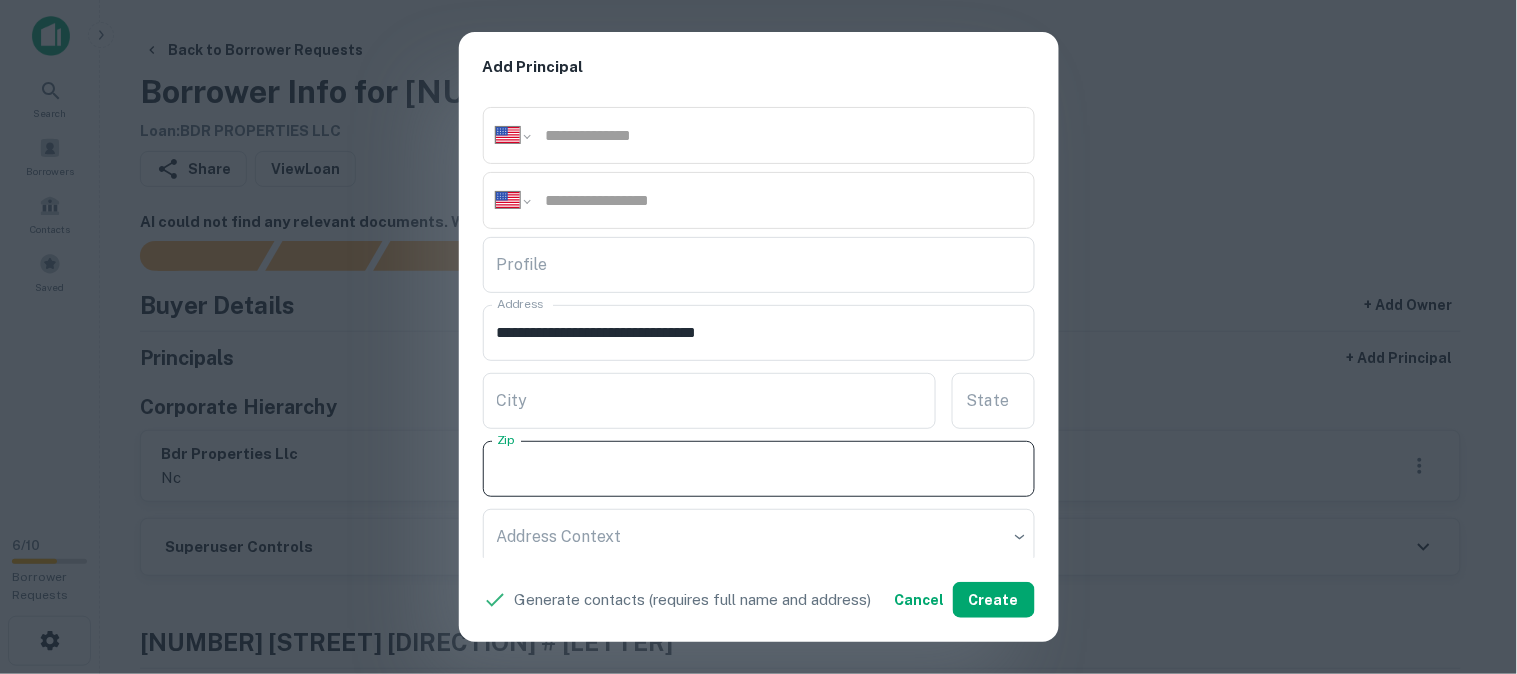 click on "Zip" at bounding box center [759, 469] 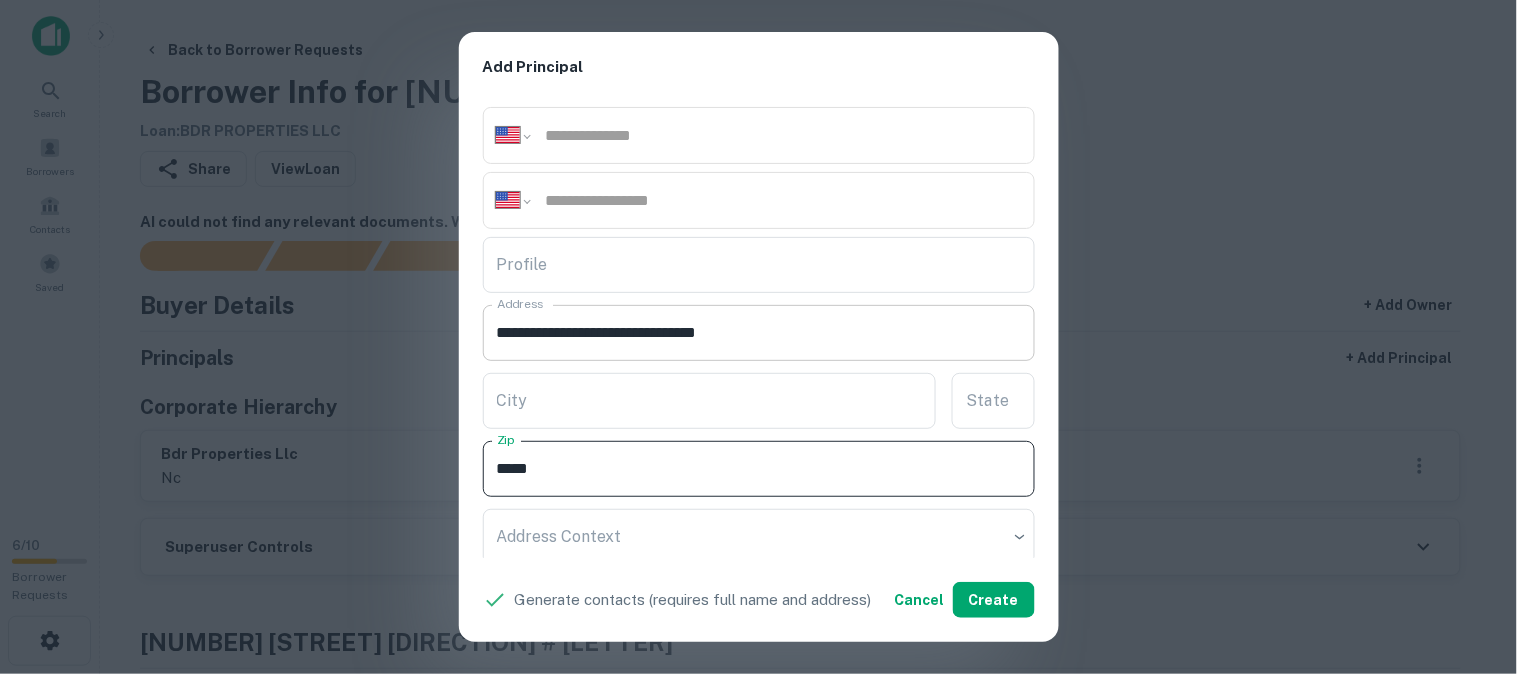 type on "*****" 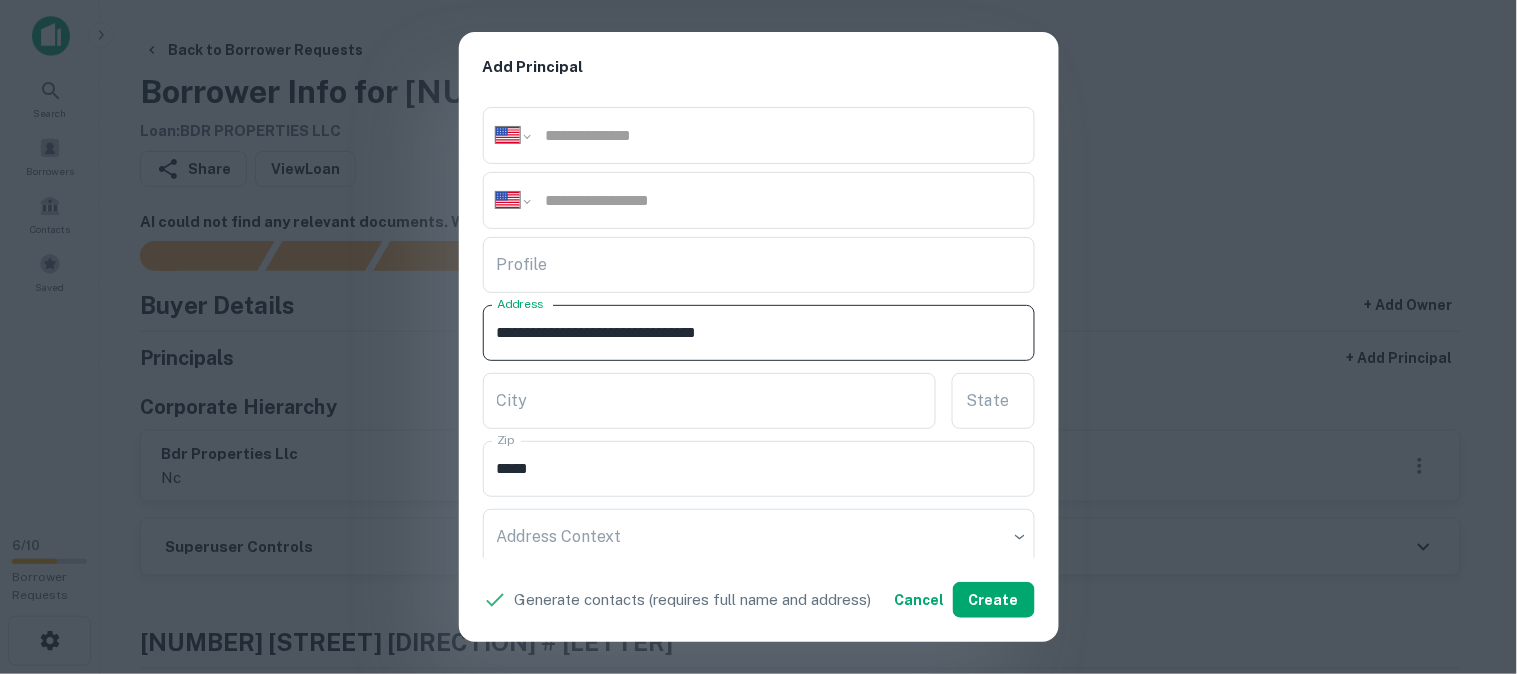 drag, startPoint x: 728, startPoint y: 327, endPoint x: 793, endPoint y: 356, distance: 71.17584 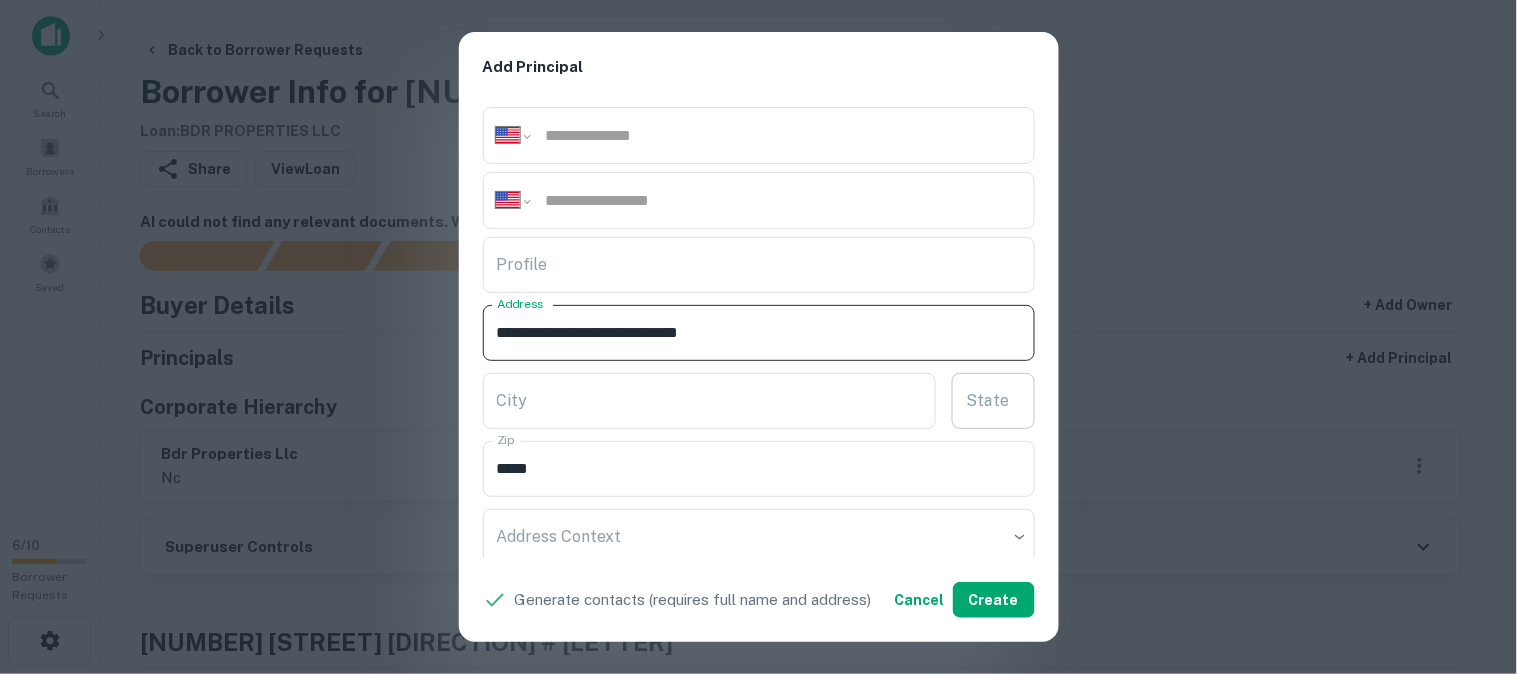 type on "**********" 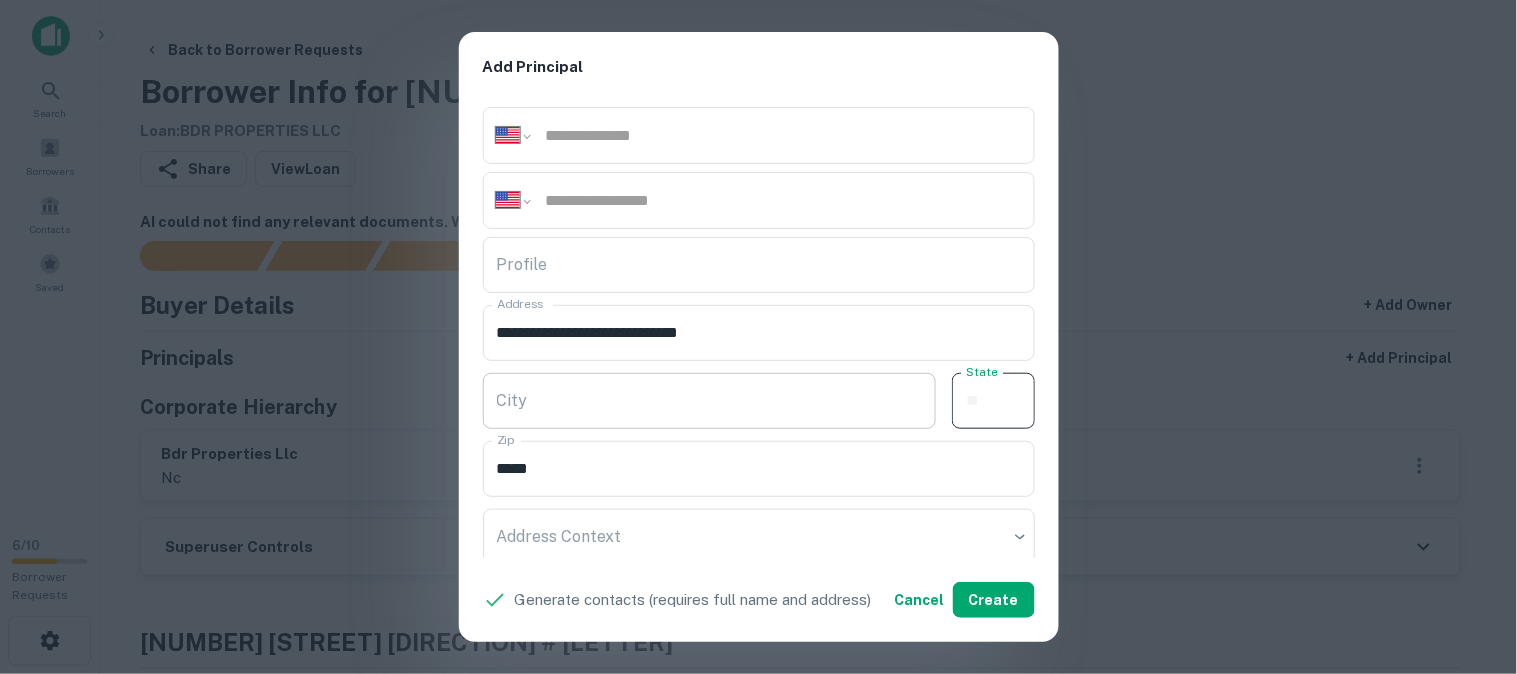 paste on "**" 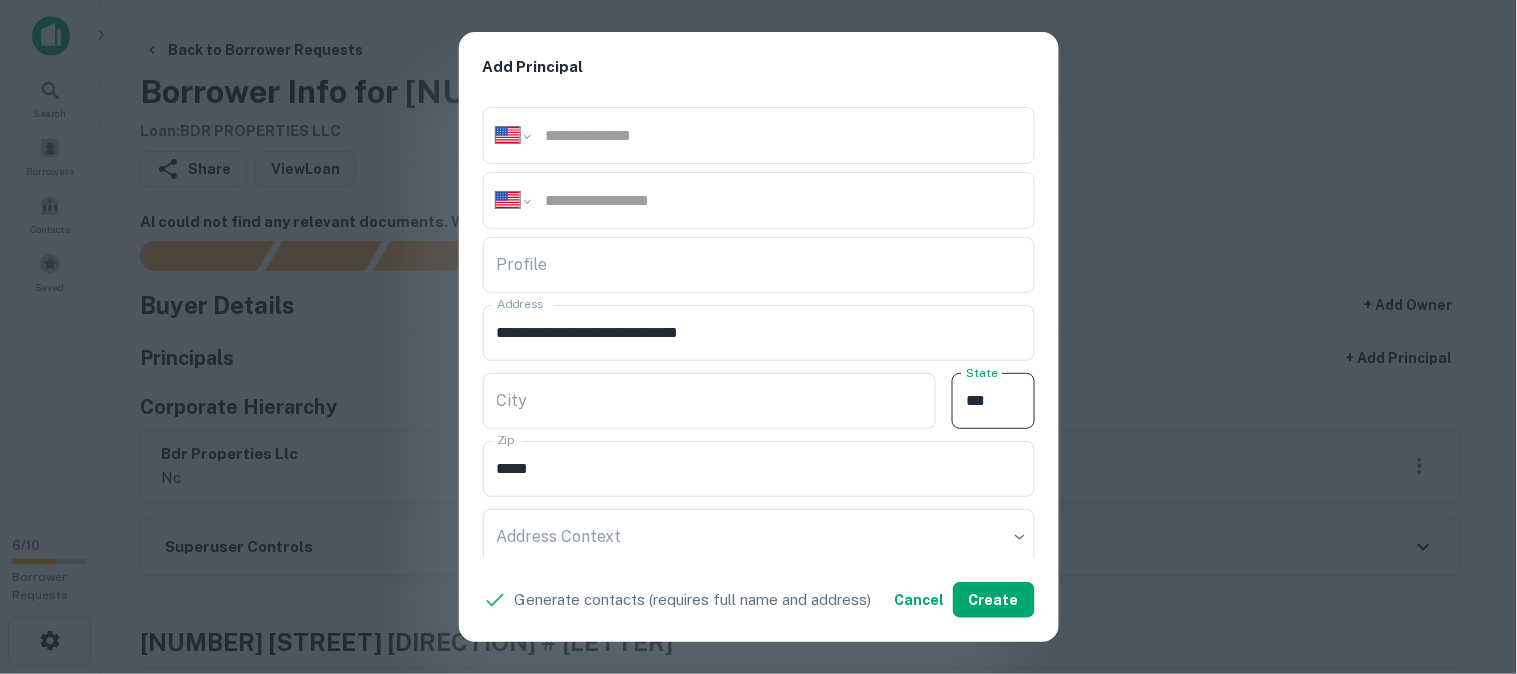 type on "**" 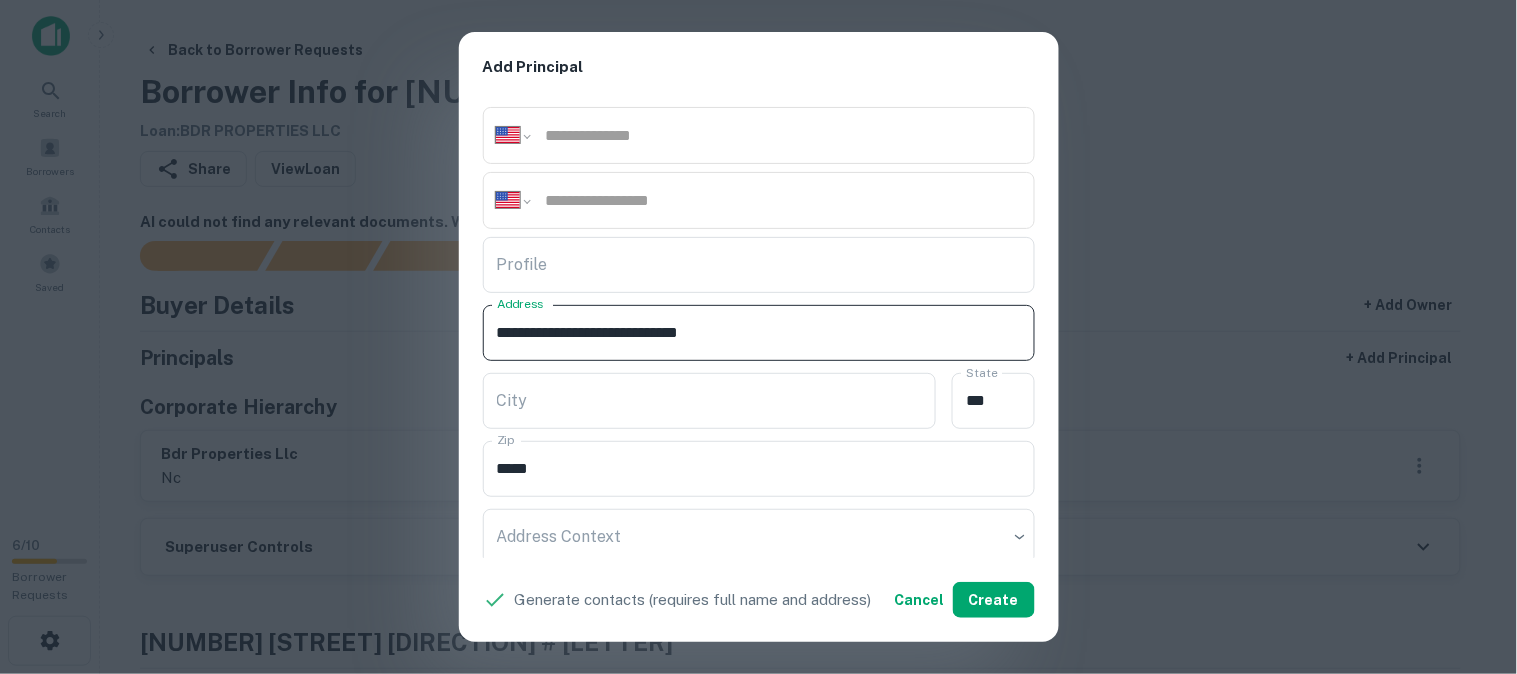 drag, startPoint x: 685, startPoint y: 332, endPoint x: 722, endPoint y: 347, distance: 39.92493 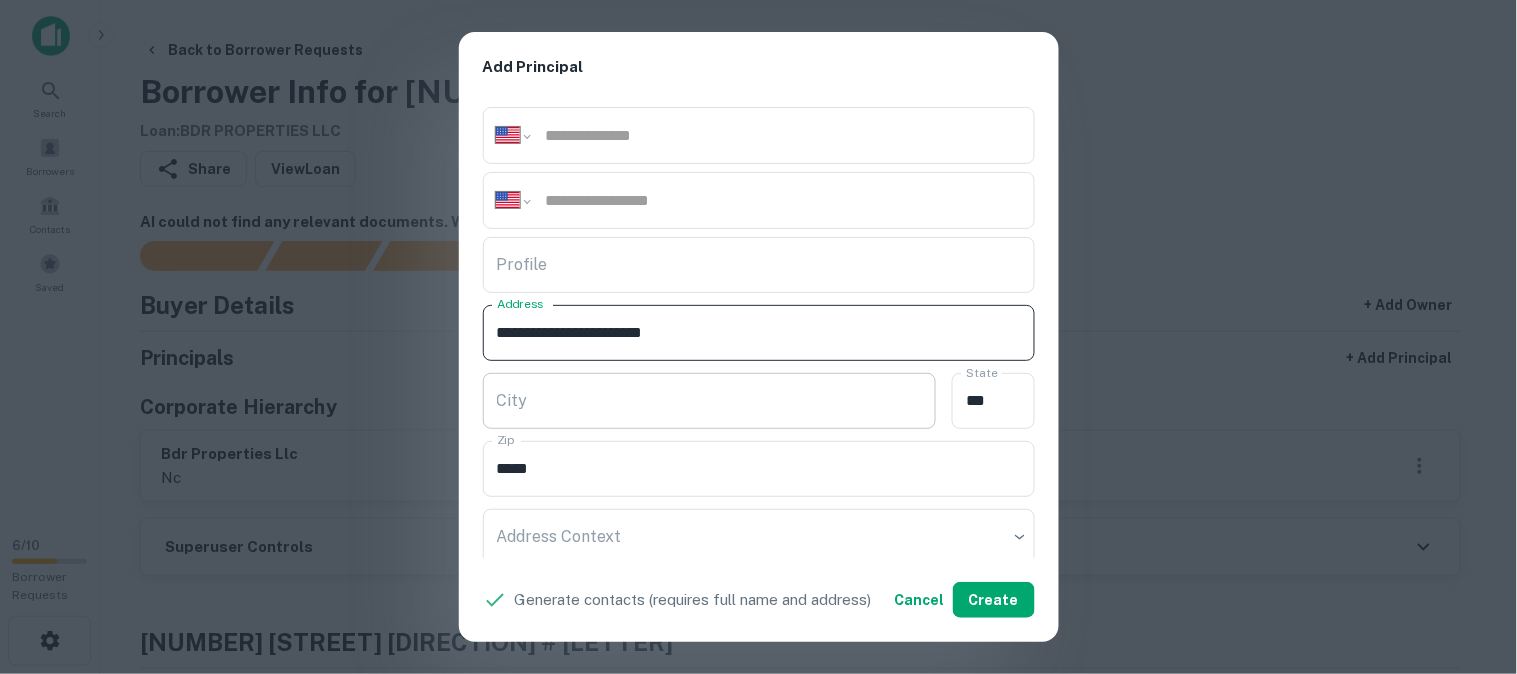 type on "**********" 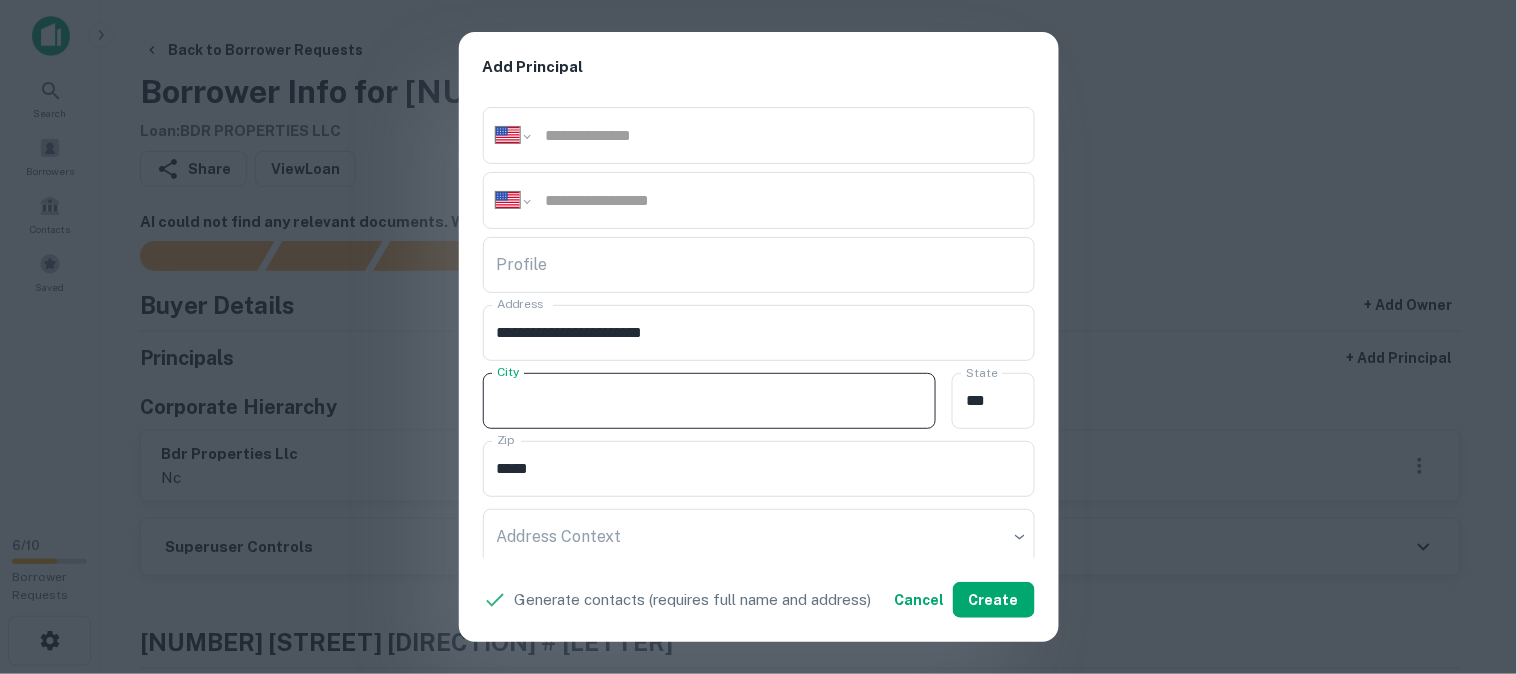 paste on "******" 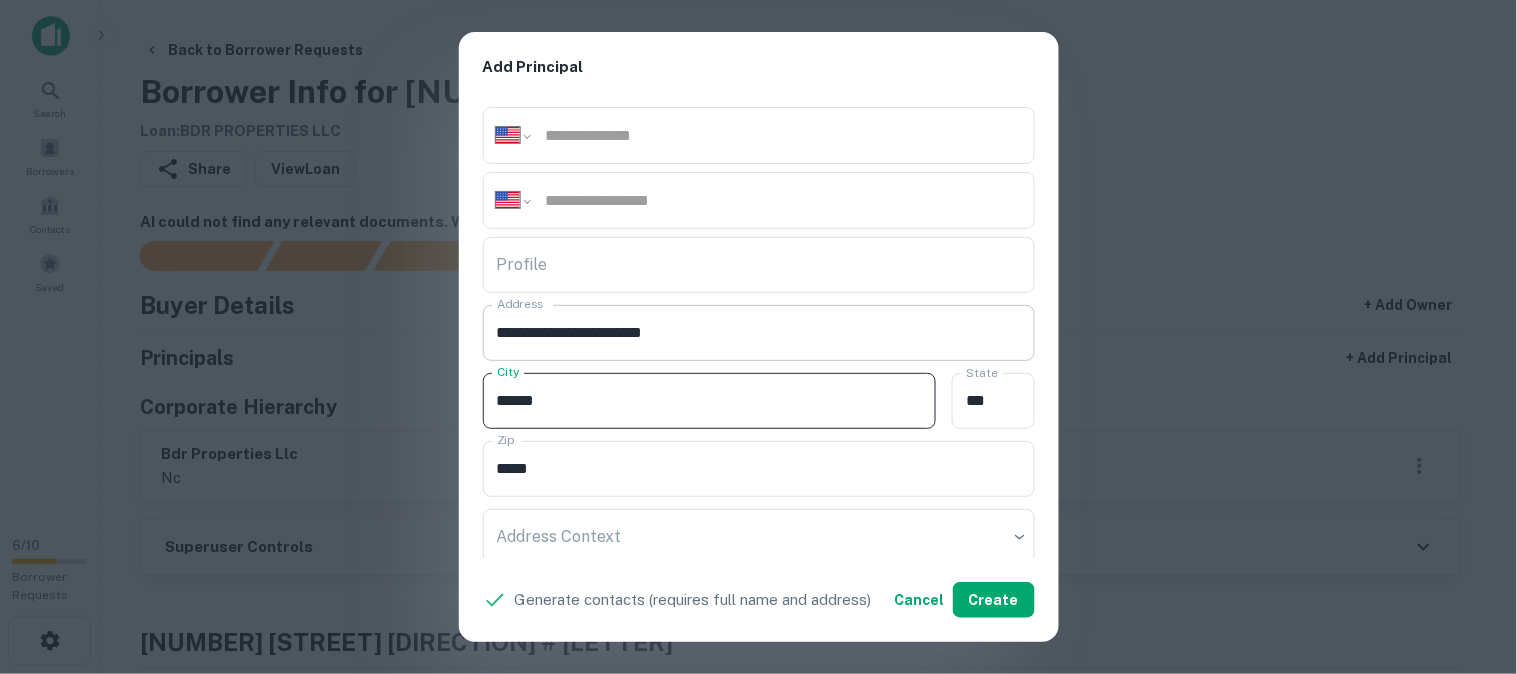 type on "******" 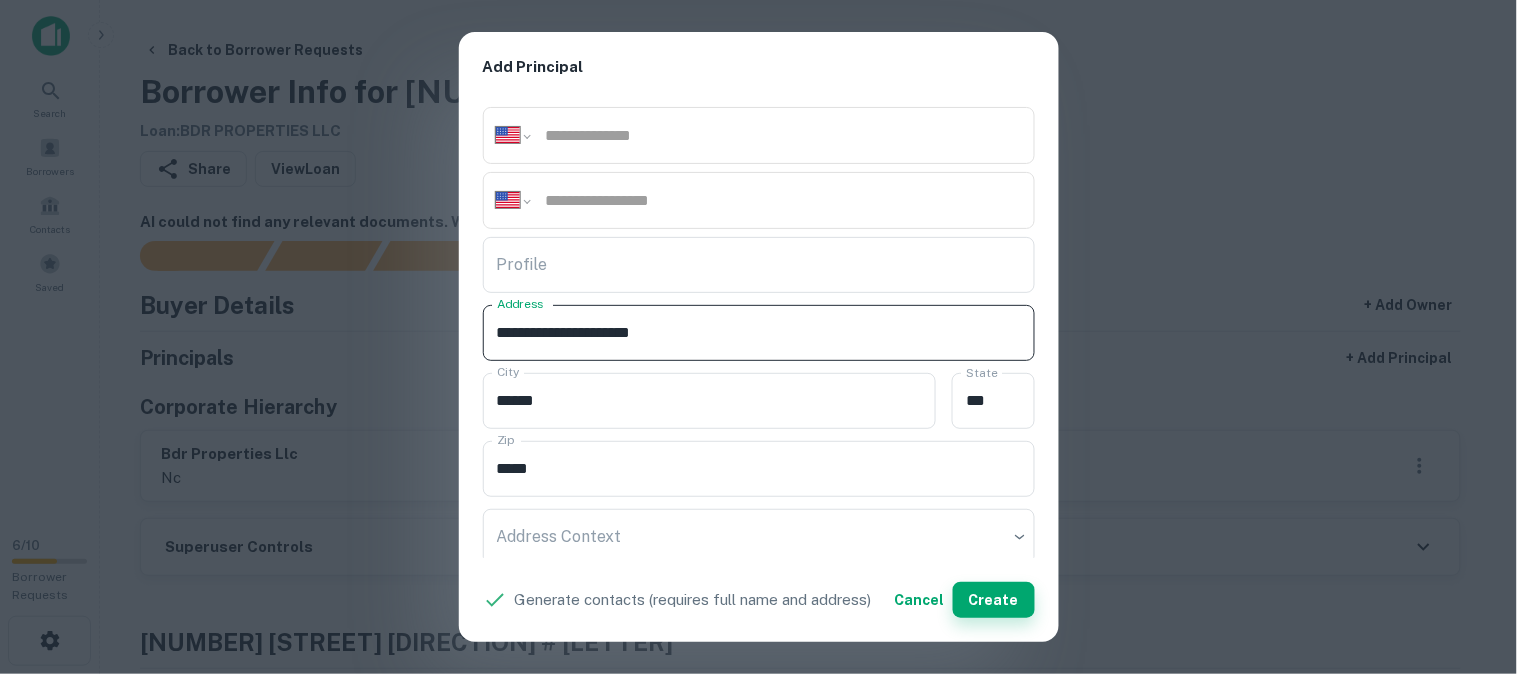 type on "**********" 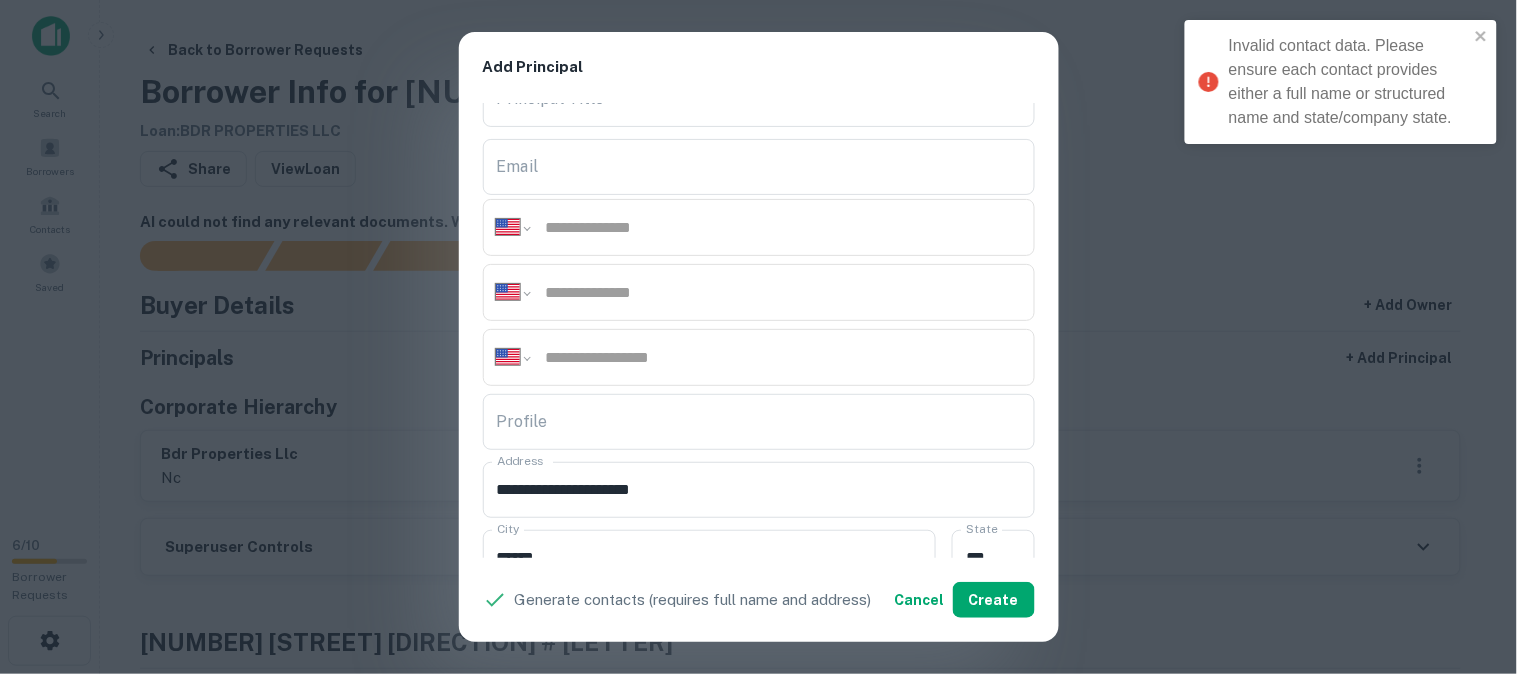scroll, scrollTop: 0, scrollLeft: 0, axis: both 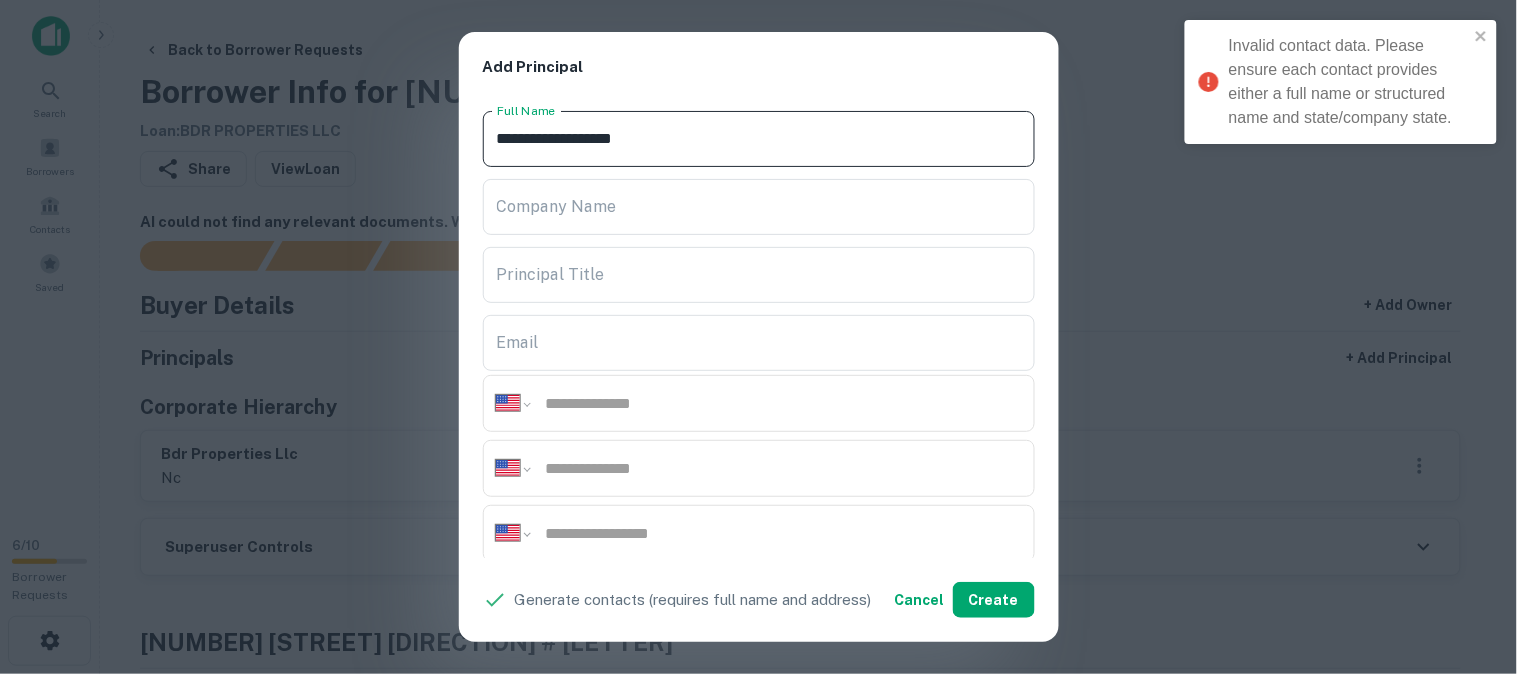 drag, startPoint x: 681, startPoint y: 140, endPoint x: 411, endPoint y: 158, distance: 270.59933 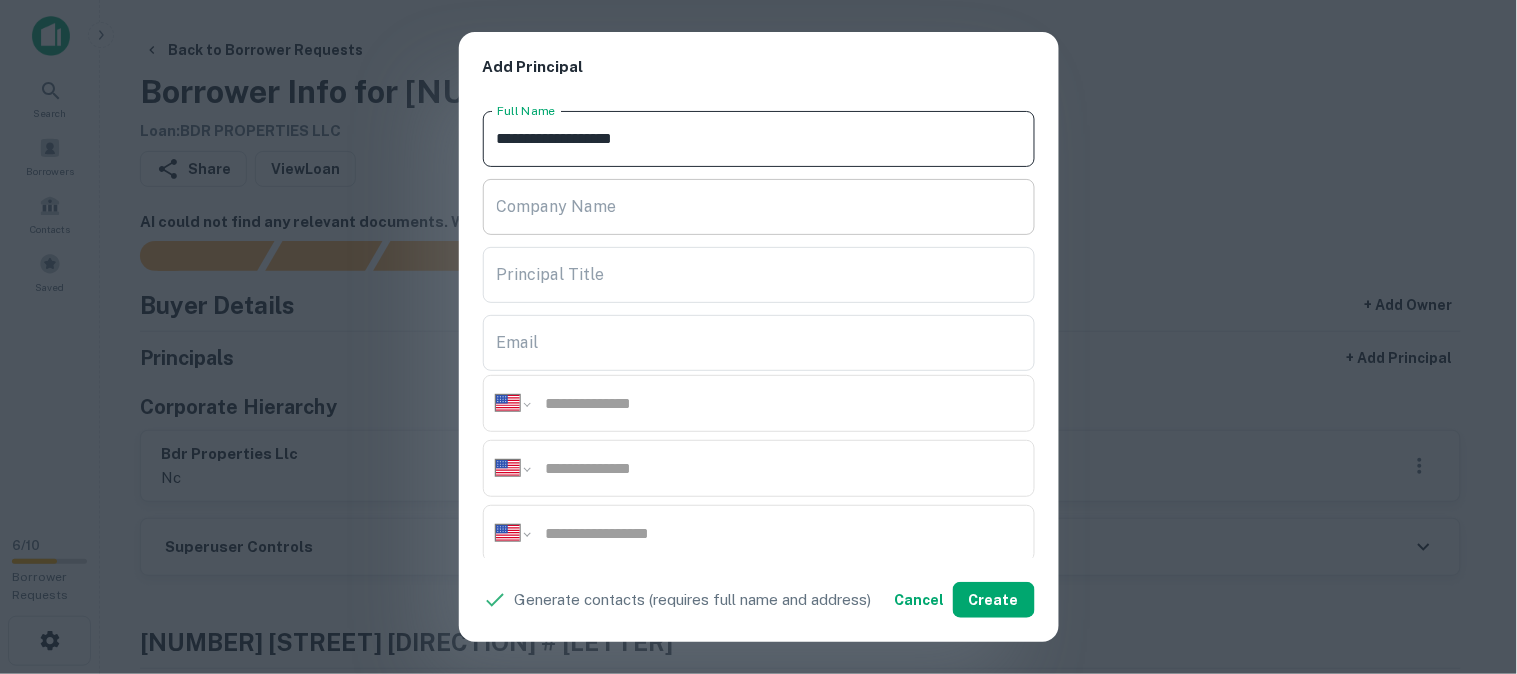 paste 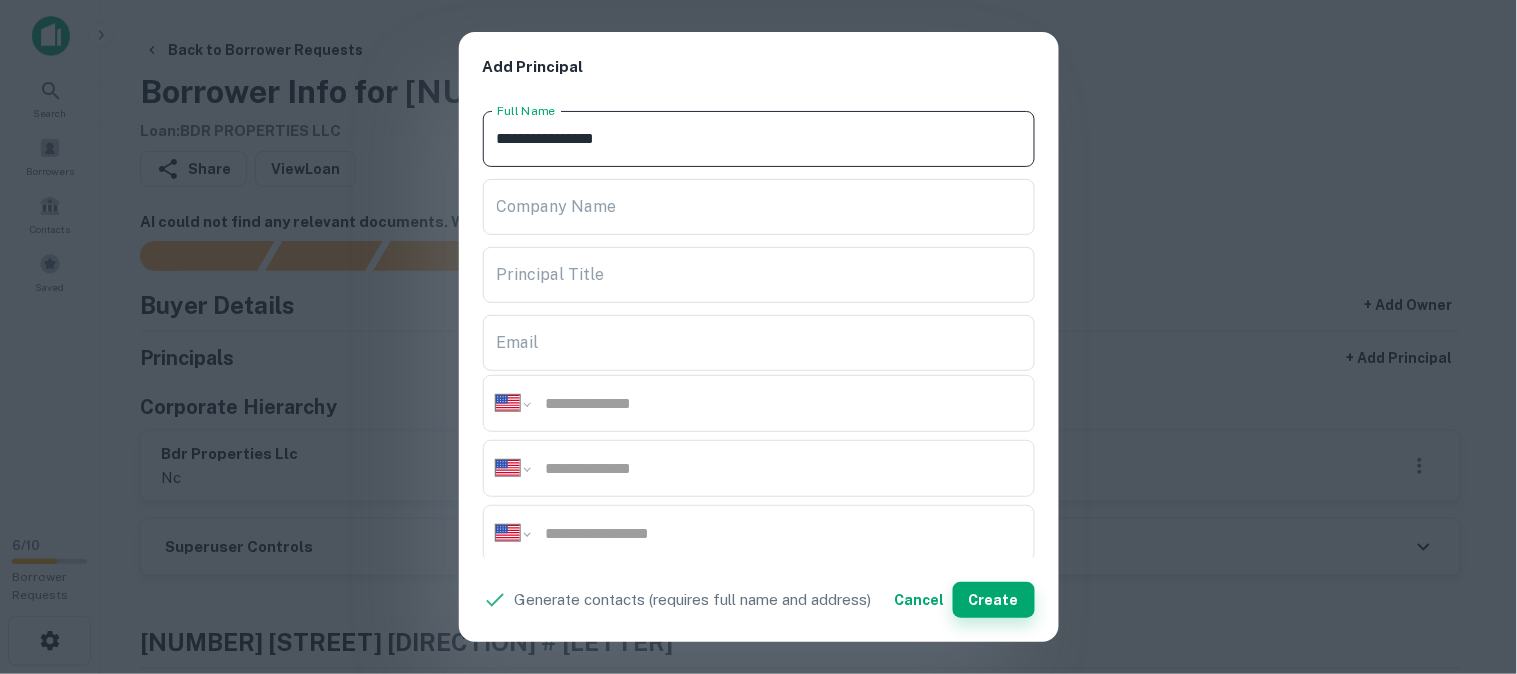 type on "**********" 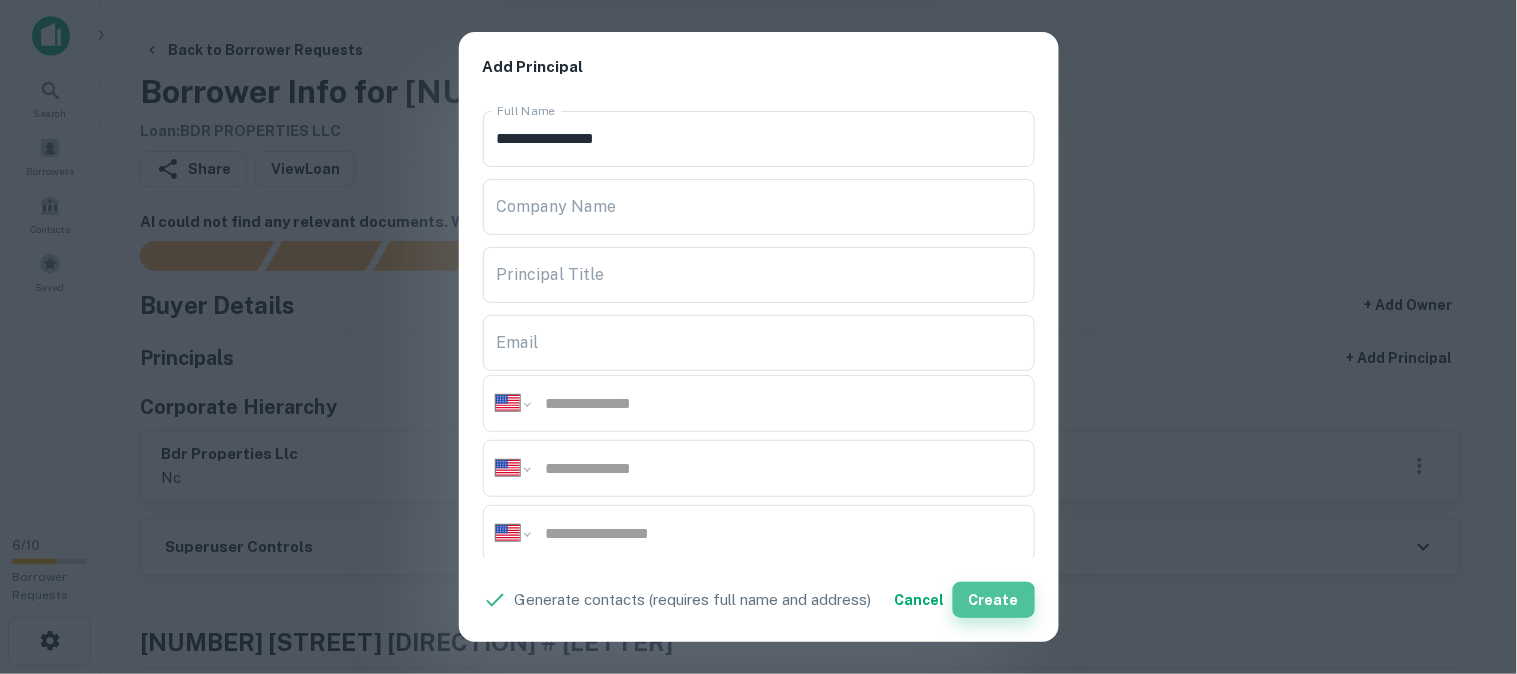 click on "Create" at bounding box center (994, 600) 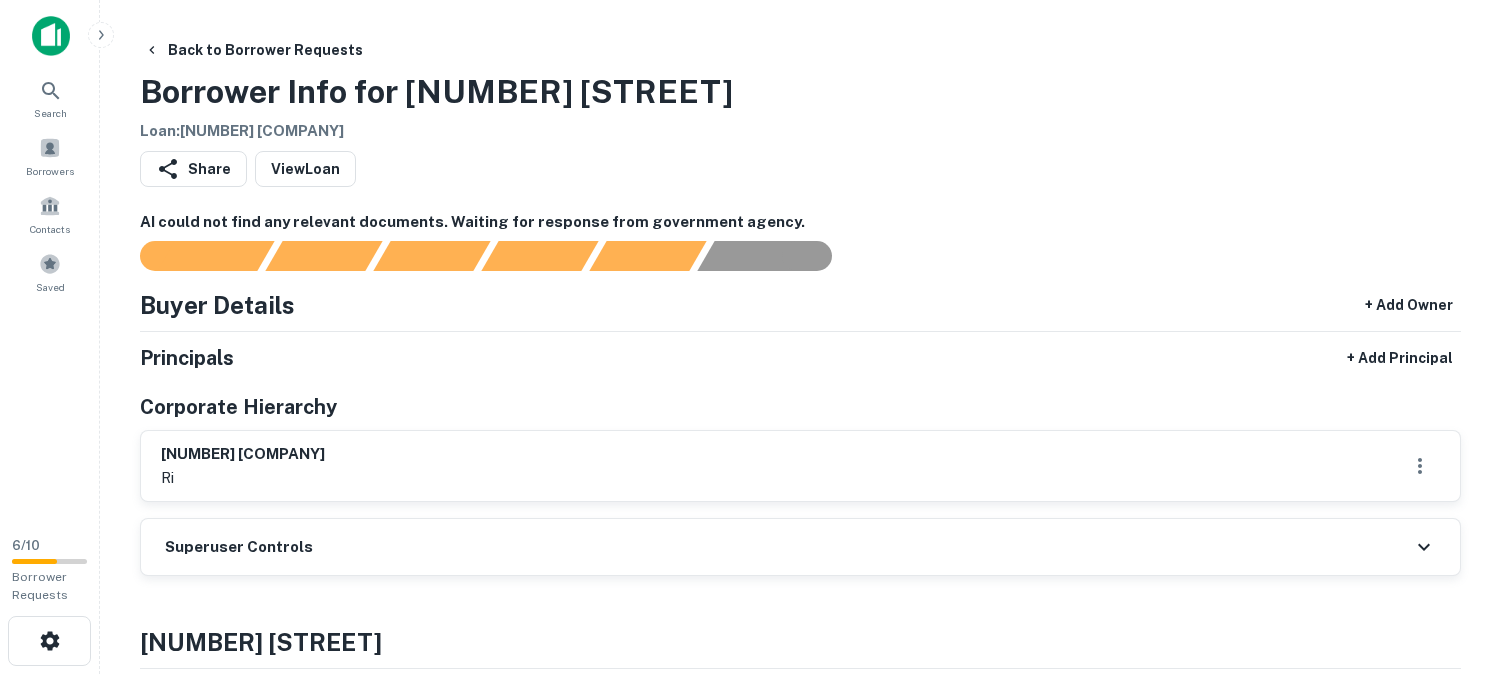 scroll, scrollTop: 0, scrollLeft: 0, axis: both 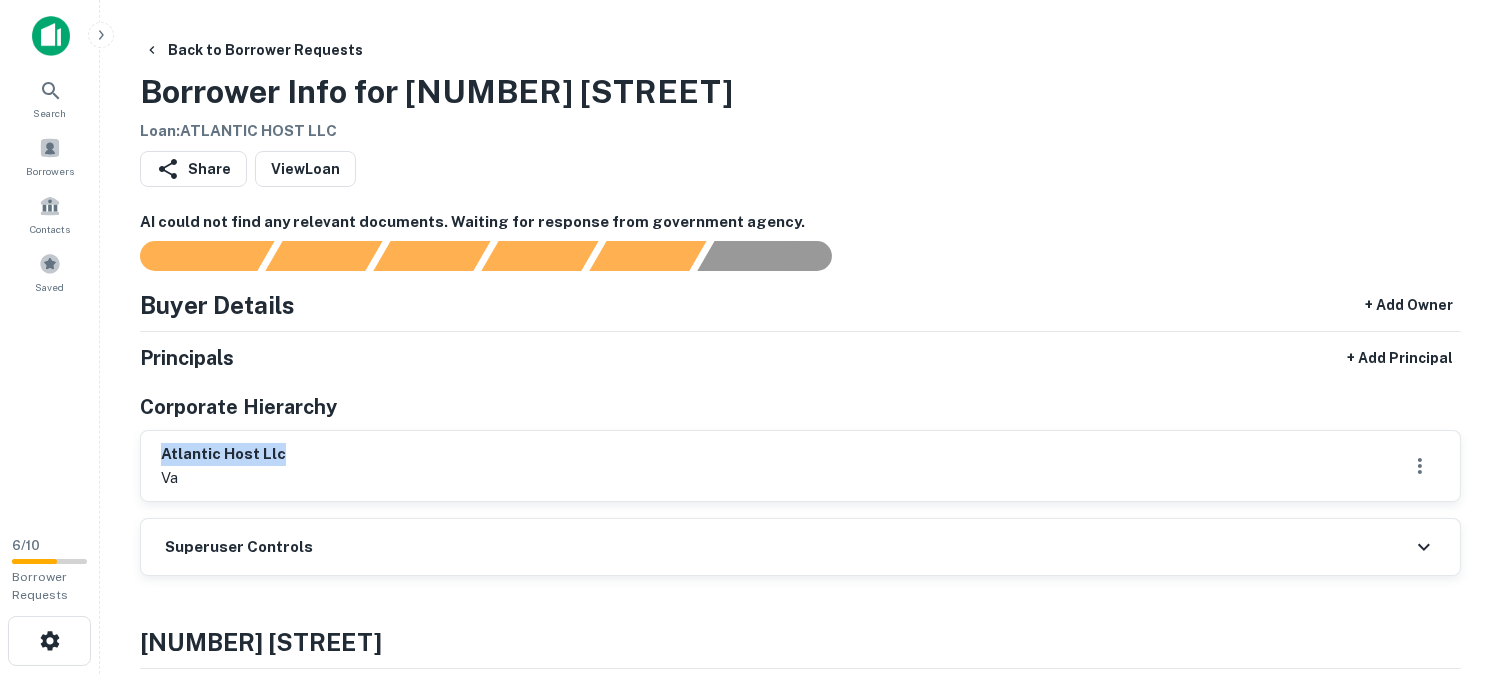 drag, startPoint x: 161, startPoint y: 452, endPoint x: 348, endPoint y: 452, distance: 187 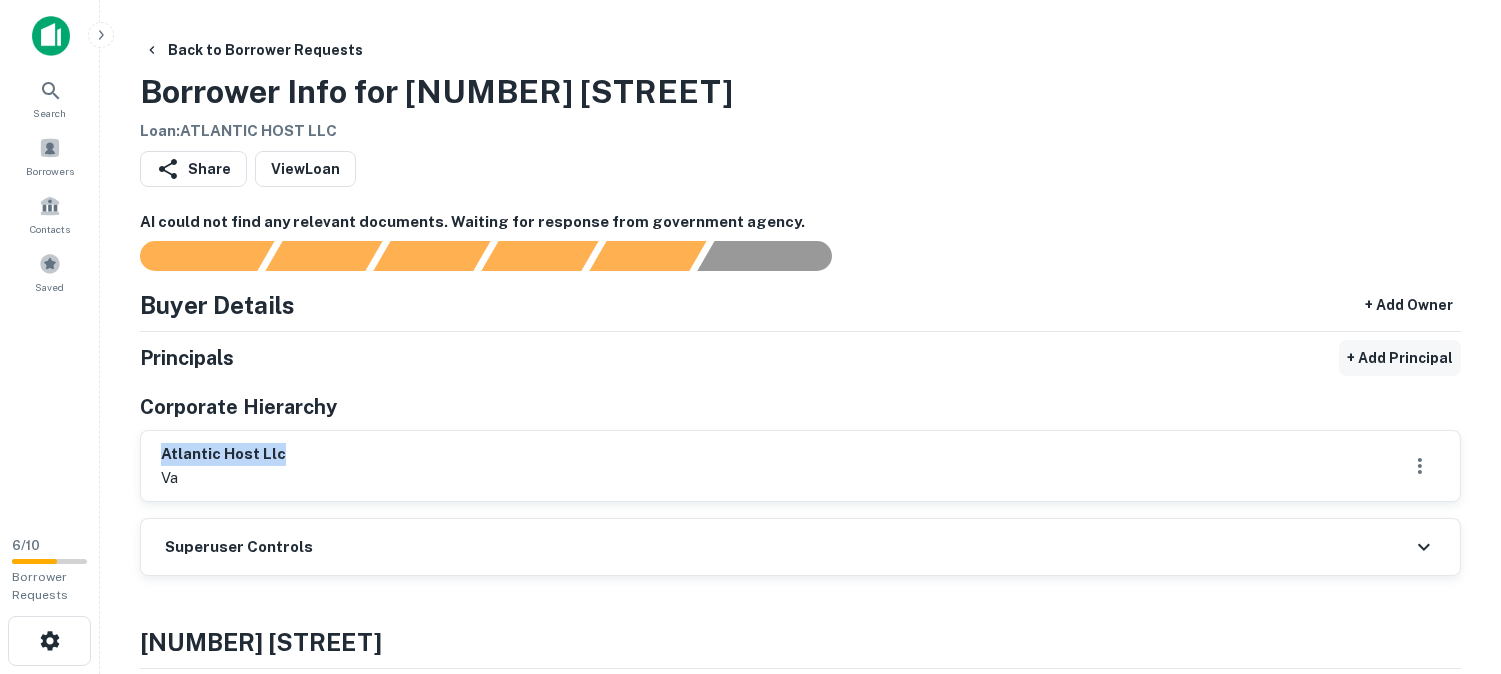 click on "+ Add Principal" at bounding box center [1400, 358] 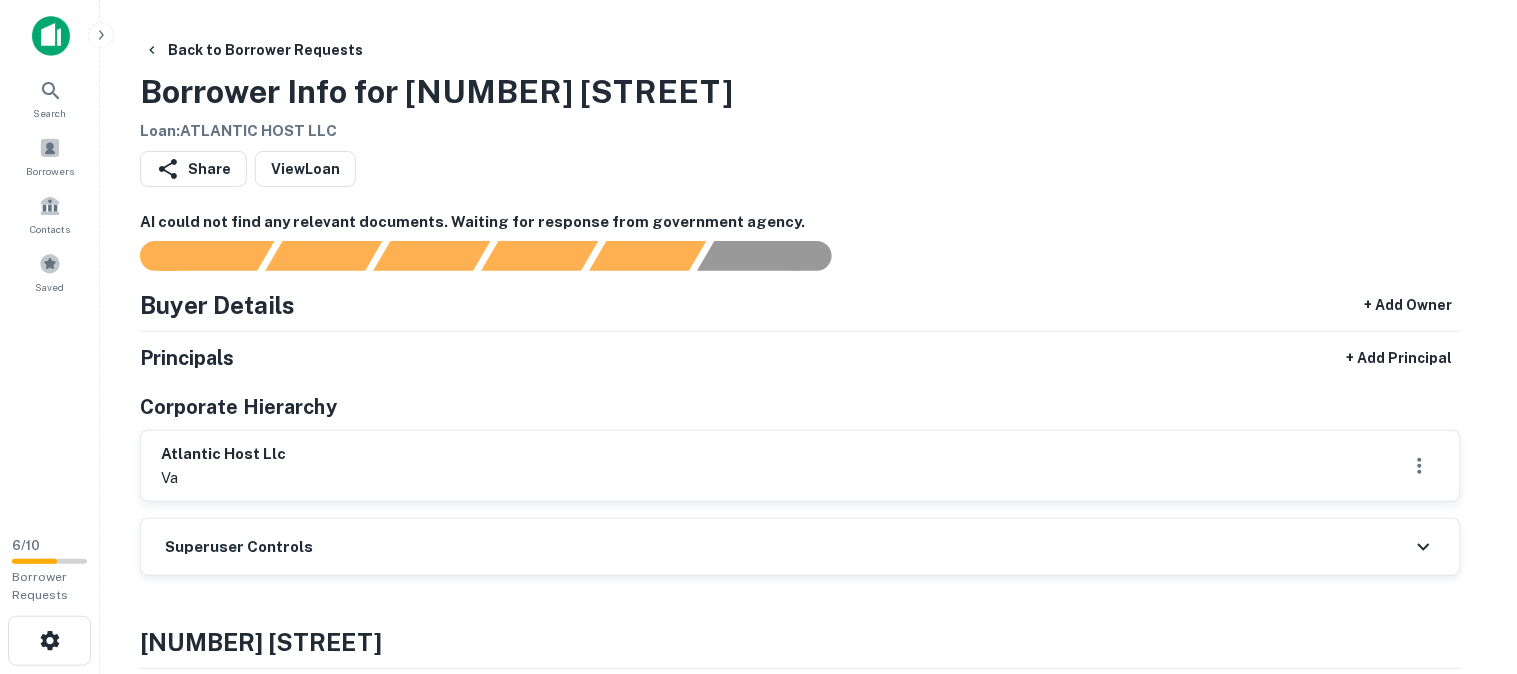 click on "Full Name" at bounding box center (71, 788) 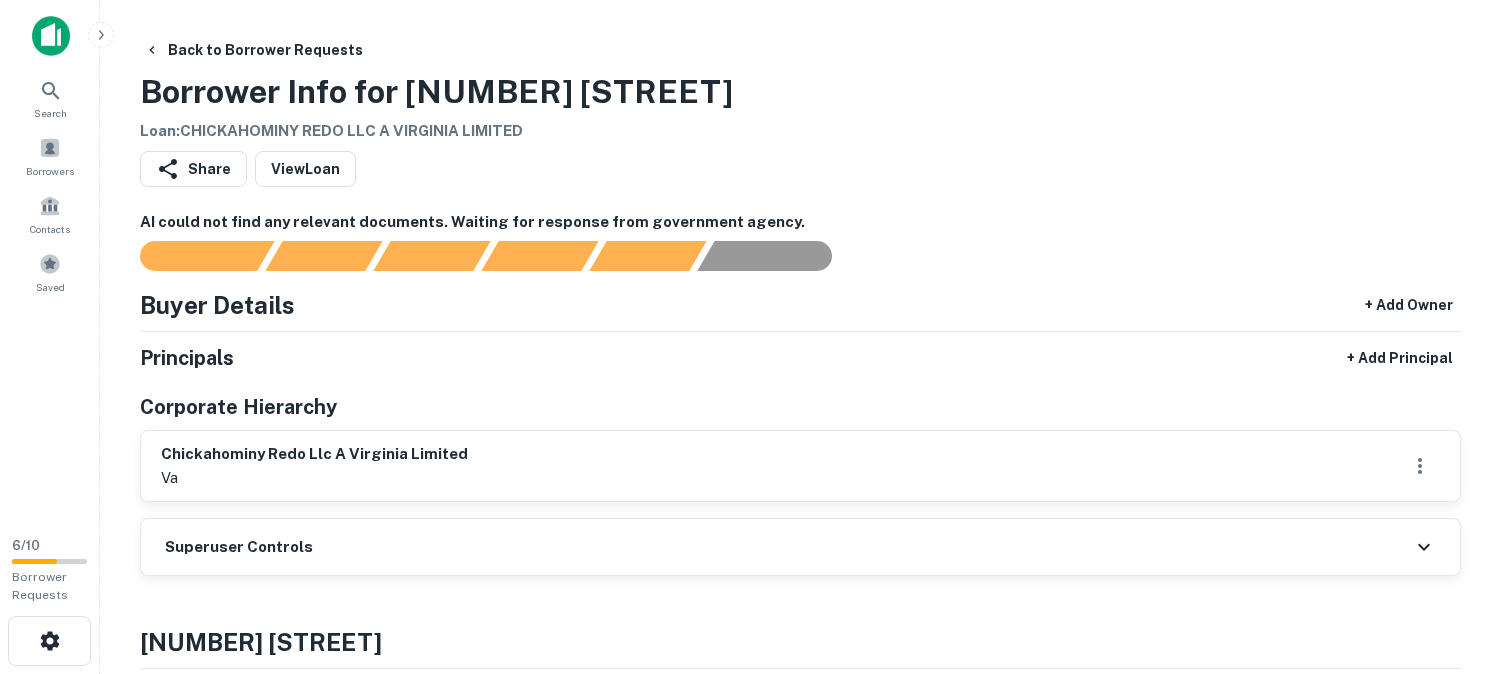 scroll, scrollTop: 0, scrollLeft: 0, axis: both 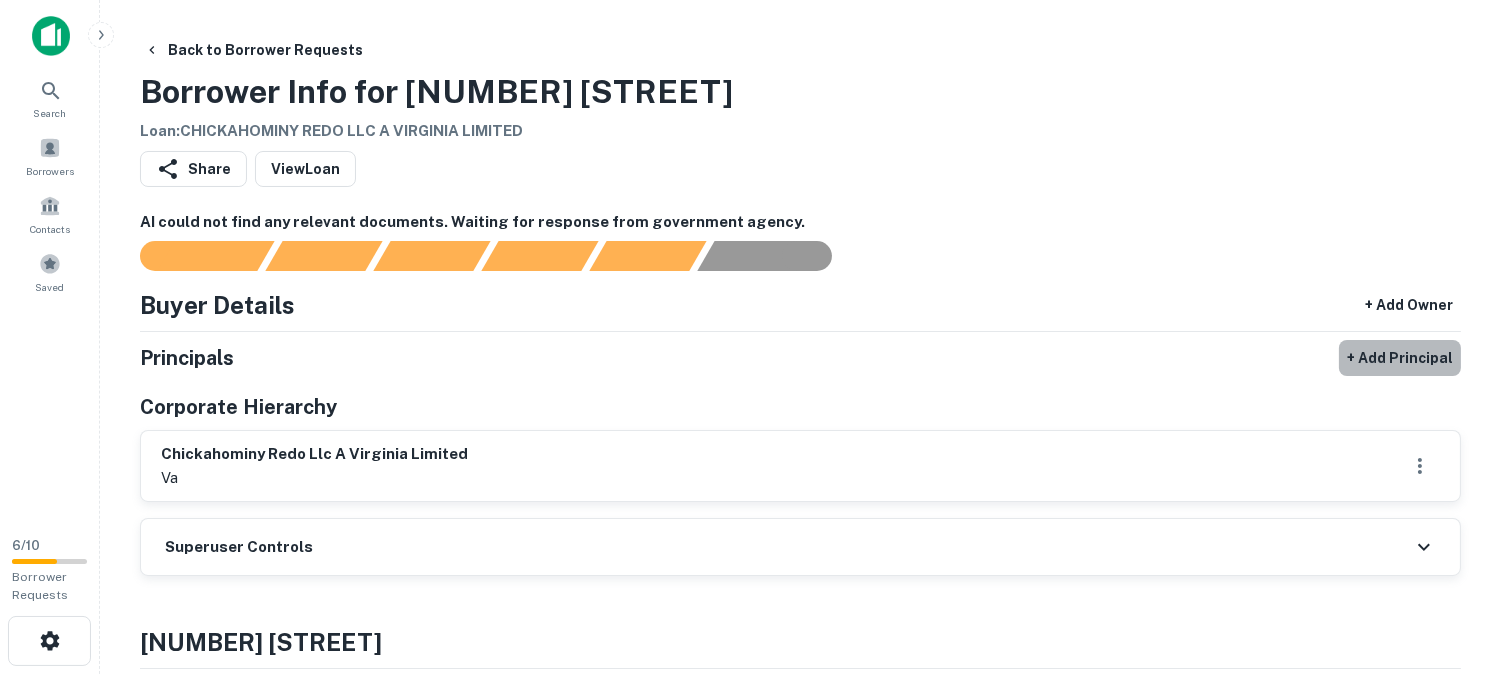 click on "+ Add Principal" at bounding box center [1400, 358] 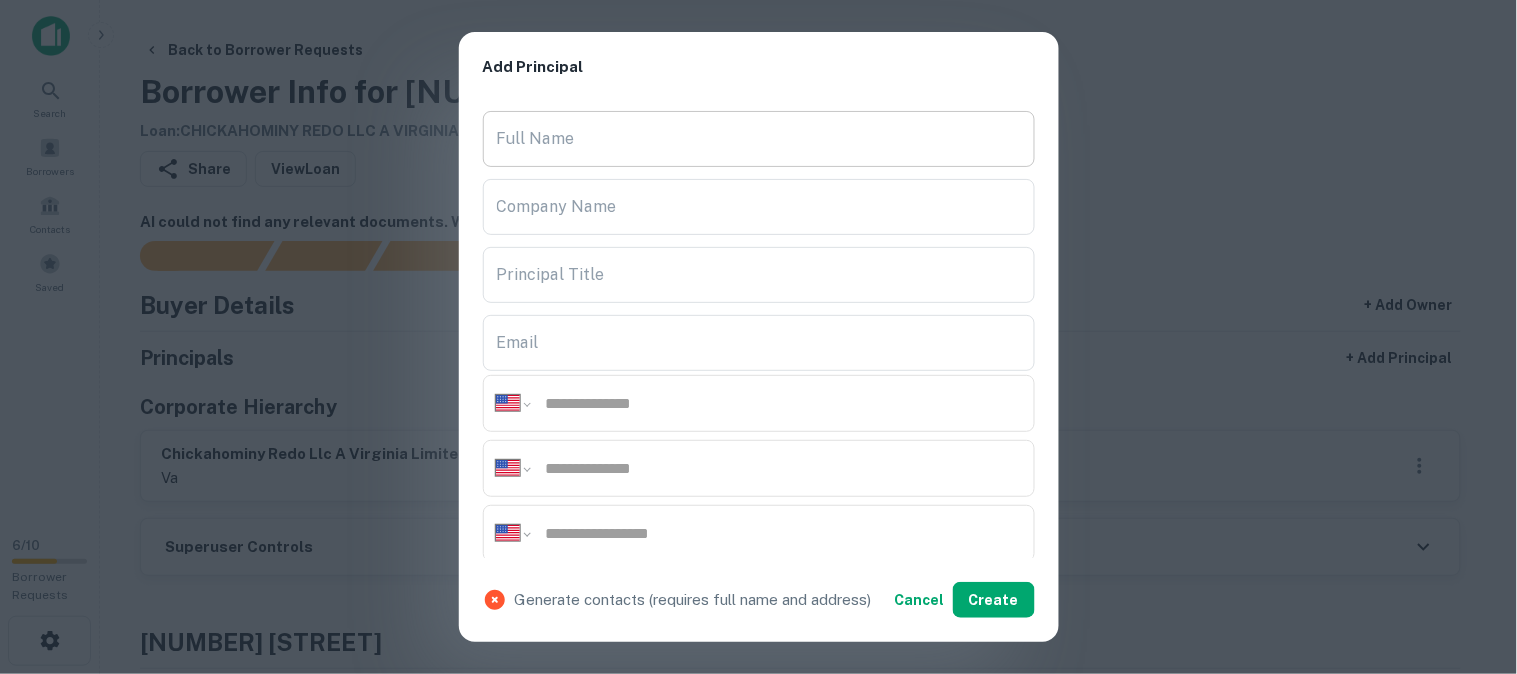 click on "Full Name" at bounding box center (759, 139) 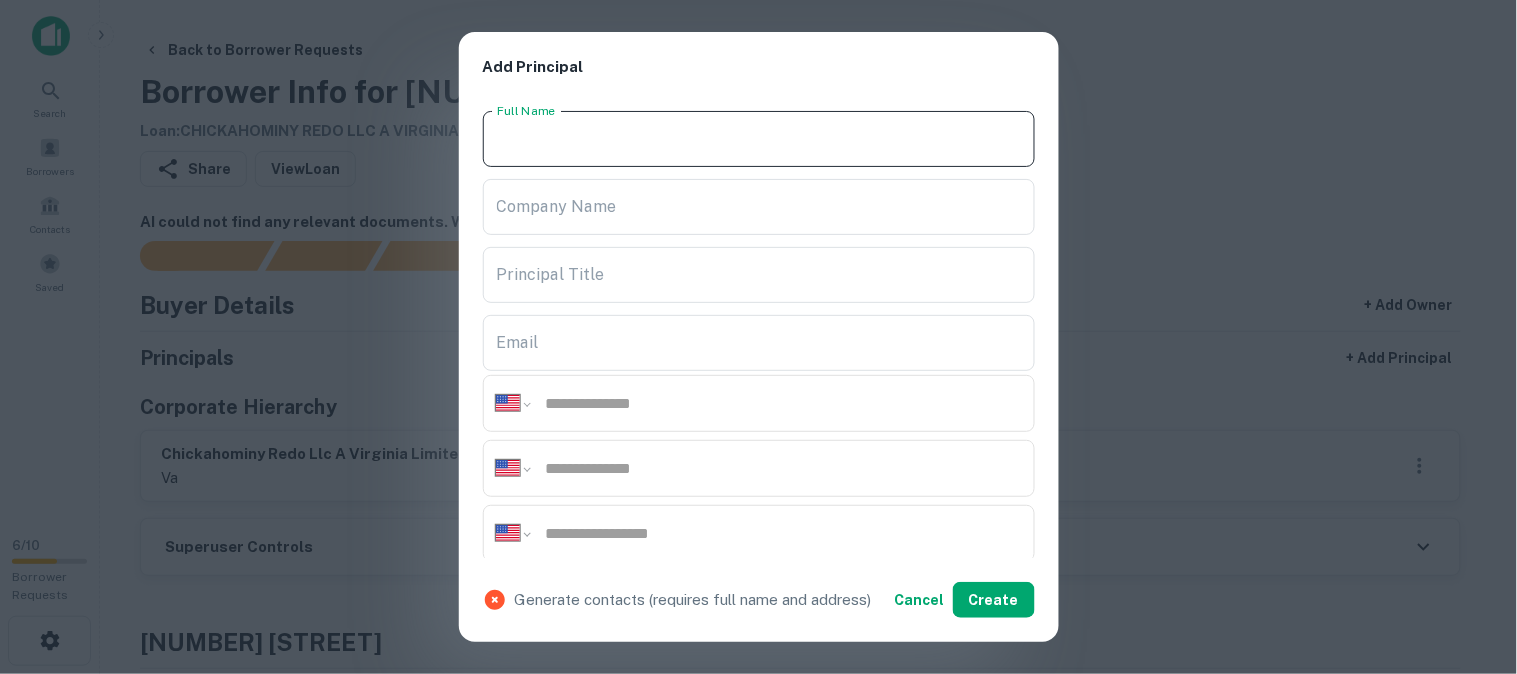paste on "**********" 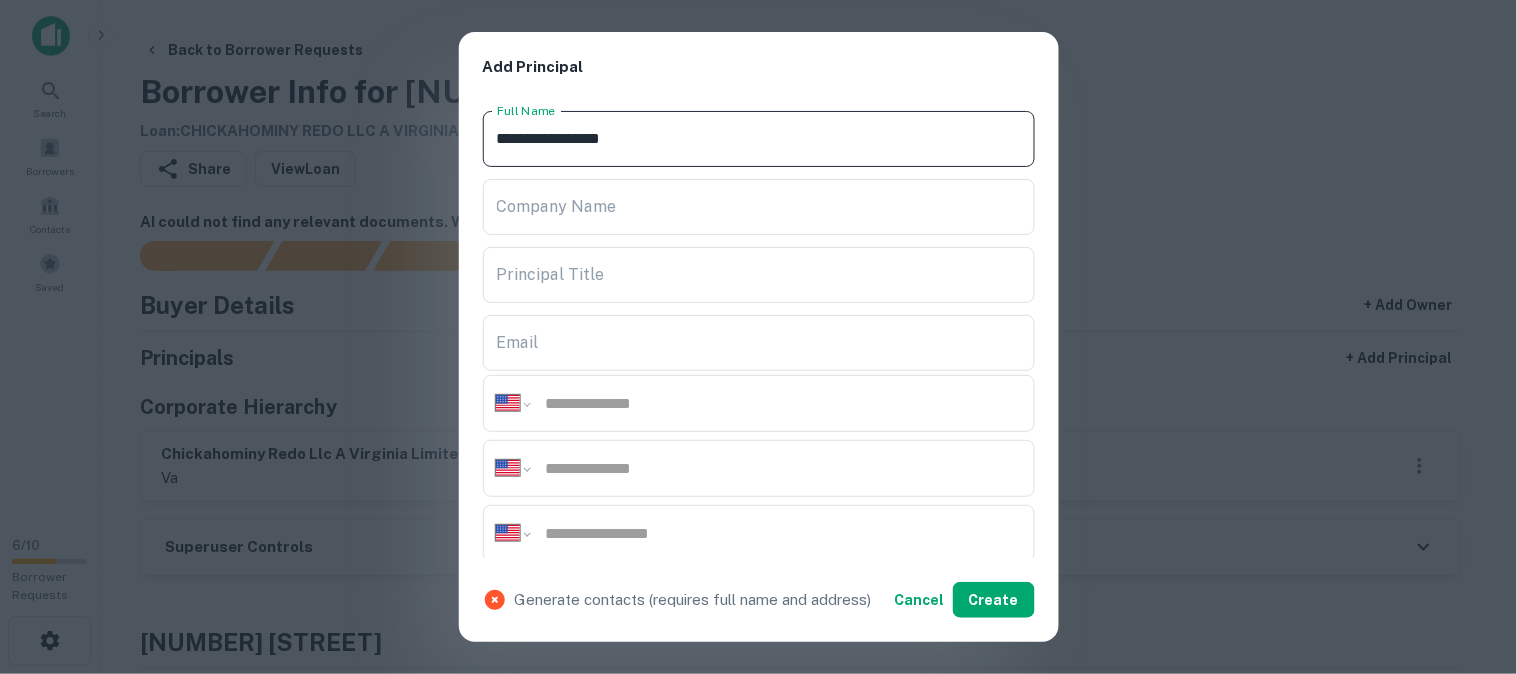 type on "**********" 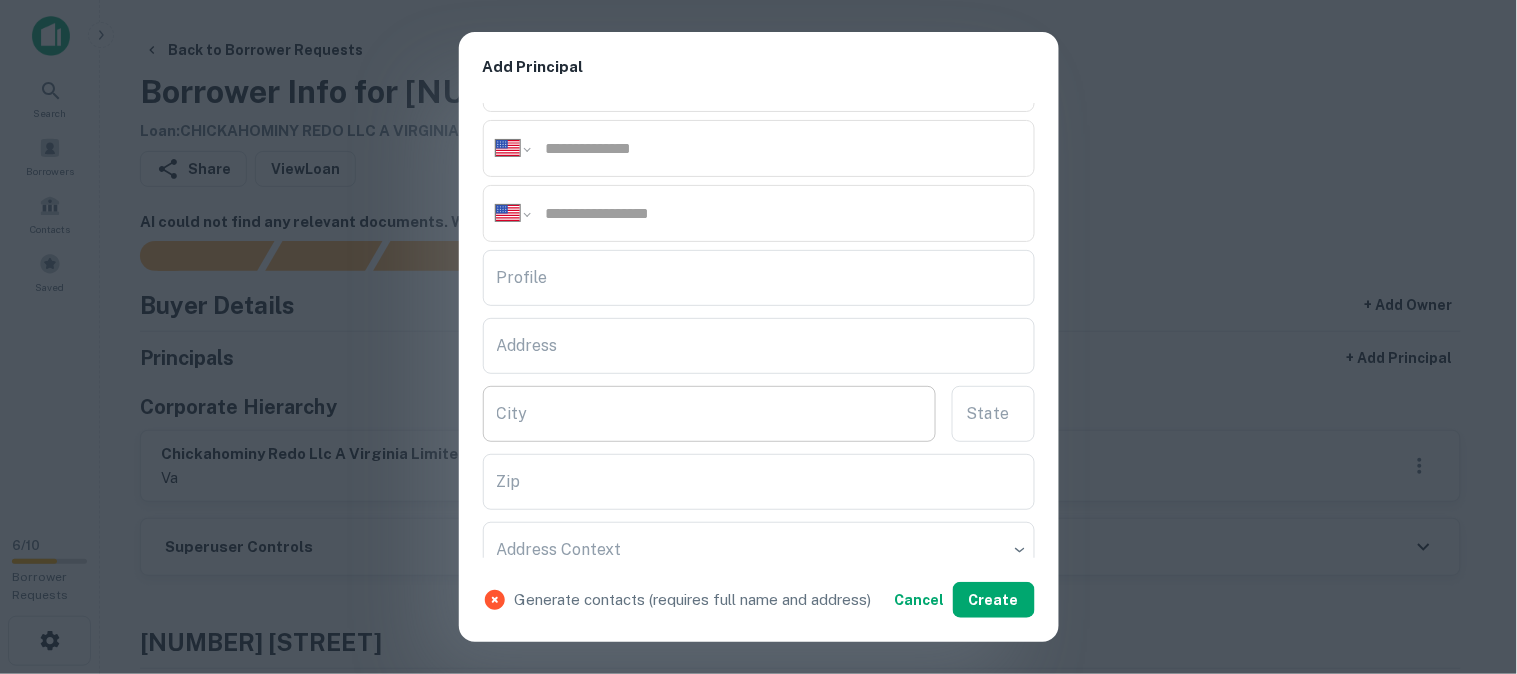 scroll, scrollTop: 333, scrollLeft: 0, axis: vertical 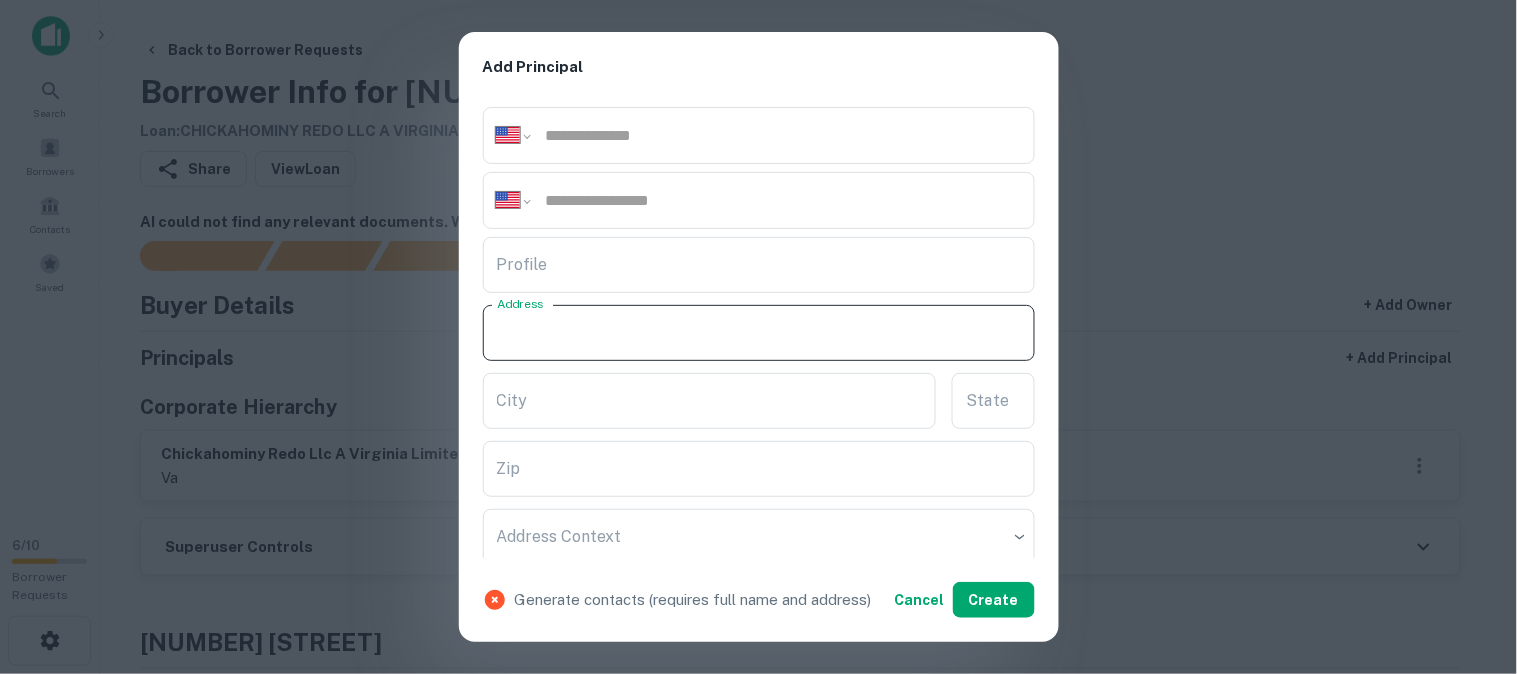 click on "Address" at bounding box center [759, 333] 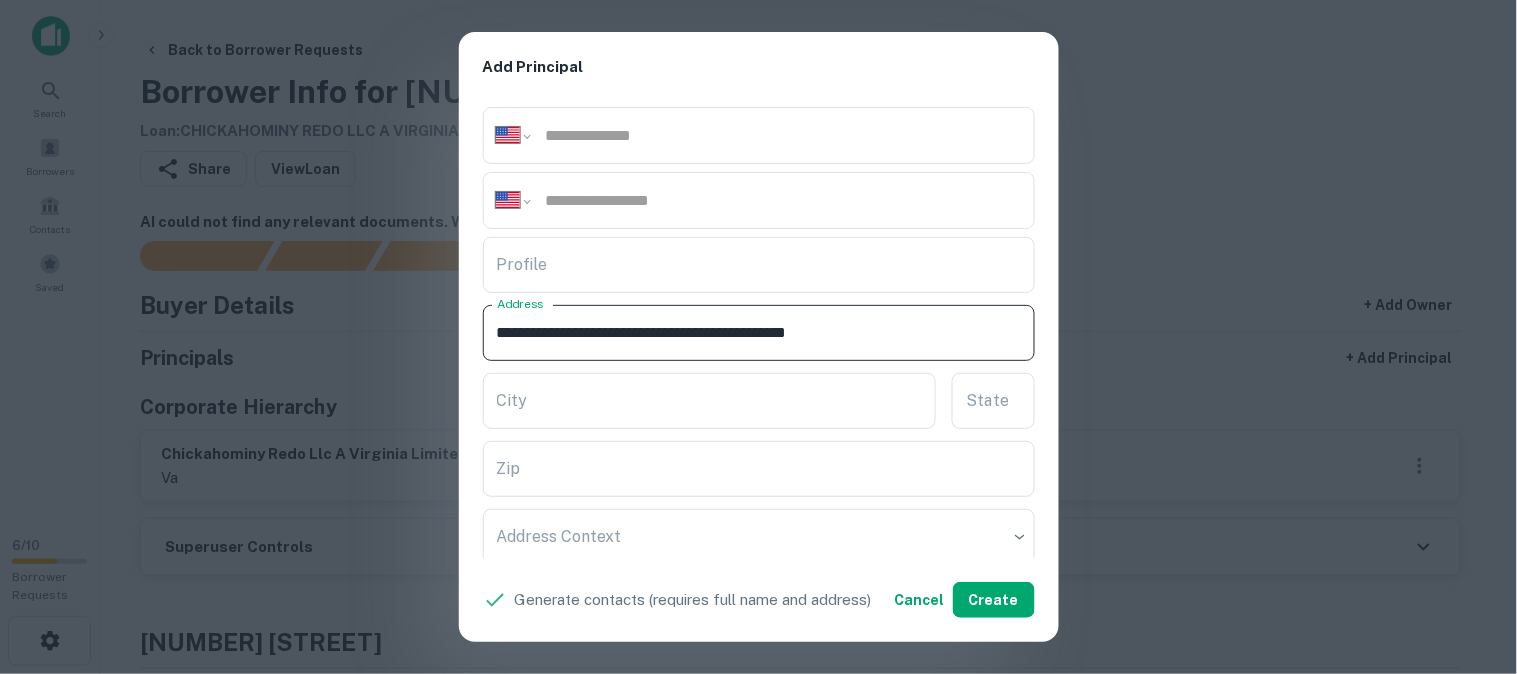 drag, startPoint x: 764, startPoint y: 333, endPoint x: 877, endPoint y: 353, distance: 114.75626 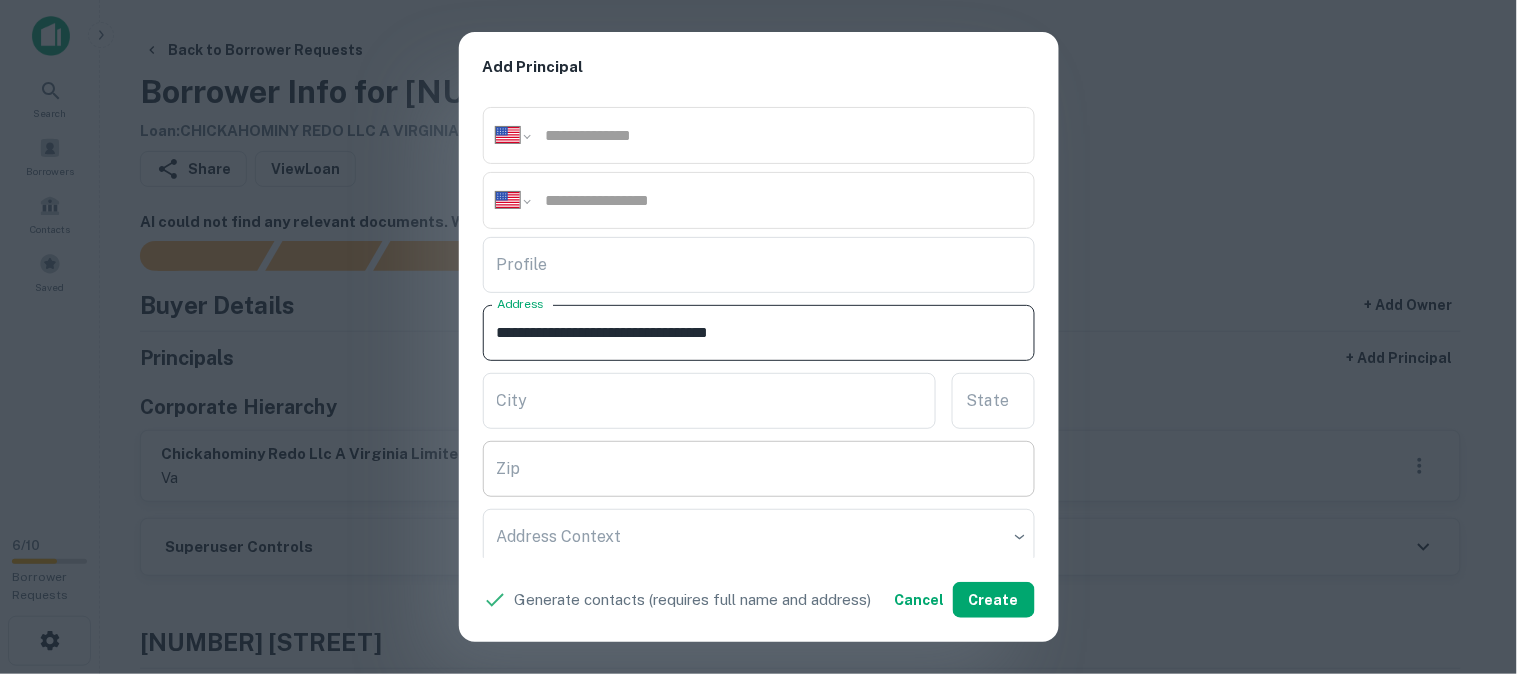 type on "**********" 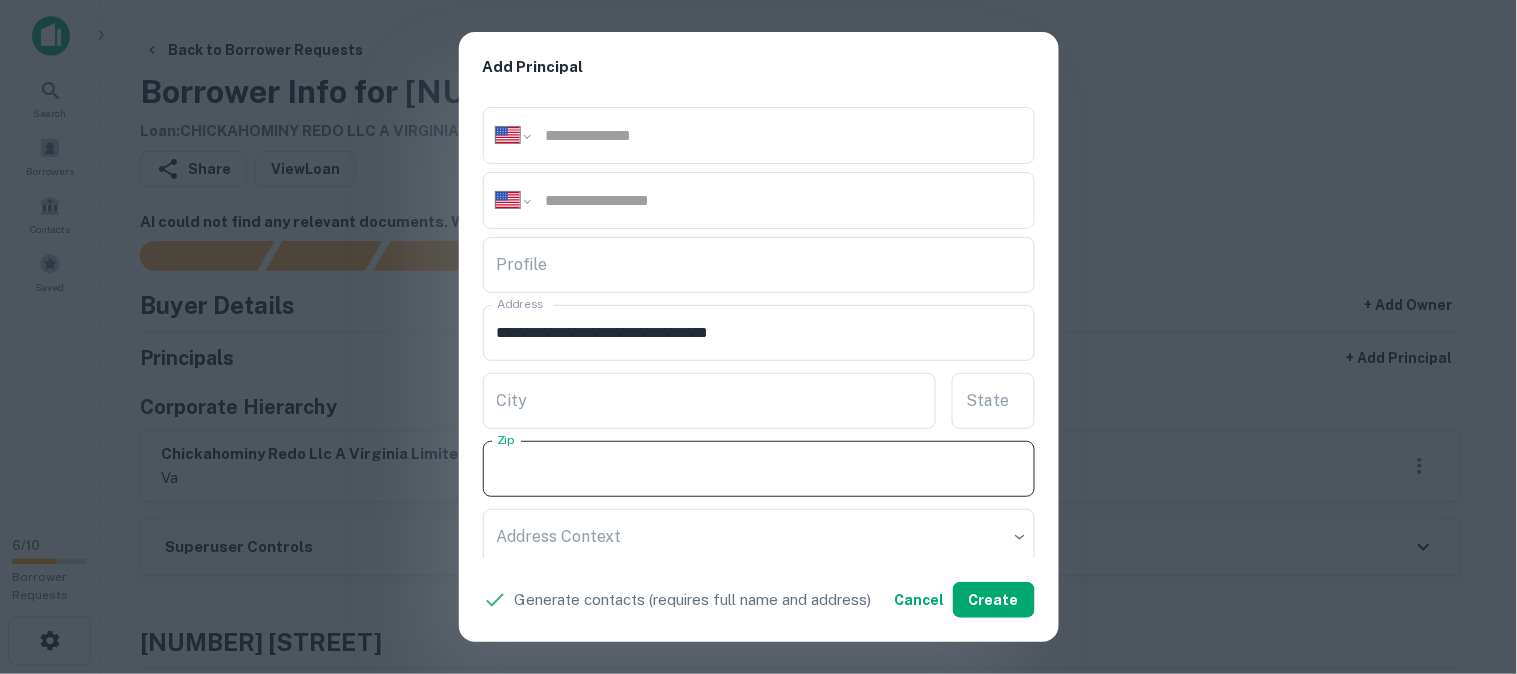 click on "Zip" at bounding box center (759, 469) 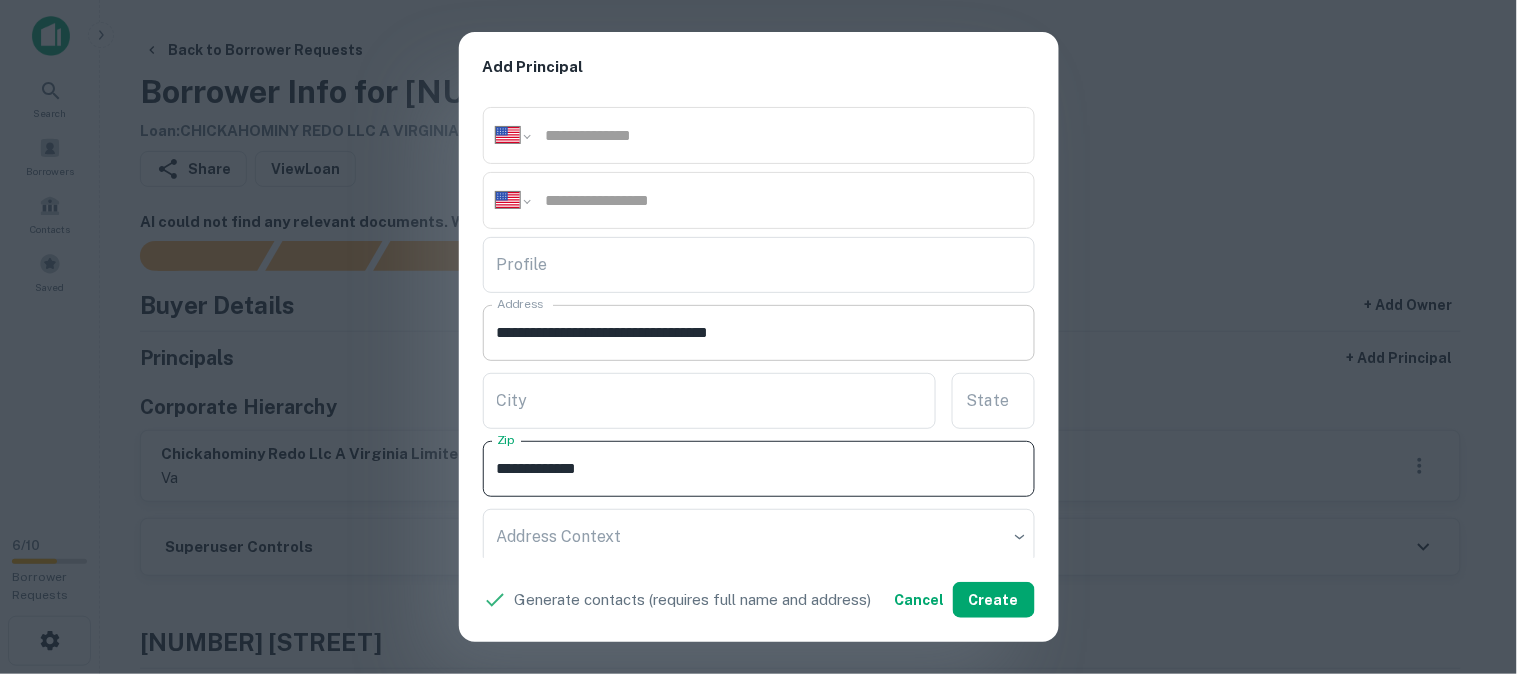 type on "**********" 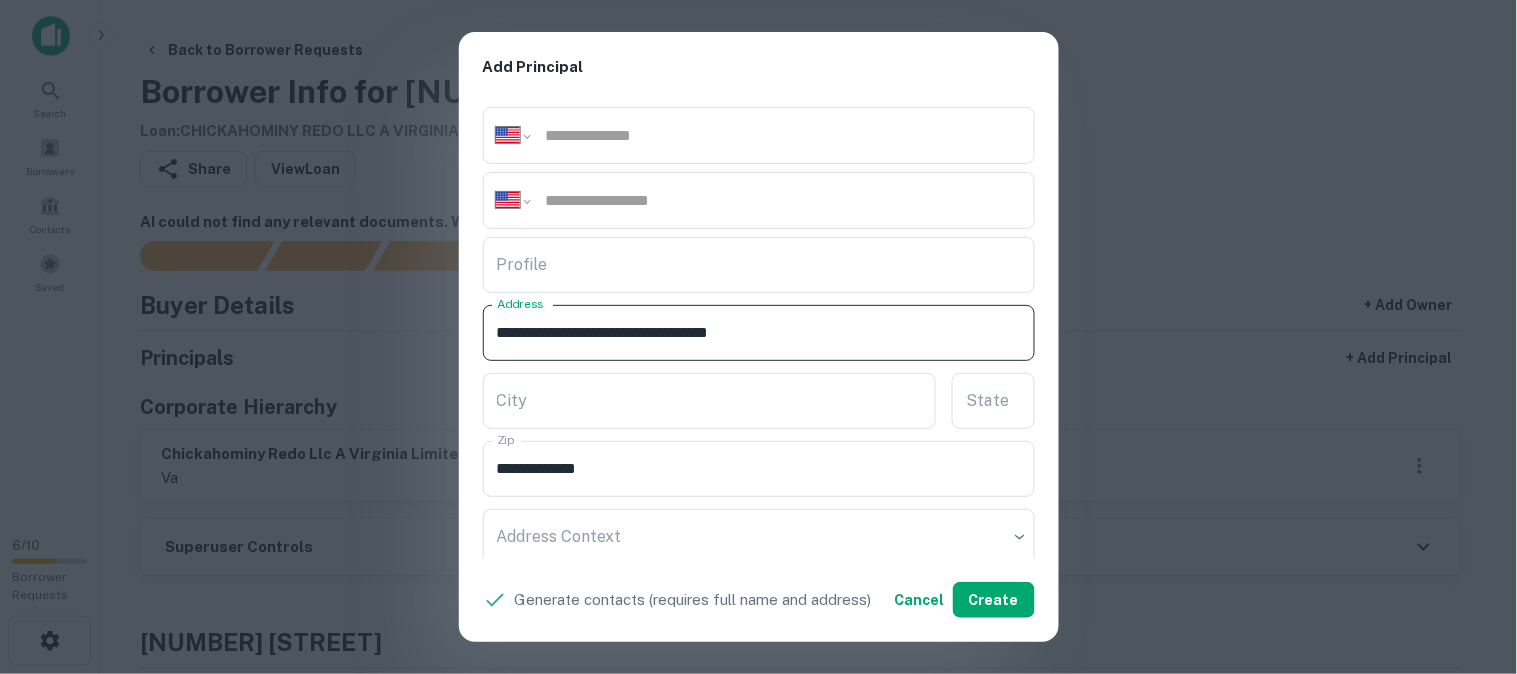 drag, startPoint x: 738, startPoint y: 332, endPoint x: 755, endPoint y: 336, distance: 17.464249 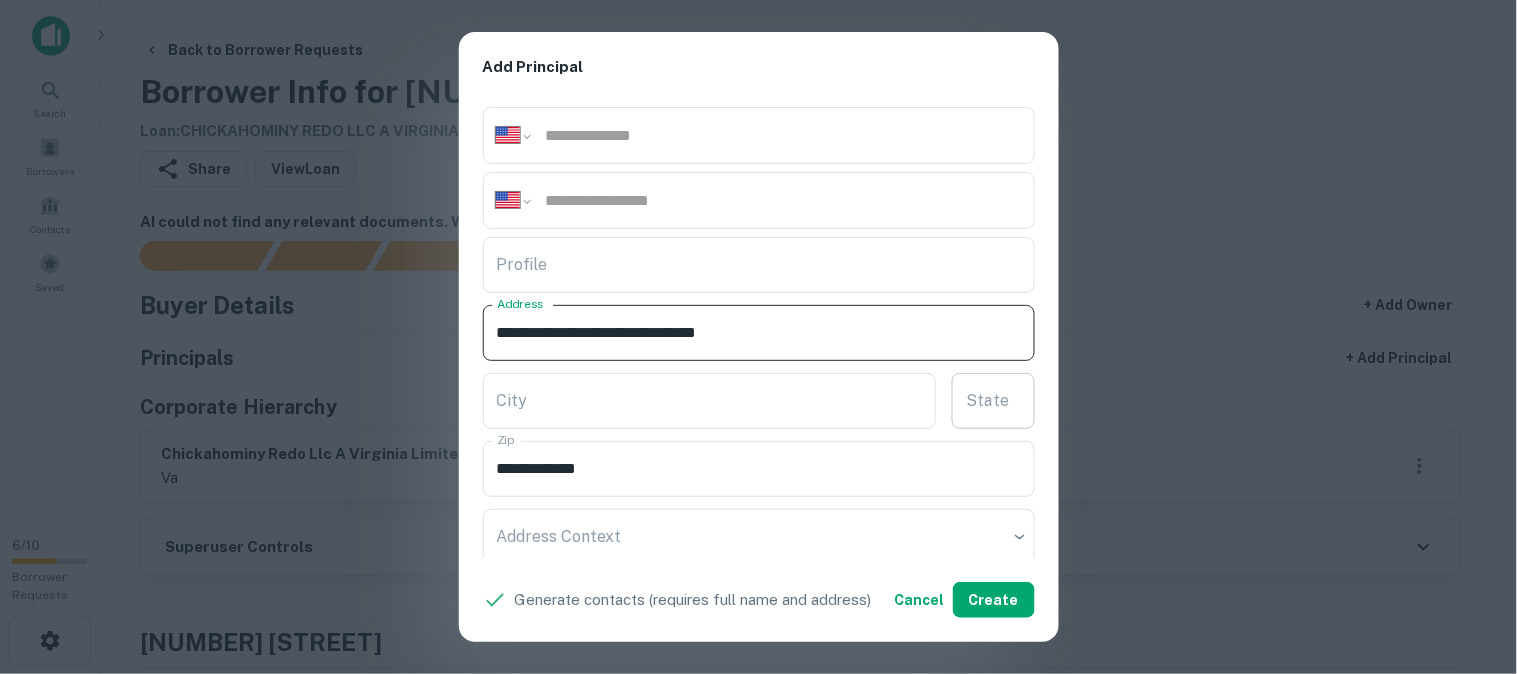 type on "**********" 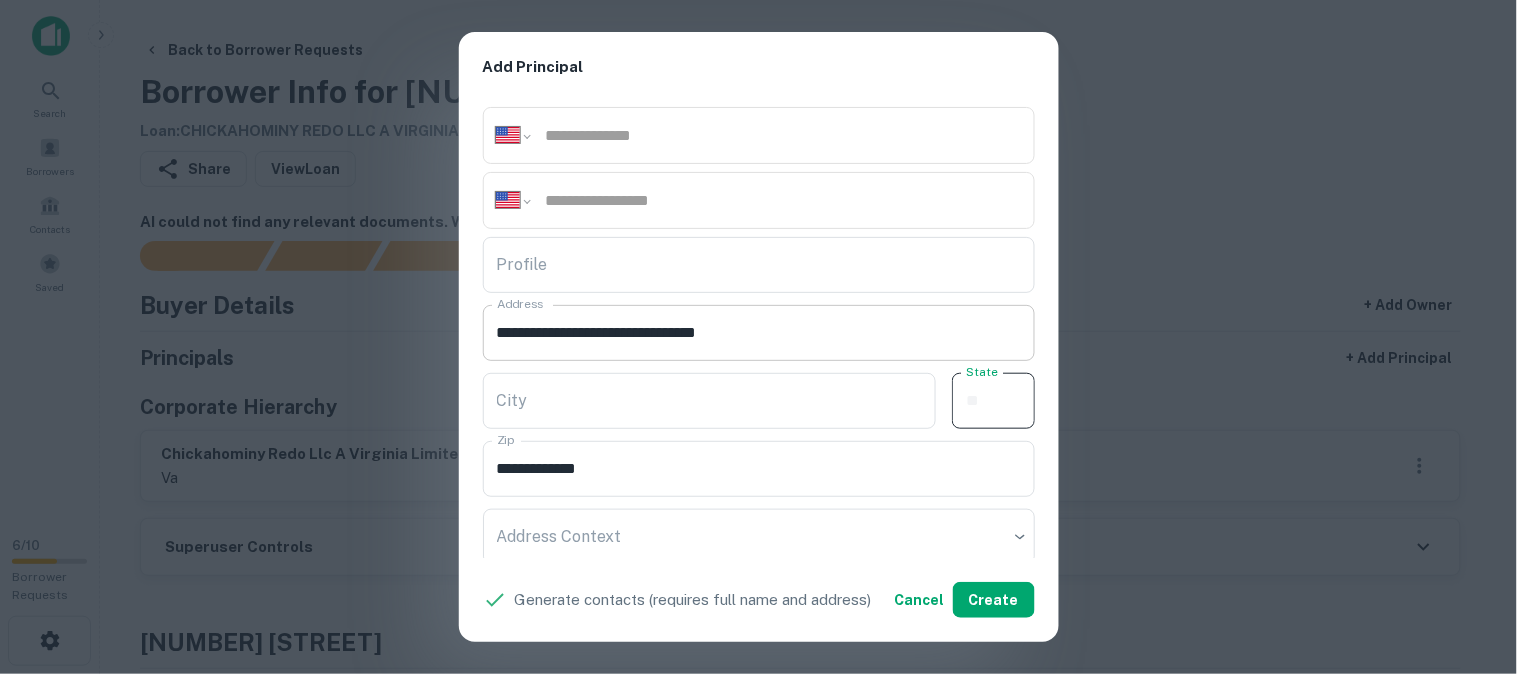 paste on "**" 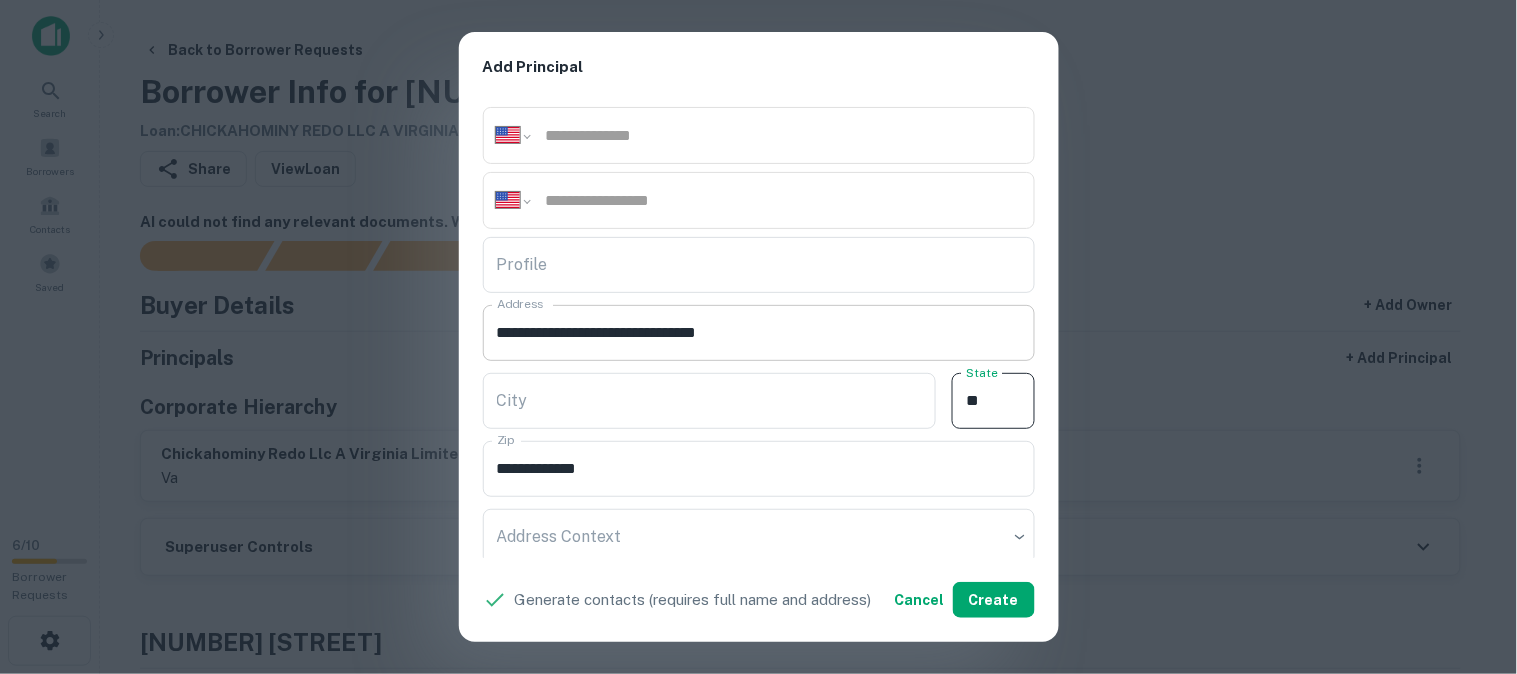 type on "**" 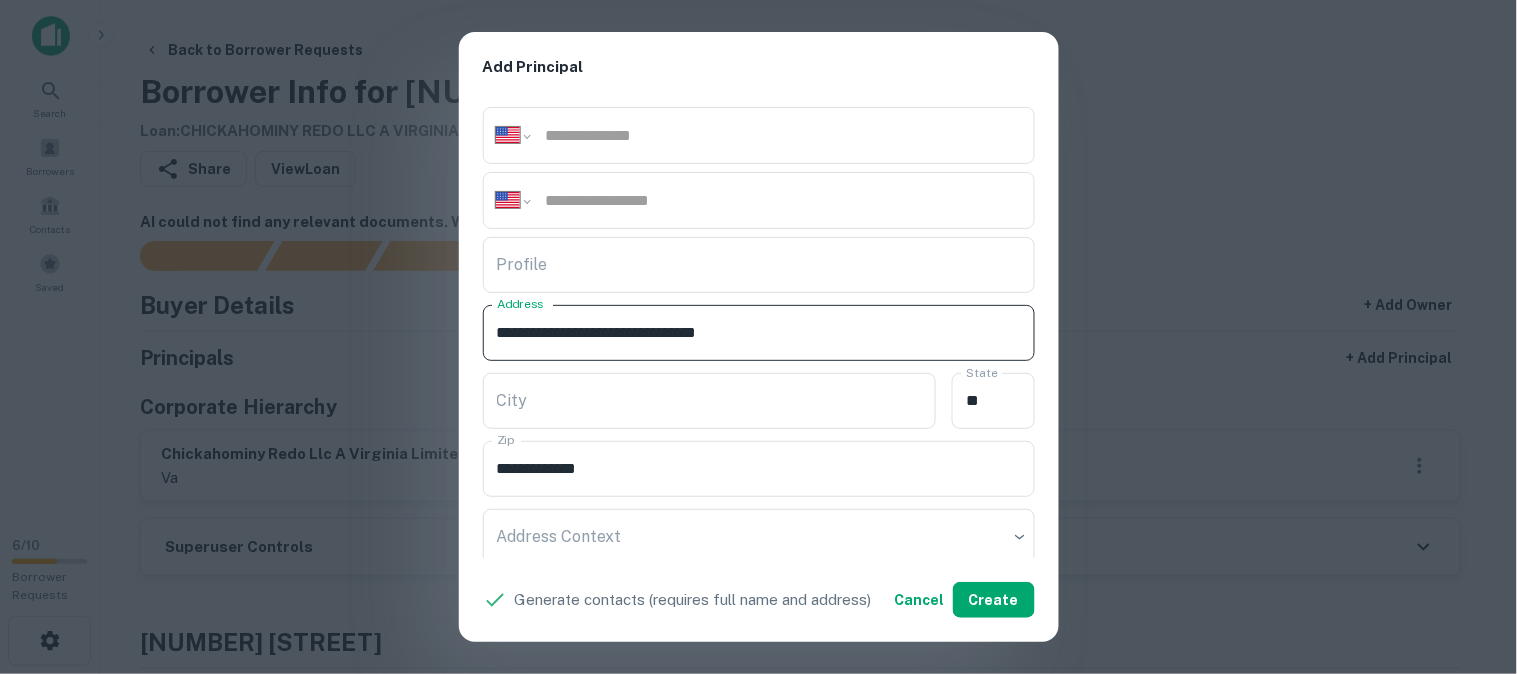 drag, startPoint x: 635, startPoint y: 326, endPoint x: 731, endPoint y: 343, distance: 97.49359 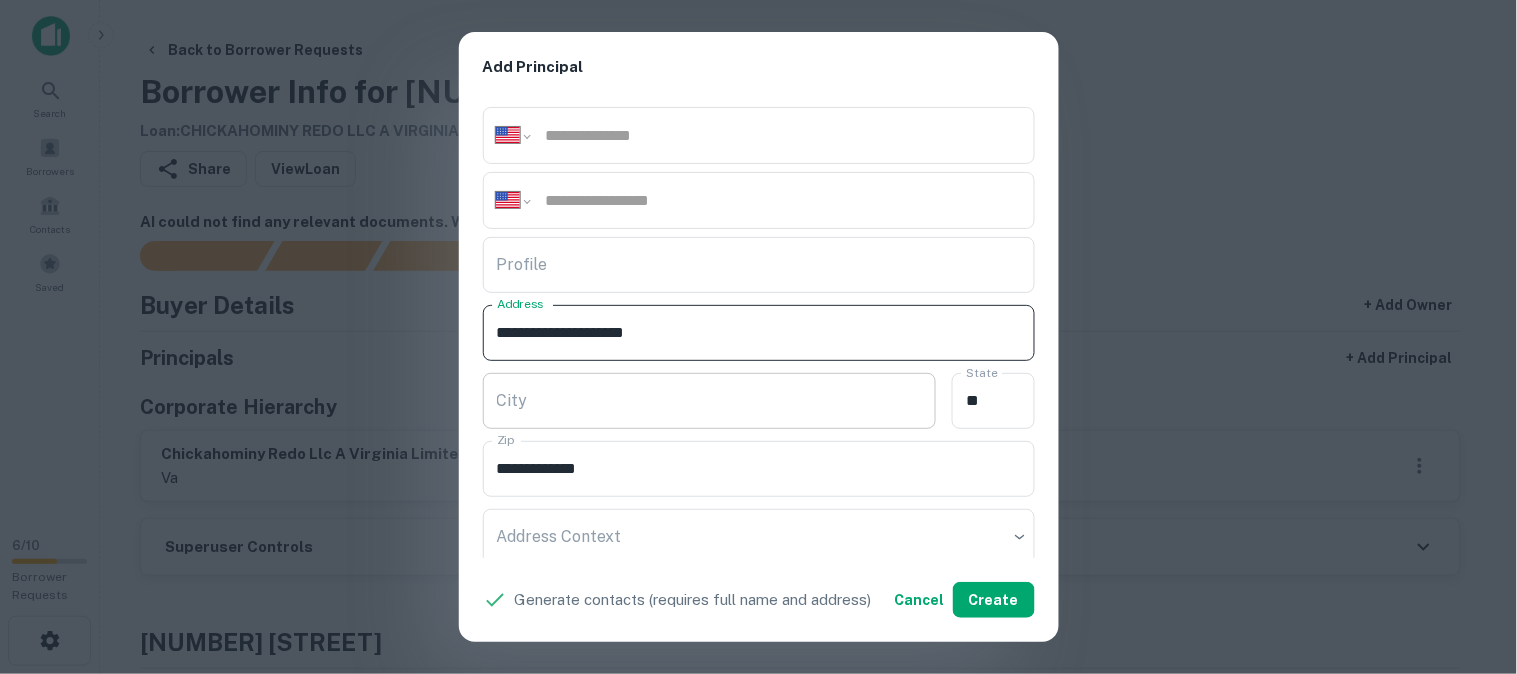 type on "**********" 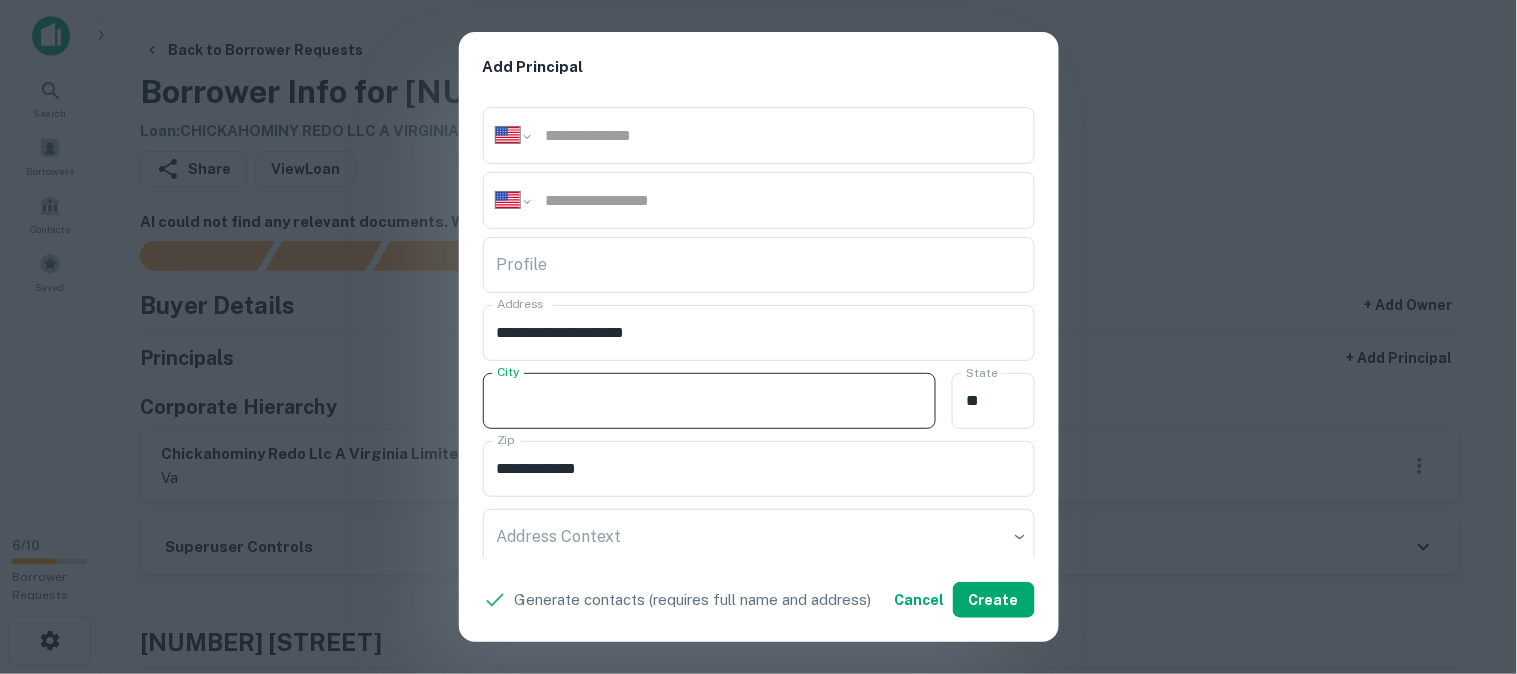 paste on "**********" 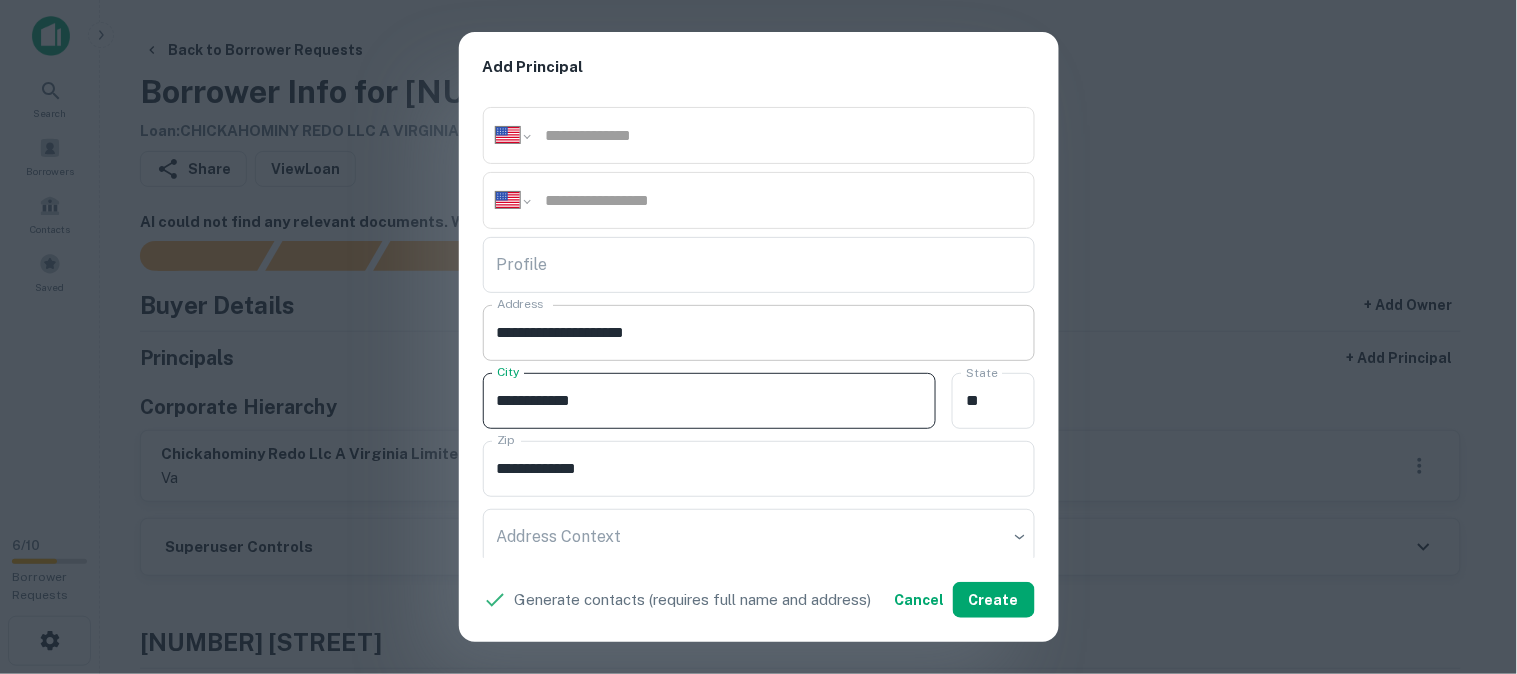 type on "**********" 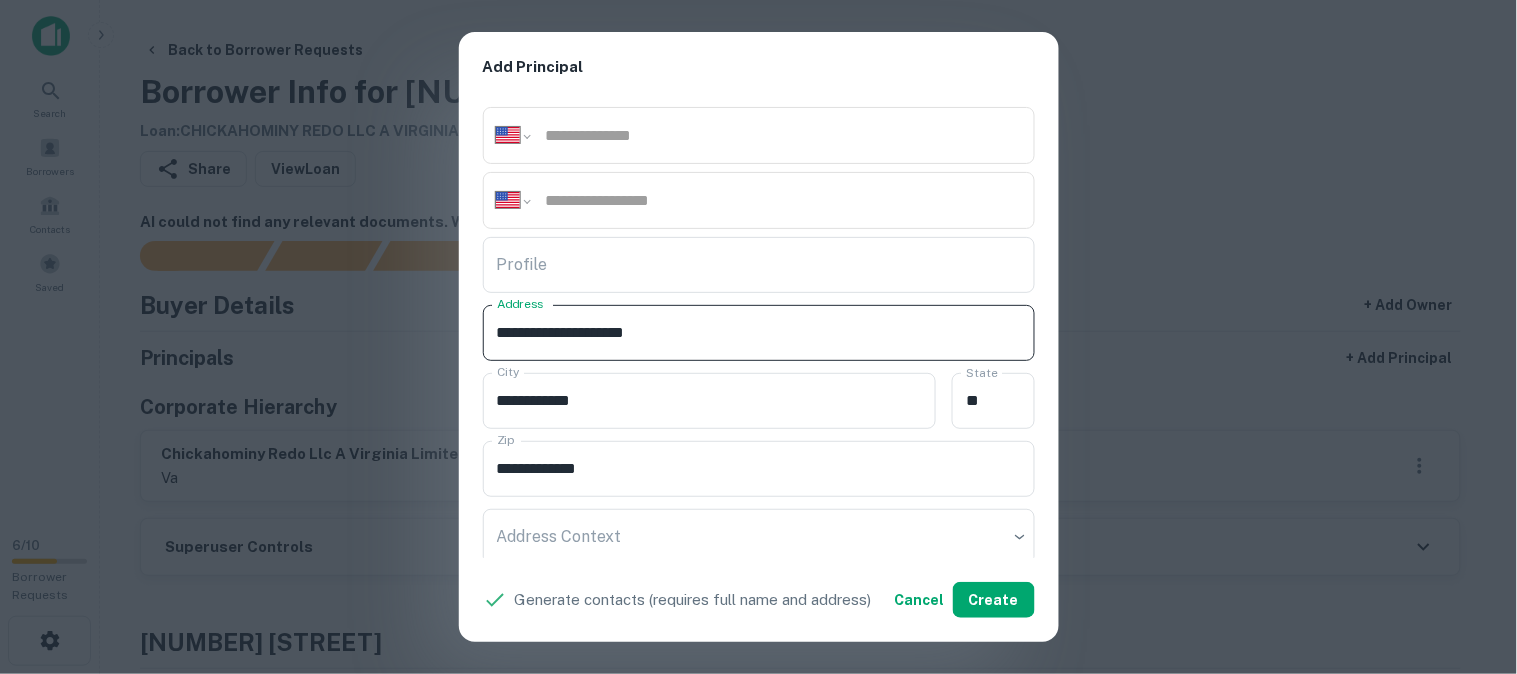 drag, startPoint x: 627, startPoint y: 331, endPoint x: 665, endPoint y: 337, distance: 38.470768 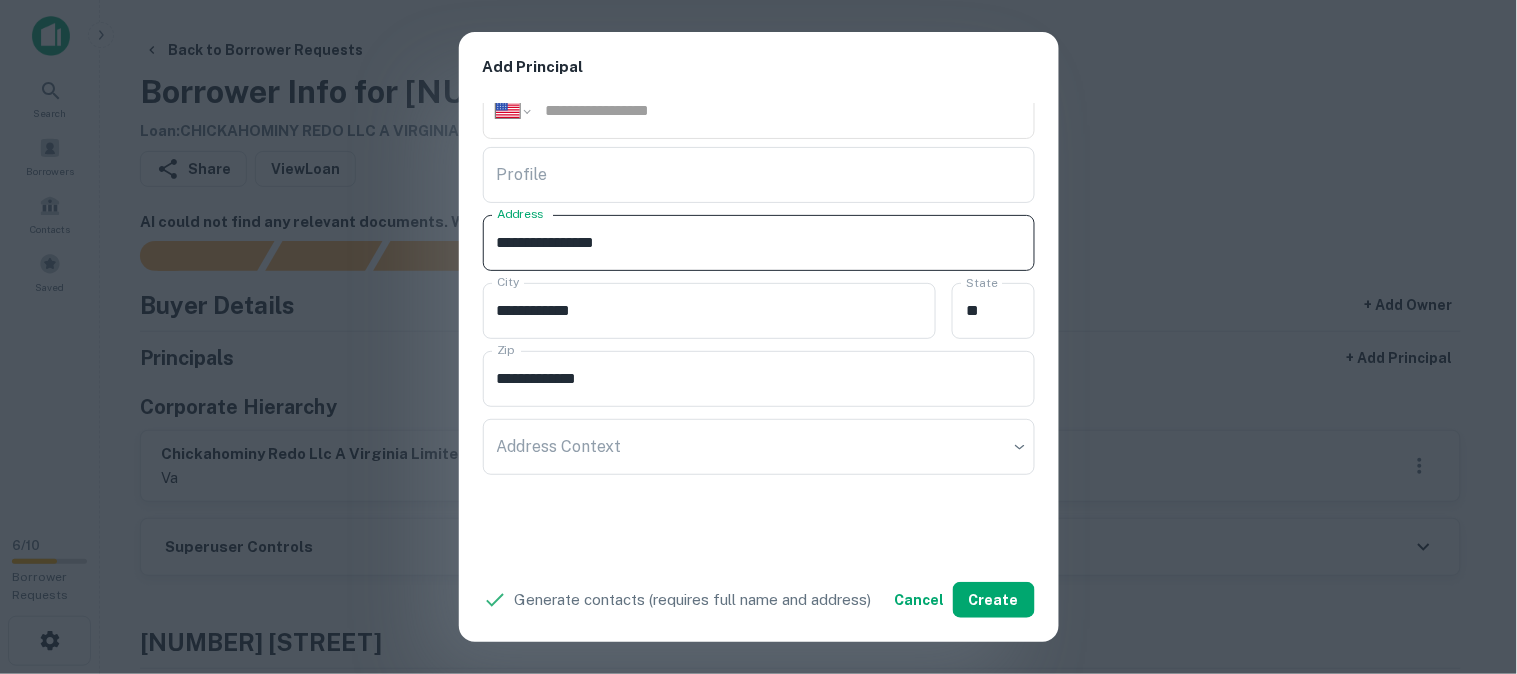 scroll, scrollTop: 534, scrollLeft: 0, axis: vertical 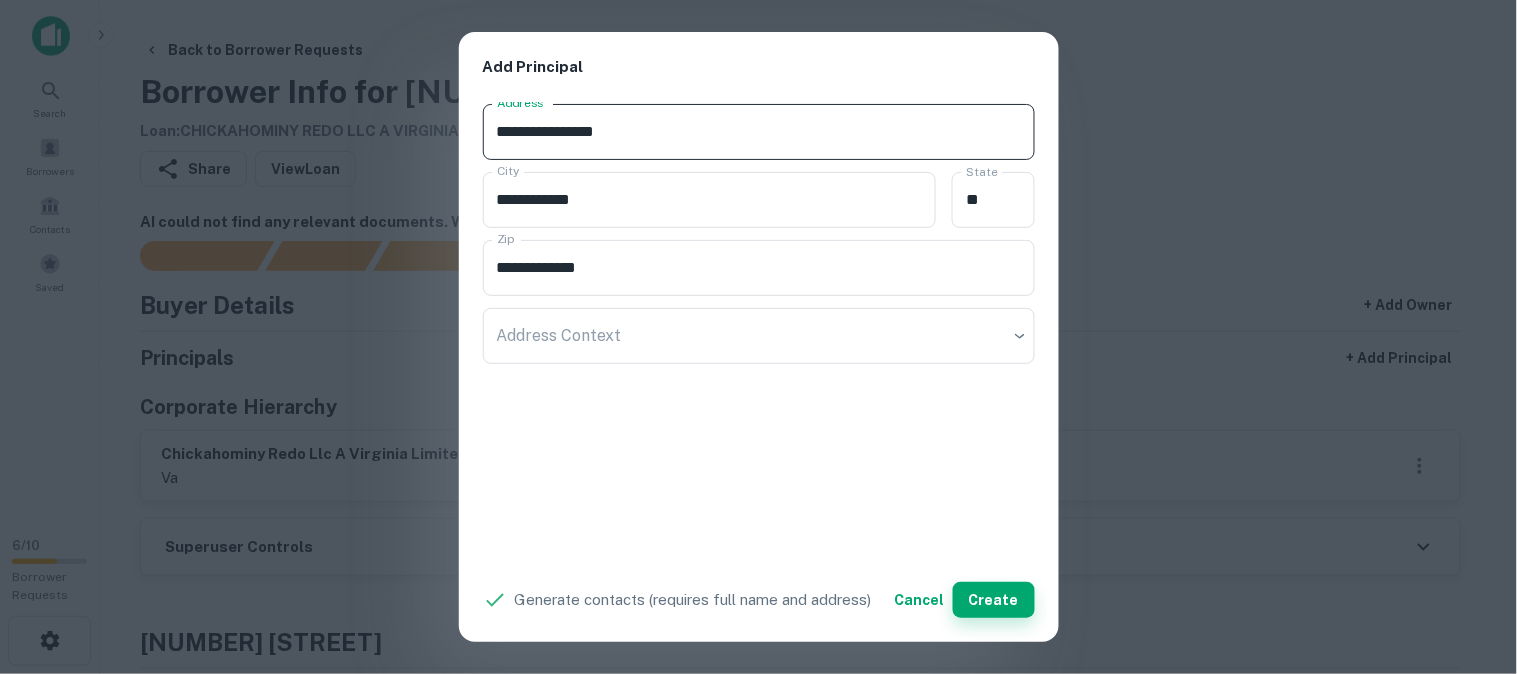 type on "**********" 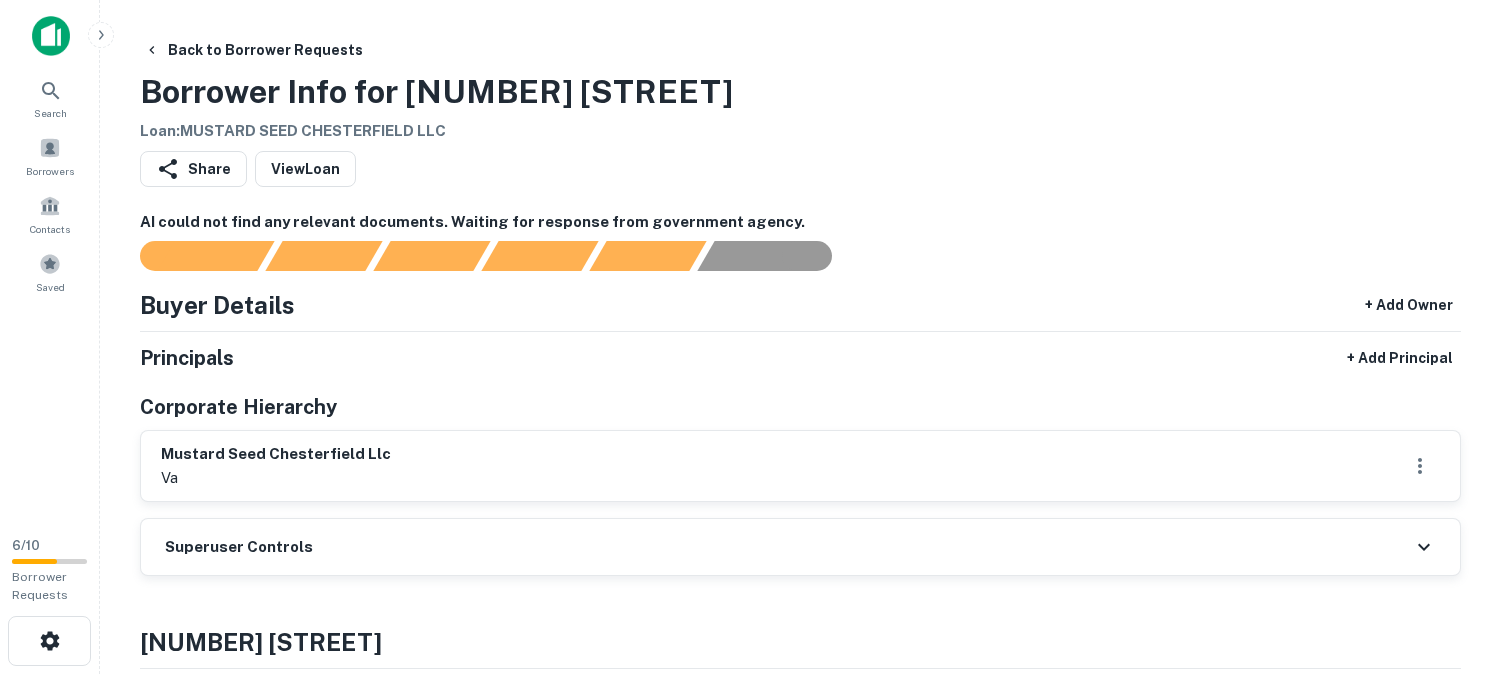 scroll, scrollTop: 0, scrollLeft: 0, axis: both 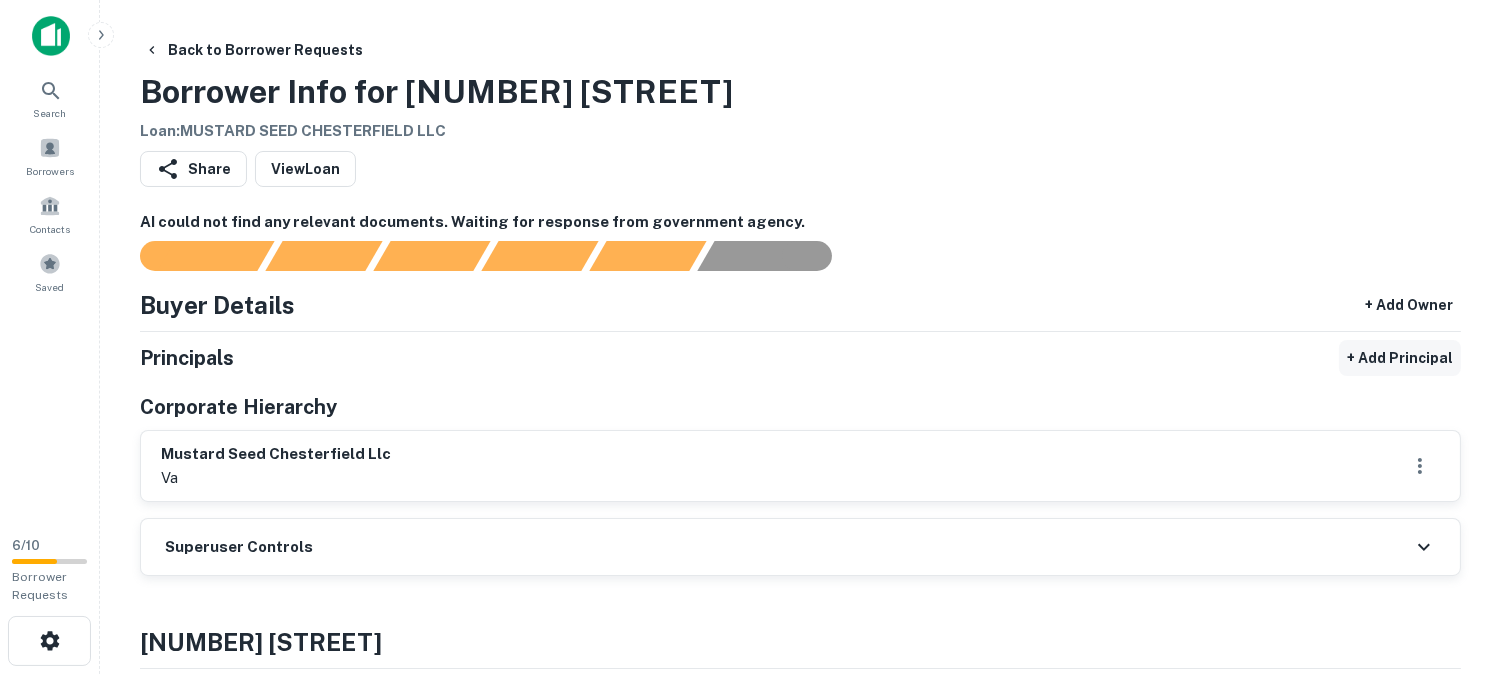 click on "+ Add Principal" at bounding box center [1400, 358] 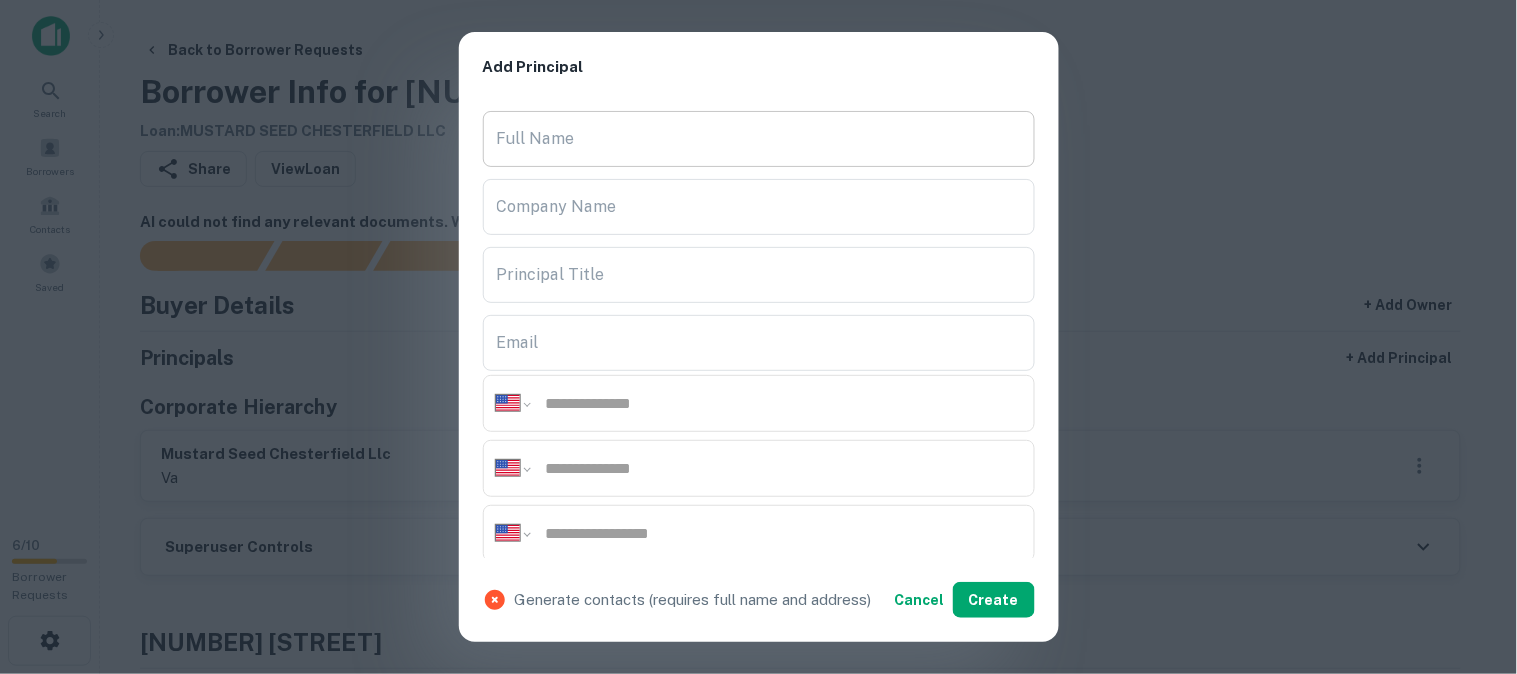 click on "Full Name" at bounding box center (759, 139) 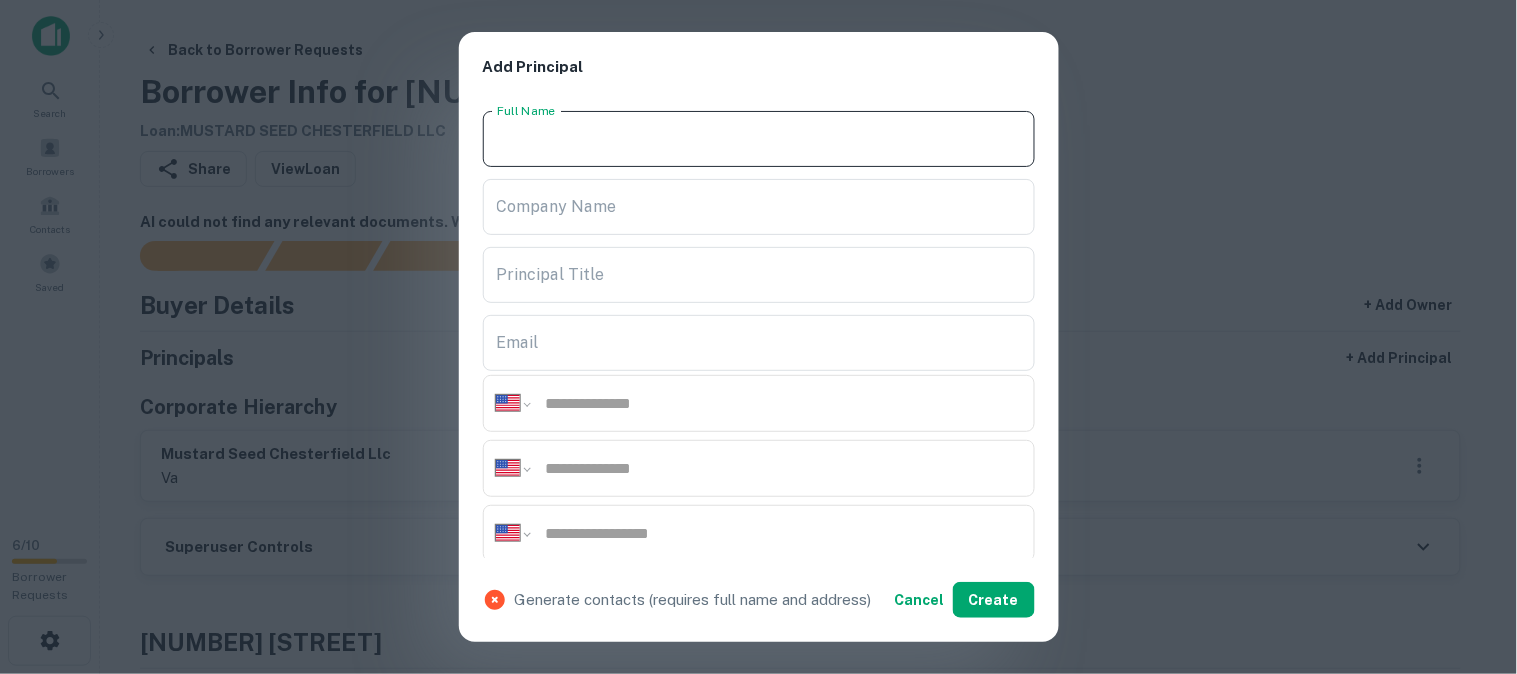 paste on "**********" 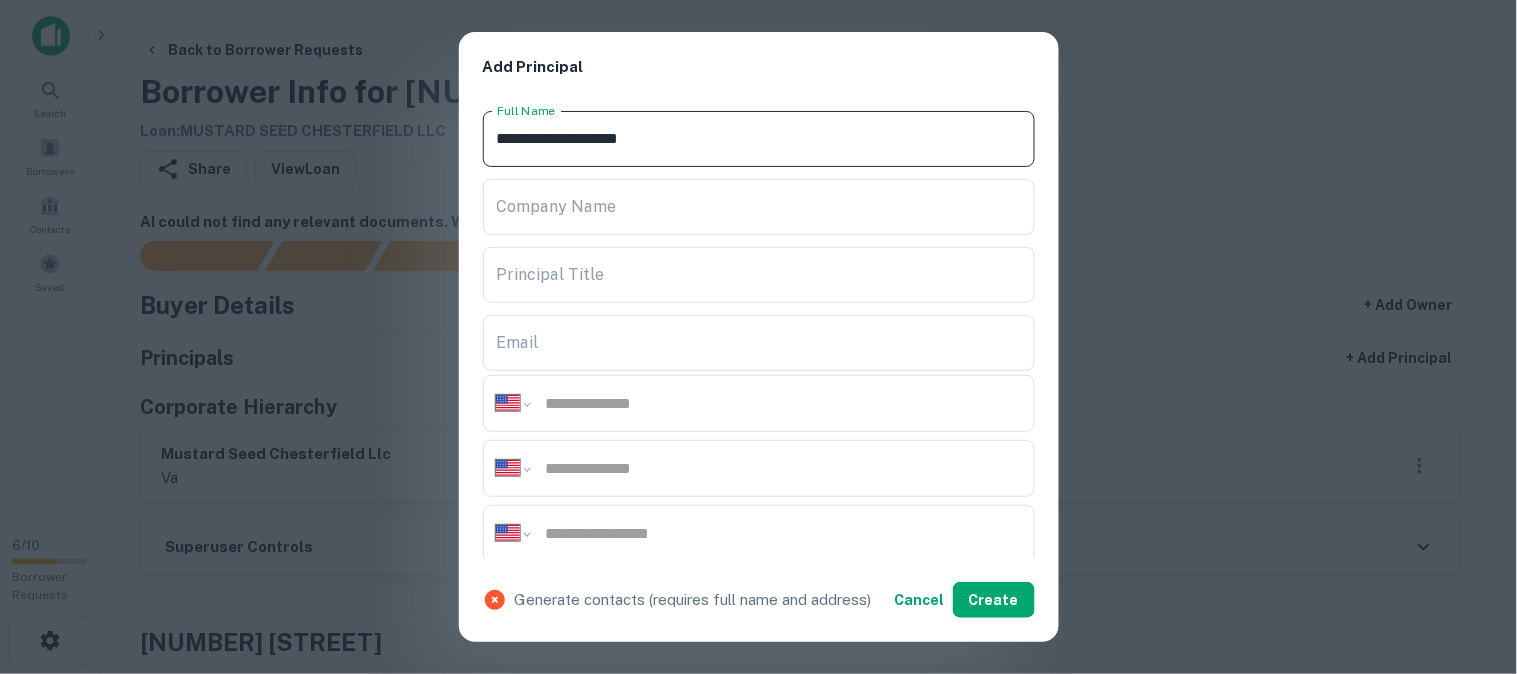 type on "**********" 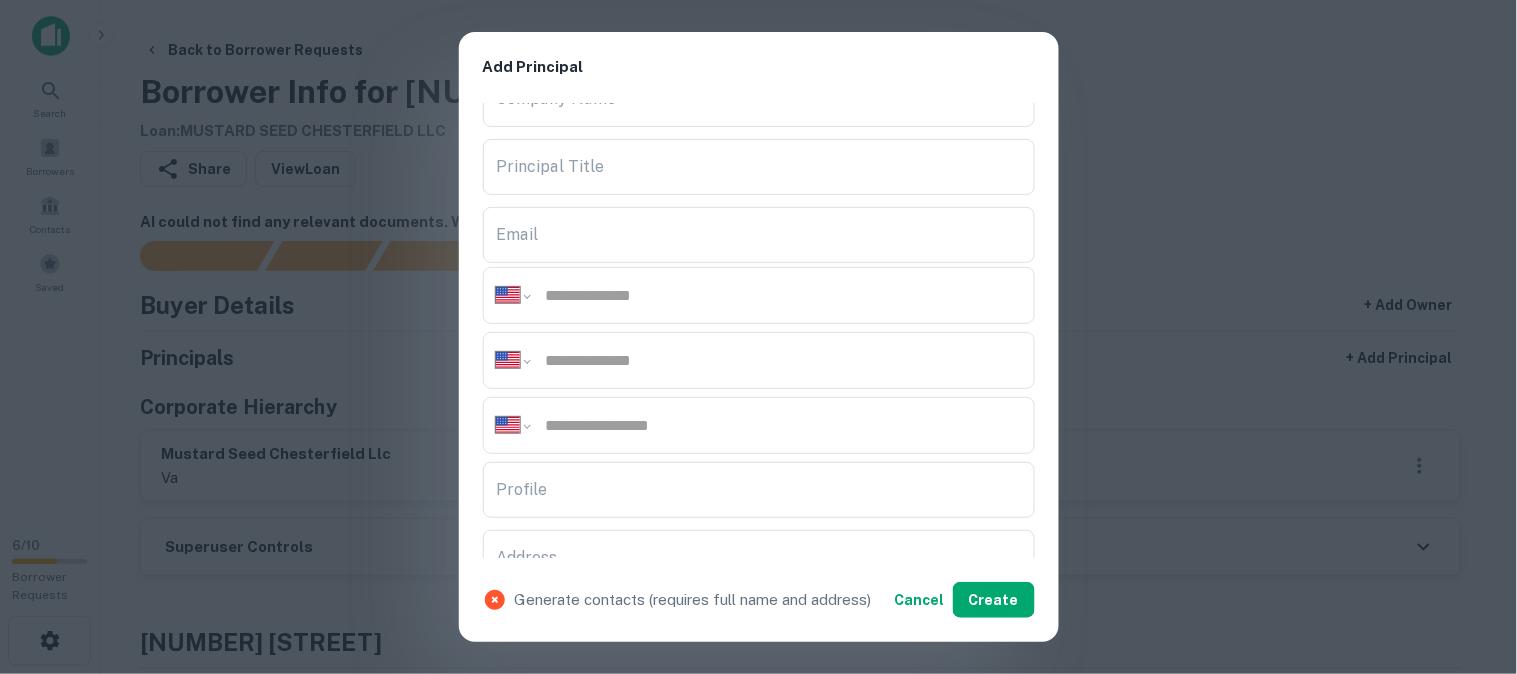 scroll, scrollTop: 222, scrollLeft: 0, axis: vertical 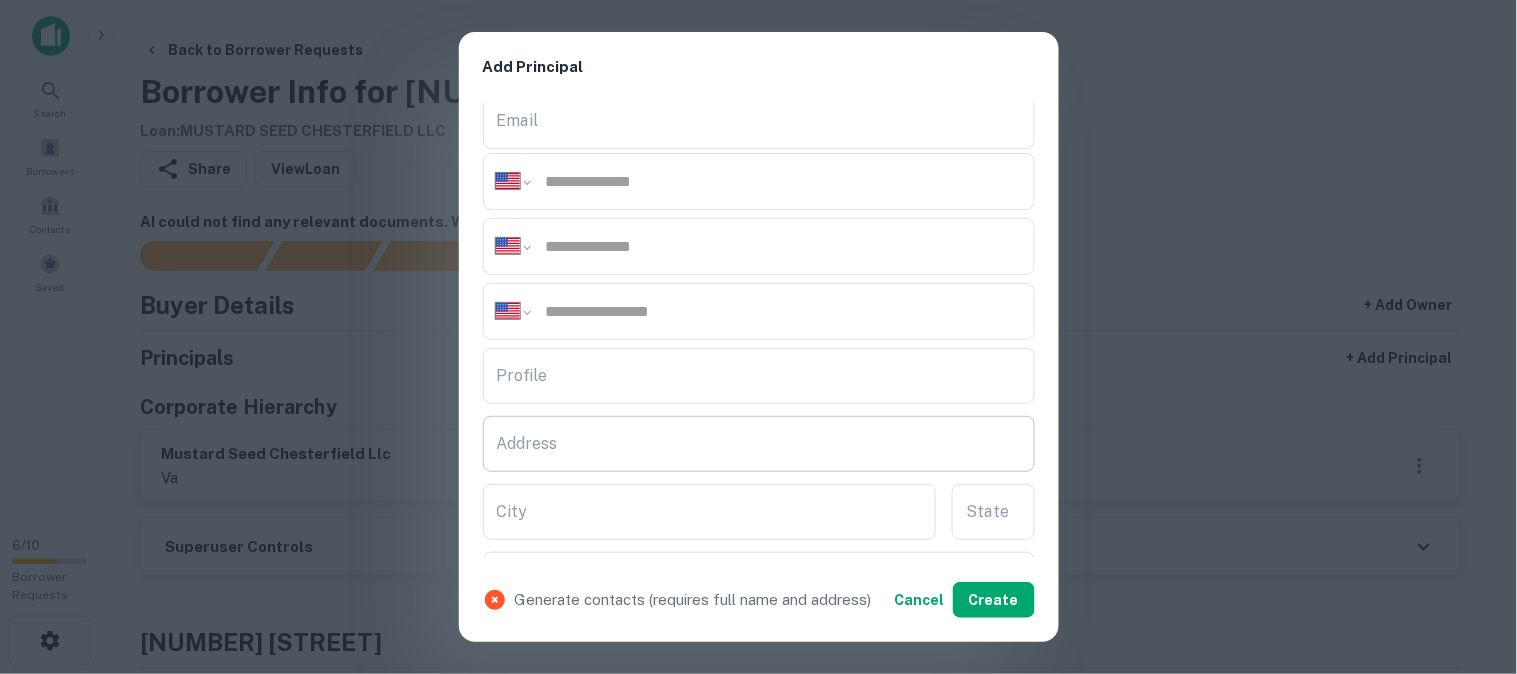 click on "Address" at bounding box center [759, 444] 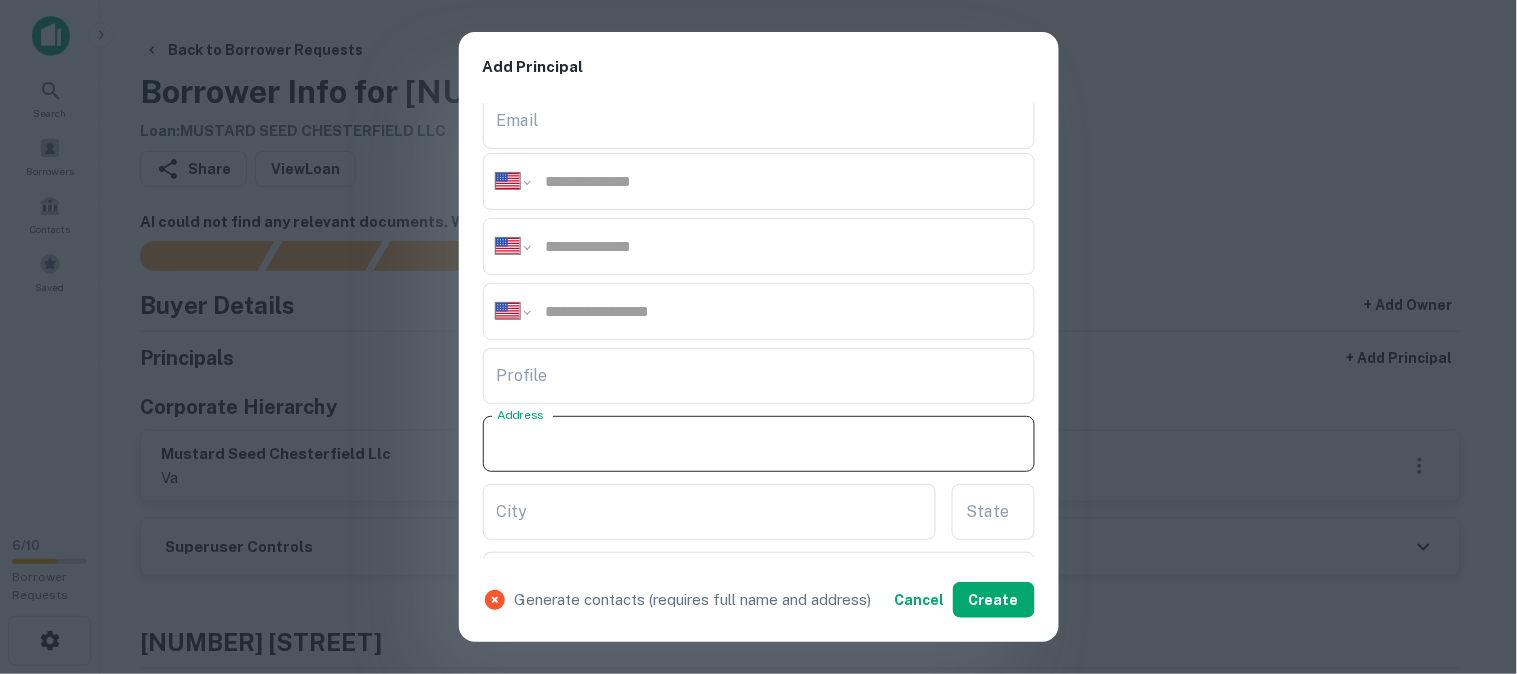 paste on "**********" 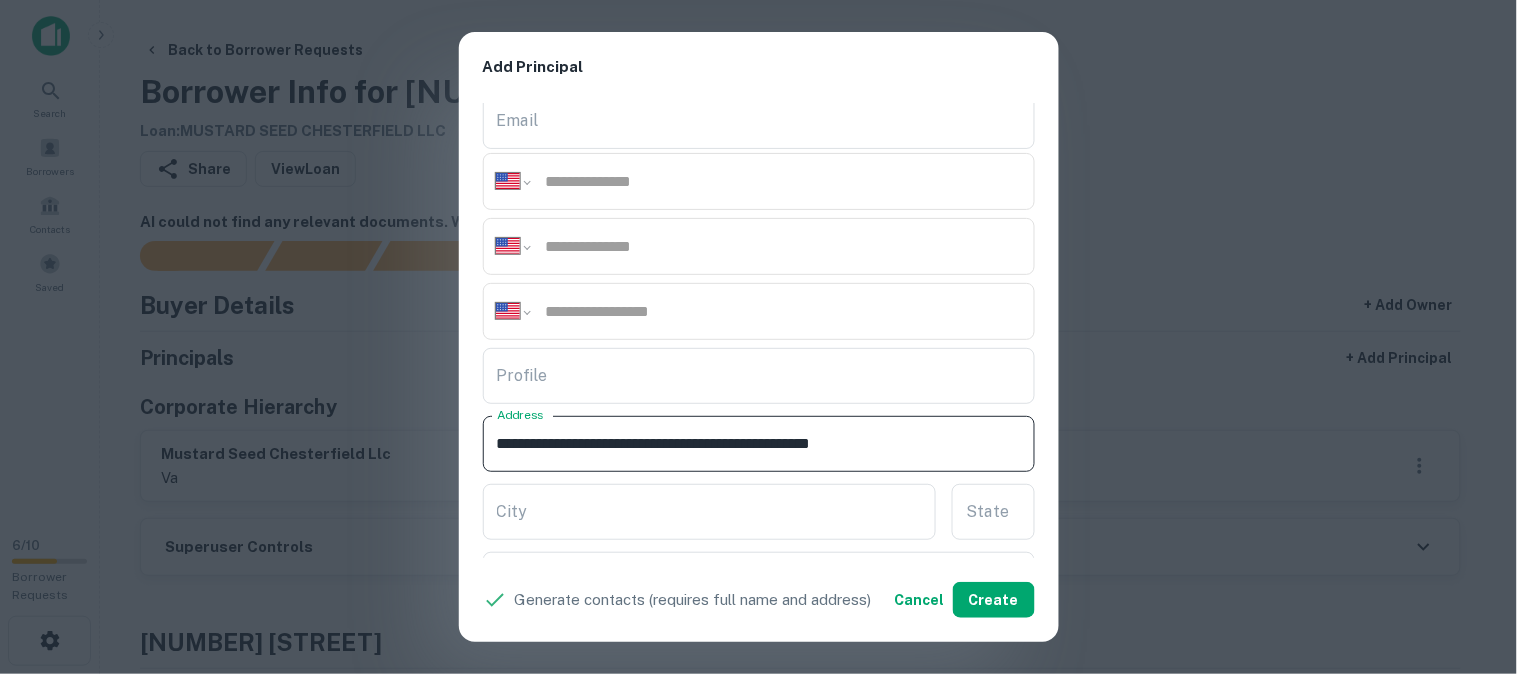 drag, startPoint x: 870, startPoint y: 438, endPoint x: 967, endPoint y: 473, distance: 103.121284 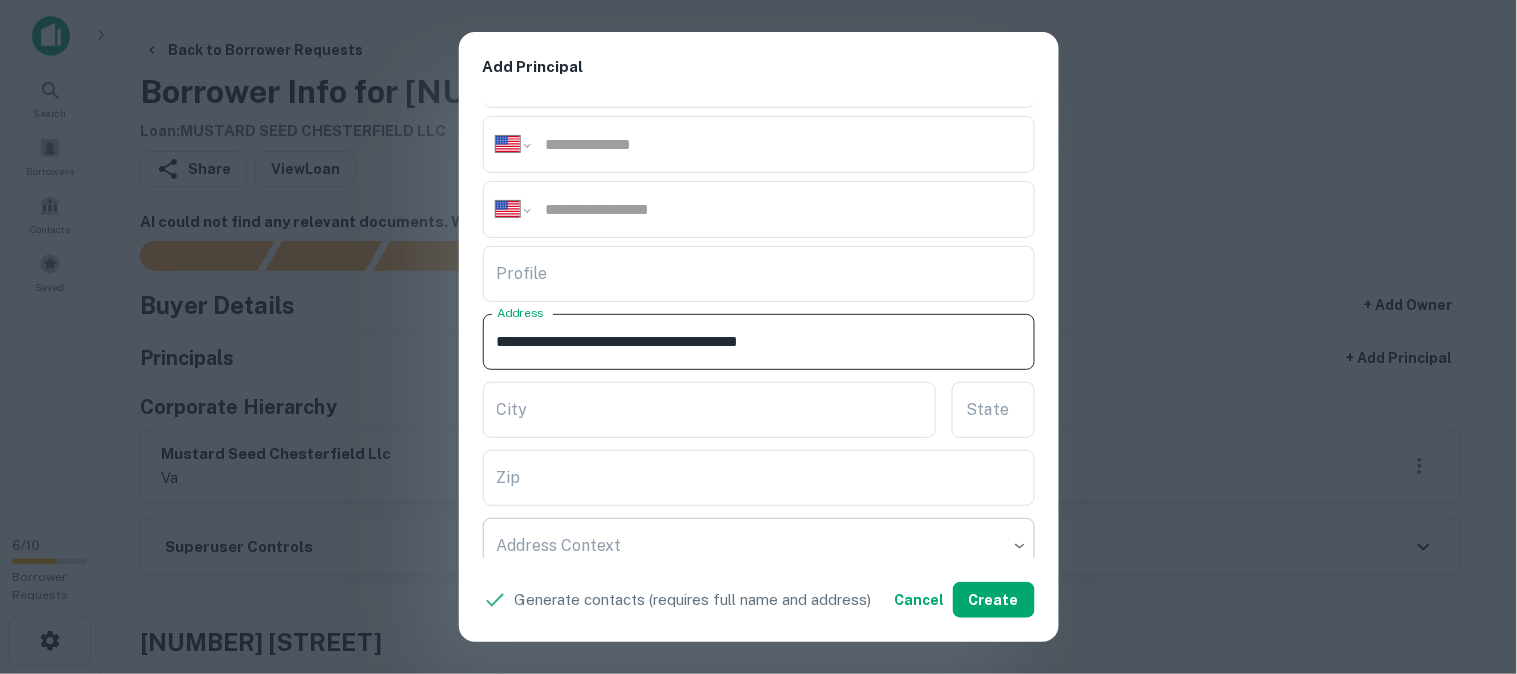 scroll, scrollTop: 444, scrollLeft: 0, axis: vertical 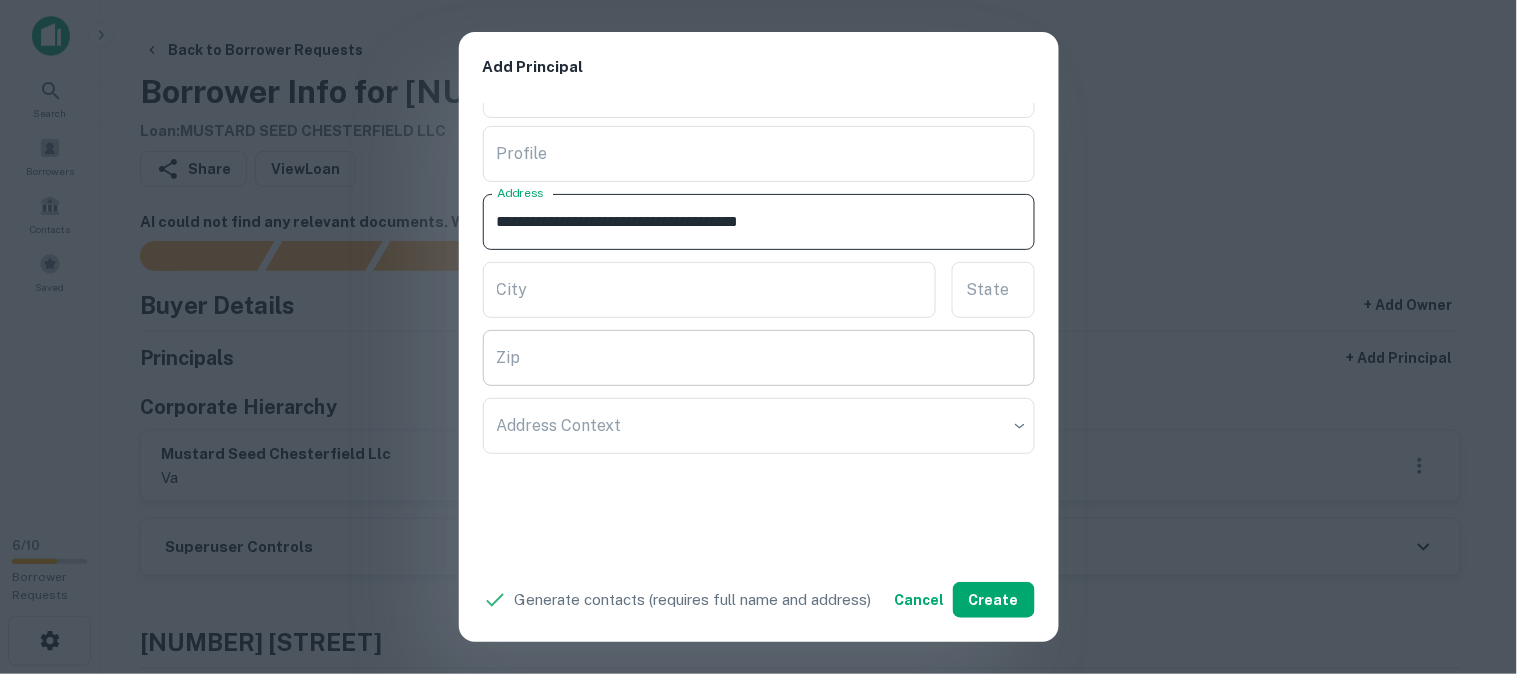 type on "**********" 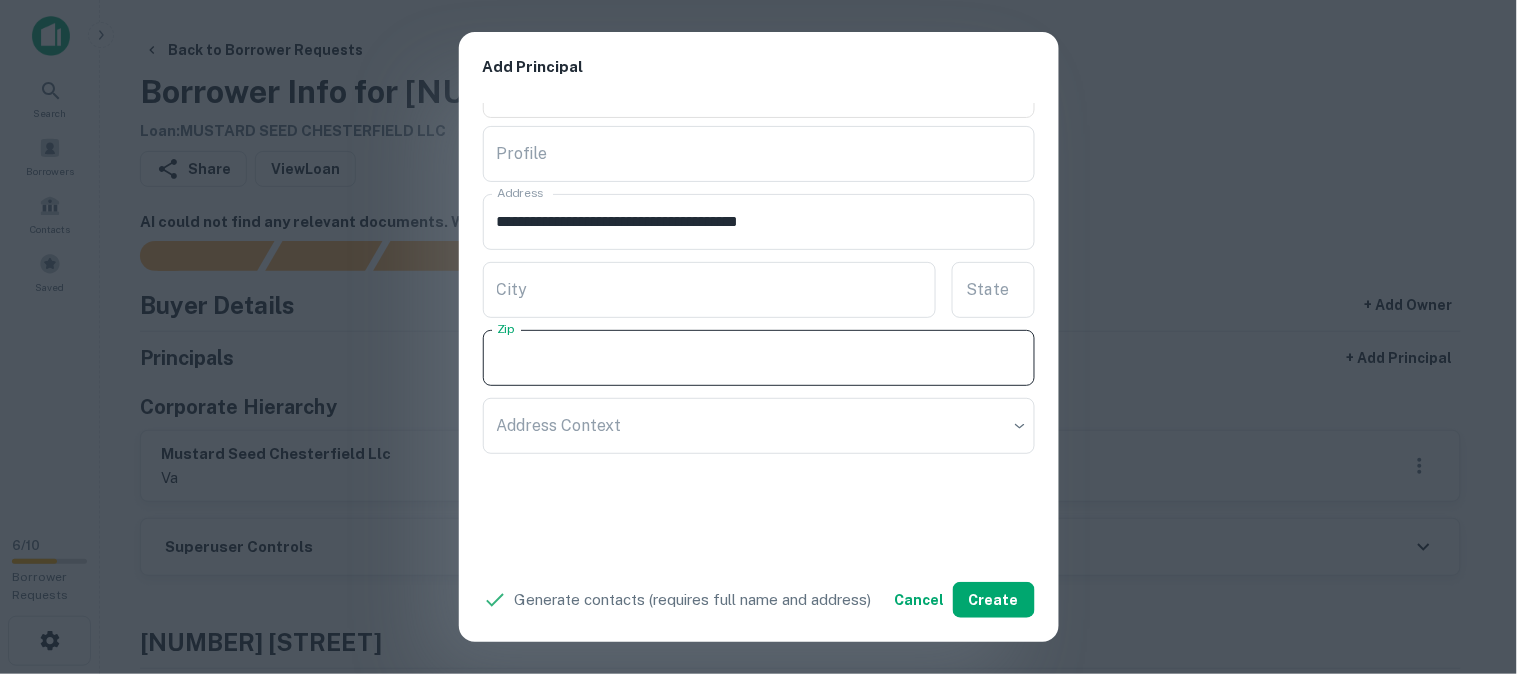 paste on "**********" 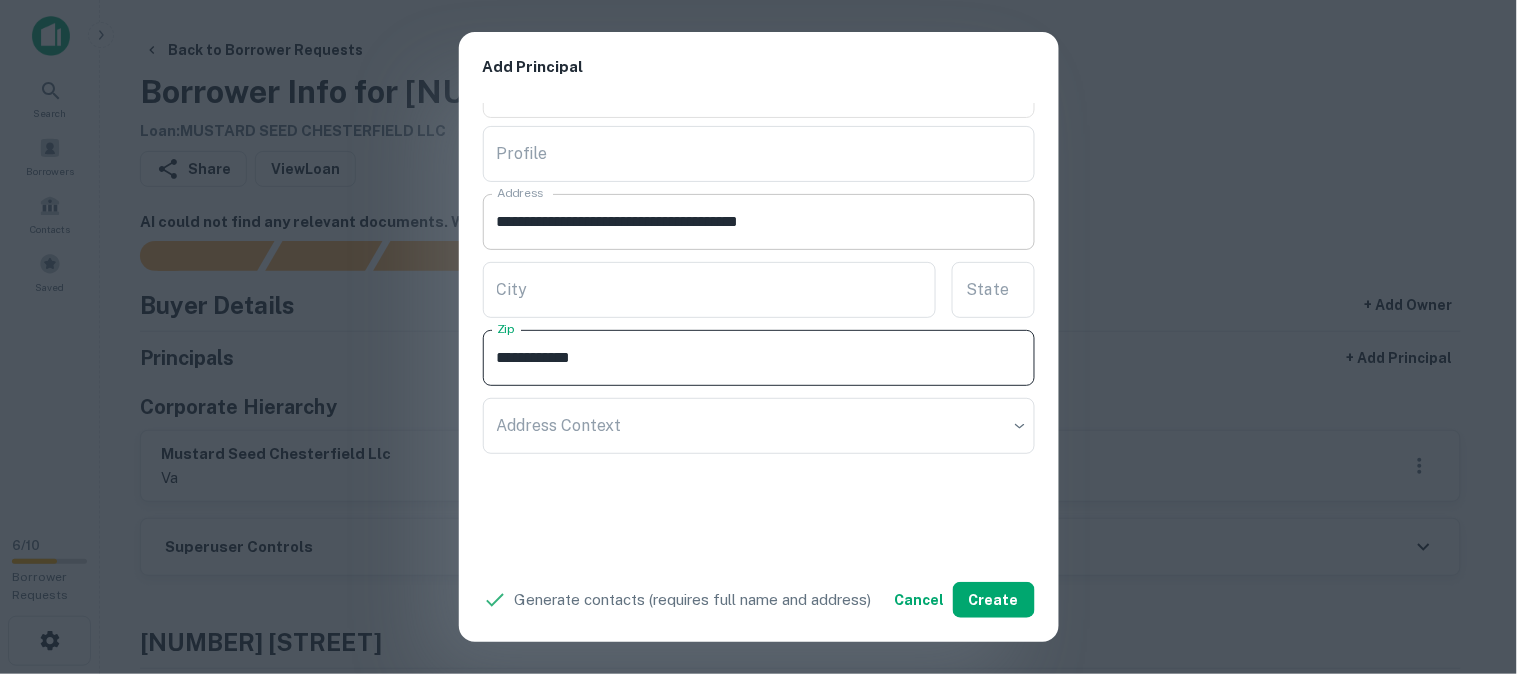 type on "**********" 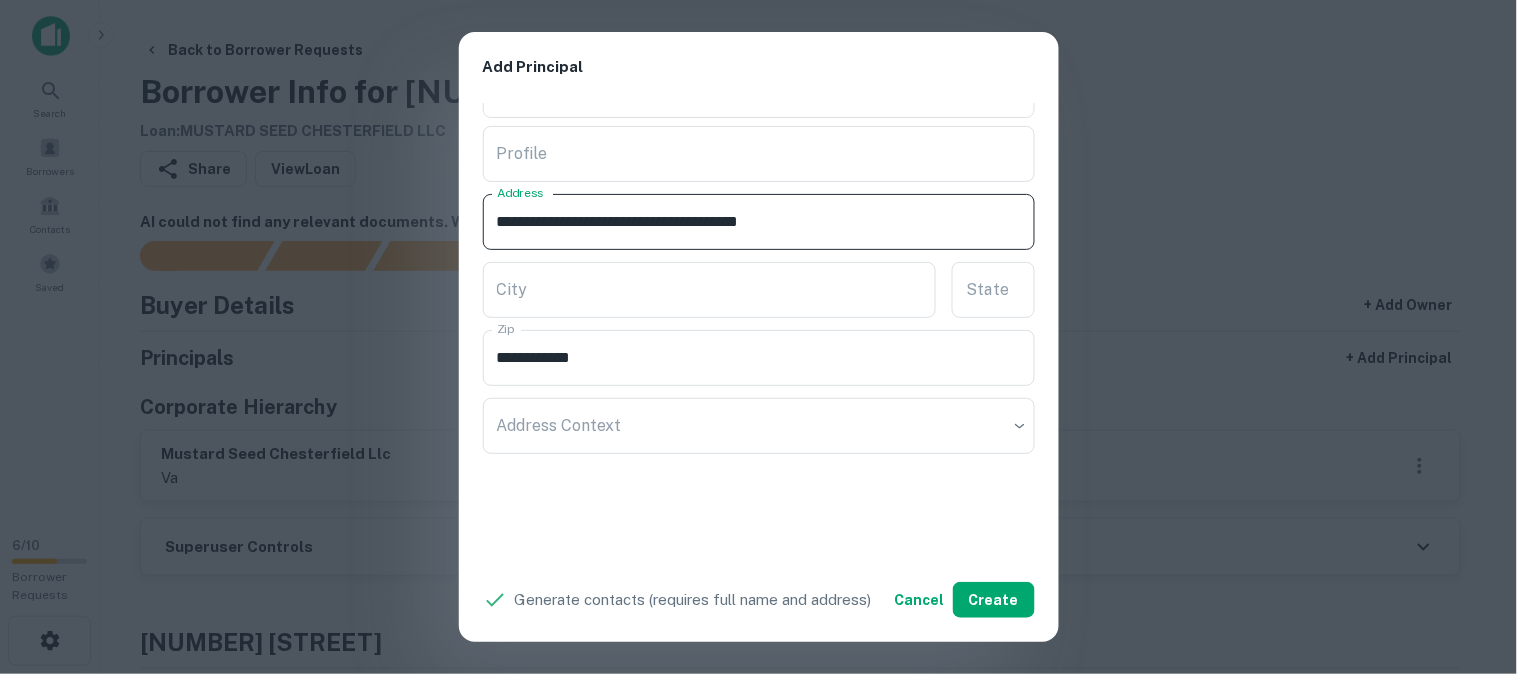 drag, startPoint x: 840, startPoint y: 216, endPoint x: 857, endPoint y: 238, distance: 27.802877 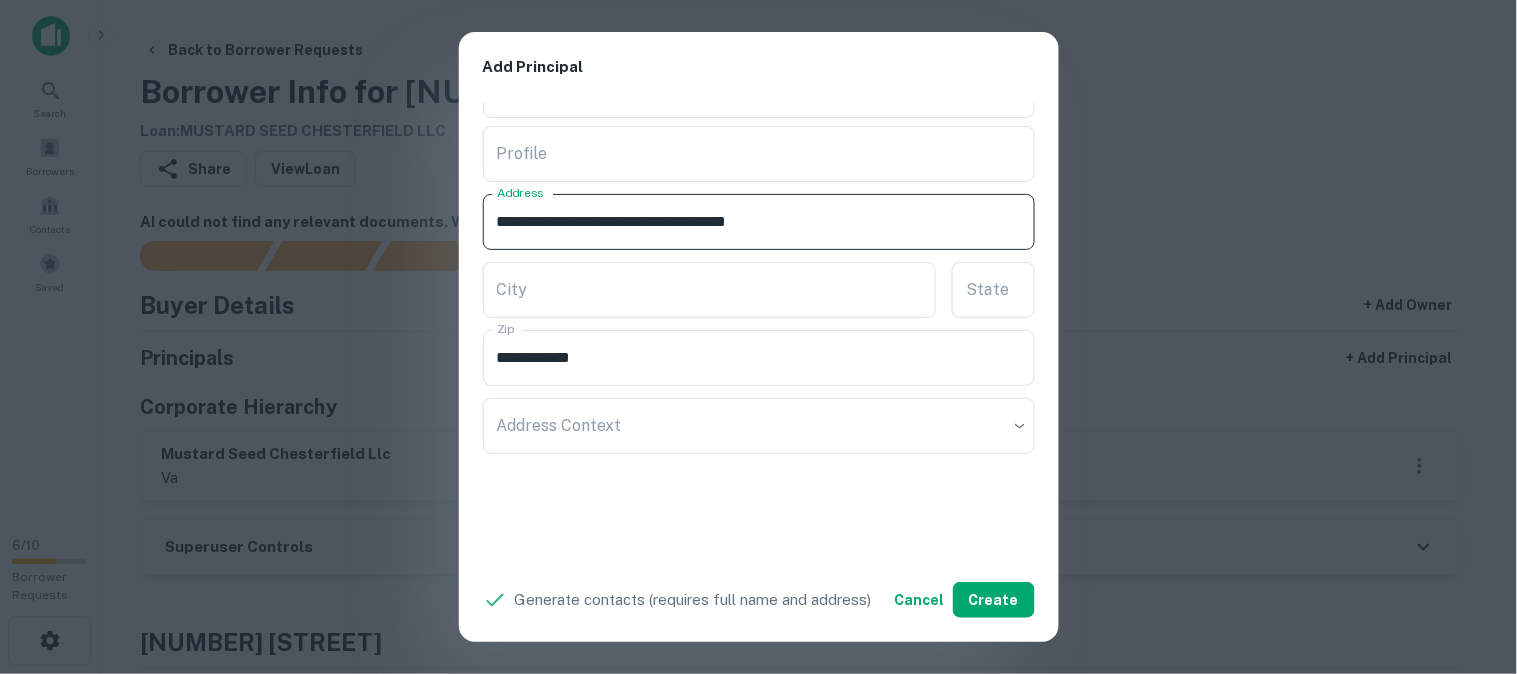 type on "**********" 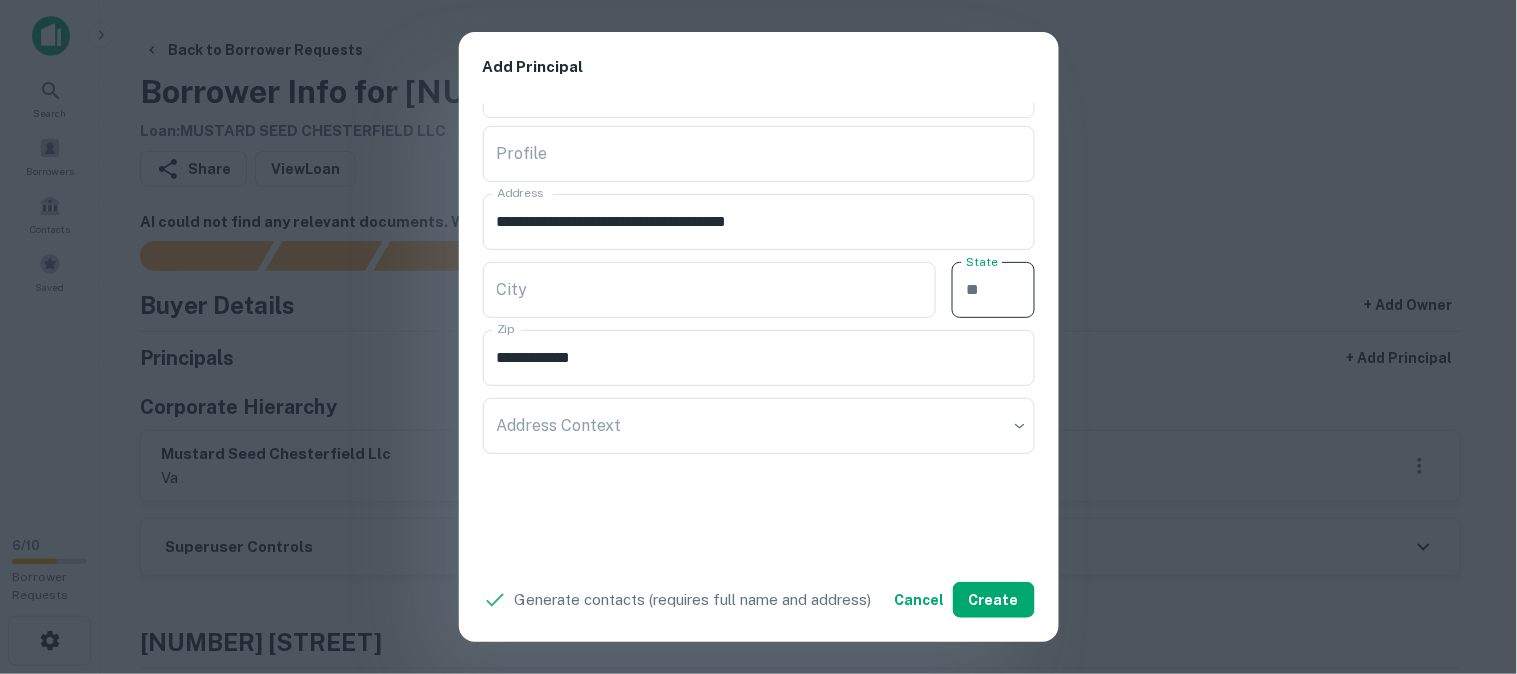 click on "State" at bounding box center [993, 290] 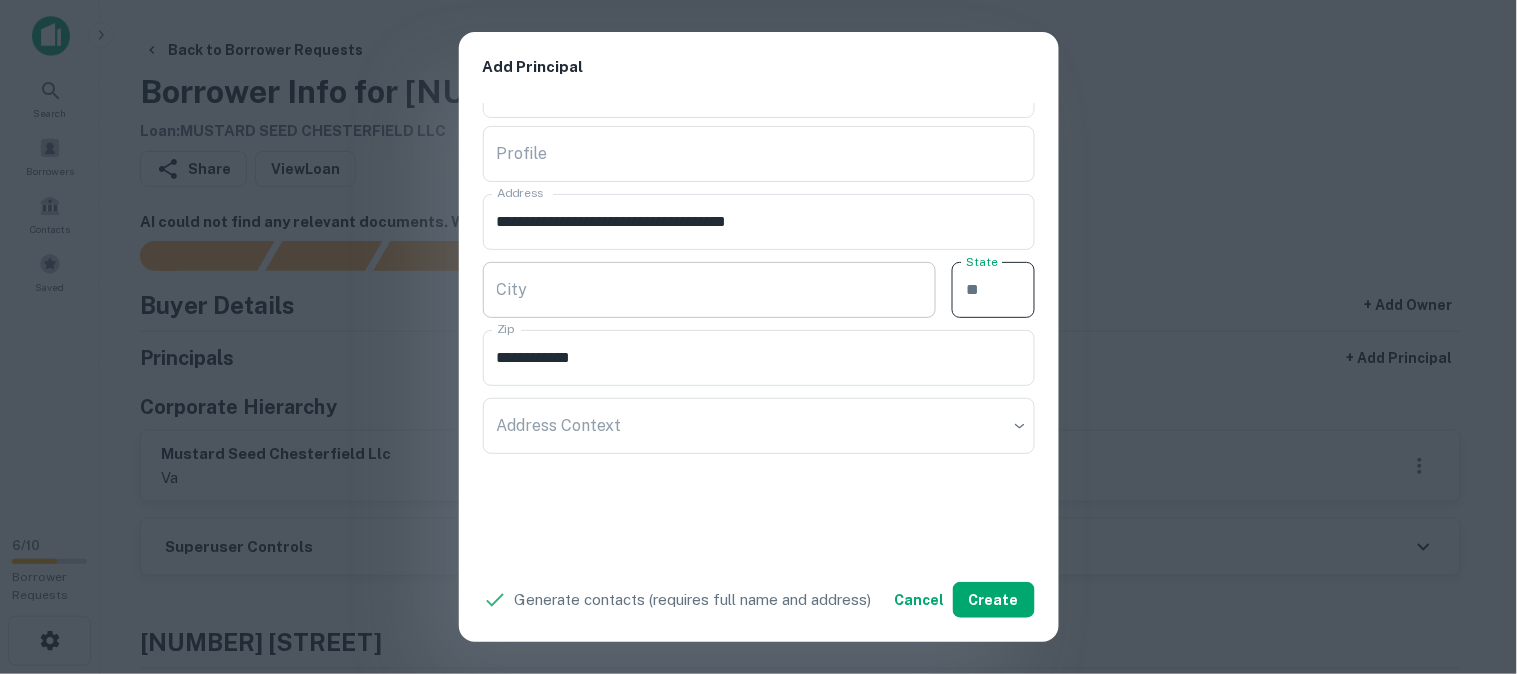 paste on "**" 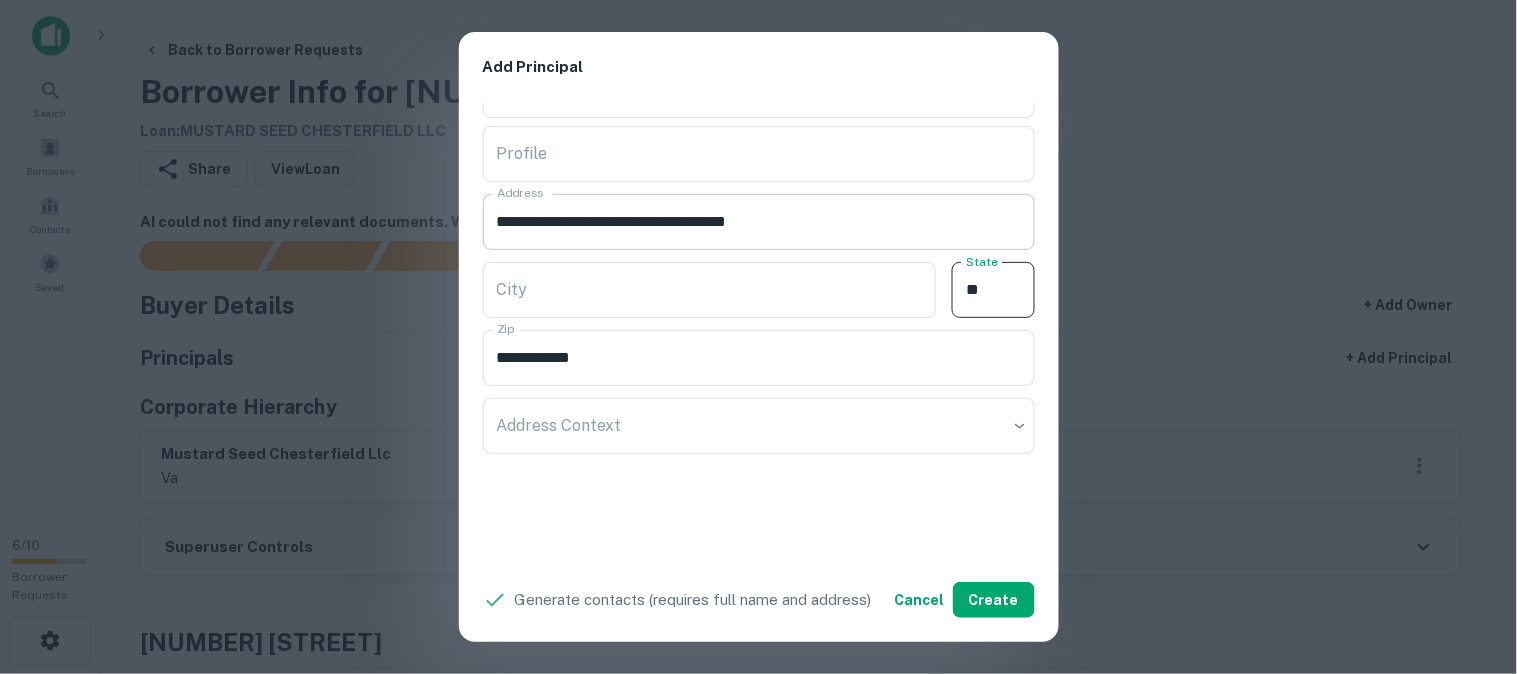 type on "**" 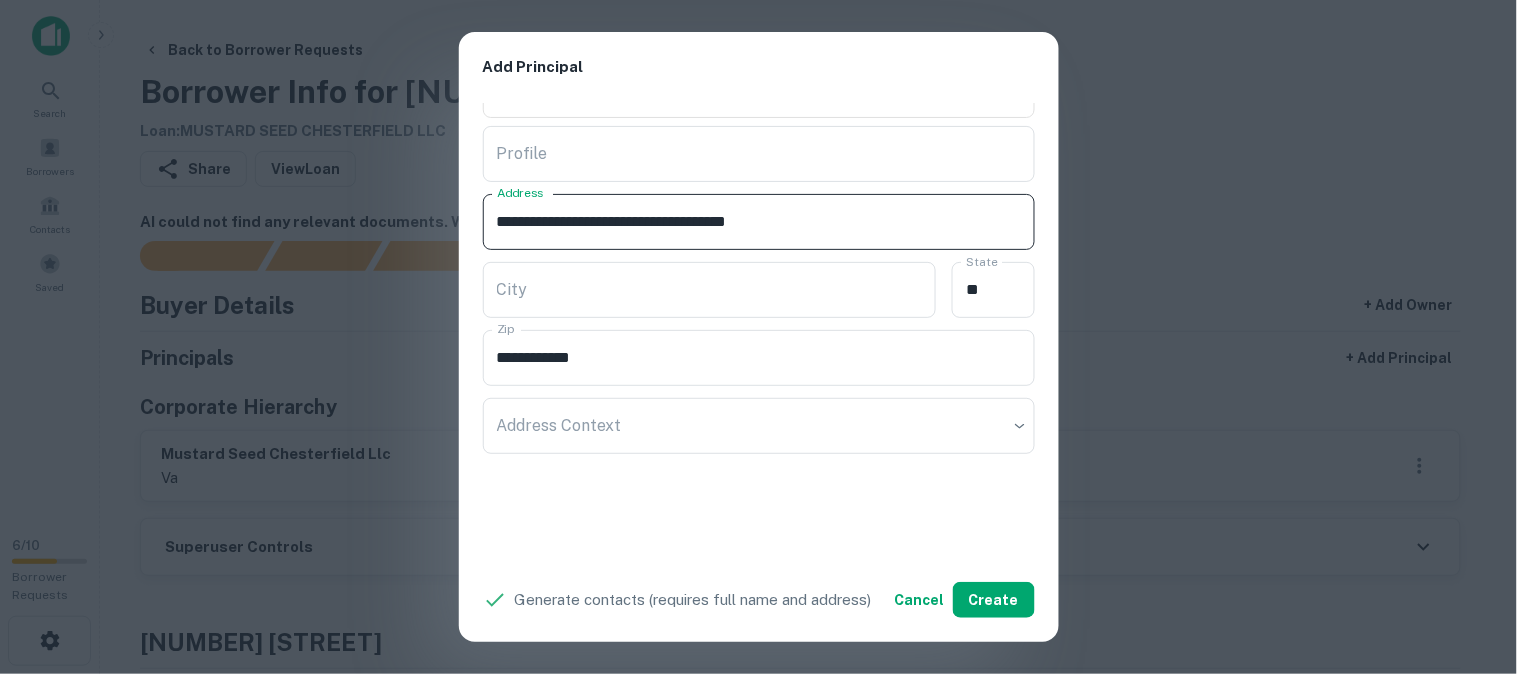 drag, startPoint x: 733, startPoint y: 214, endPoint x: 830, endPoint y: 257, distance: 106.10372 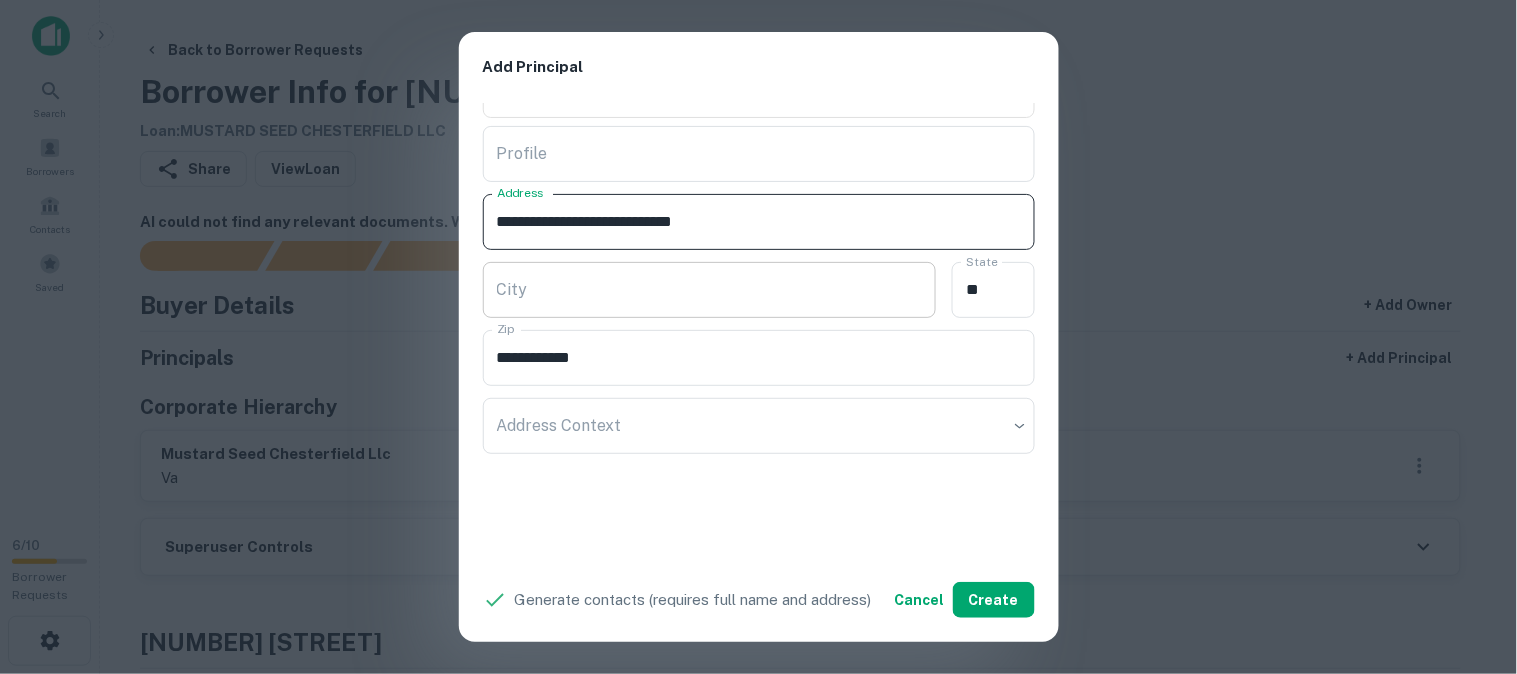 type on "**********" 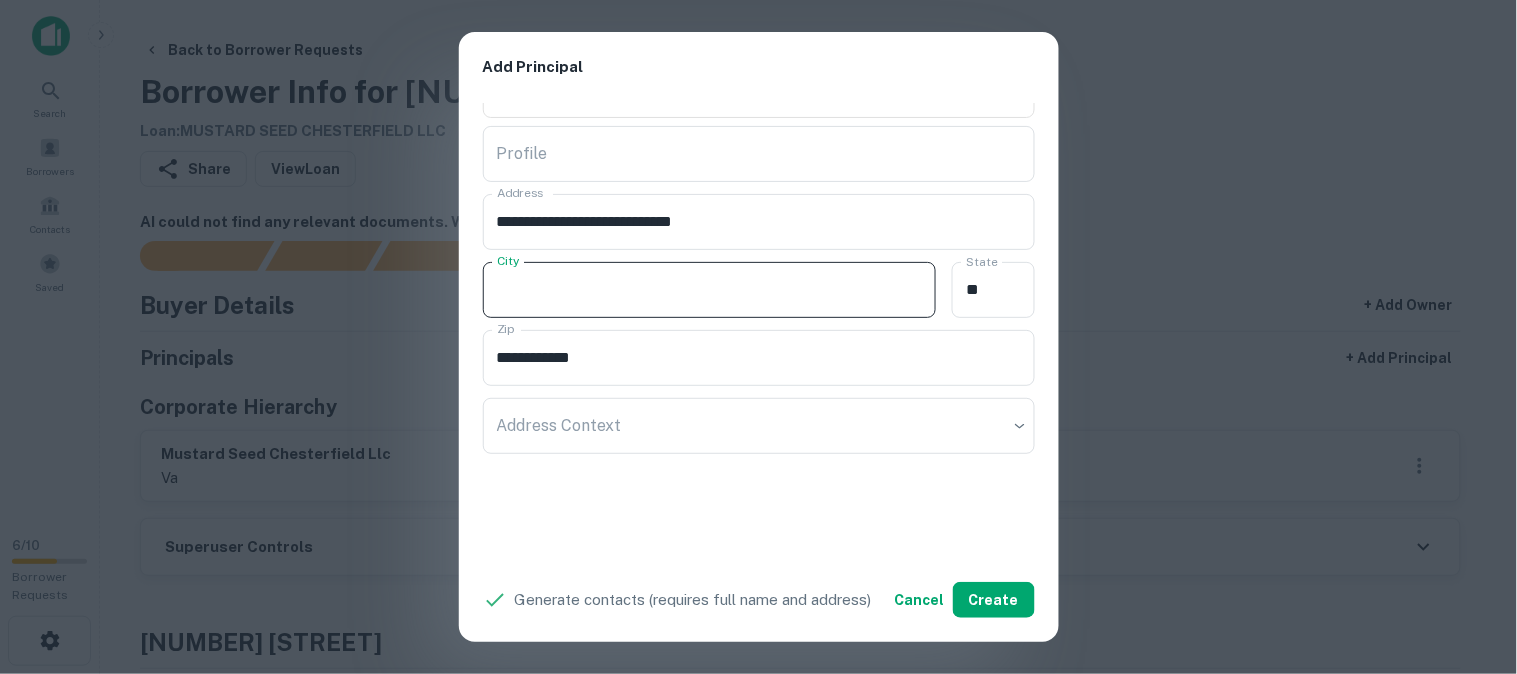 click on "City" at bounding box center [710, 290] 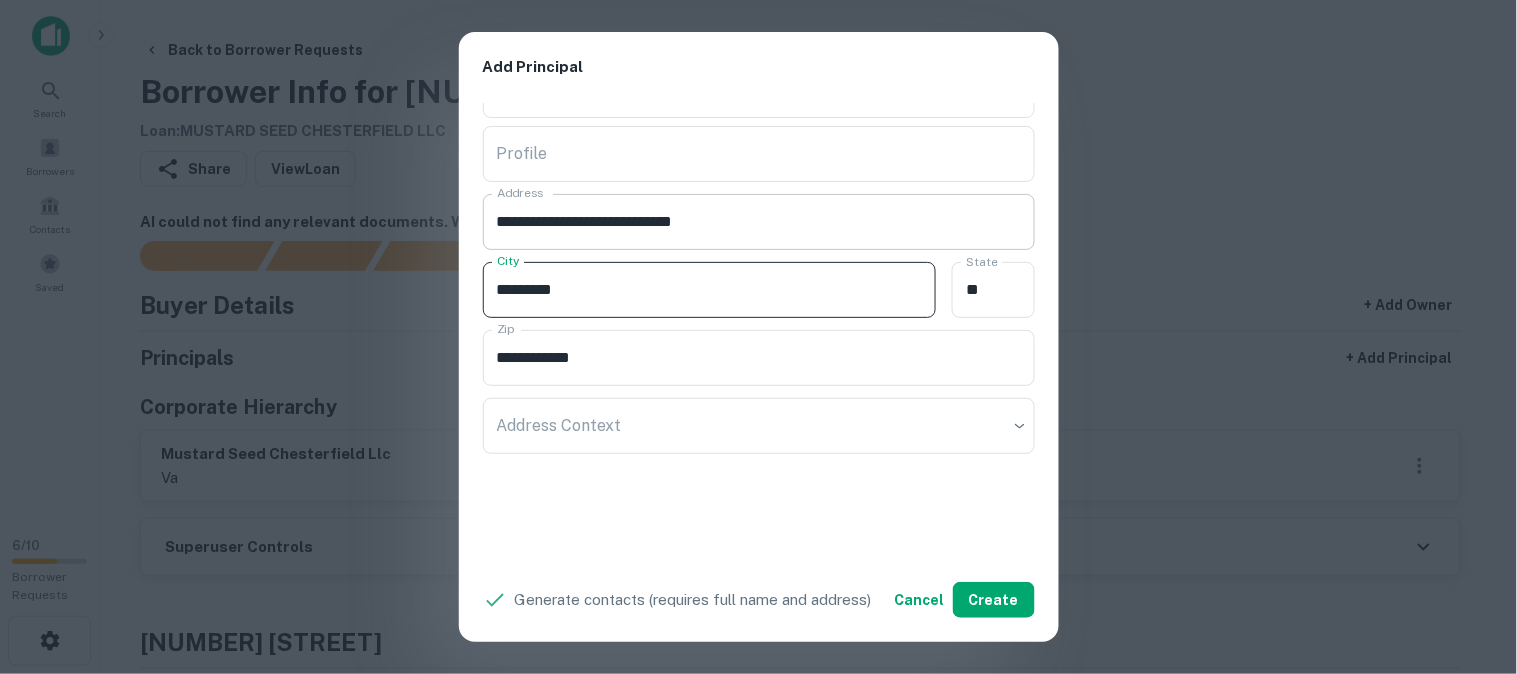 type on "*********" 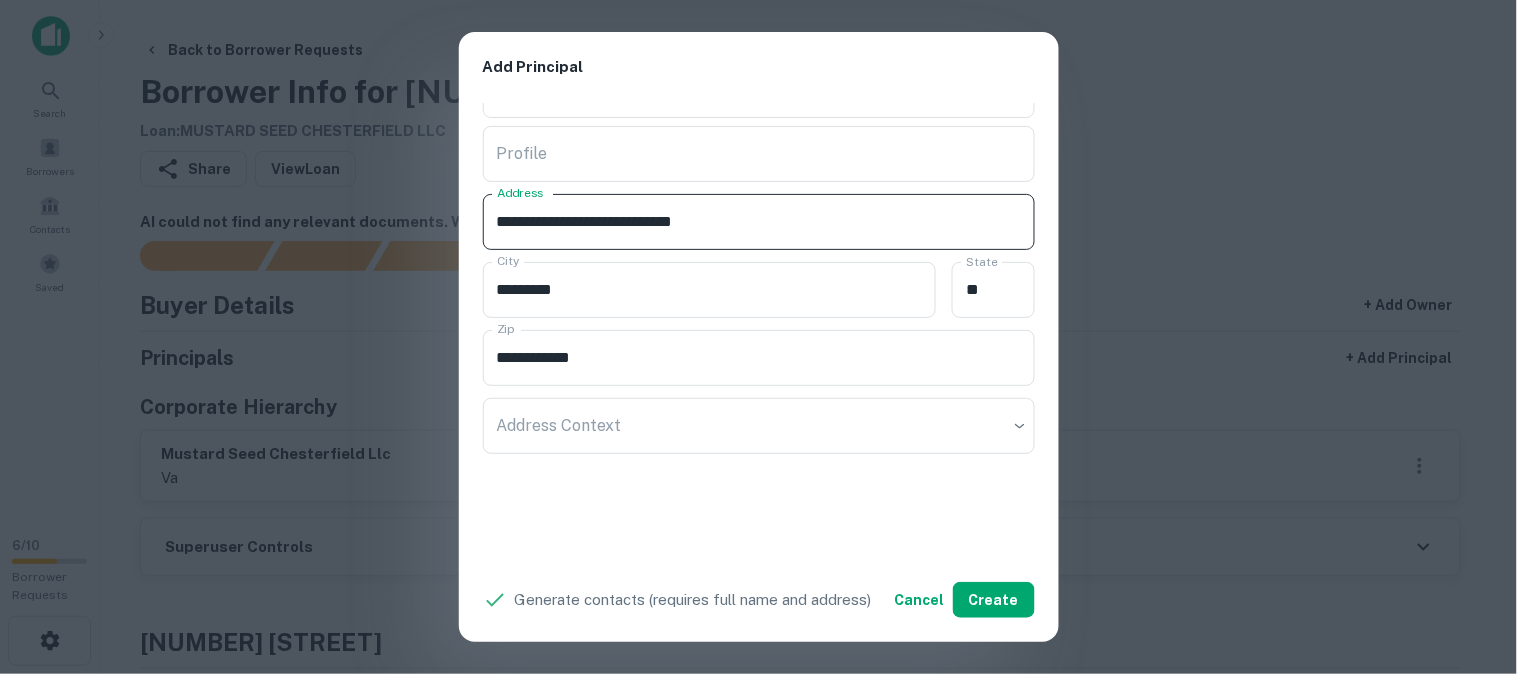 drag, startPoint x: 720, startPoint y: 230, endPoint x: 787, endPoint y: 247, distance: 69.12308 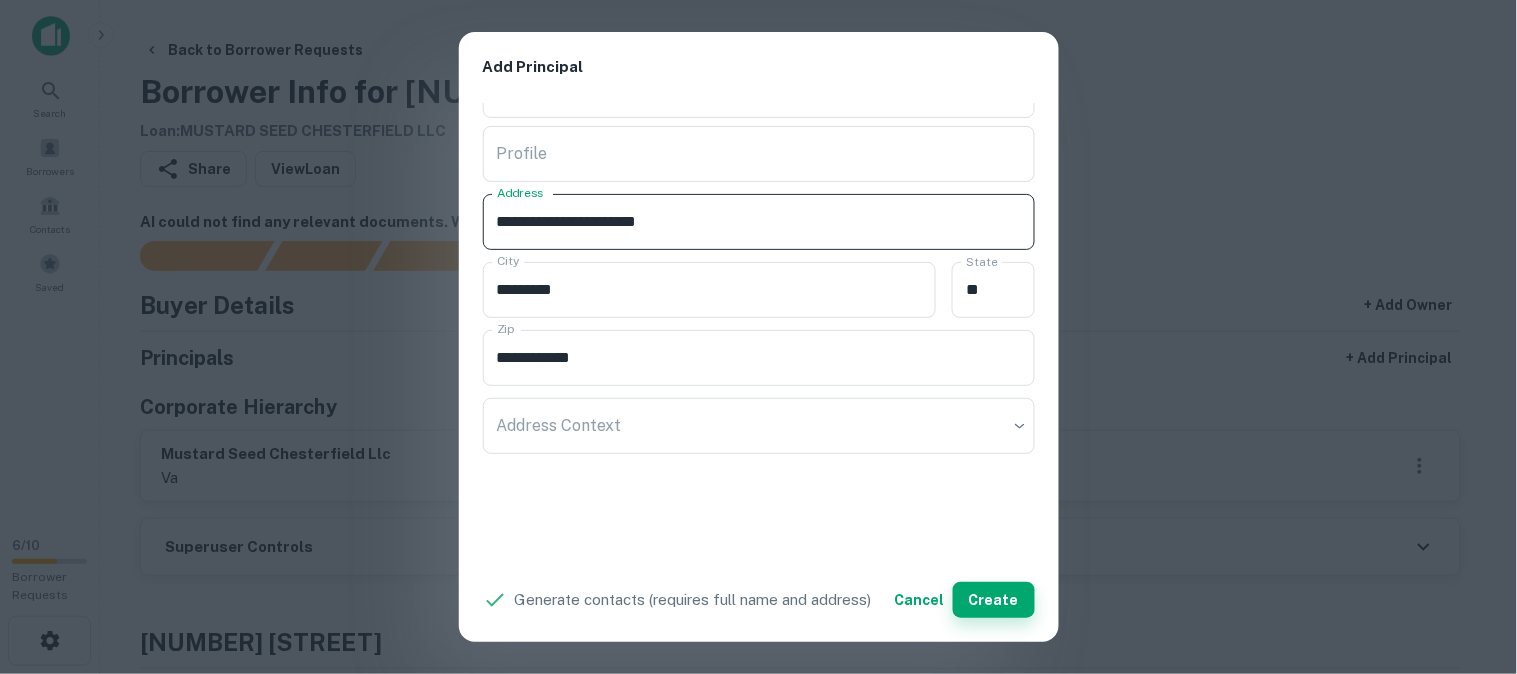 type on "**********" 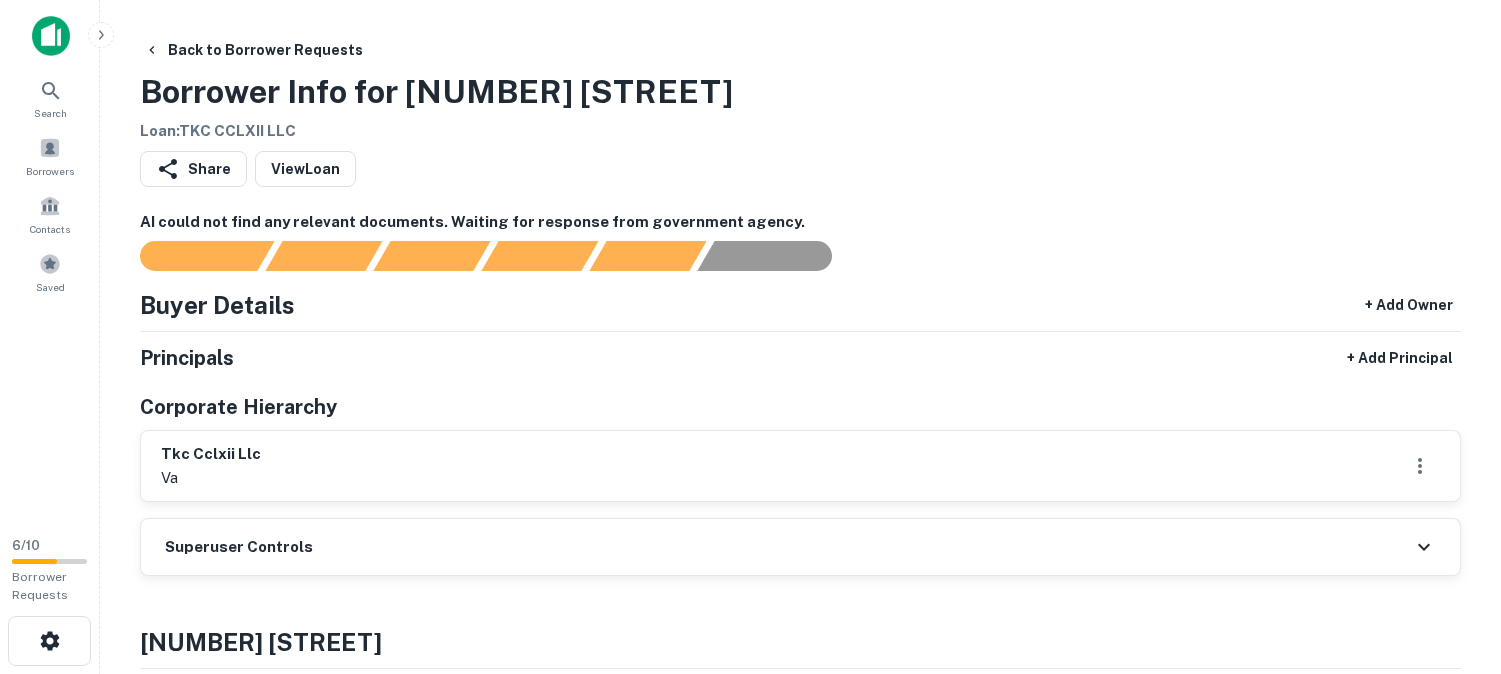 scroll, scrollTop: 0, scrollLeft: 0, axis: both 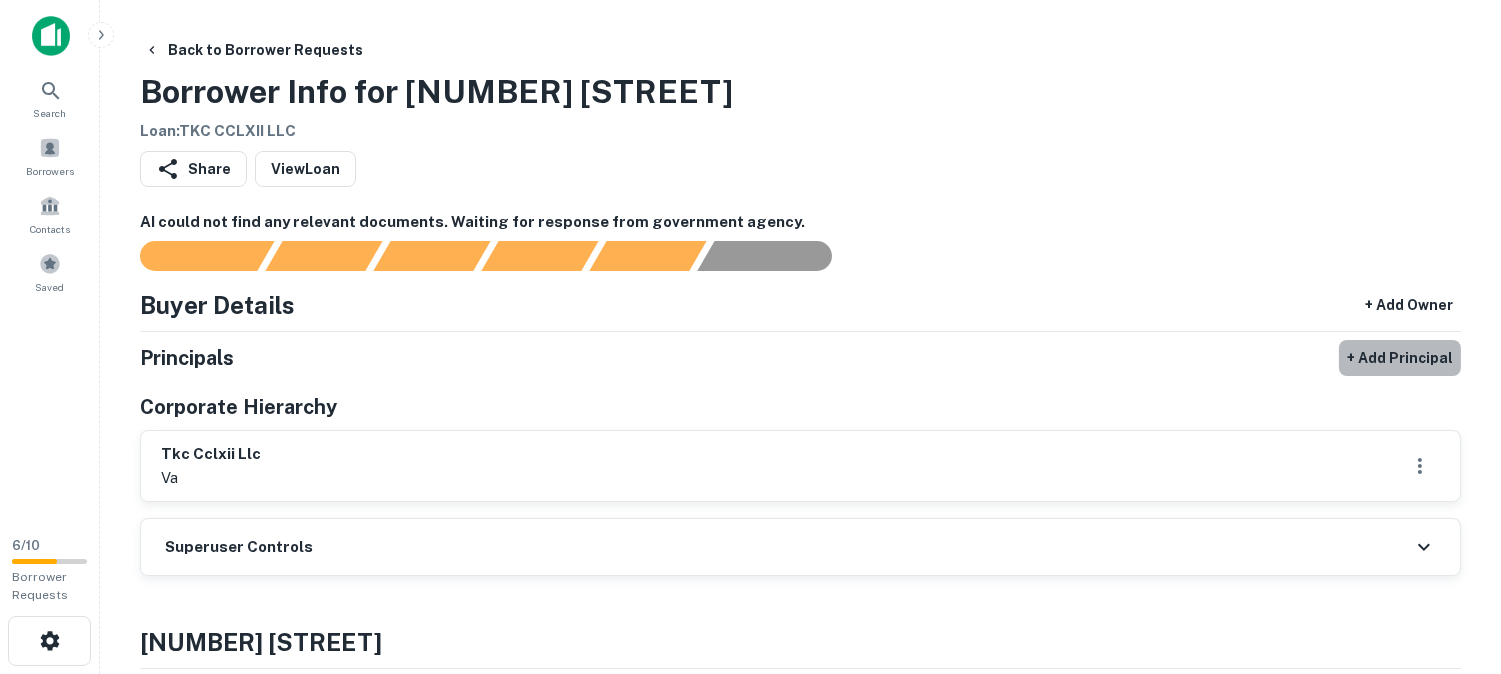 click on "+ Add Principal" at bounding box center (1400, 358) 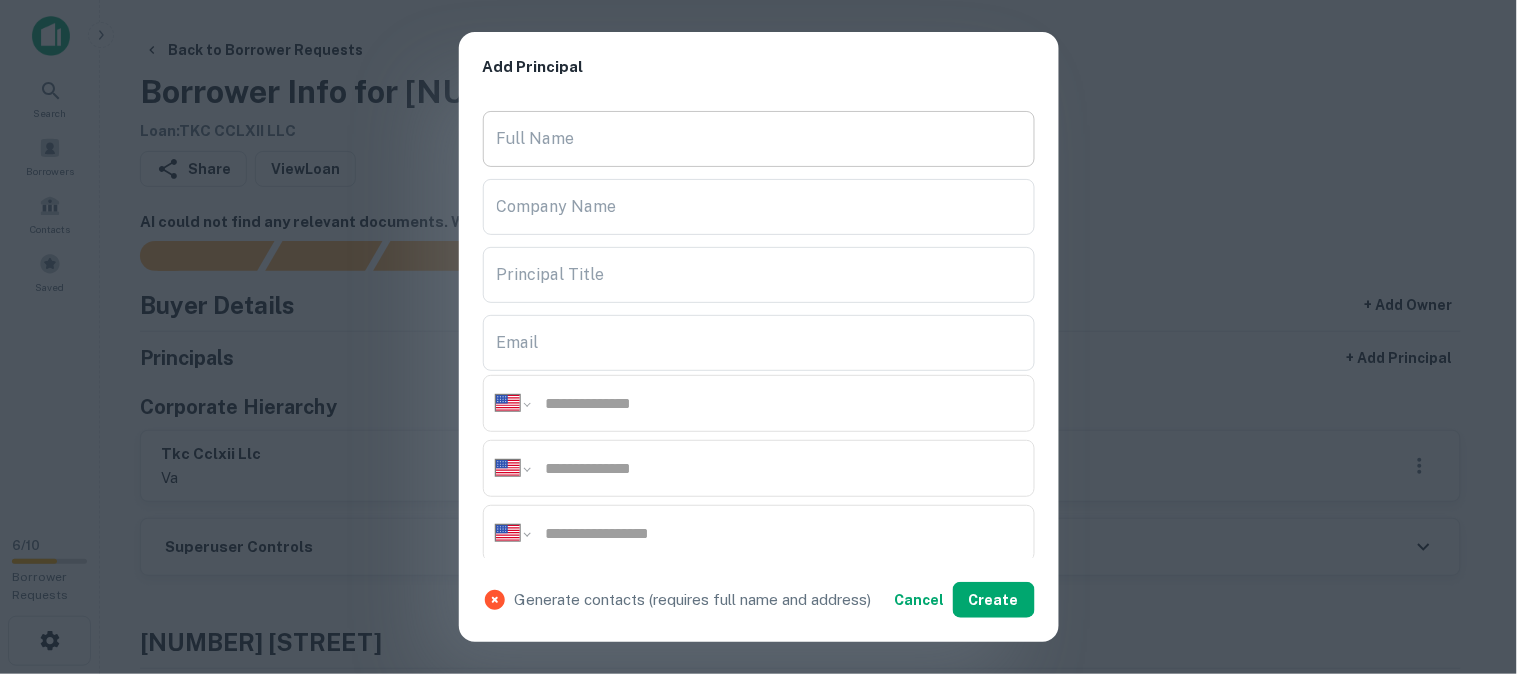 drag, startPoint x: 634, startPoint y: 135, endPoint x: 656, endPoint y: 142, distance: 23.086792 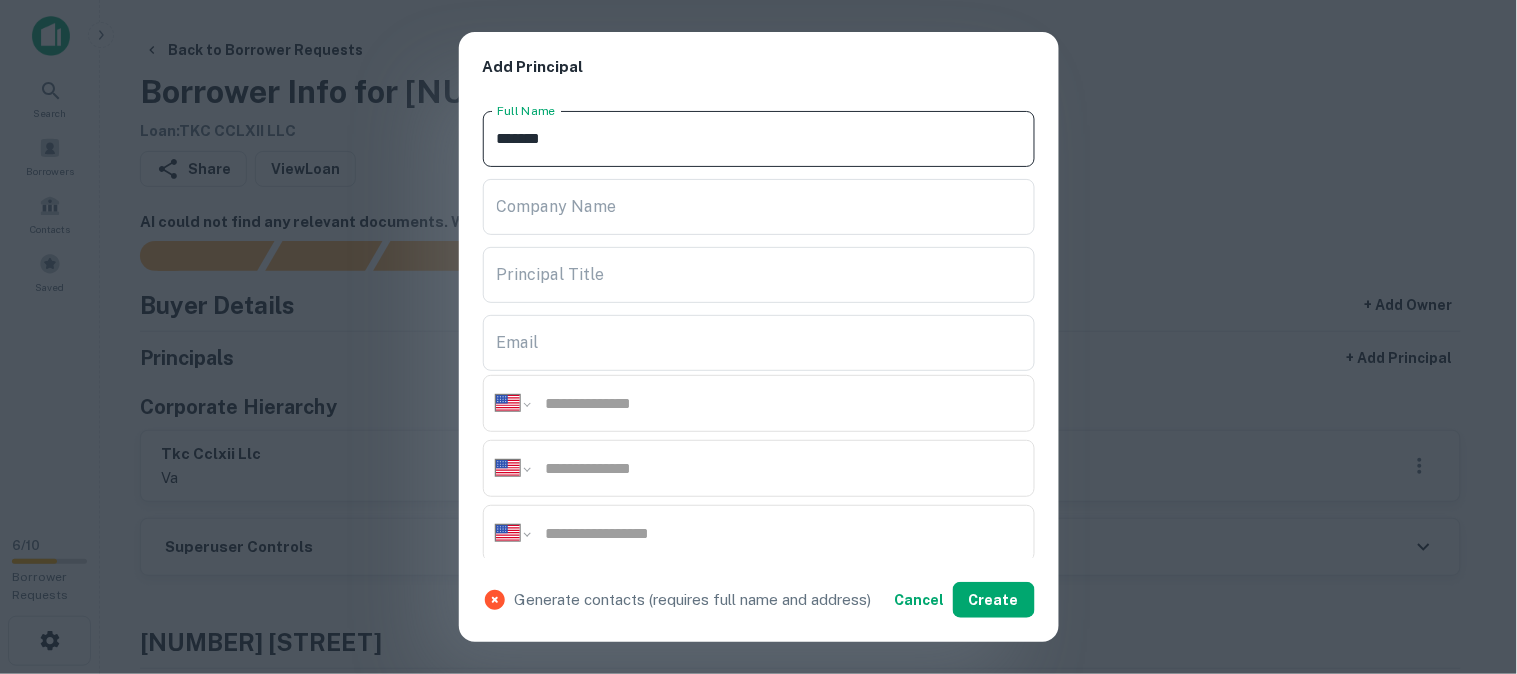 click on "*******" at bounding box center [759, 139] 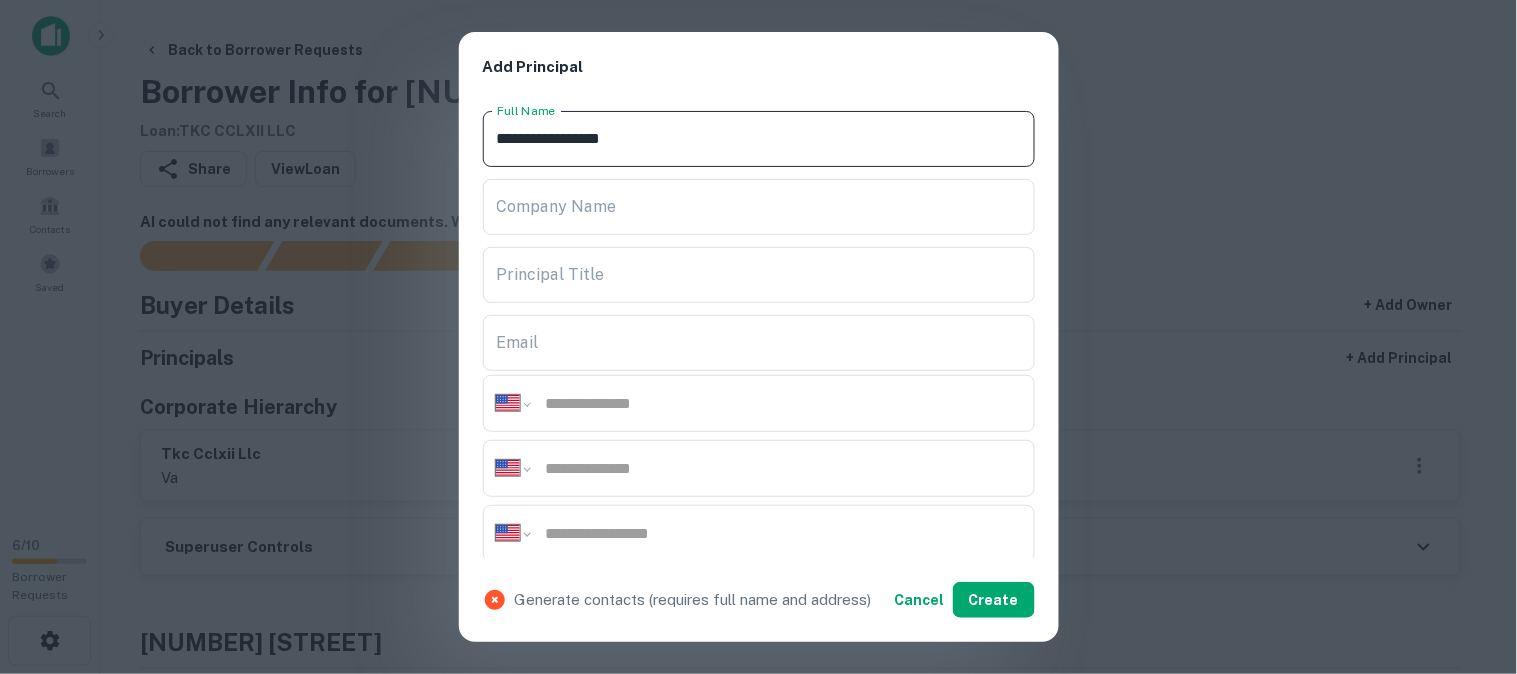 type on "**********" 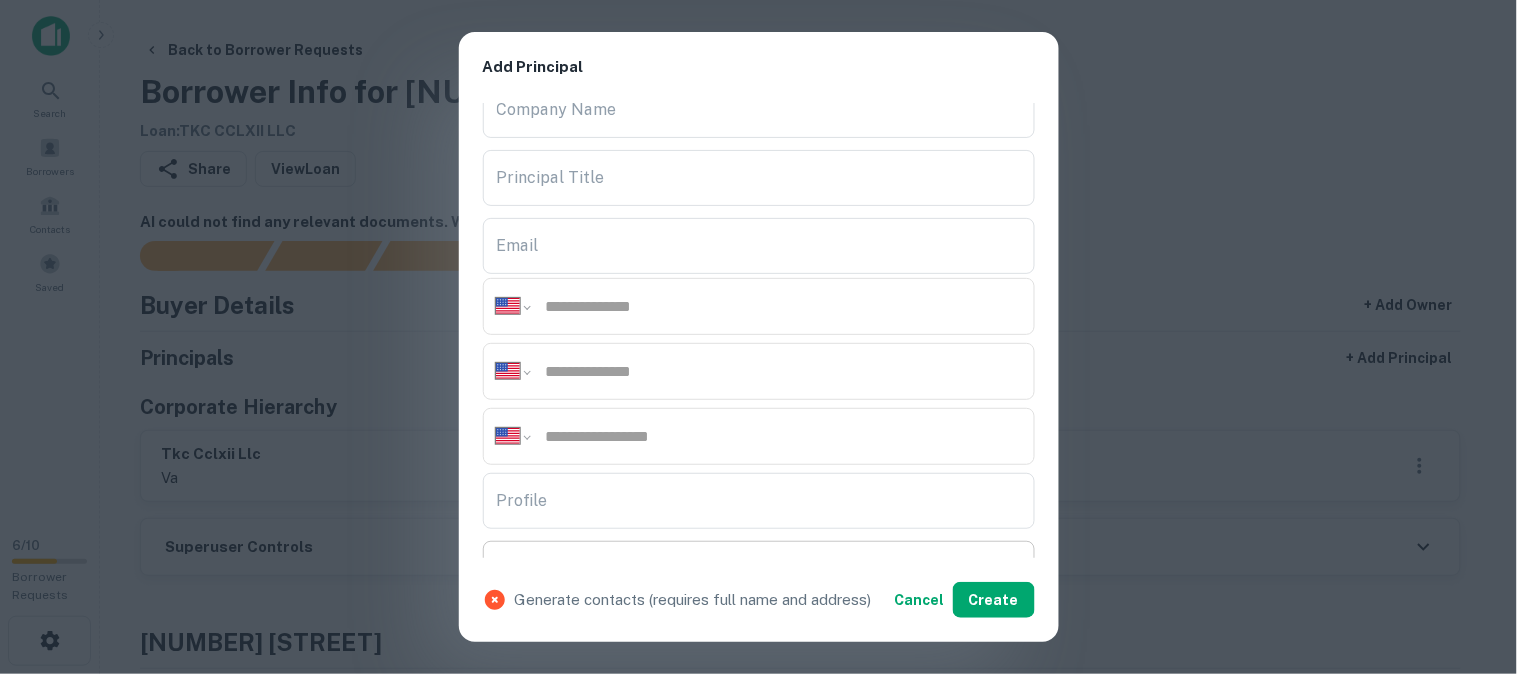 scroll, scrollTop: 333, scrollLeft: 0, axis: vertical 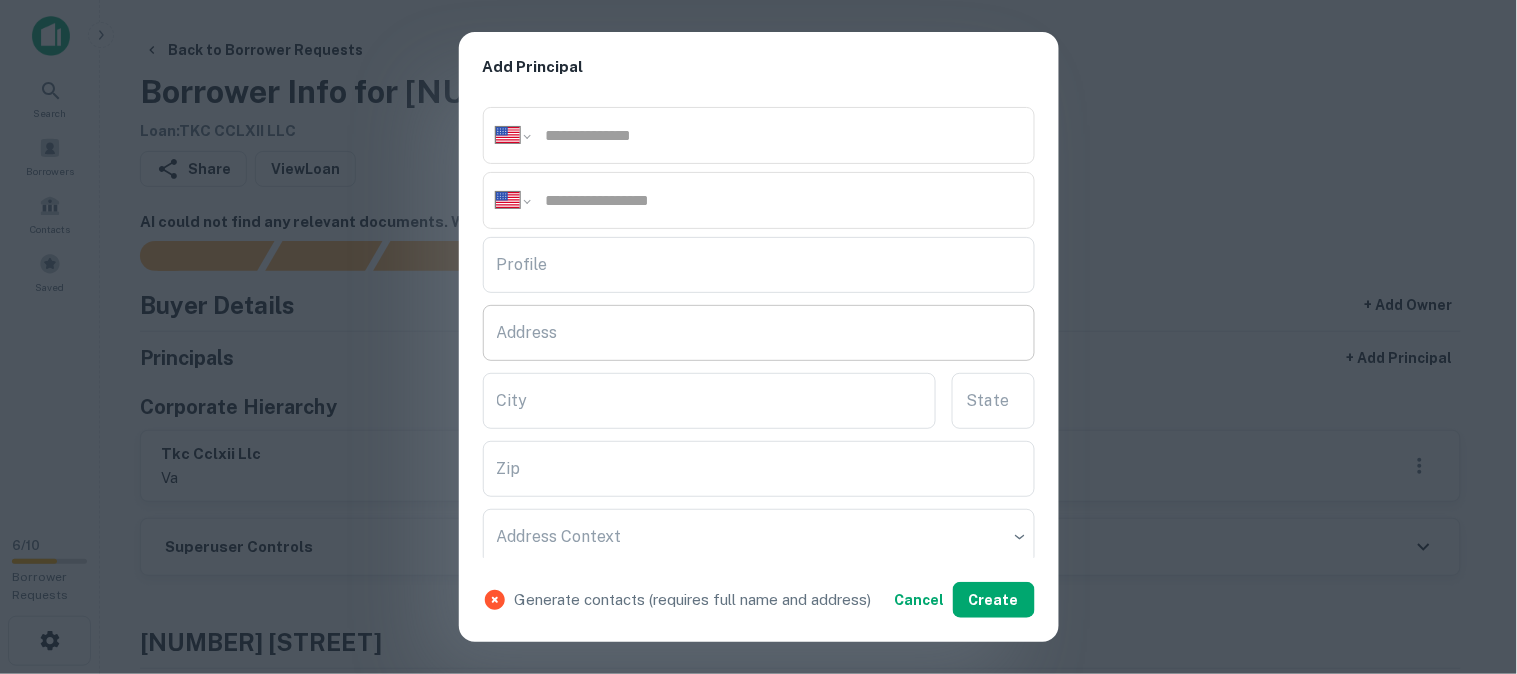 click on "Address" at bounding box center [759, 333] 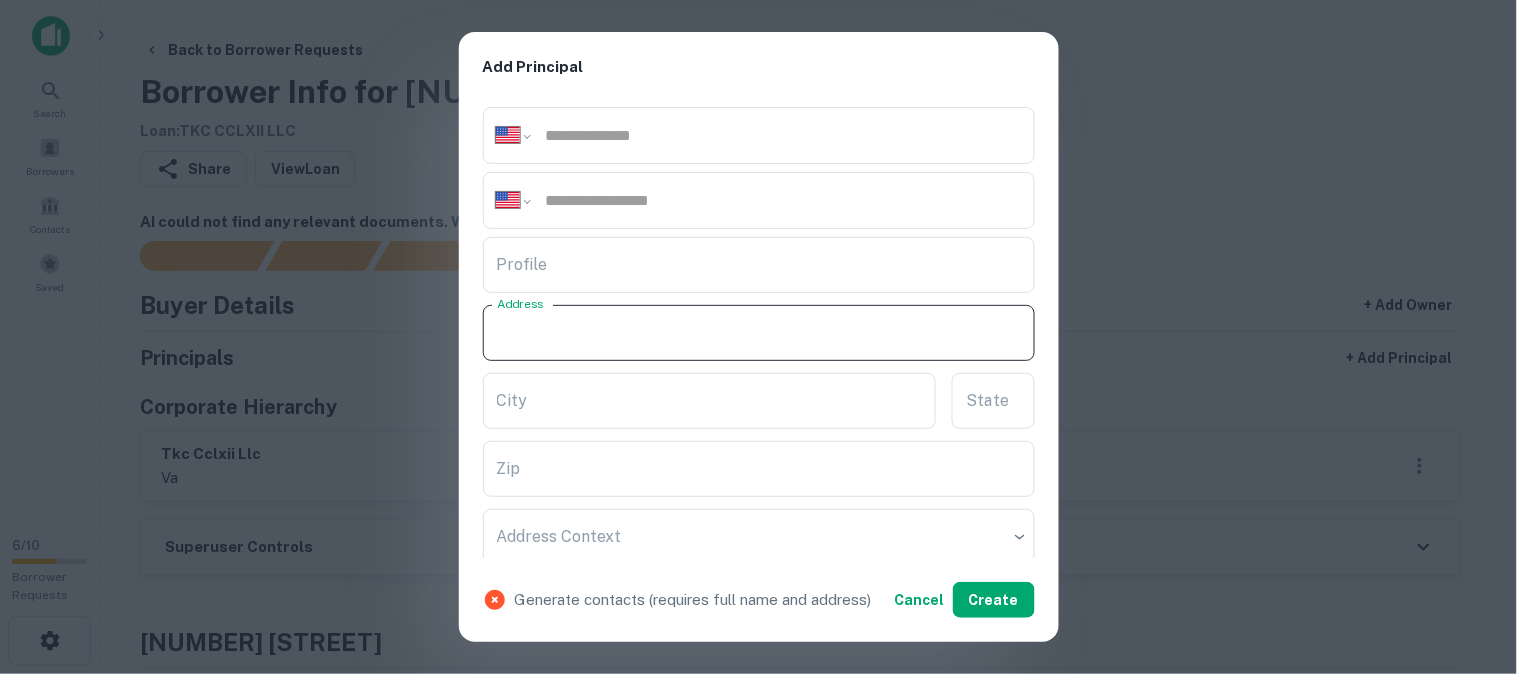 paste on "**********" 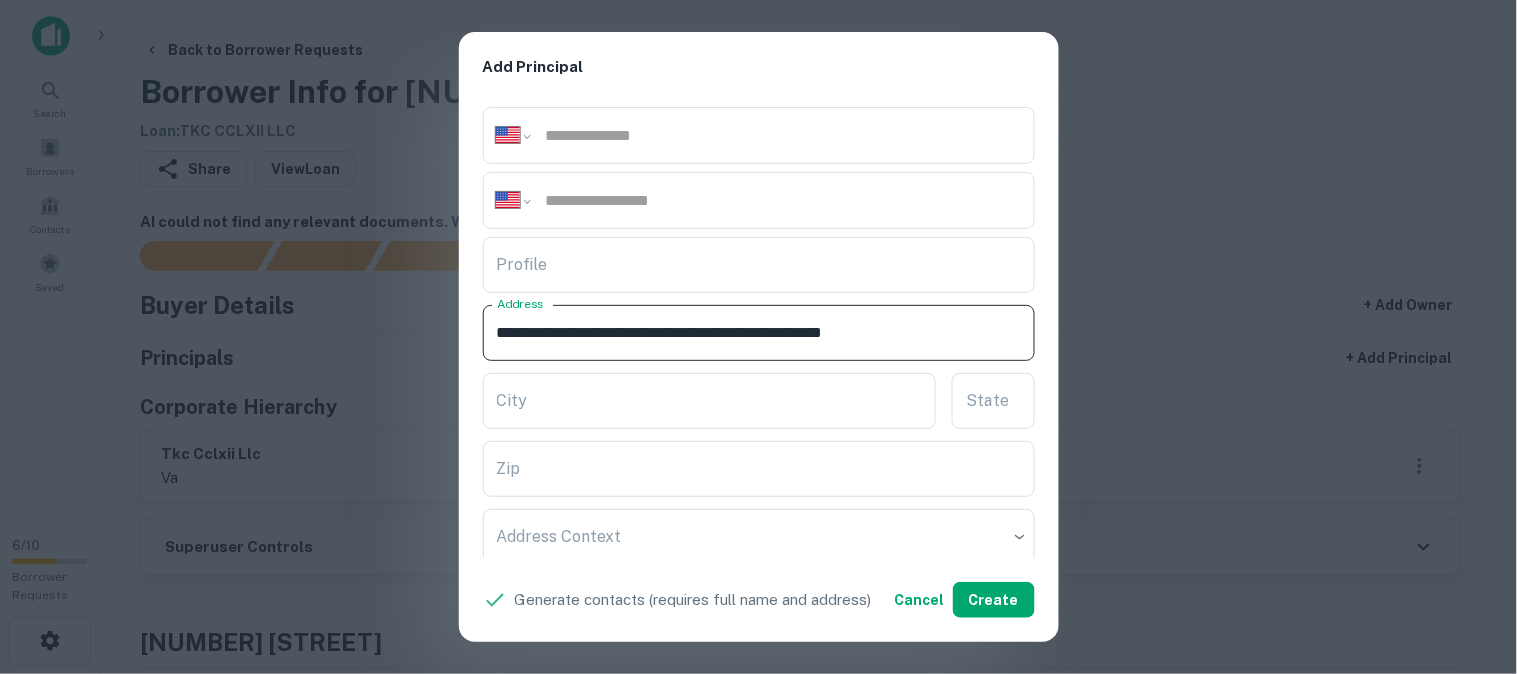 drag, startPoint x: 876, startPoint y: 340, endPoint x: 956, endPoint y: 340, distance: 80 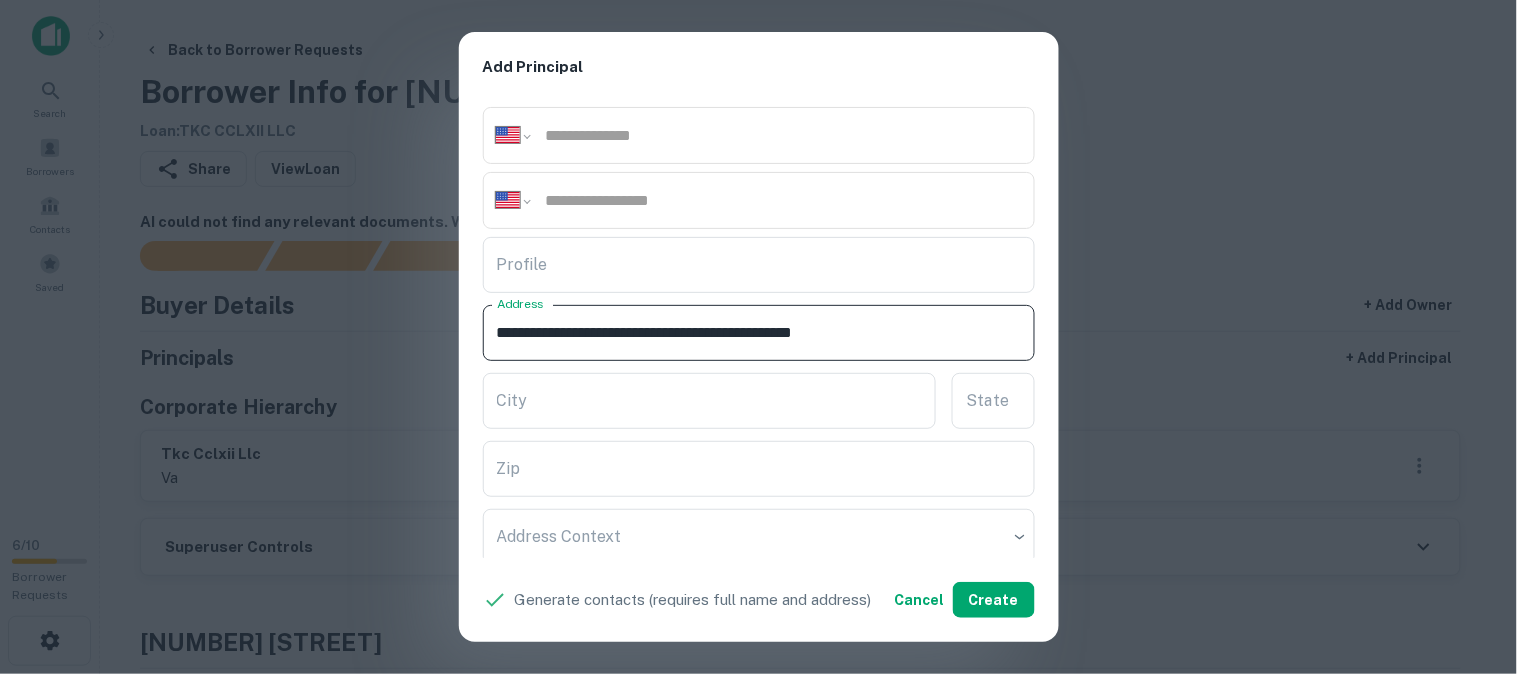 type on "**********" 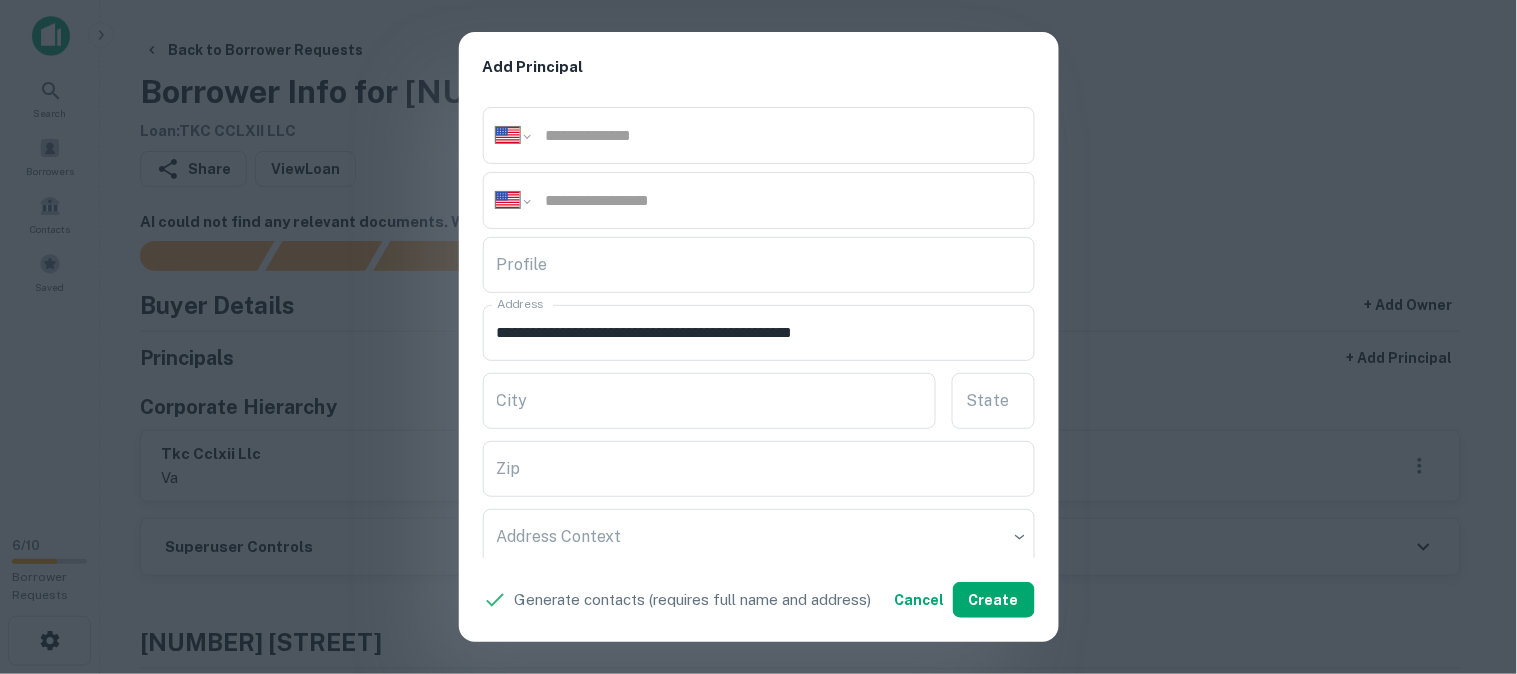click on "**********" at bounding box center [759, 331] 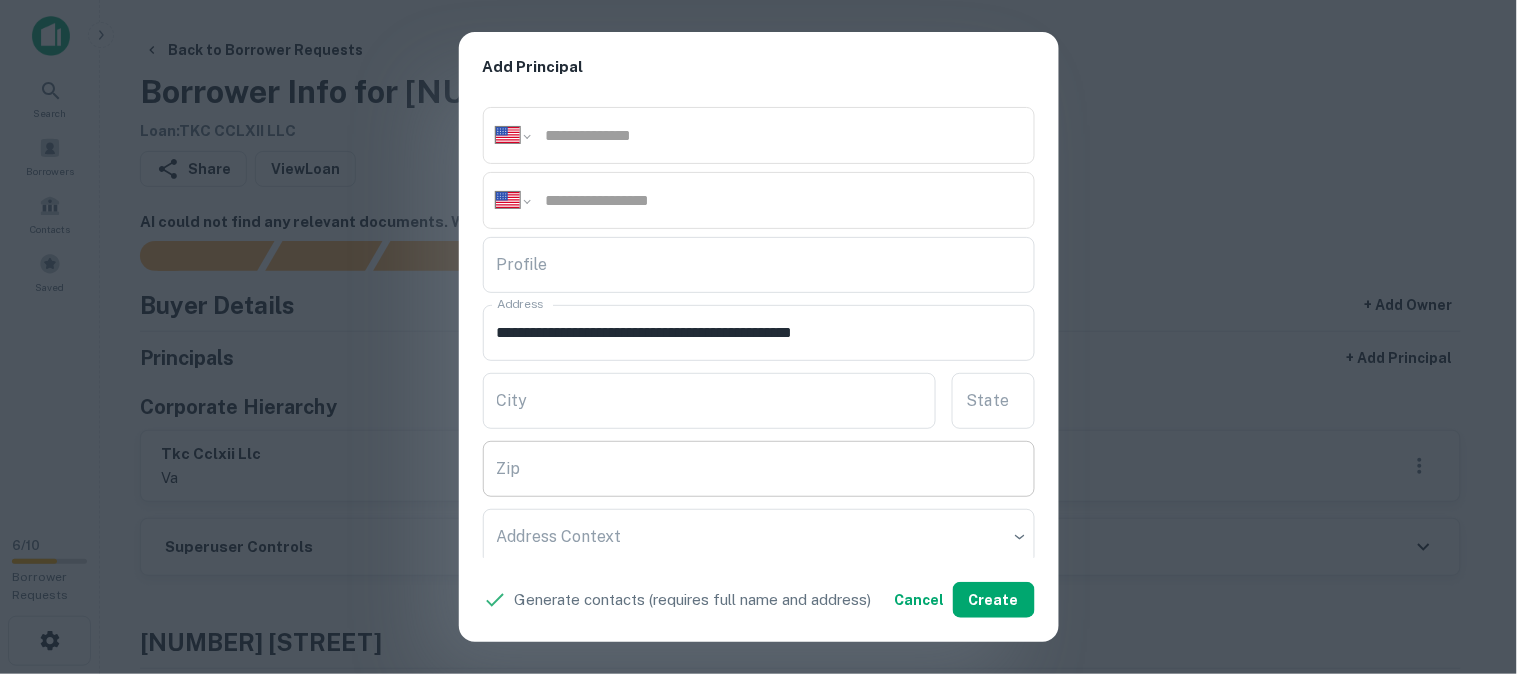 click on "Zip" at bounding box center [759, 469] 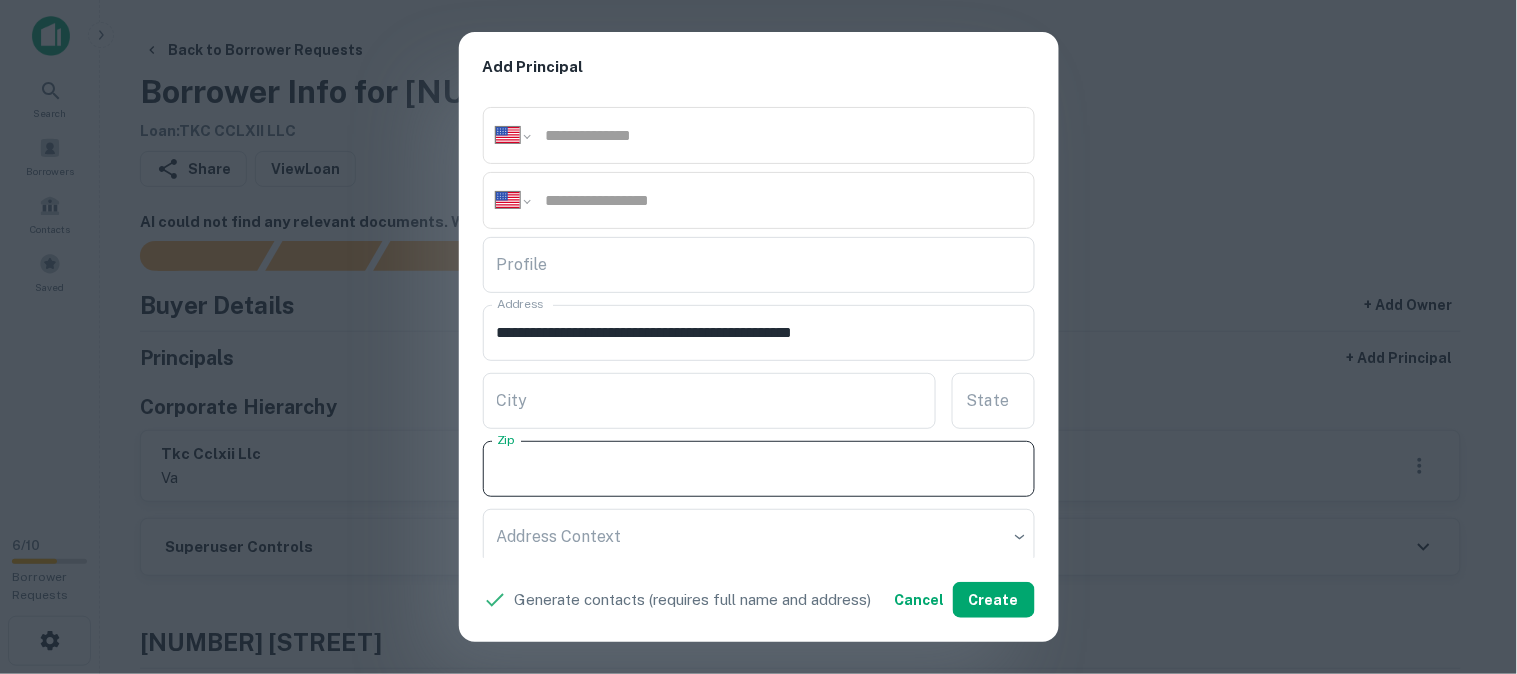 paste on "*****" 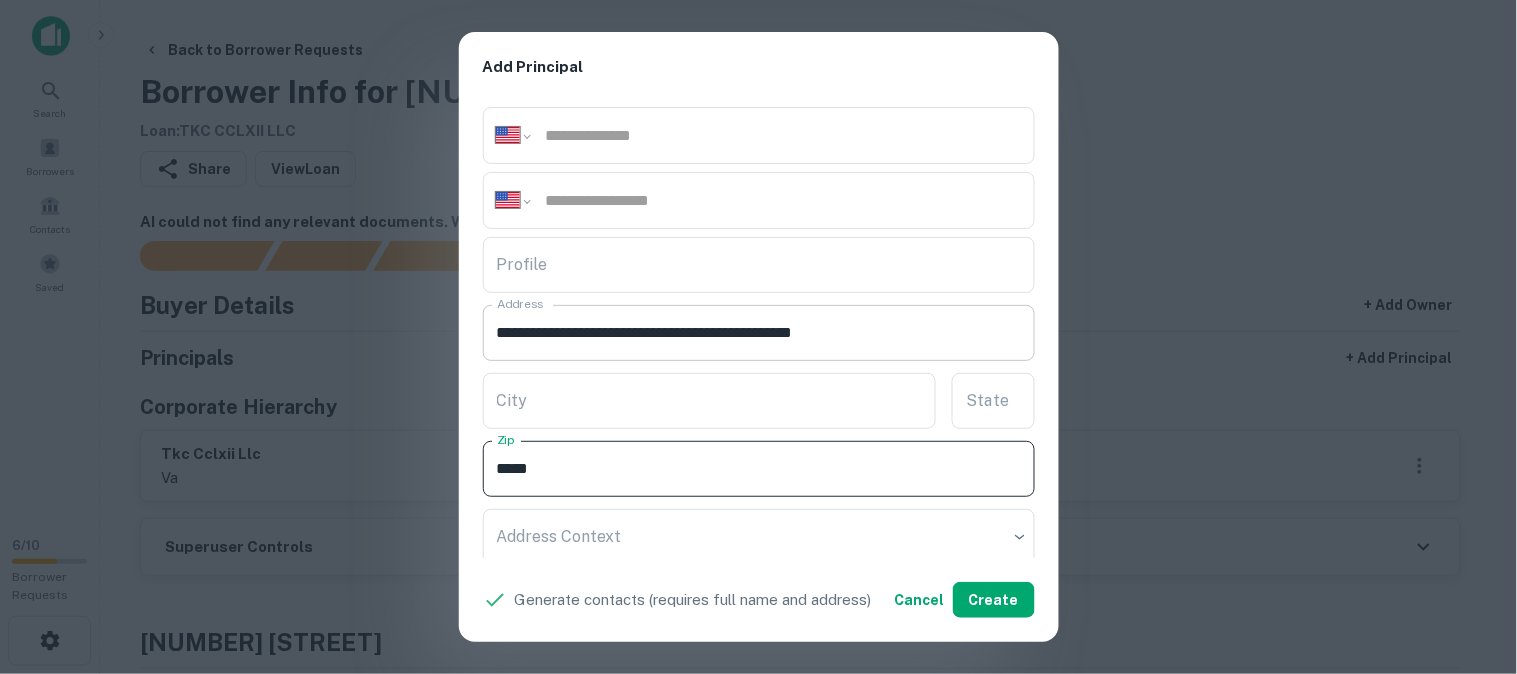 type on "*****" 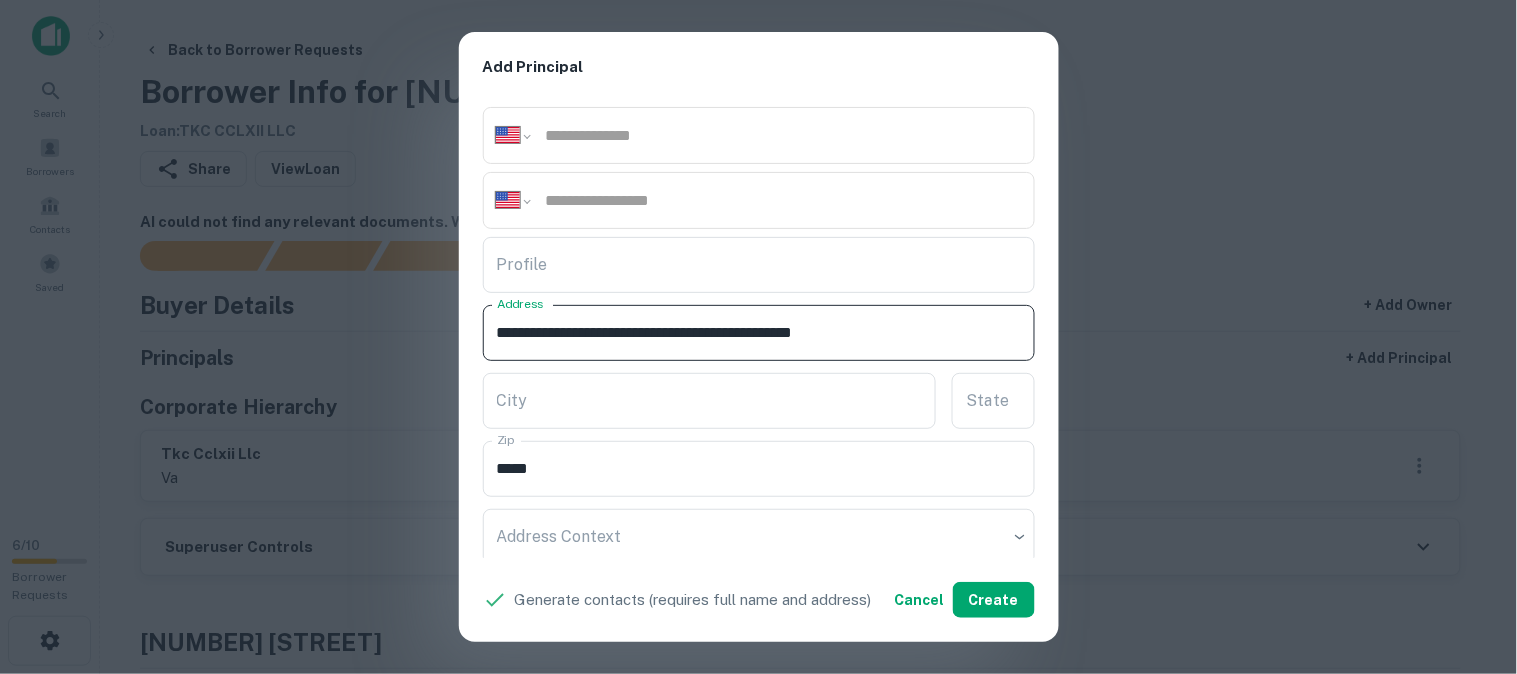 drag, startPoint x: 845, startPoint y: 327, endPoint x: 868, endPoint y: 345, distance: 29.206163 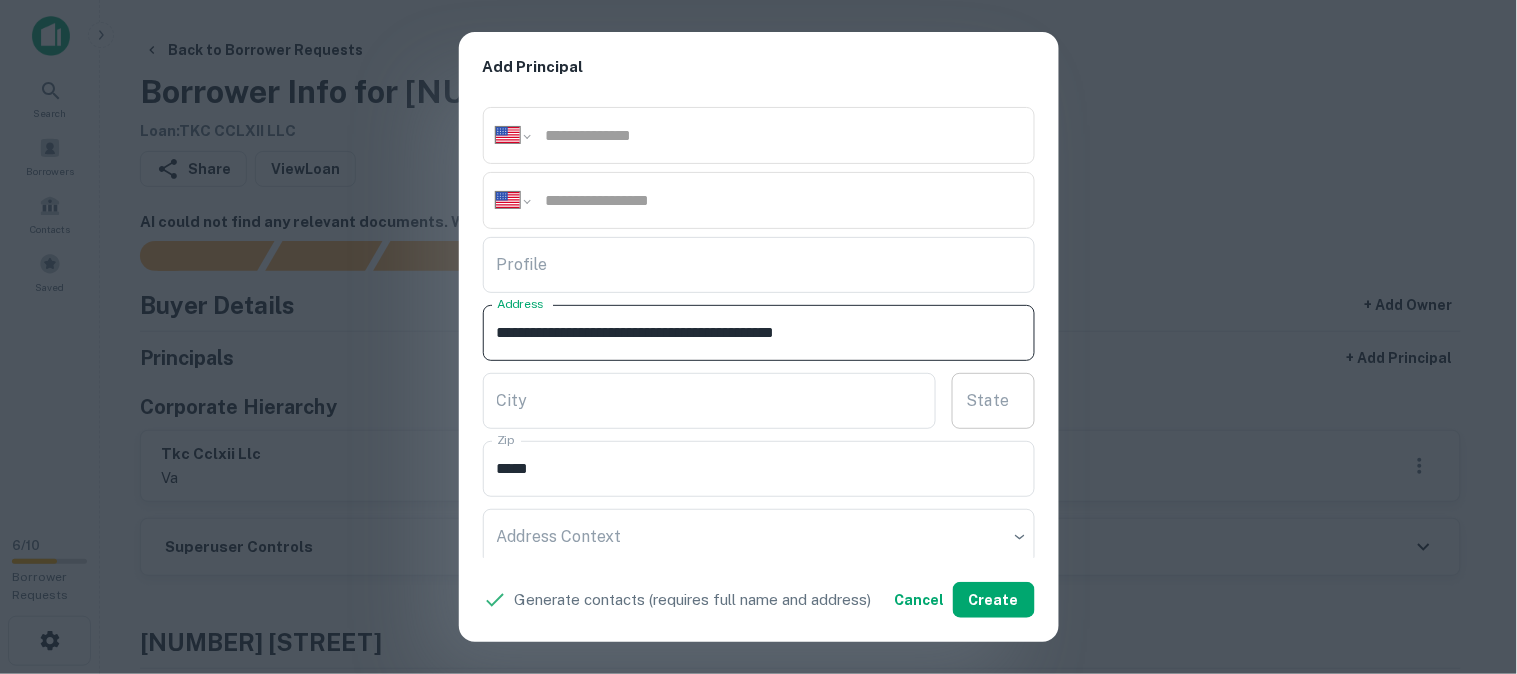 type on "**********" 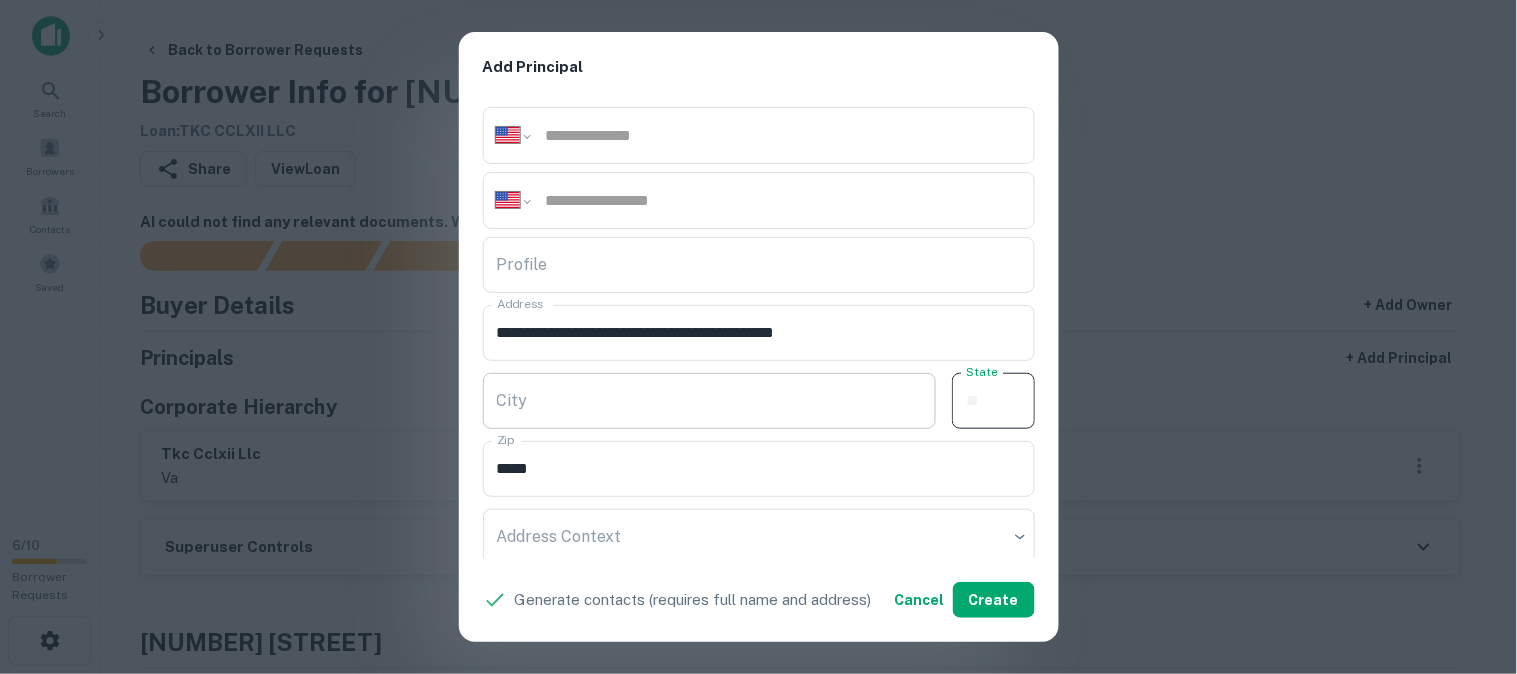 paste on "**" 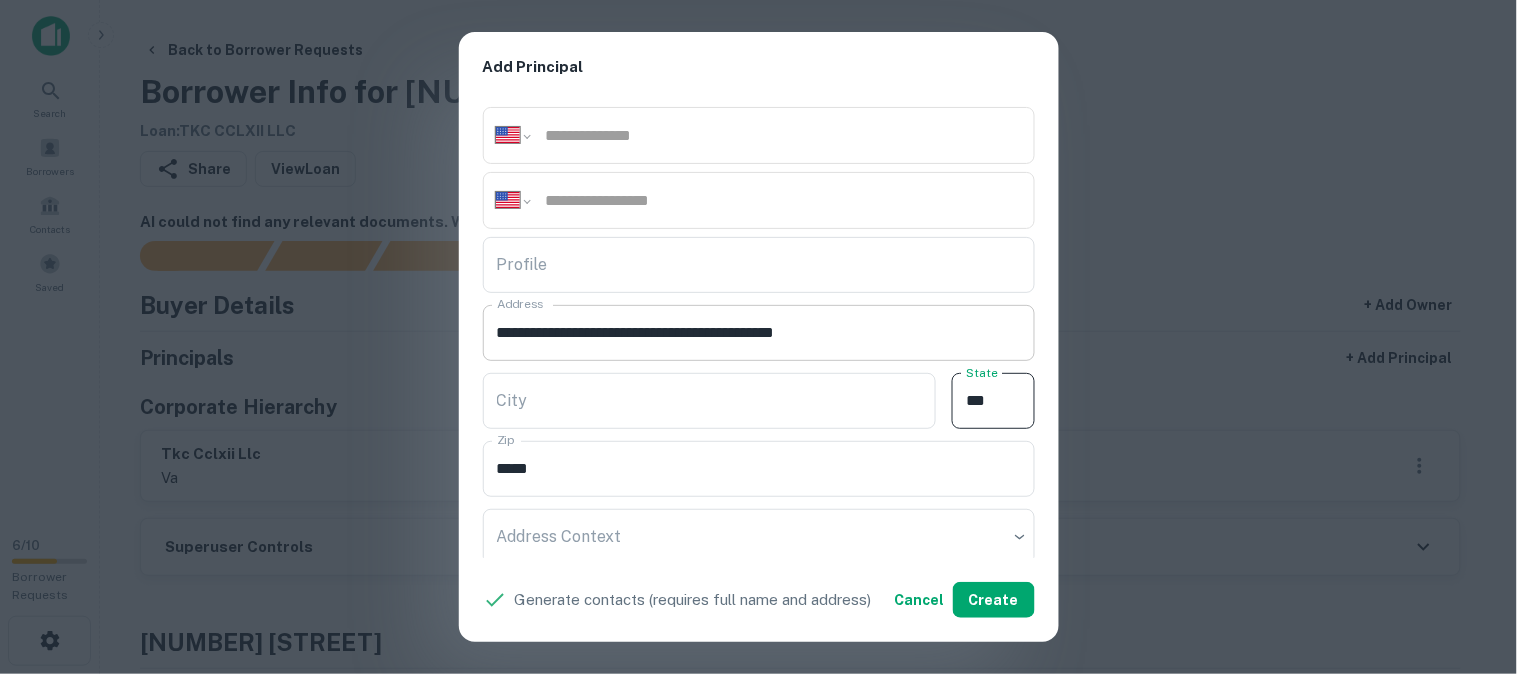 type on "**" 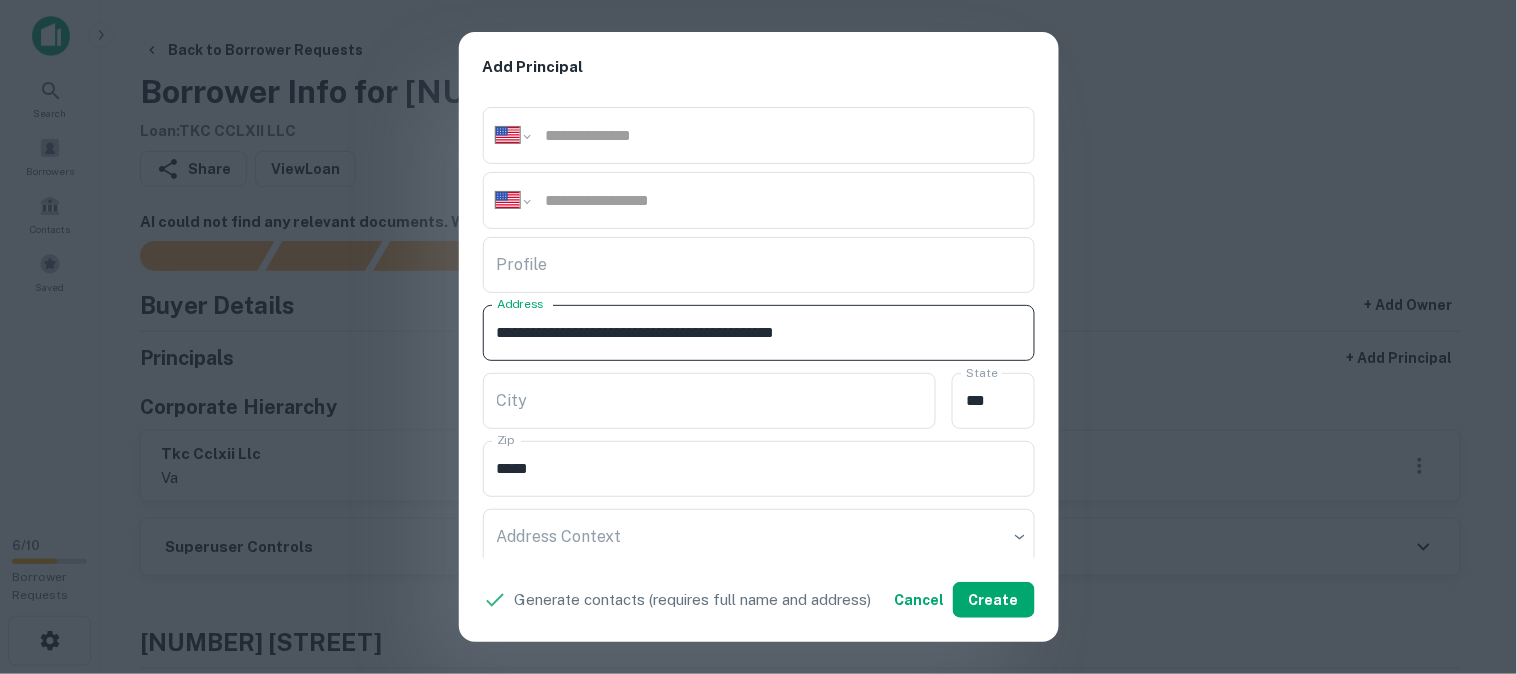drag, startPoint x: 768, startPoint y: 332, endPoint x: 840, endPoint y: 355, distance: 75.58439 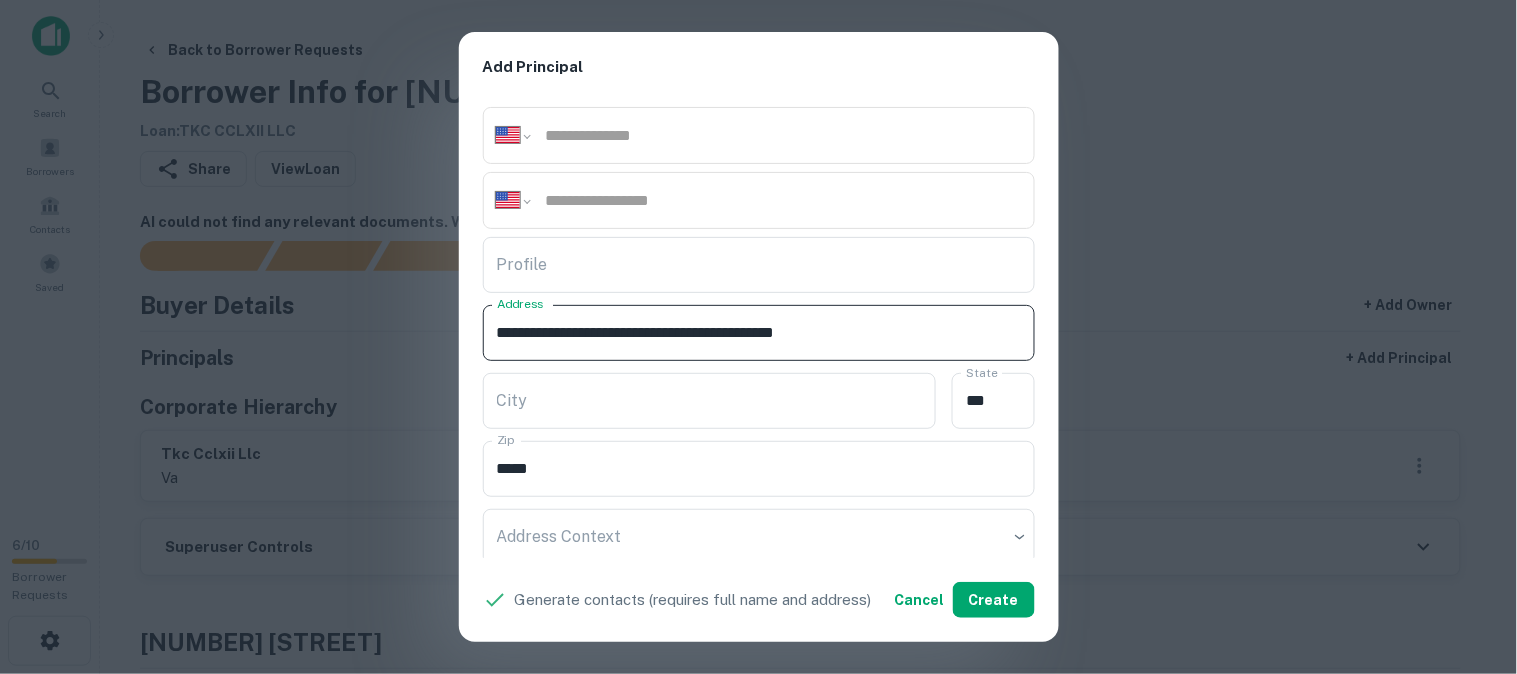 click on "**********" at bounding box center (759, 333) 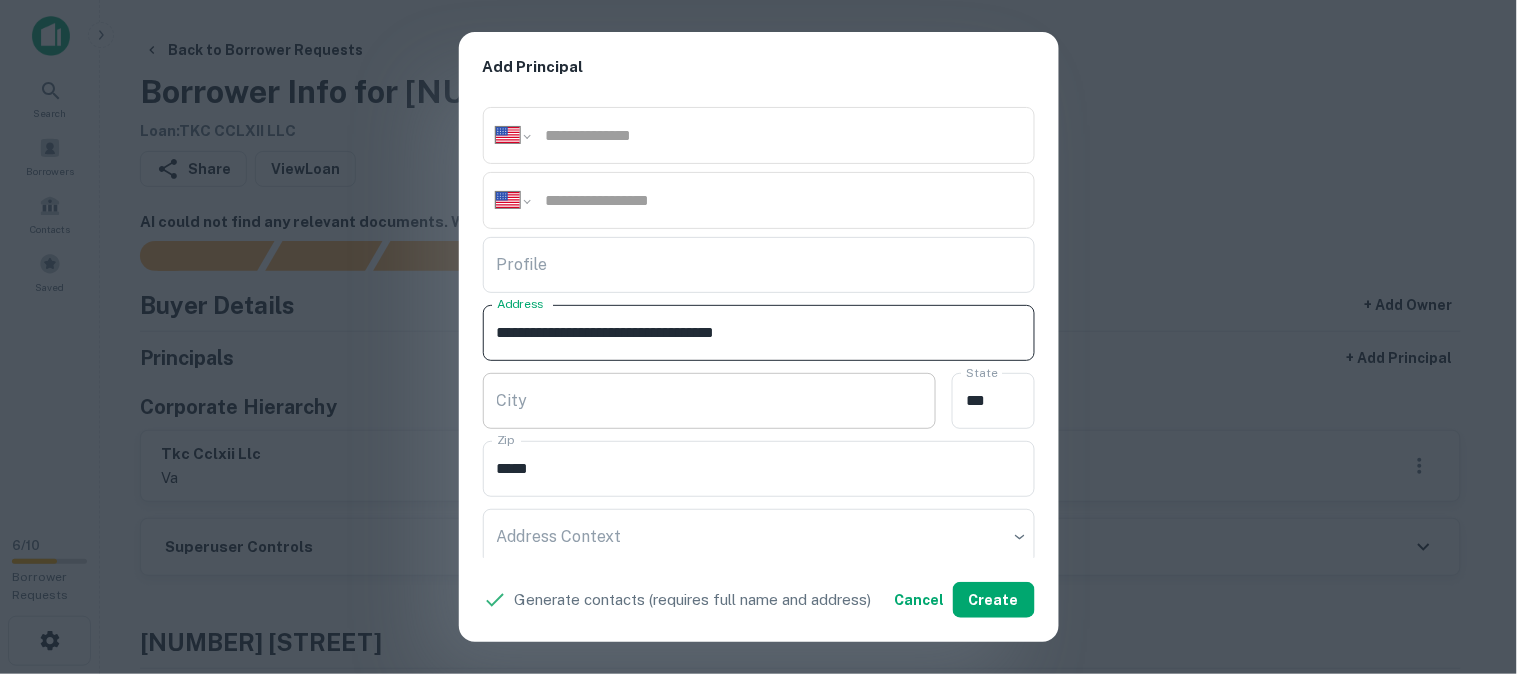 type on "**********" 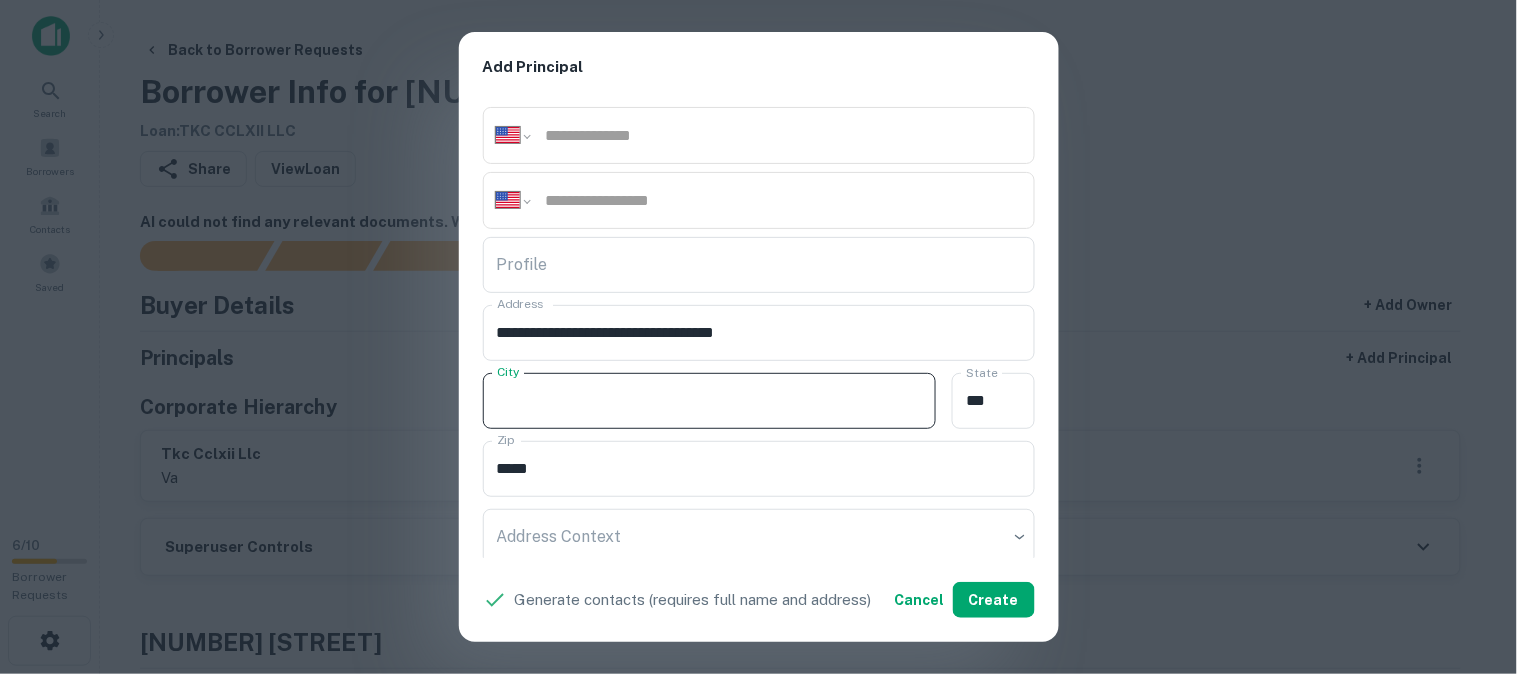 click on "City" at bounding box center (710, 401) 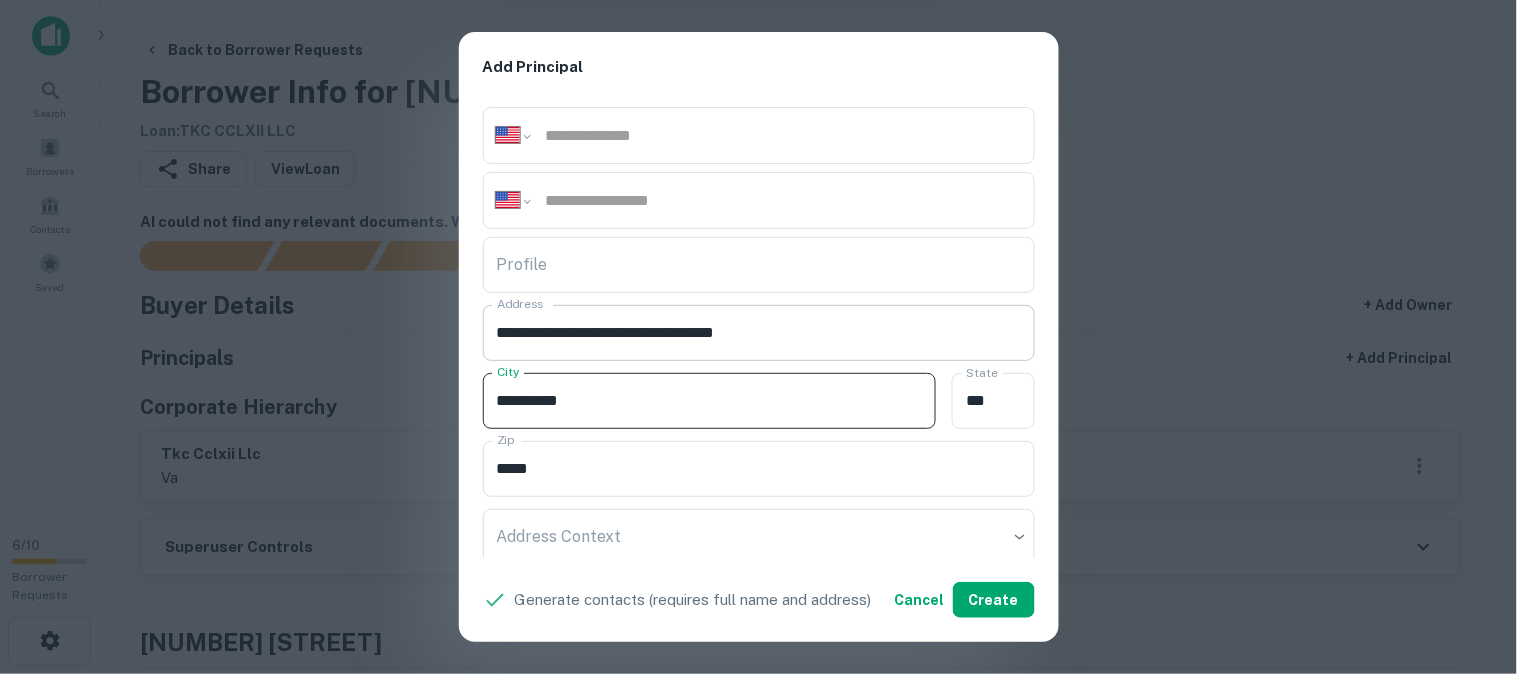 type on "*********" 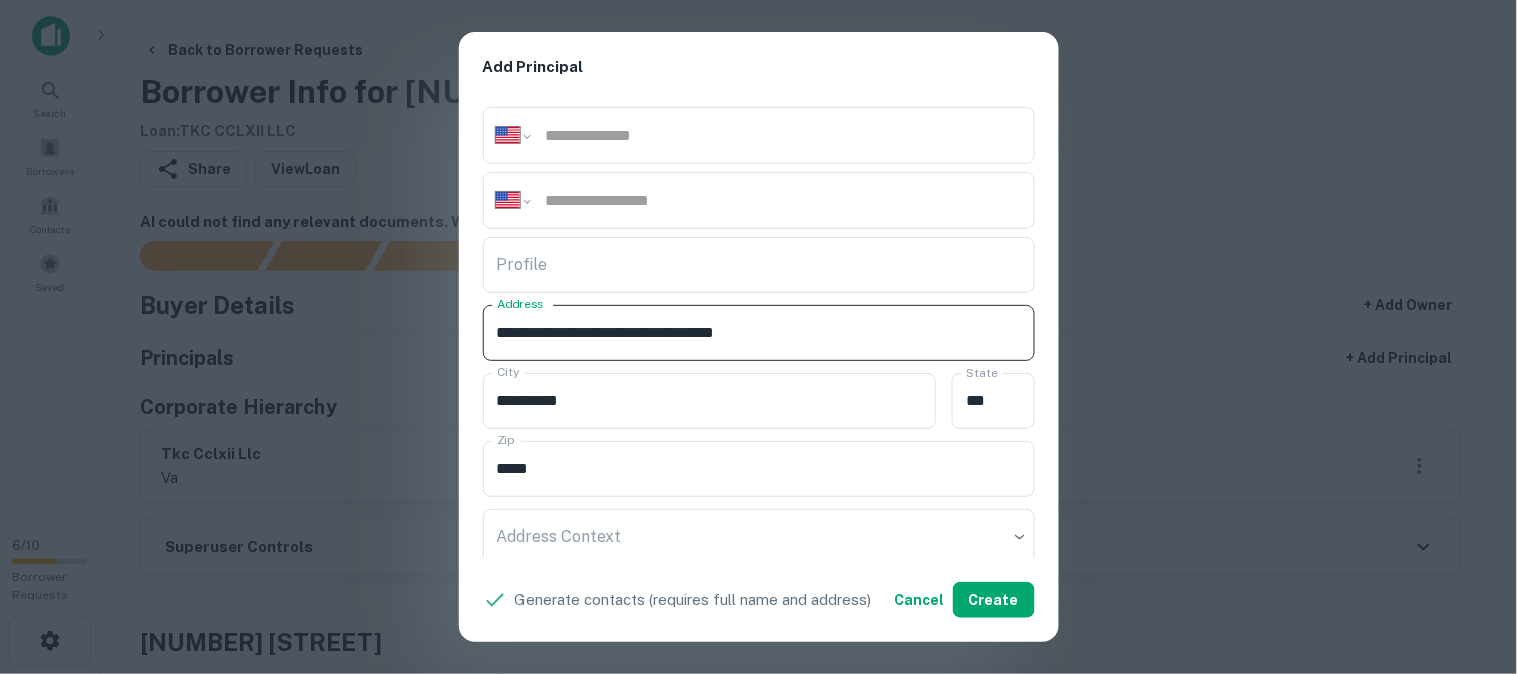 drag, startPoint x: 757, startPoint y: 333, endPoint x: 794, endPoint y: 345, distance: 38.8973 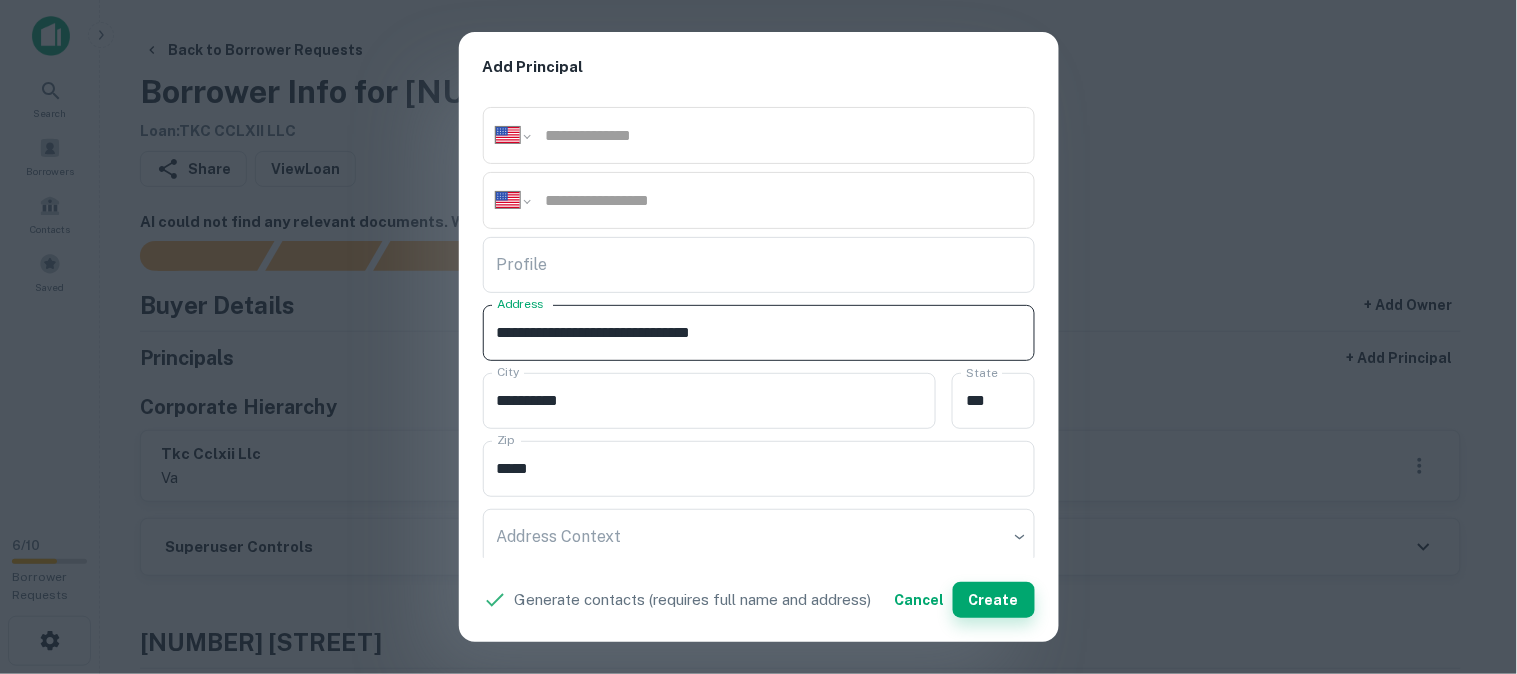 type on "**********" 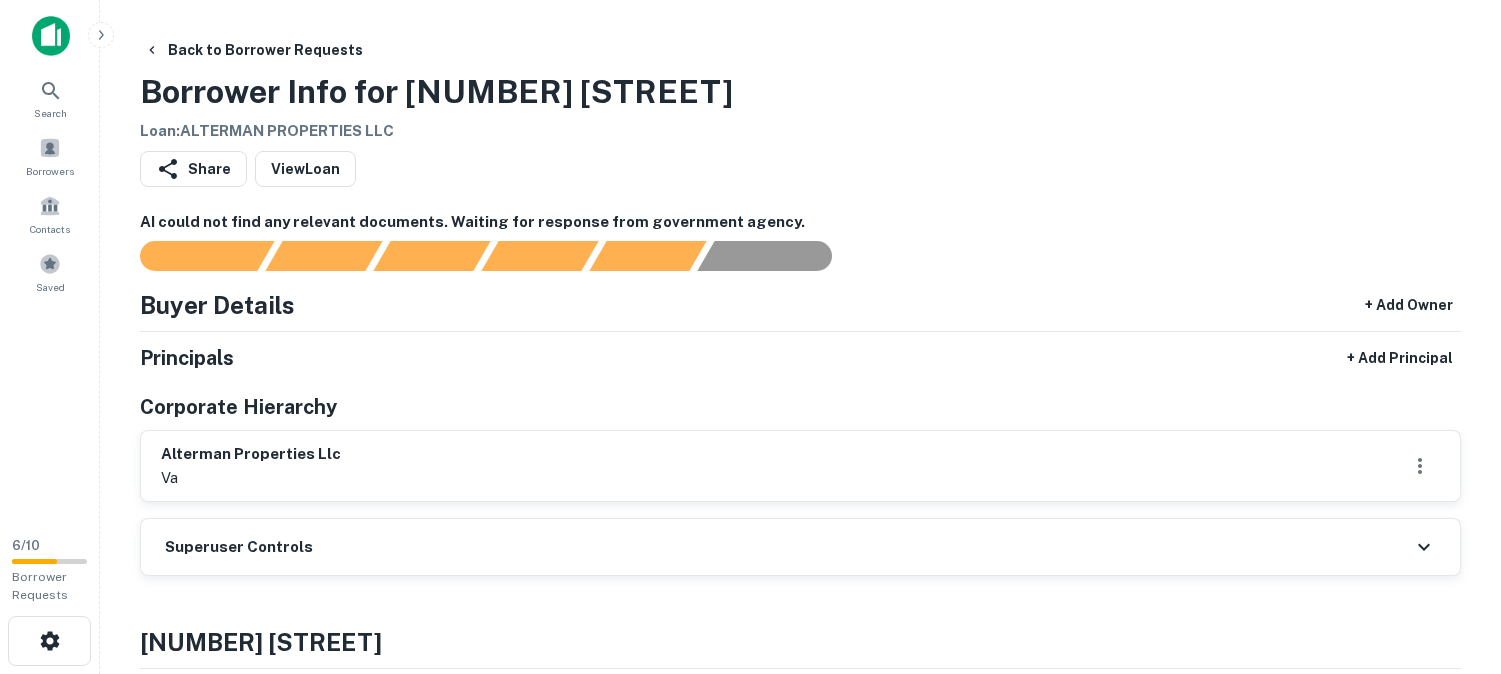 scroll, scrollTop: 0, scrollLeft: 0, axis: both 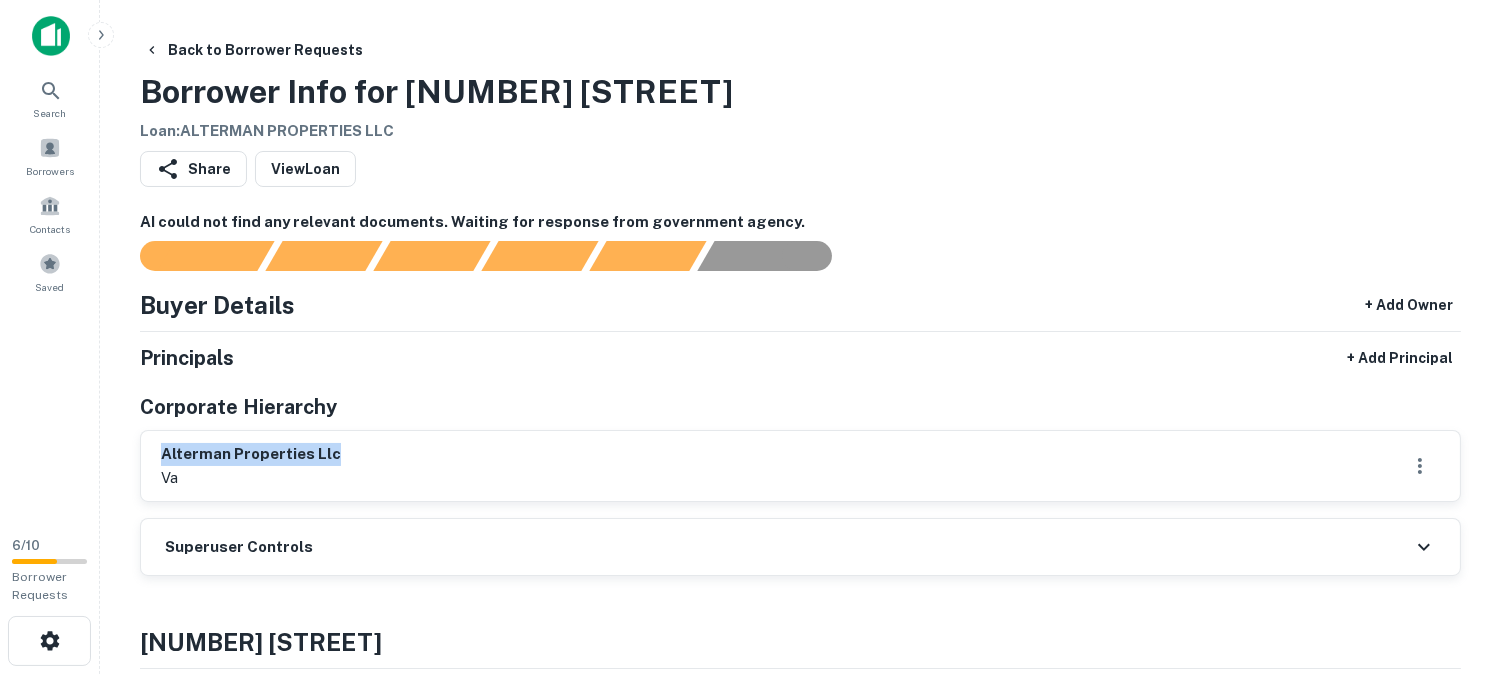 drag, startPoint x: 151, startPoint y: 446, endPoint x: 345, endPoint y: 432, distance: 194.5045 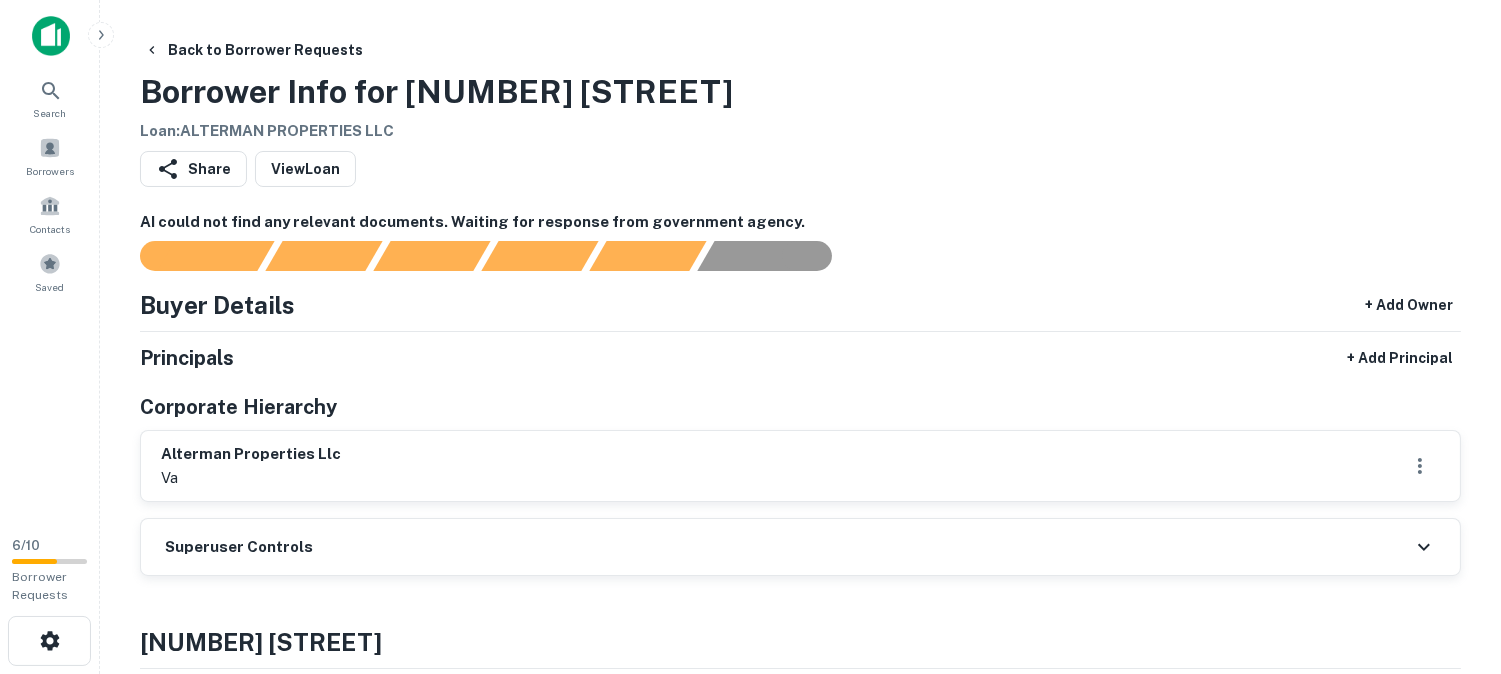 click on "Principals + Add Principal Corporate Hierarchy alterman properties llc va" at bounding box center (800, 421) 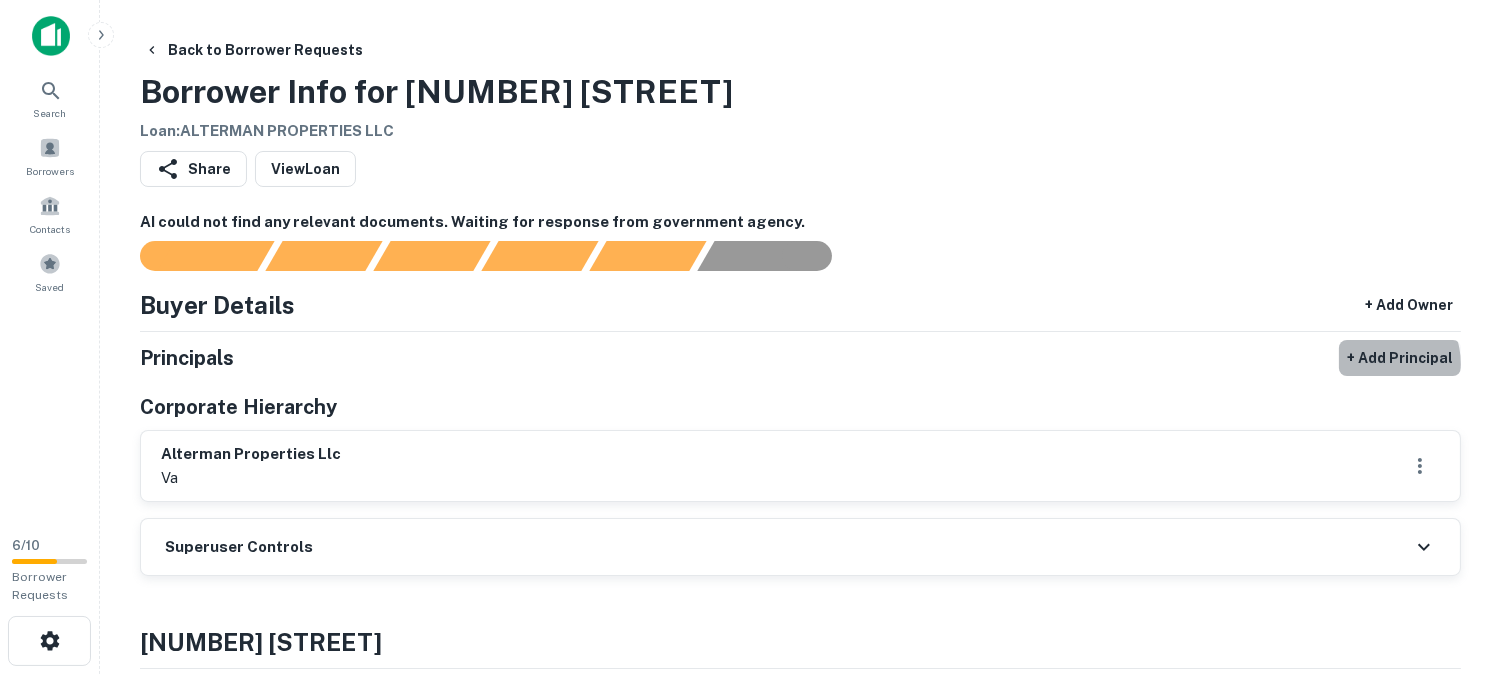 click on "+ Add Principal" at bounding box center (1400, 358) 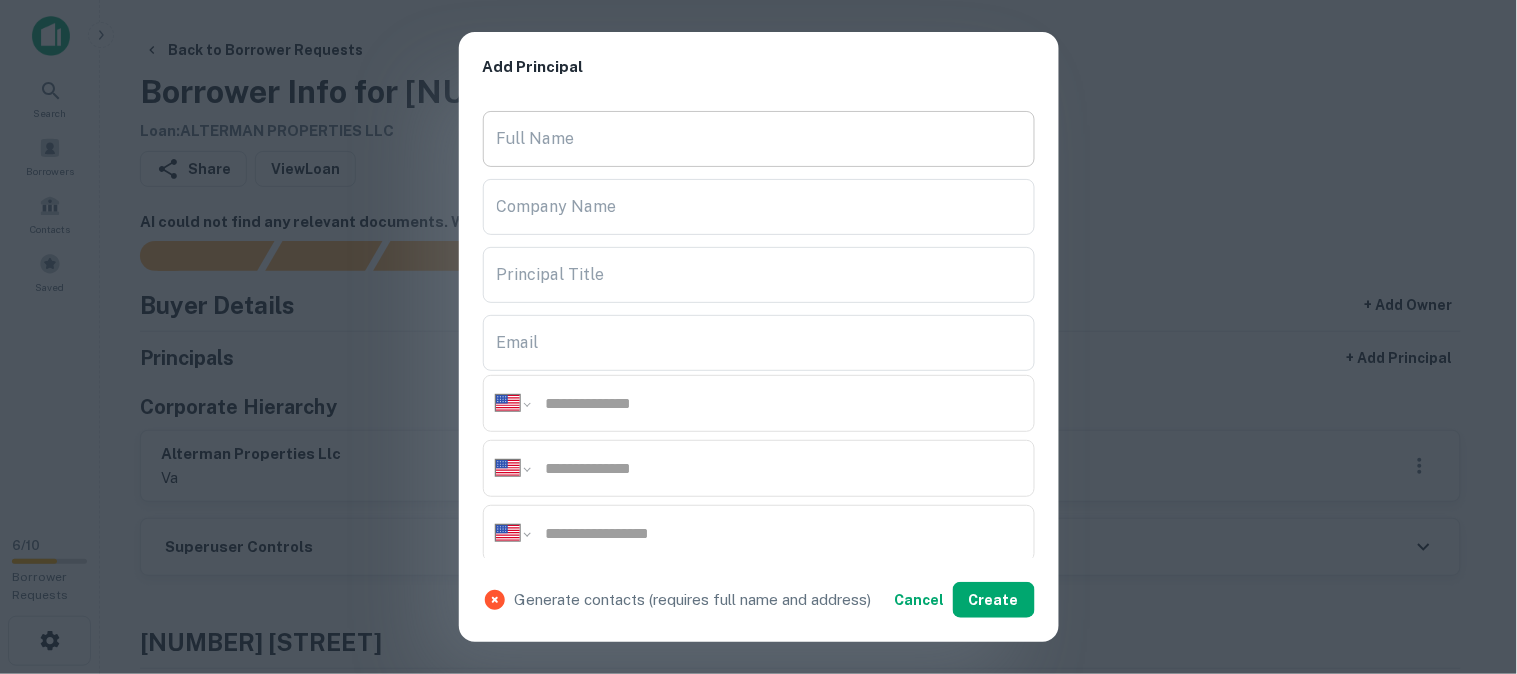 click on "Full Name" at bounding box center (759, 139) 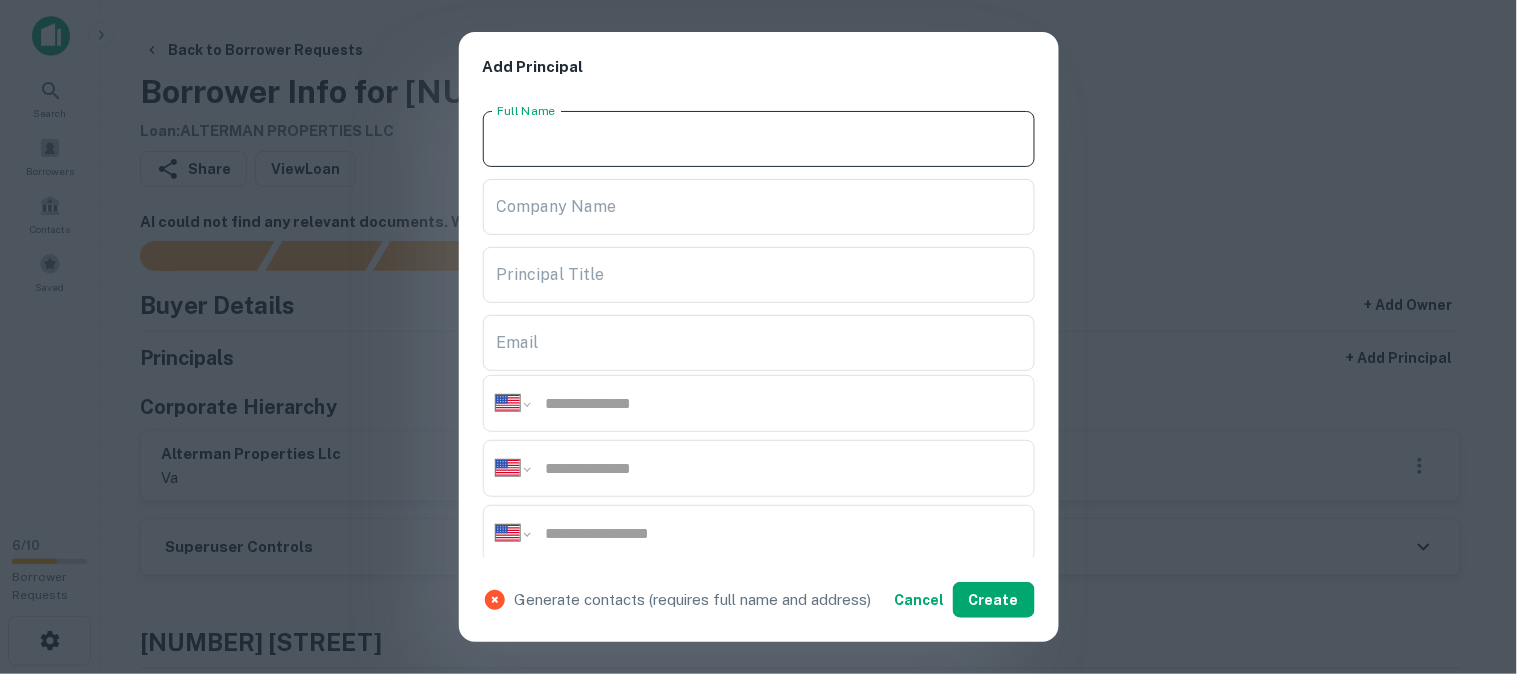 paste on "**********" 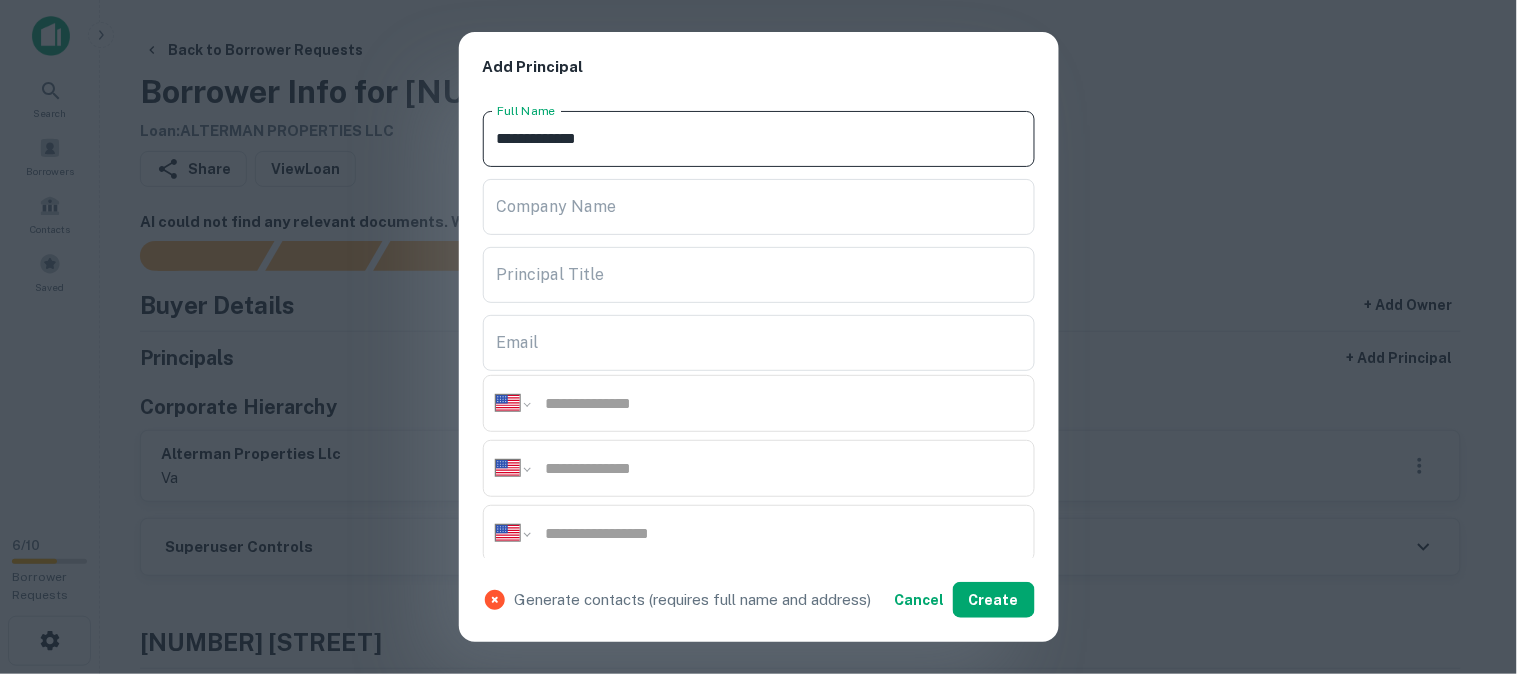 type on "**********" 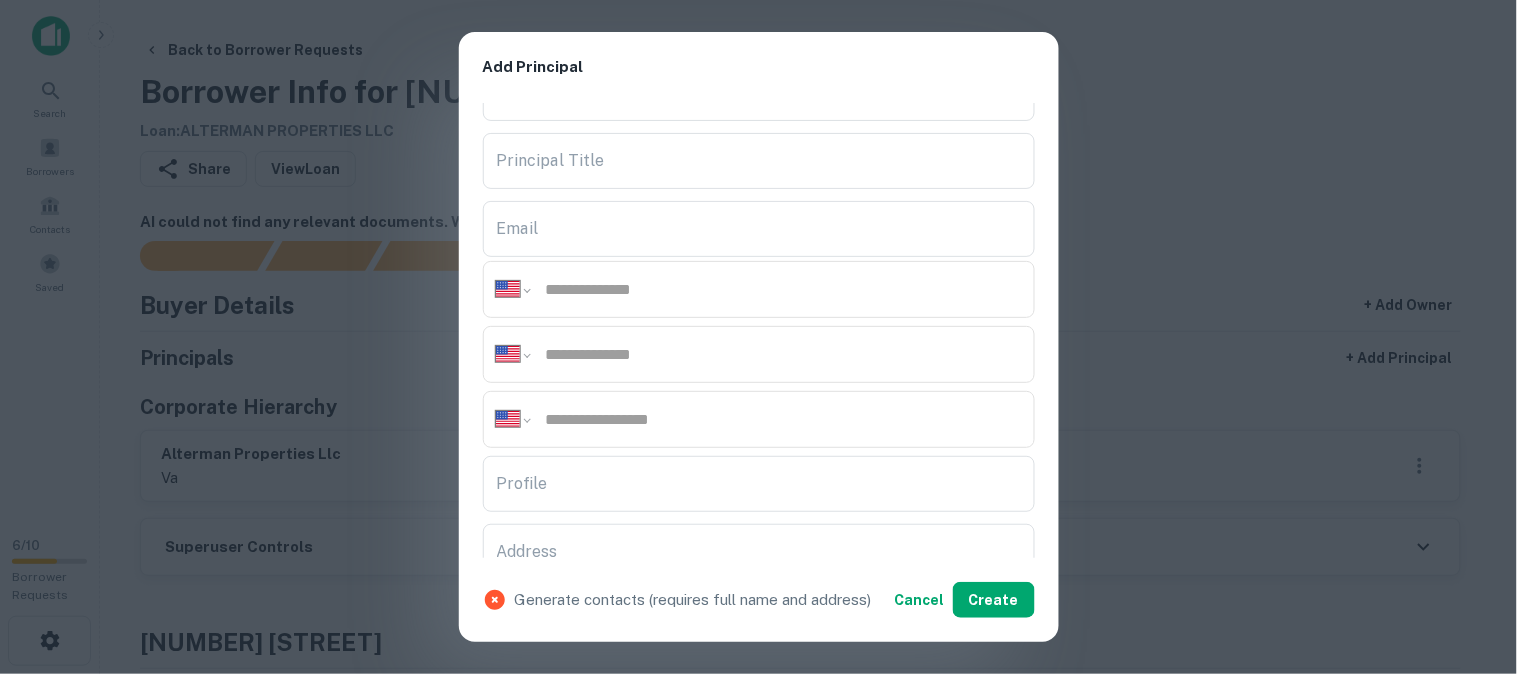 scroll, scrollTop: 222, scrollLeft: 0, axis: vertical 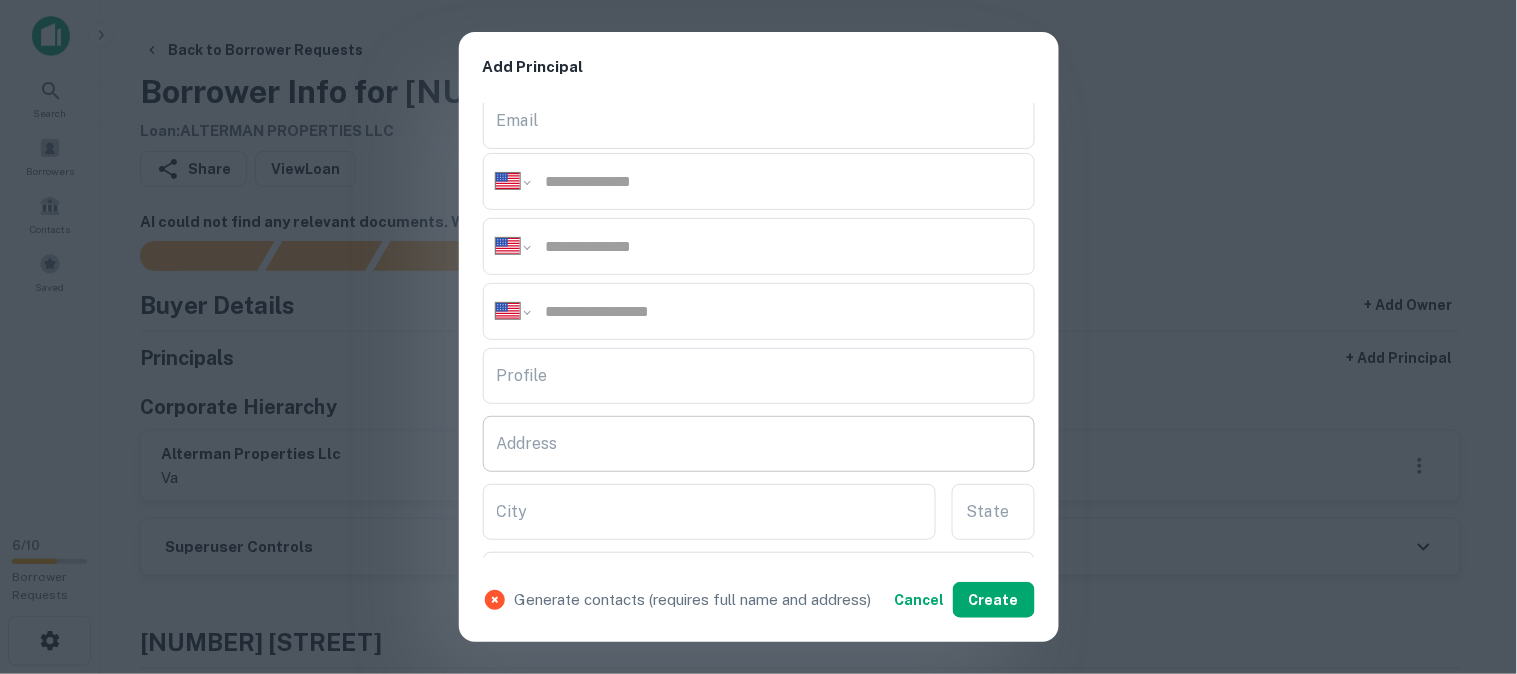 click on "Address" at bounding box center (759, 444) 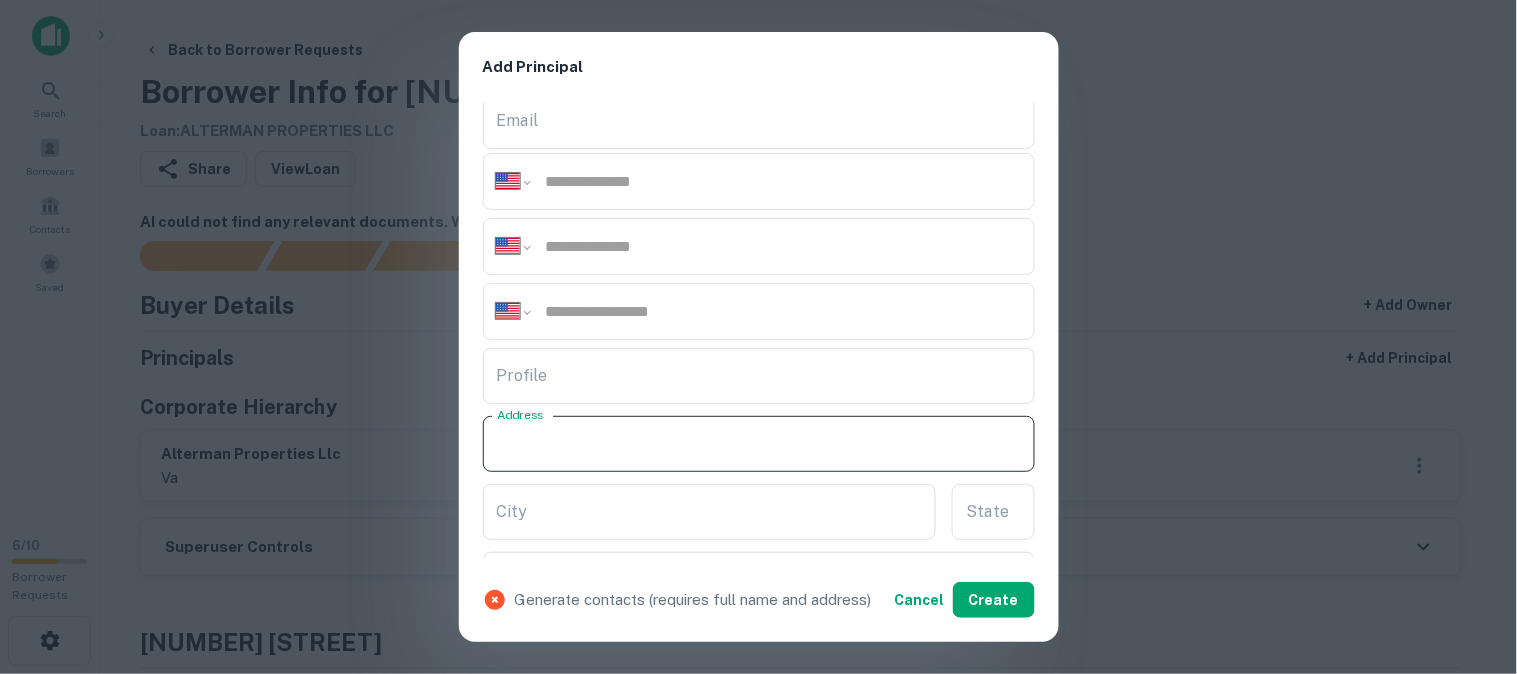 paste on "**********" 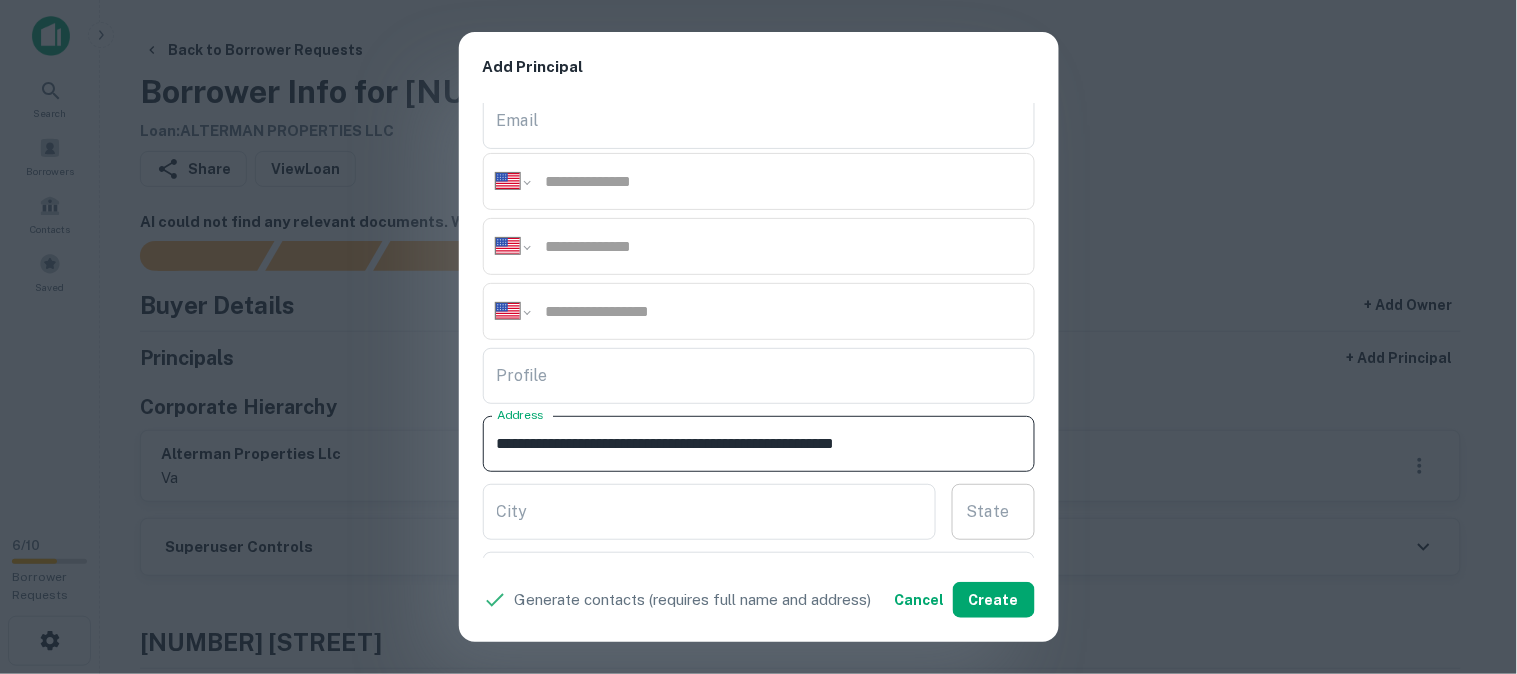 drag, startPoint x: 825, startPoint y: 440, endPoint x: 950, endPoint y: 483, distance: 132.18925 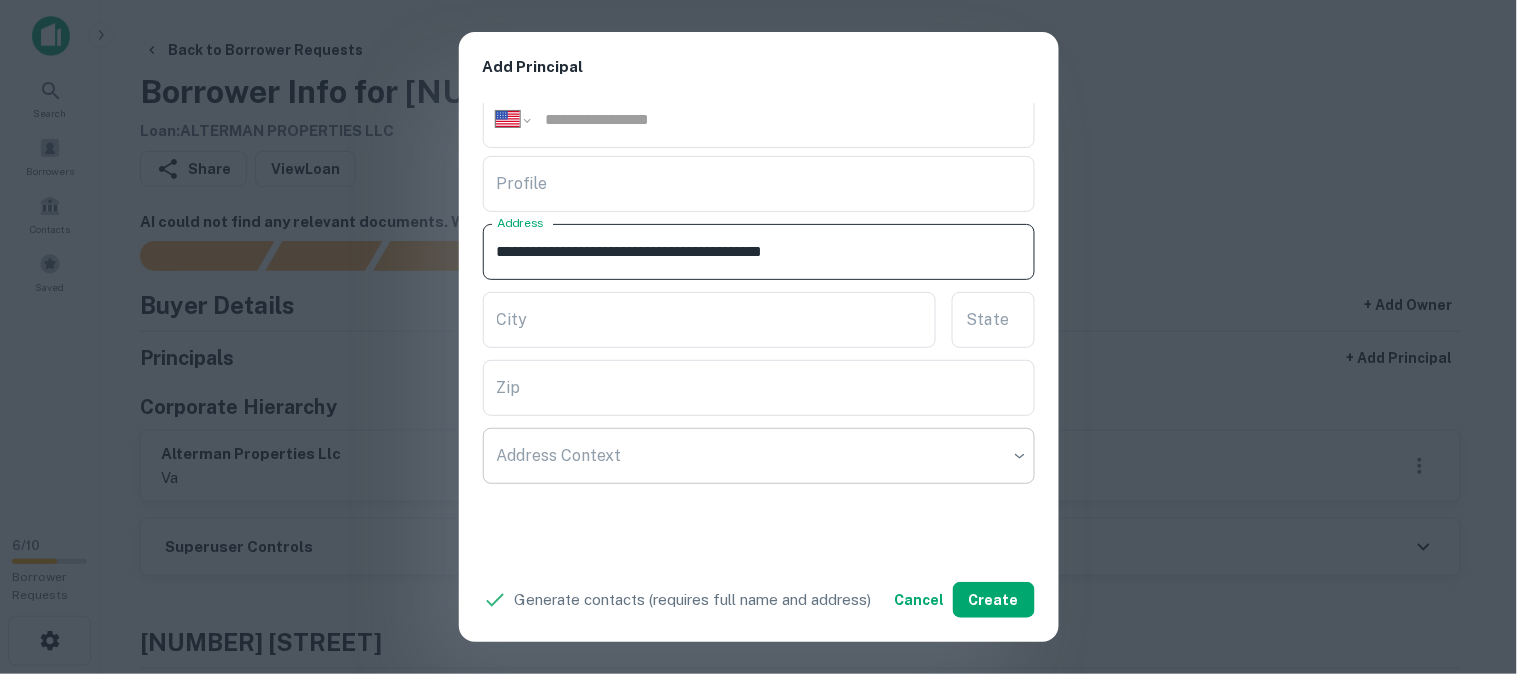 scroll, scrollTop: 444, scrollLeft: 0, axis: vertical 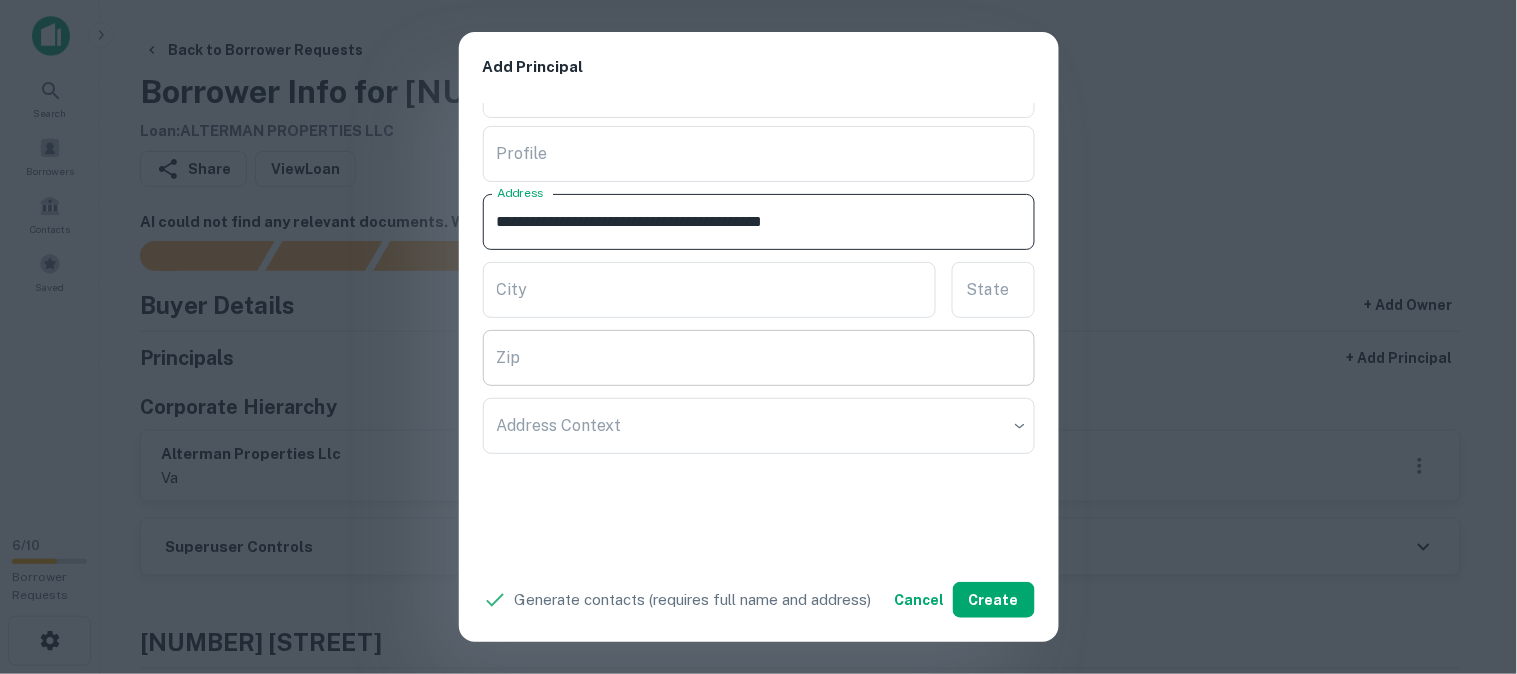 type on "**********" 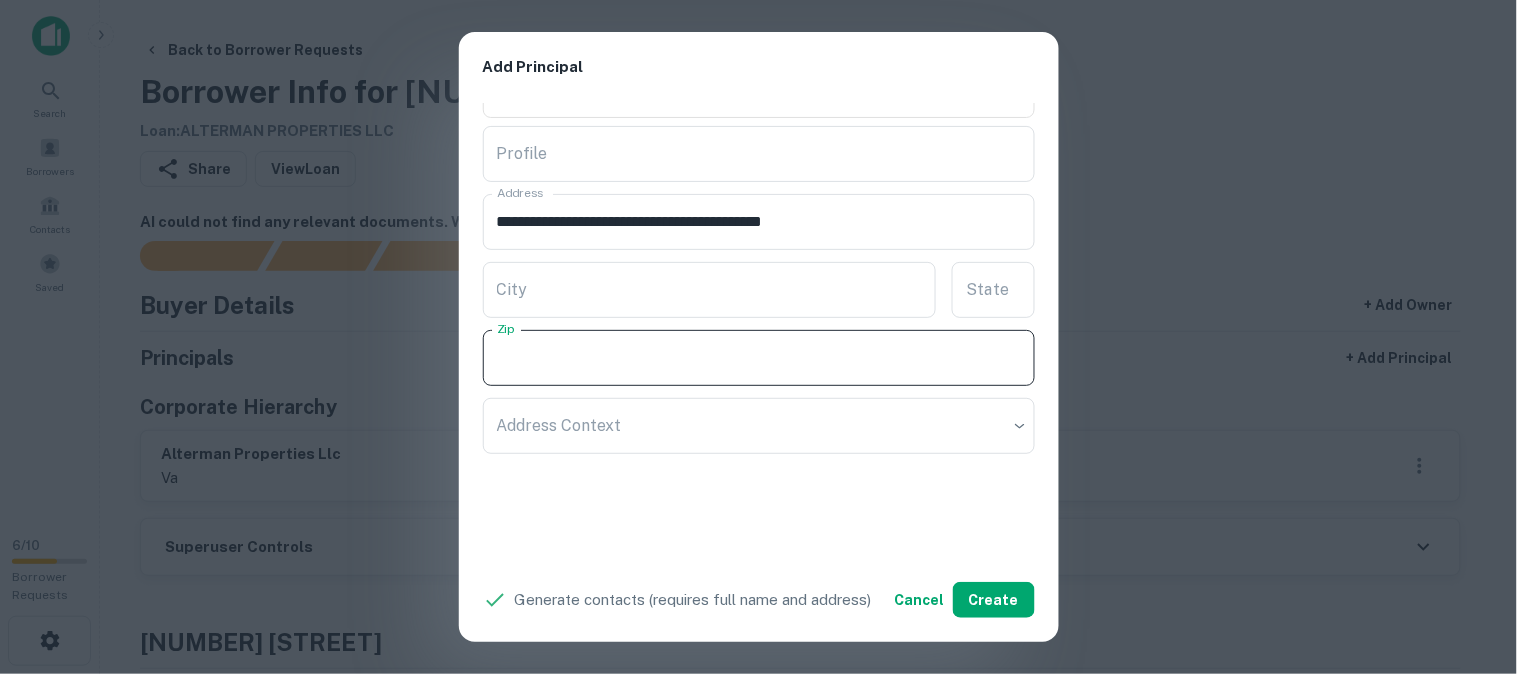 paste on "**********" 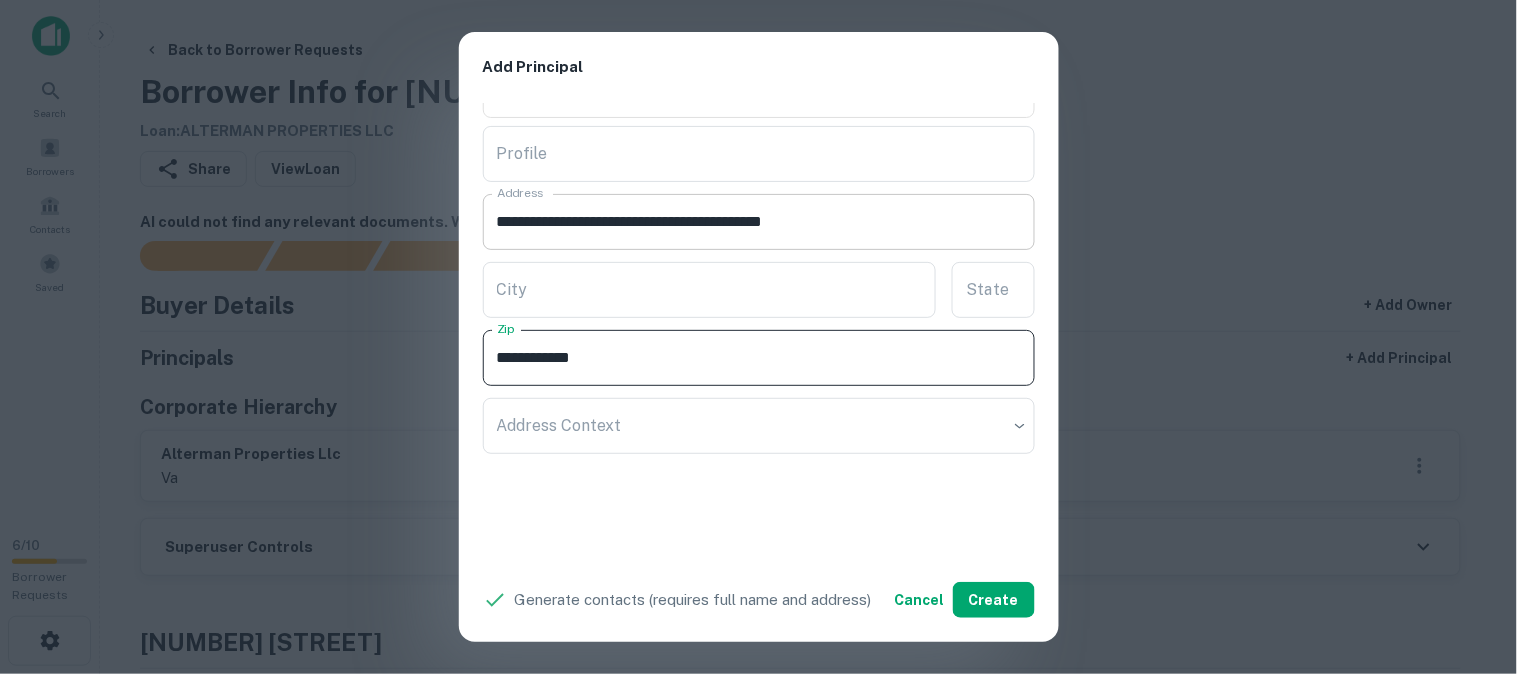 type on "**********" 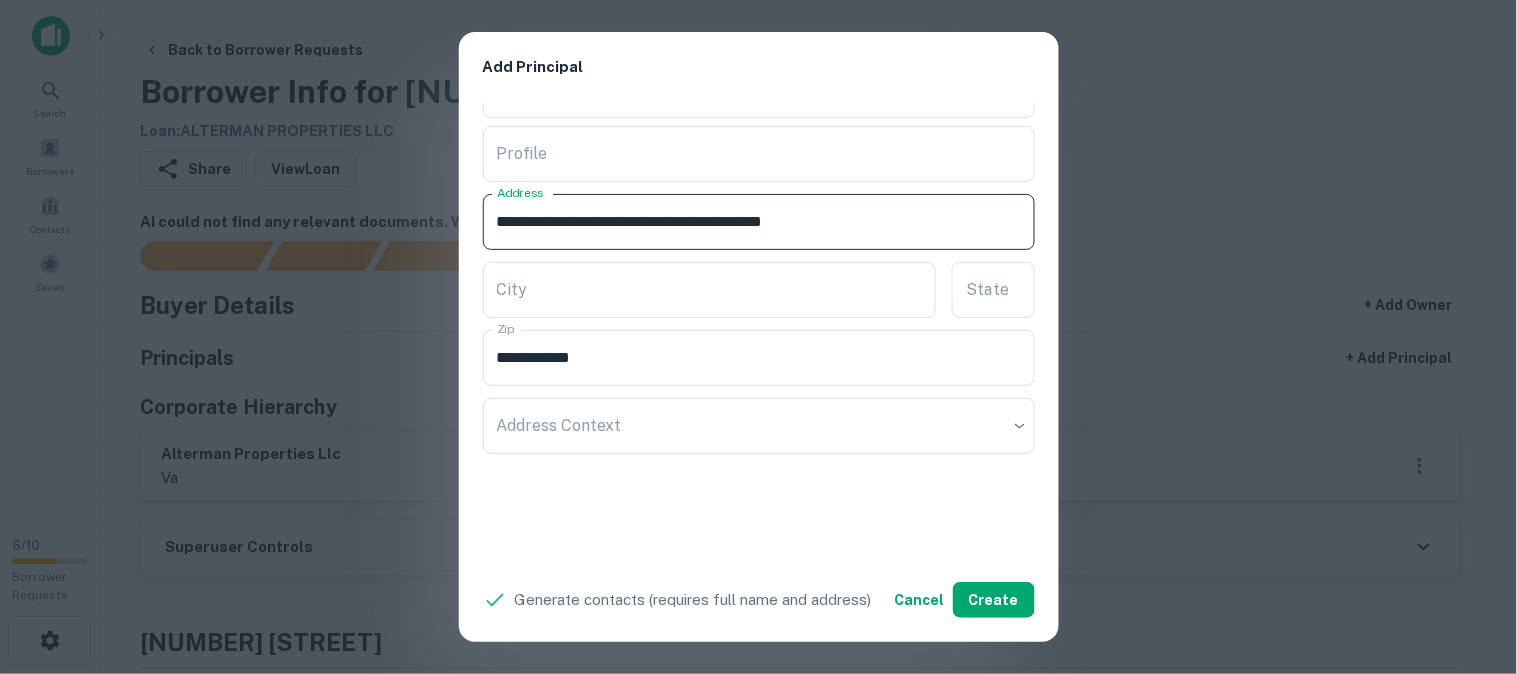 drag, startPoint x: 796, startPoint y: 224, endPoint x: 814, endPoint y: 242, distance: 25.455845 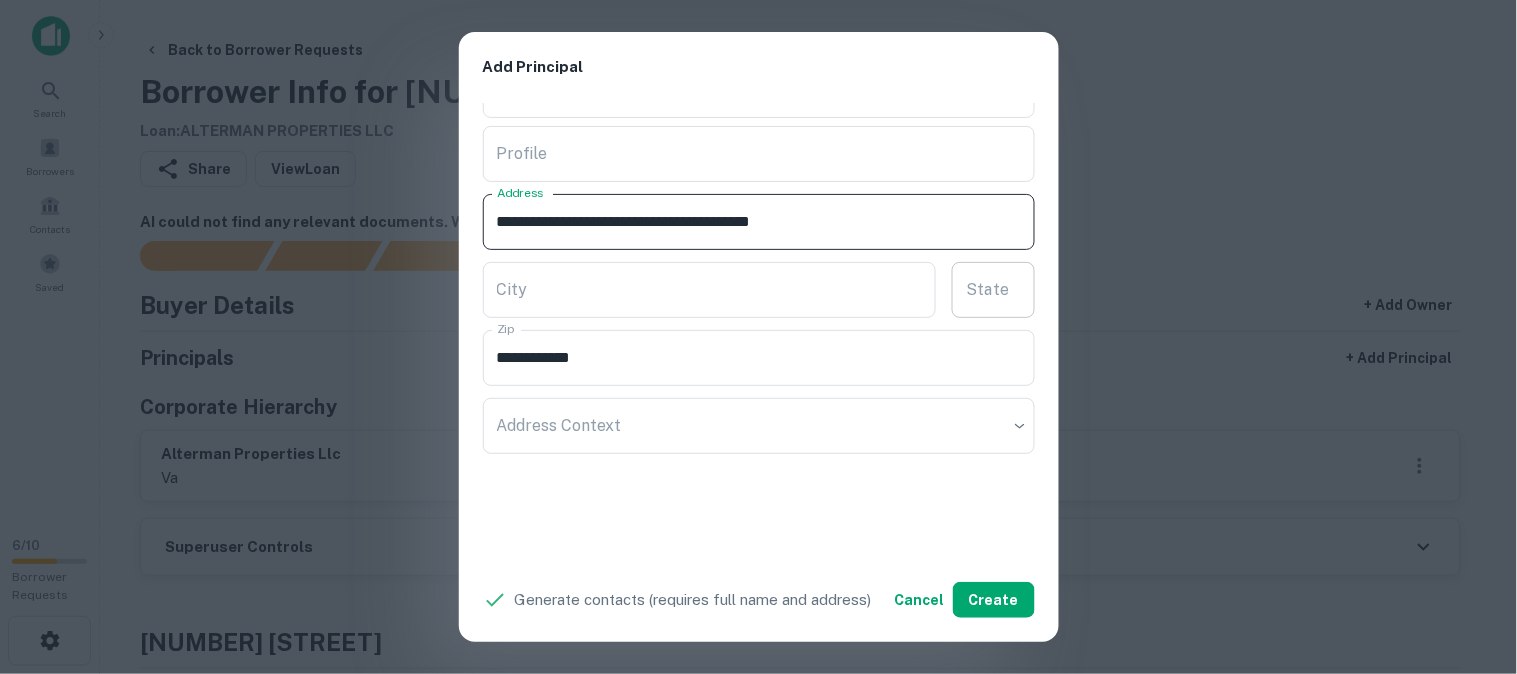 type on "**********" 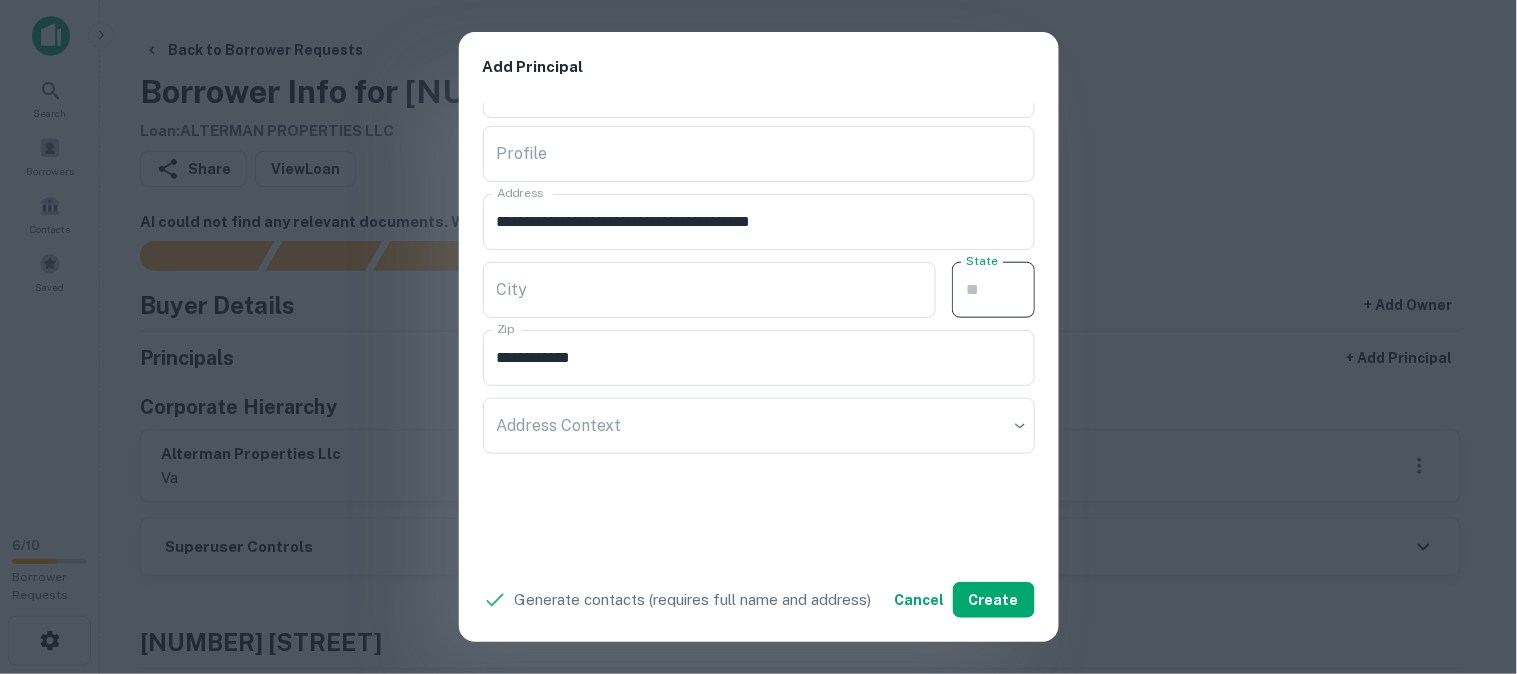 paste on "**" 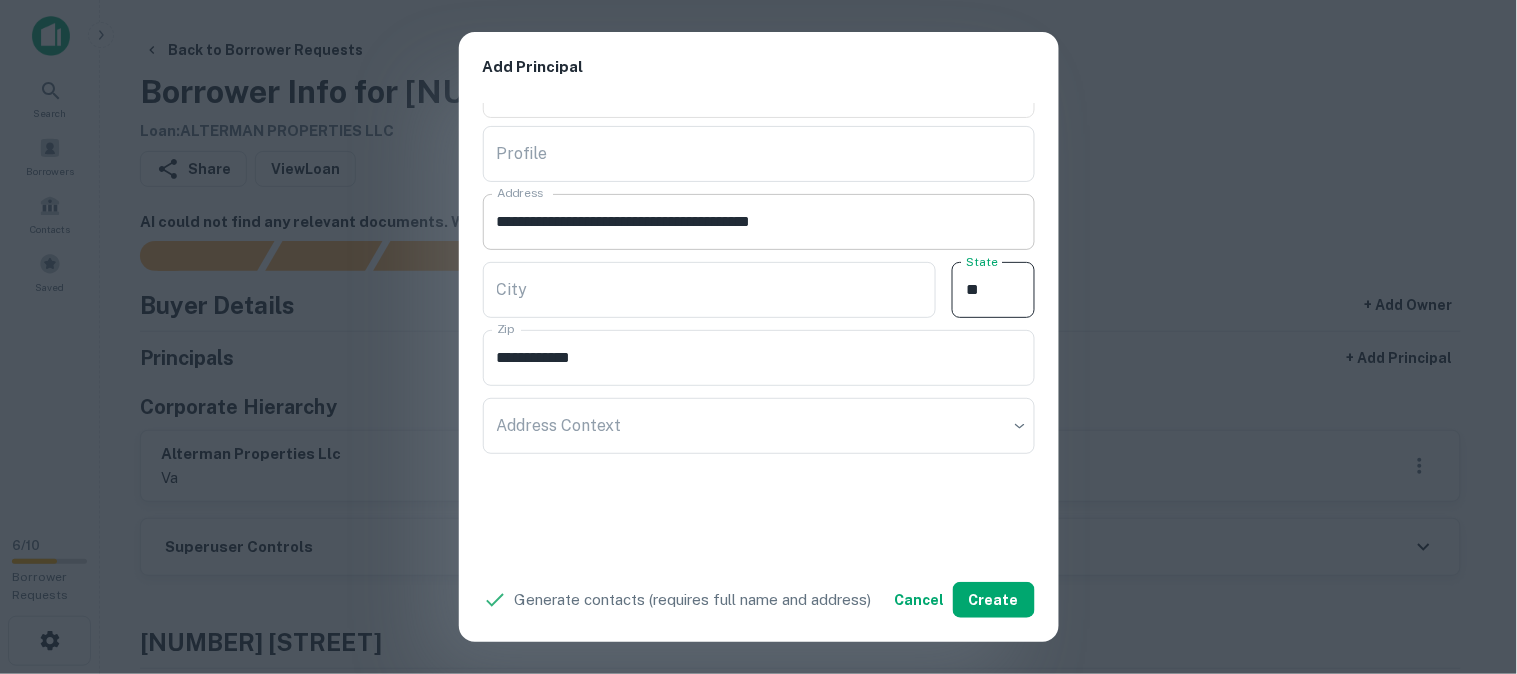 type on "**" 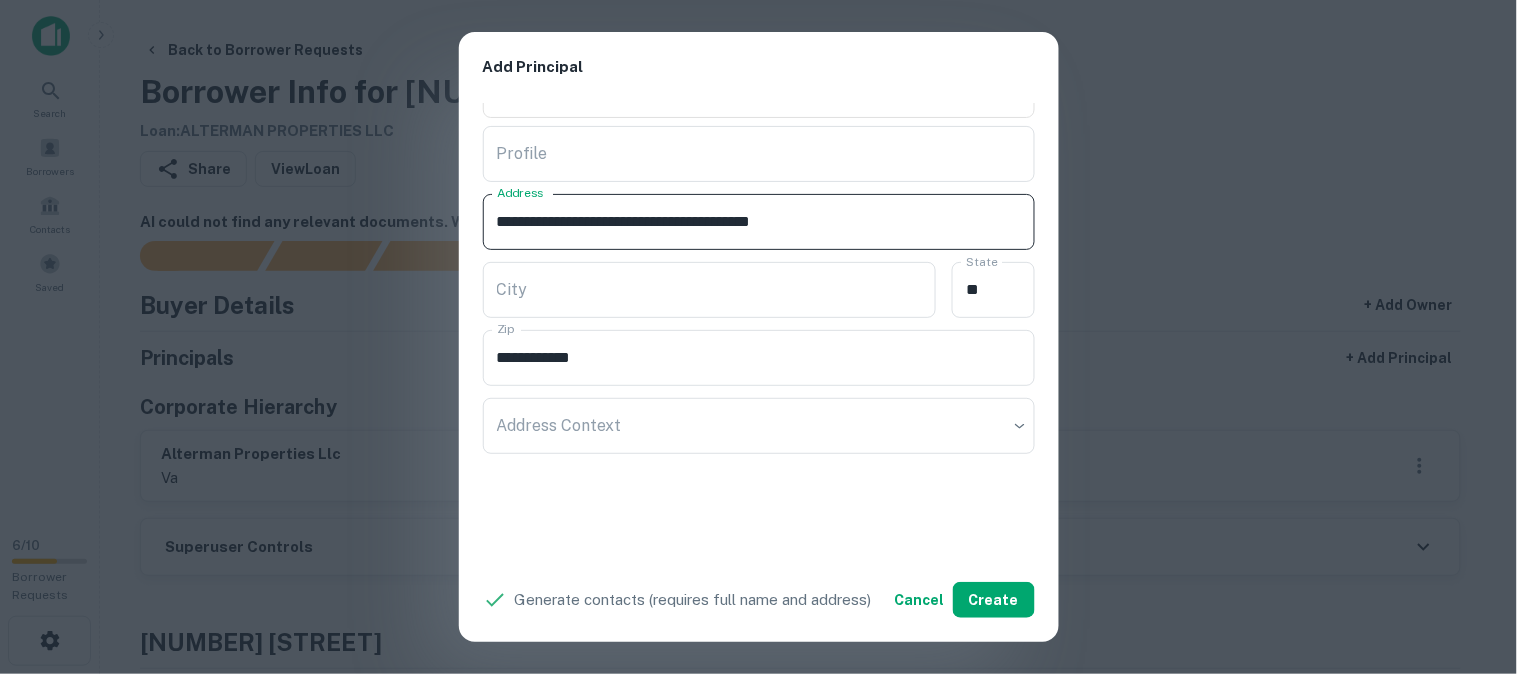 drag, startPoint x: 732, startPoint y: 217, endPoint x: 786, endPoint y: 251, distance: 63.812225 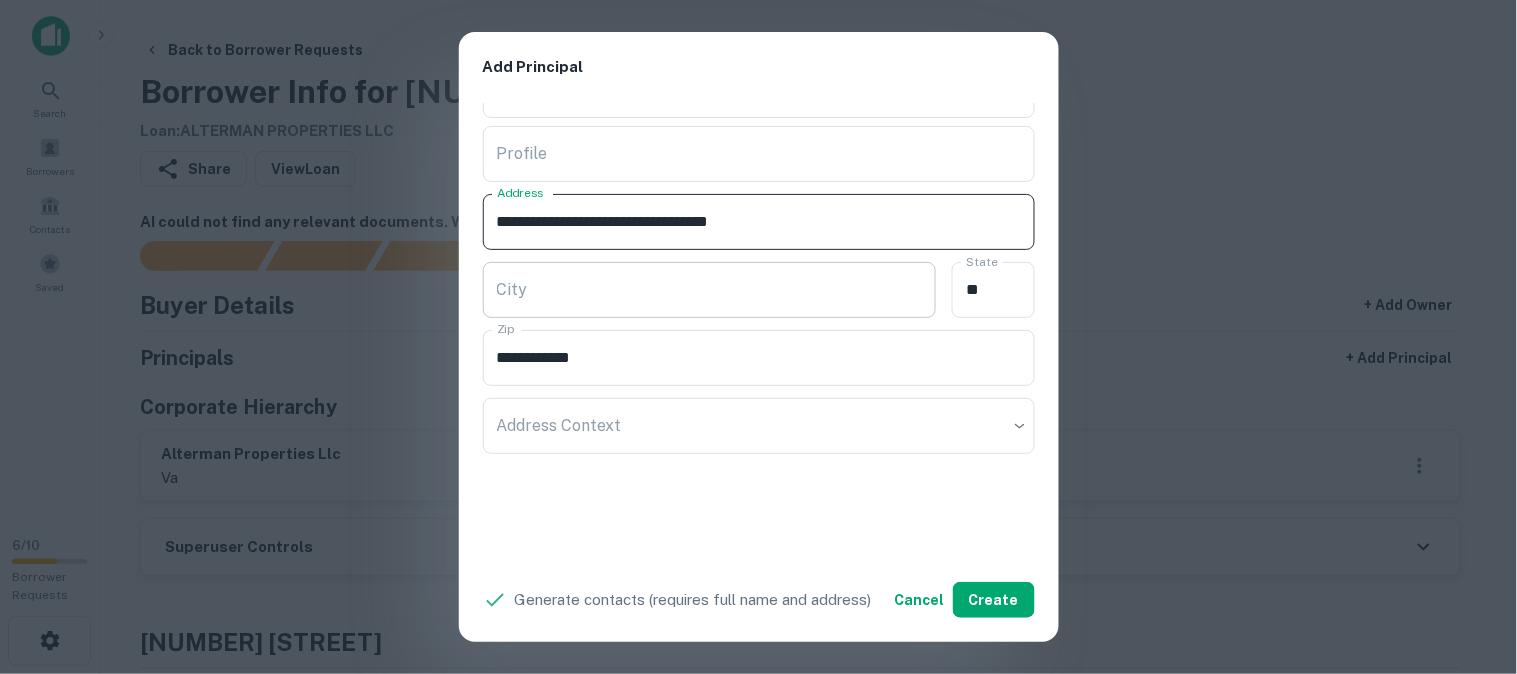type on "**********" 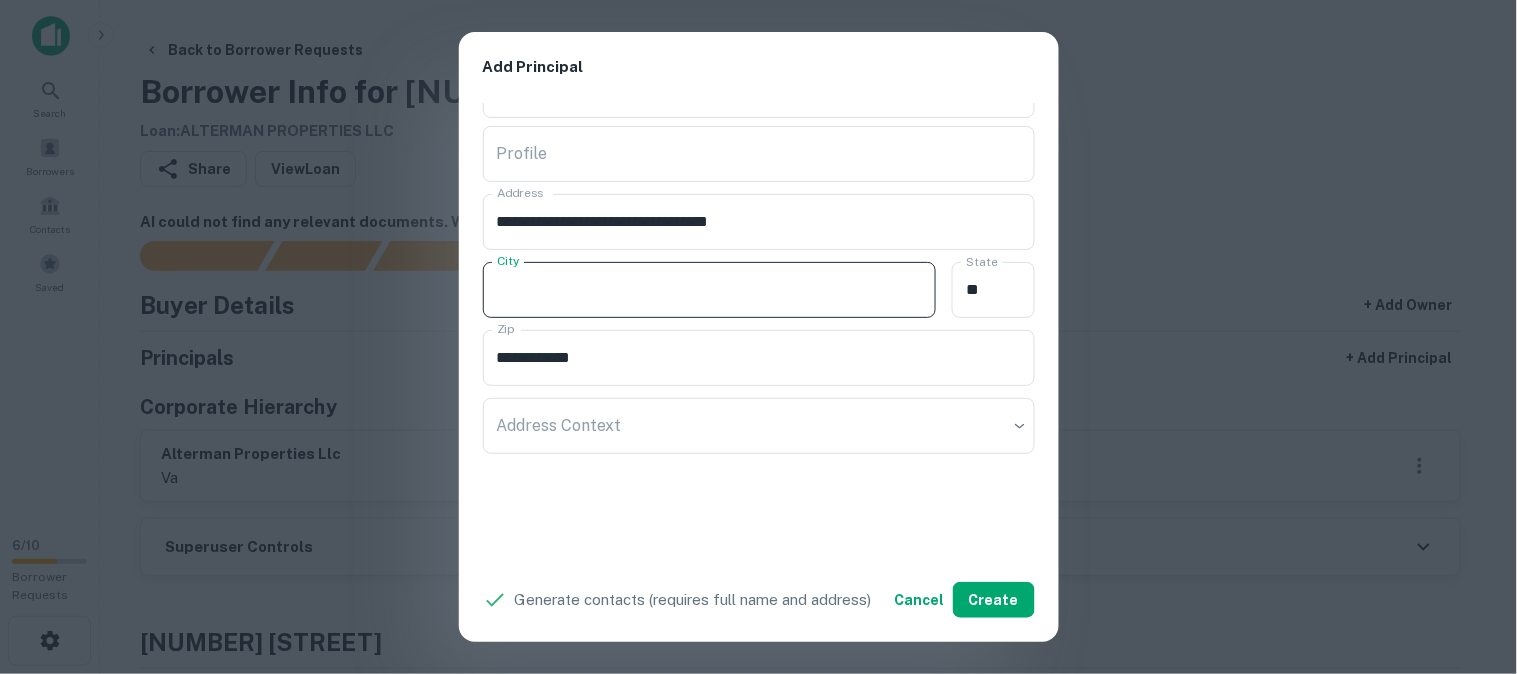 click on "City" at bounding box center [710, 290] 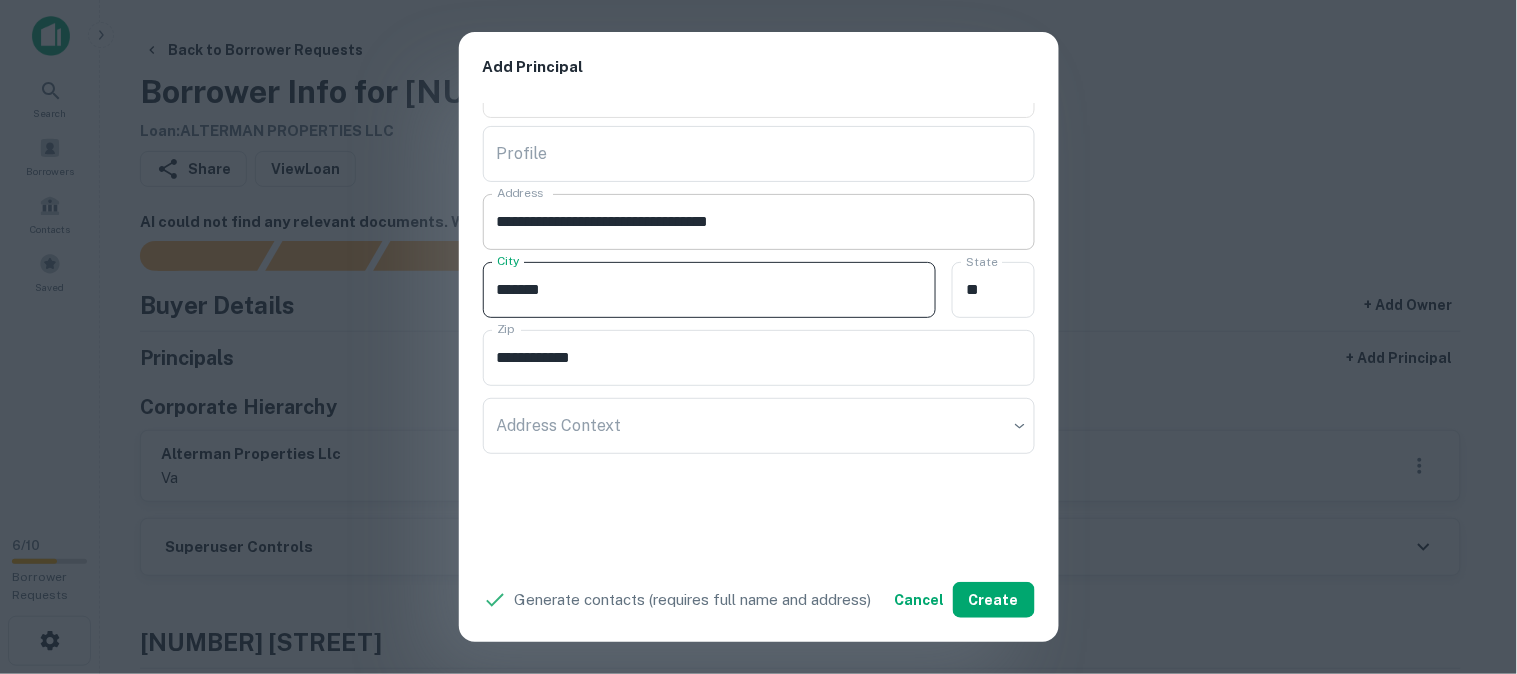 type on "*******" 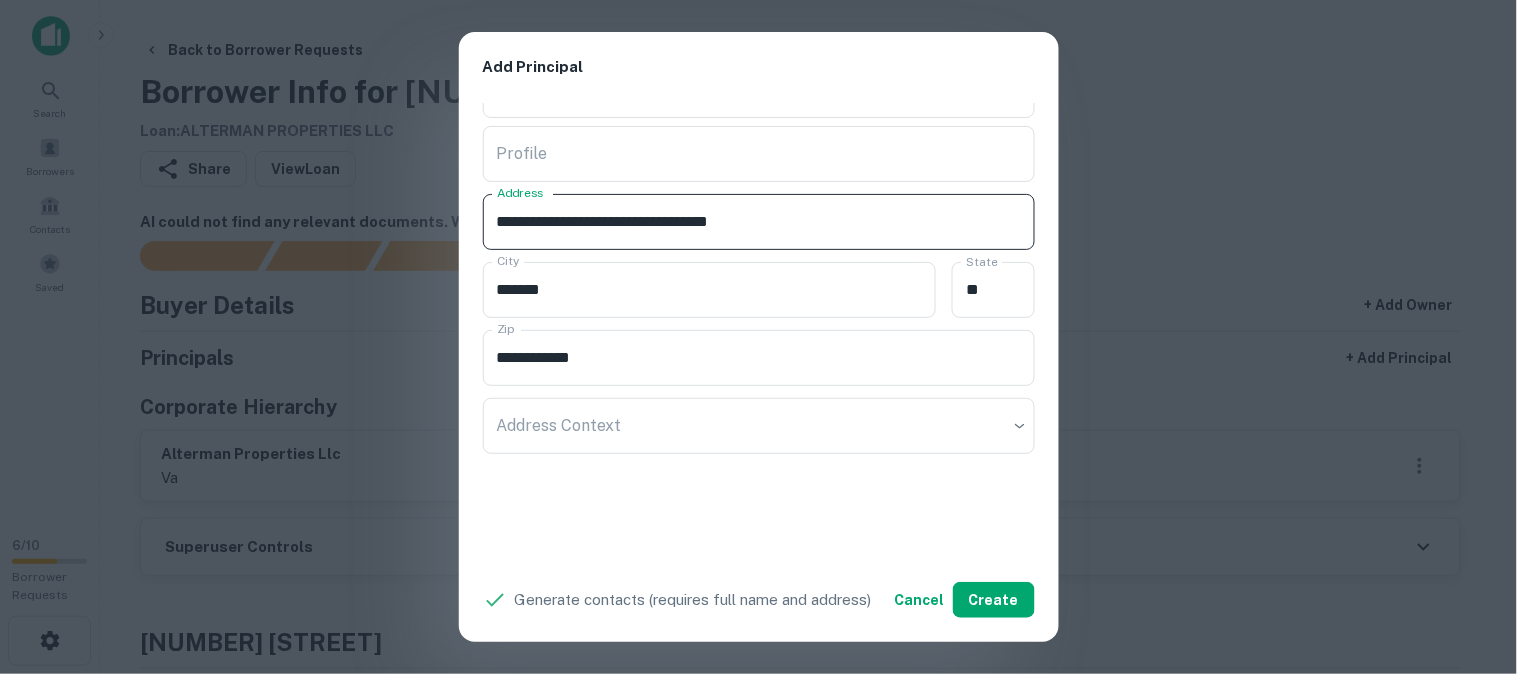drag, startPoint x: 728, startPoint y: 225, endPoint x: 792, endPoint y: 248, distance: 68.007355 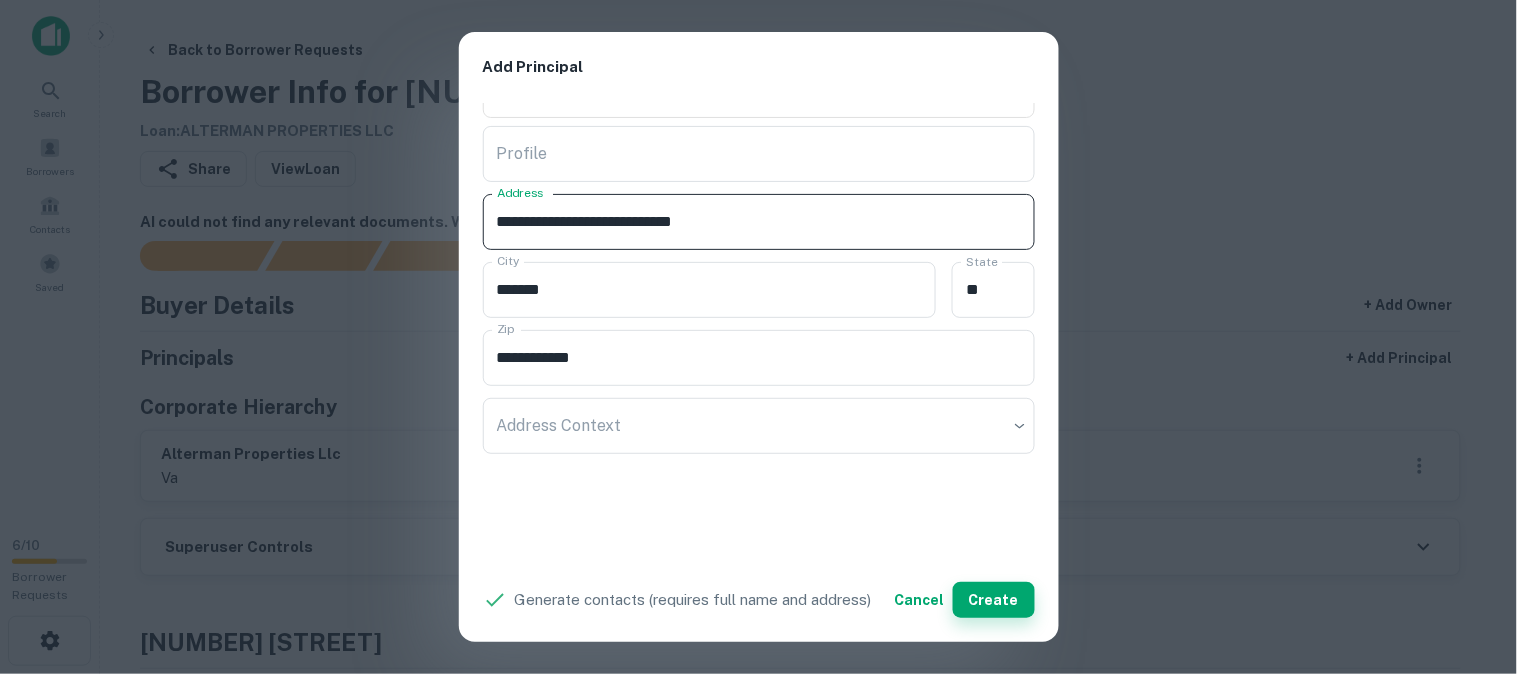 type on "**********" 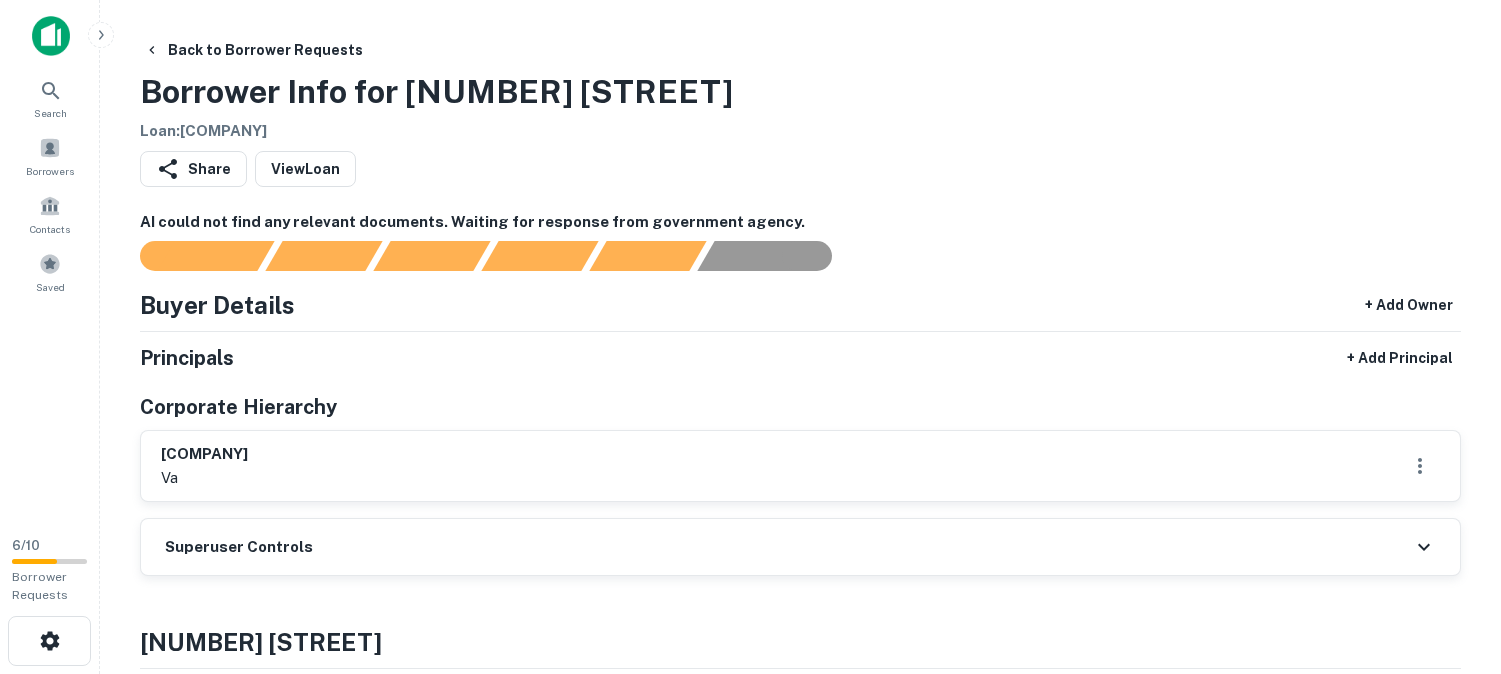 scroll, scrollTop: 0, scrollLeft: 0, axis: both 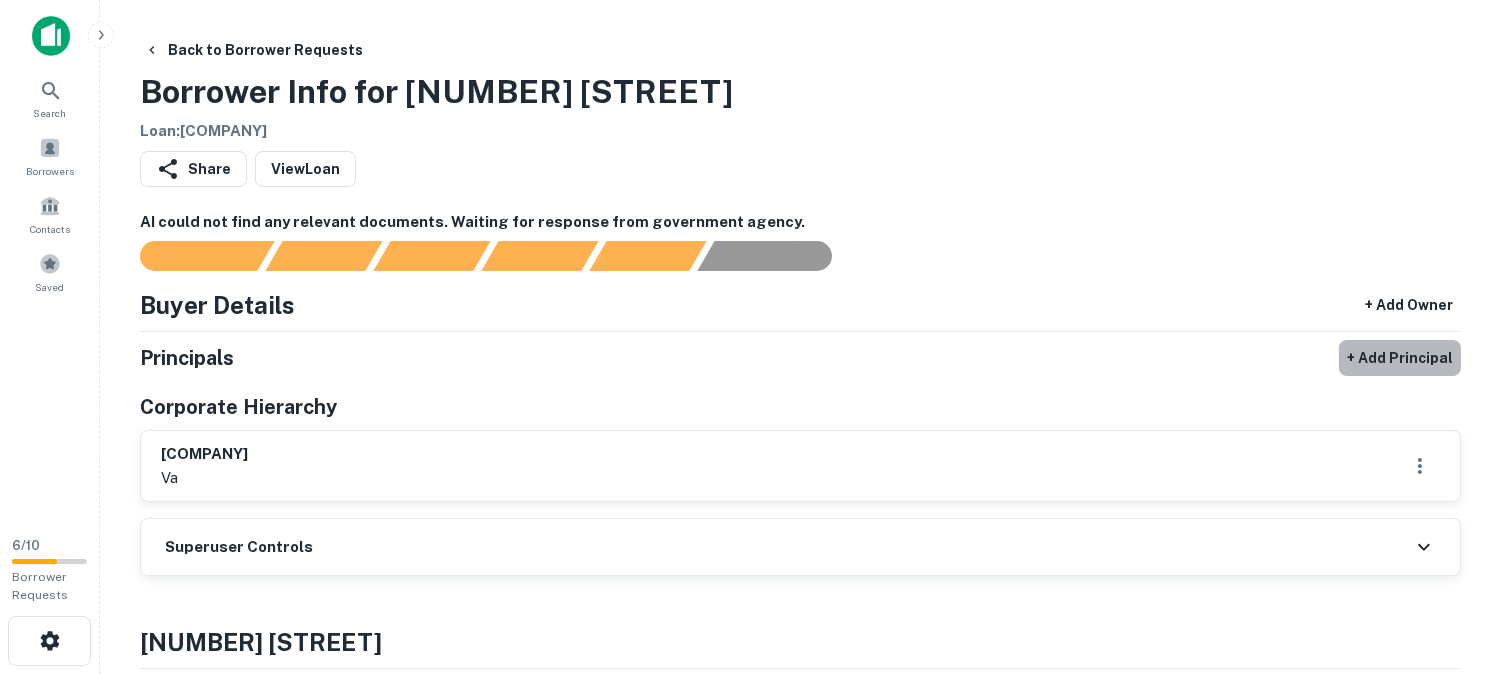 click on "+ Add Principal" at bounding box center [1400, 358] 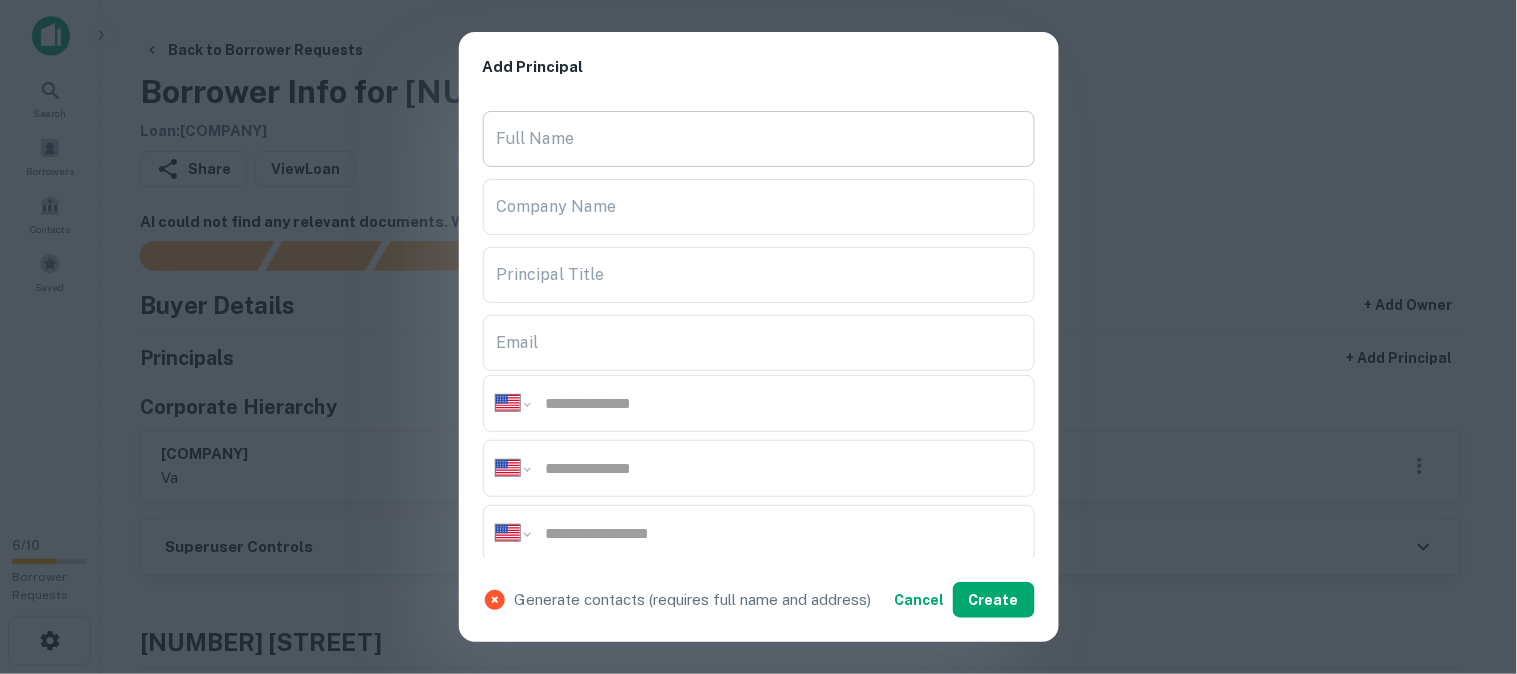 click on "Full Name" at bounding box center [759, 139] 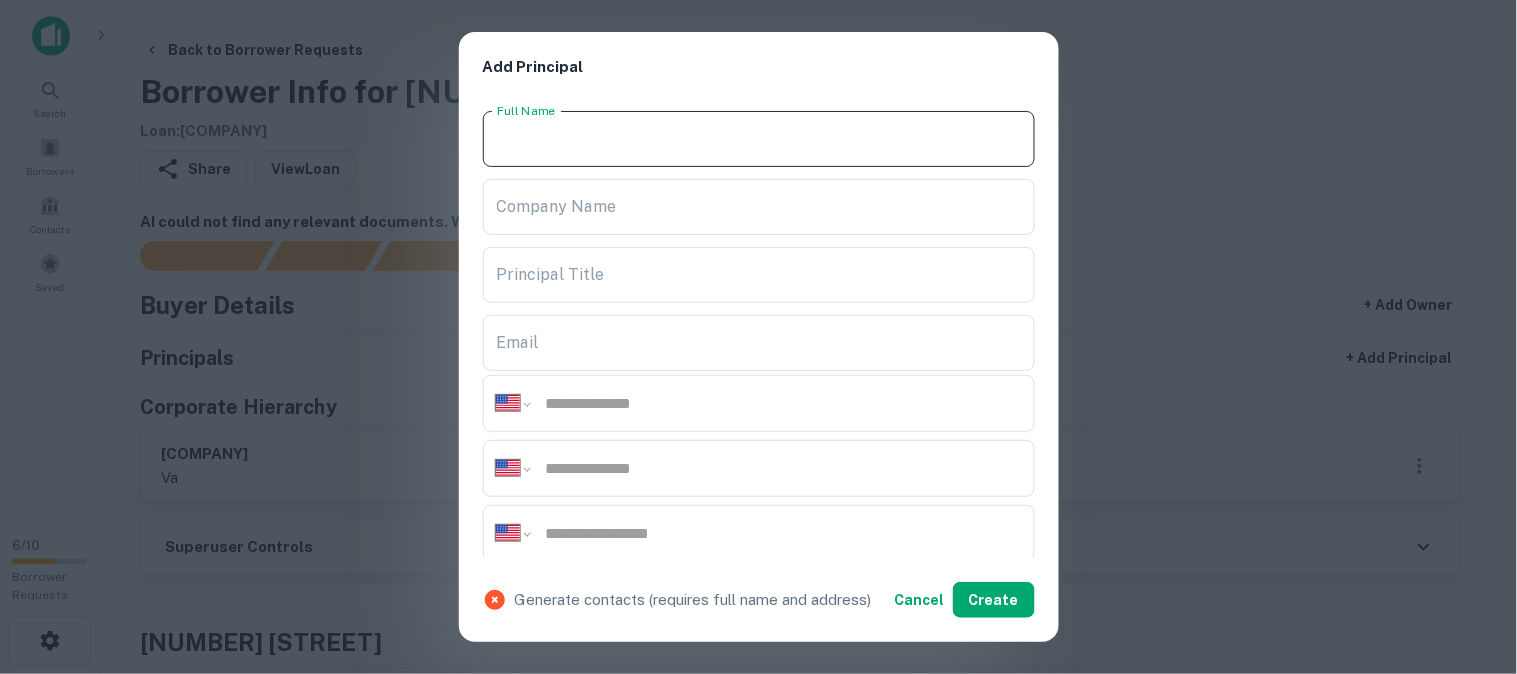 paste on "**********" 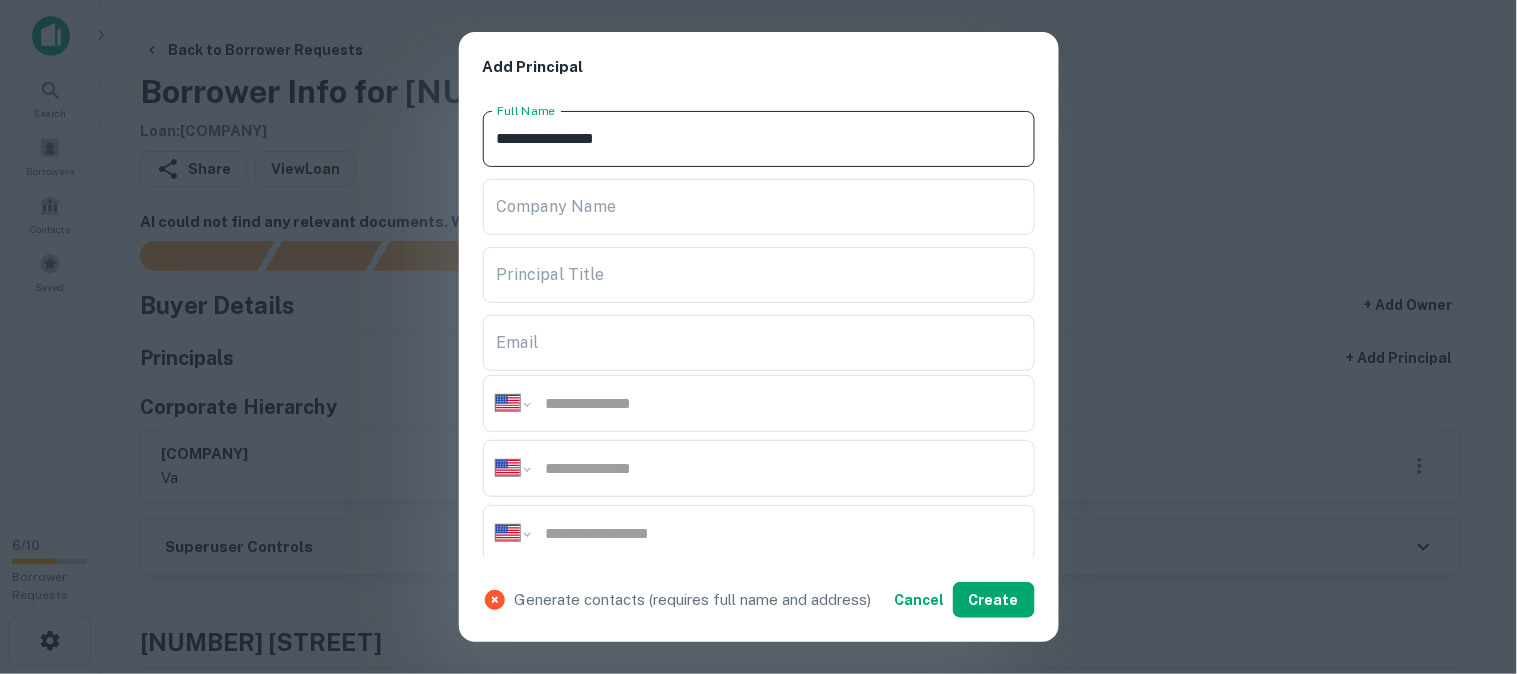 type on "**********" 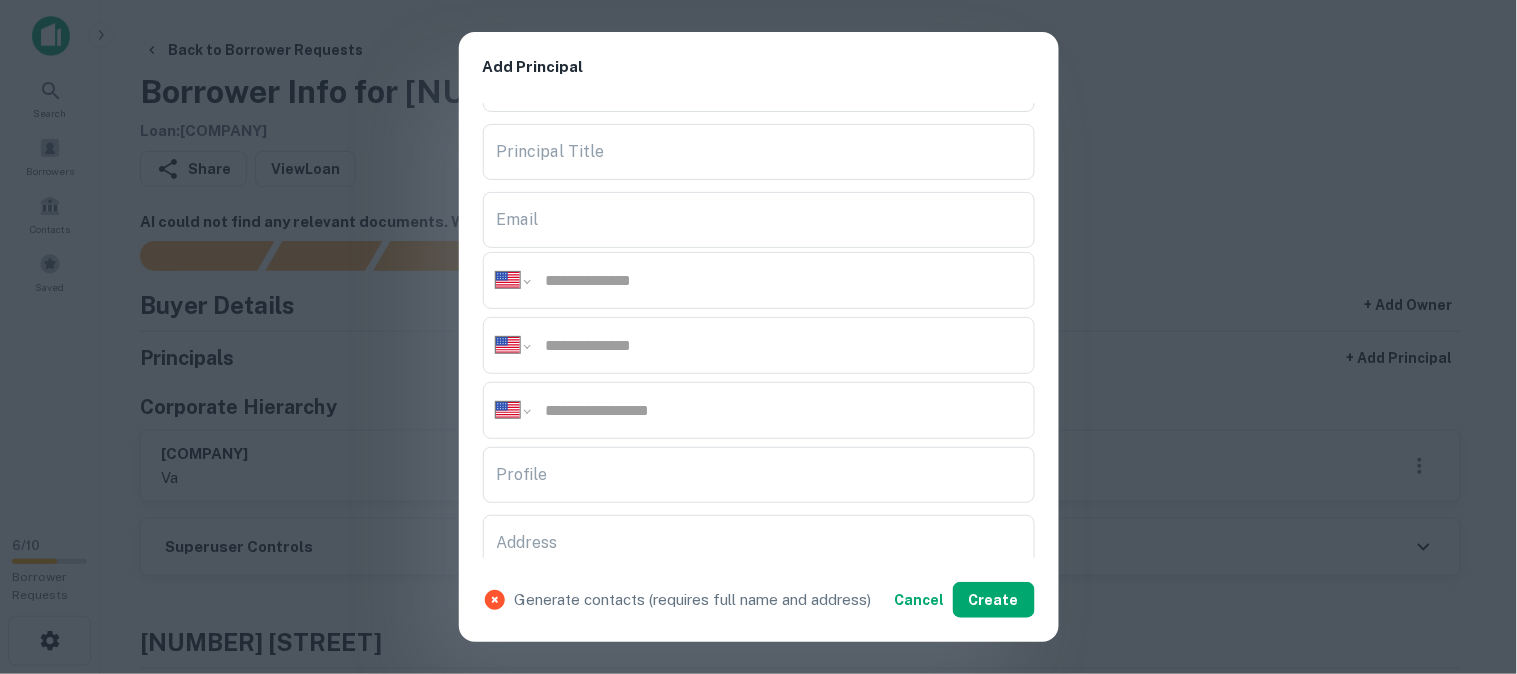 scroll, scrollTop: 333, scrollLeft: 0, axis: vertical 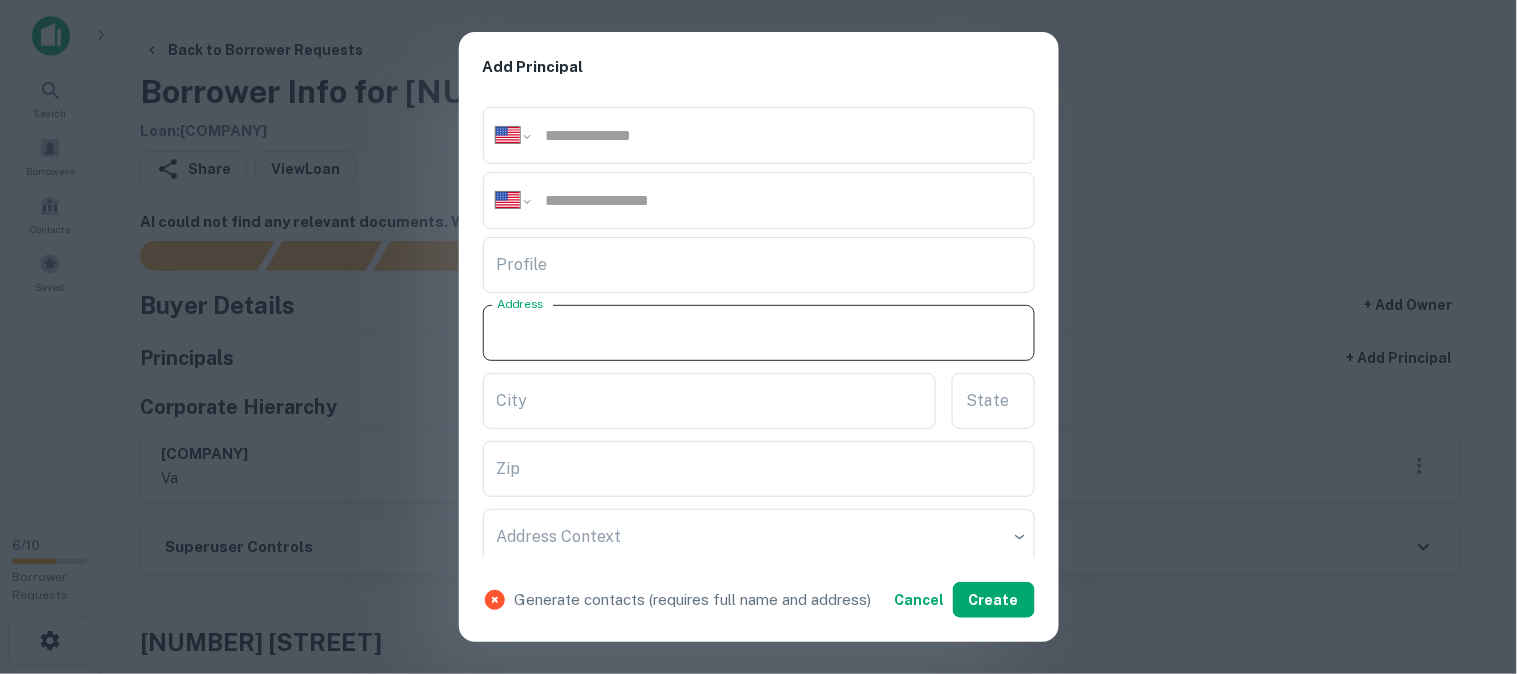 click on "Address" at bounding box center [759, 333] 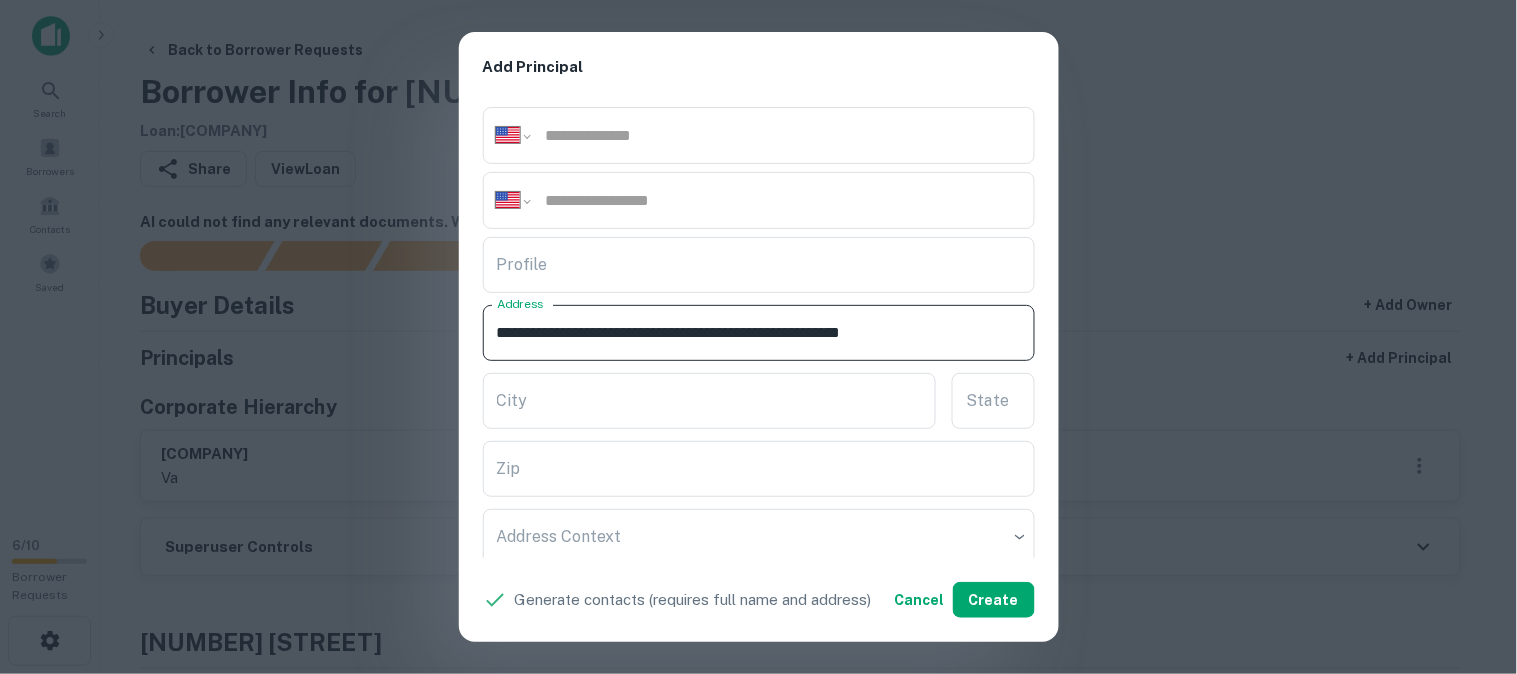 drag, startPoint x: 830, startPoint y: 334, endPoint x: 932, endPoint y: 346, distance: 102.70345 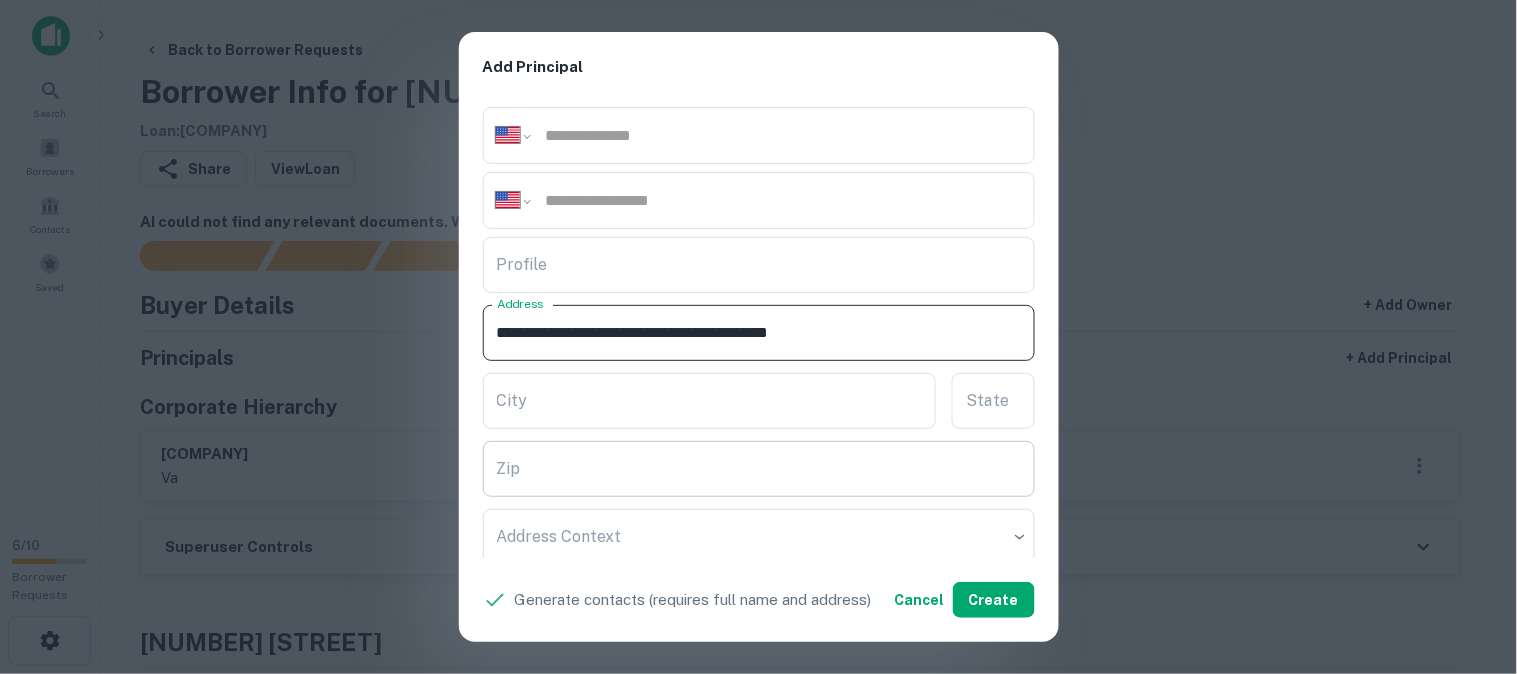 type on "**********" 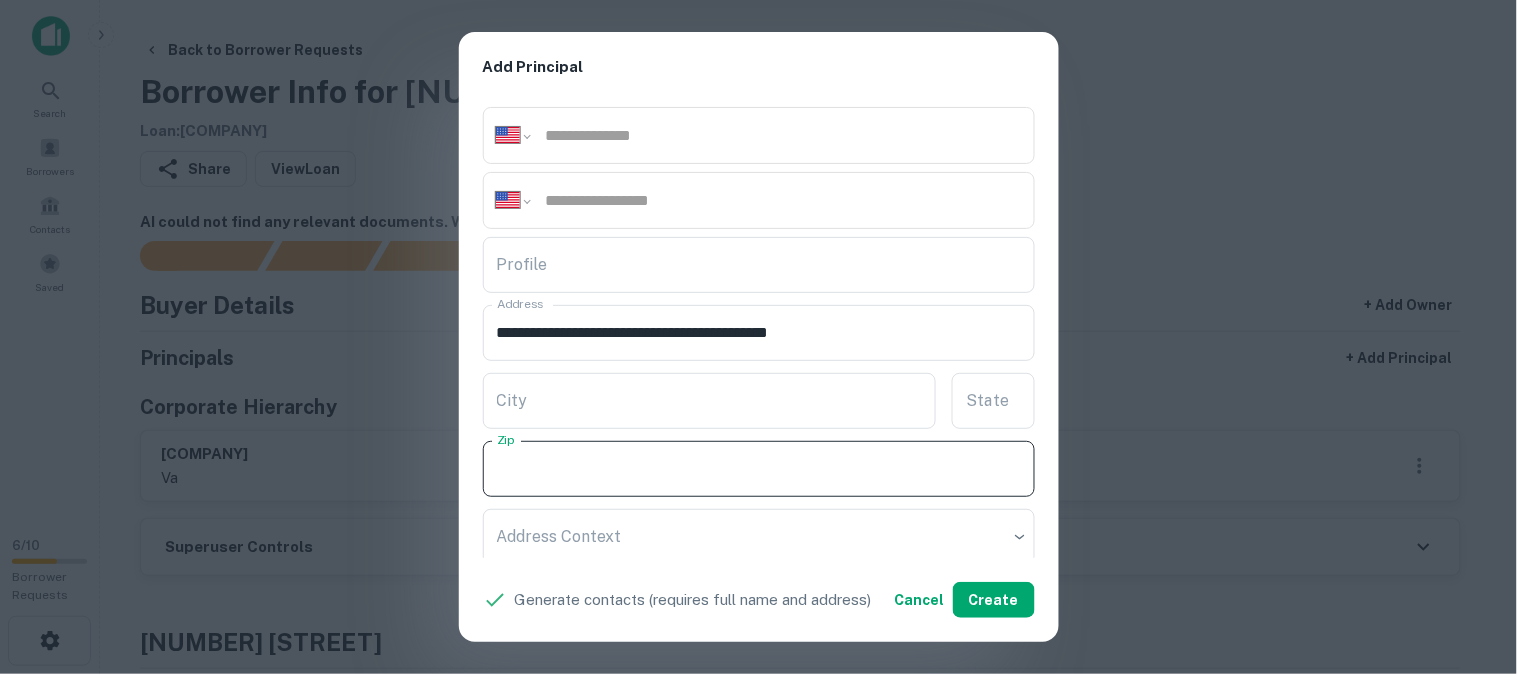 paste on "**********" 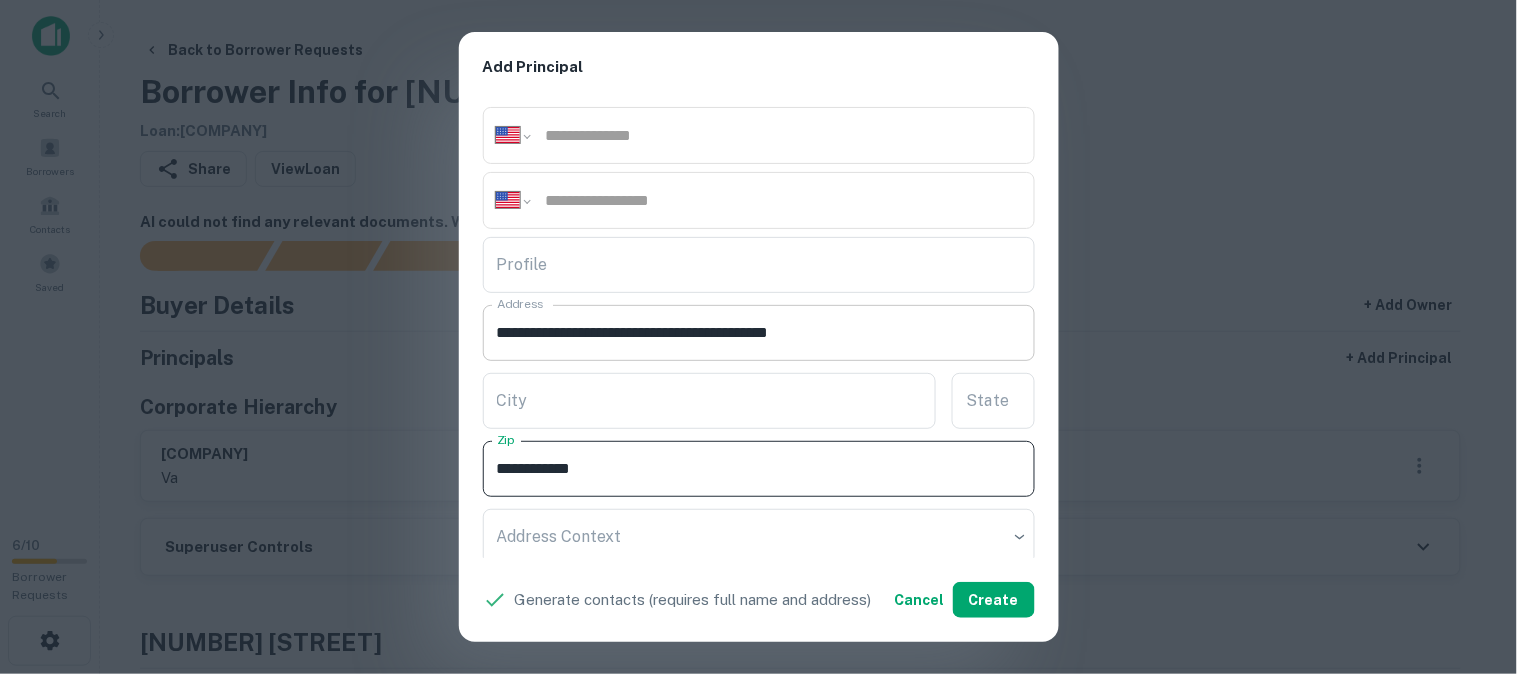 type on "**********" 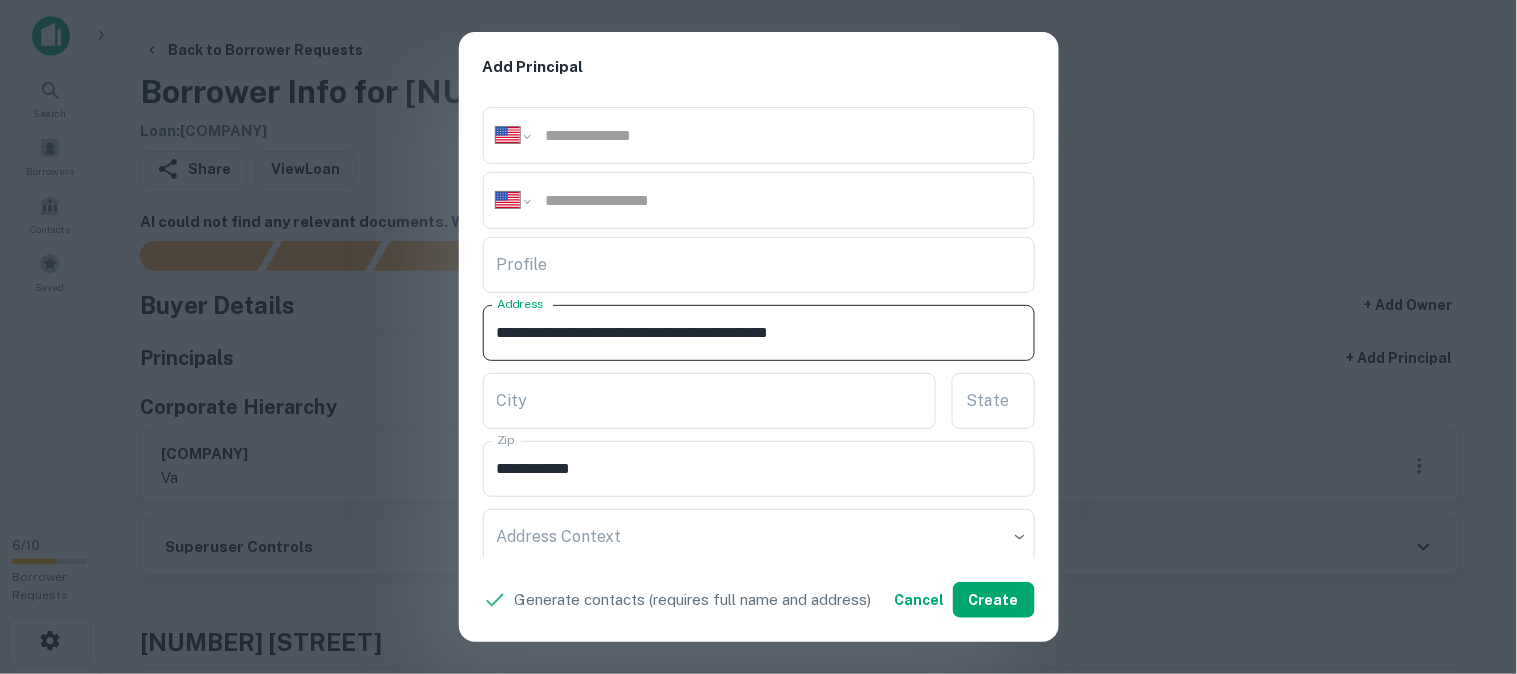 drag, startPoint x: 805, startPoint y: 332, endPoint x: 816, endPoint y: 350, distance: 21.095022 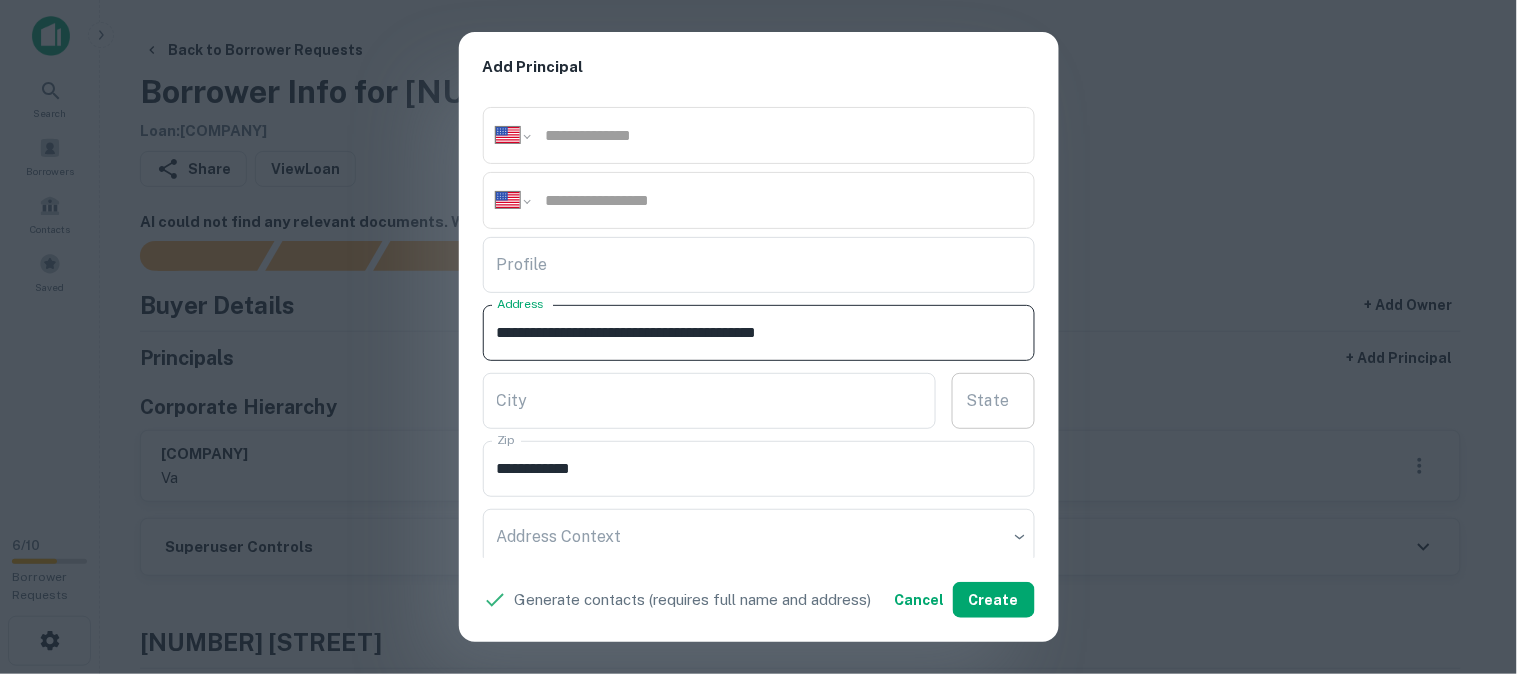 type on "**********" 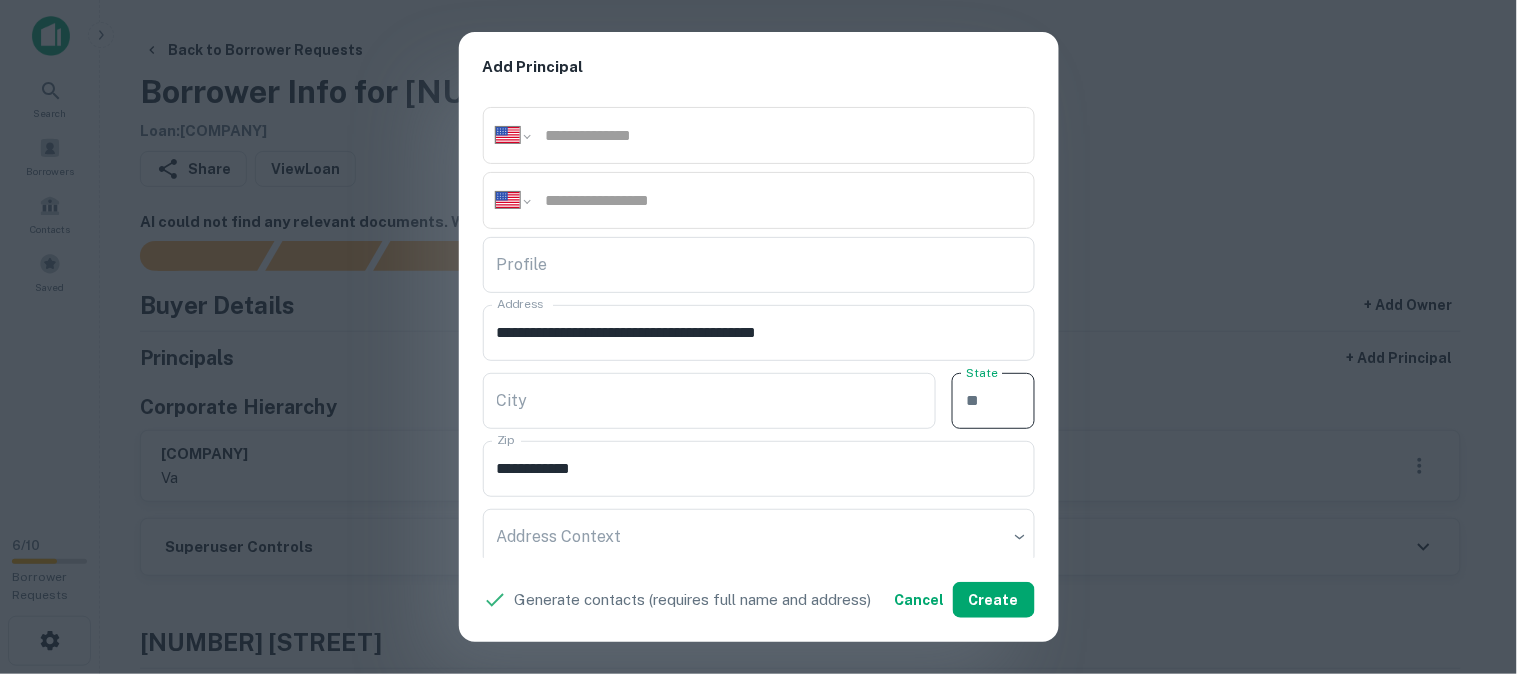 click on "State" at bounding box center [993, 401] 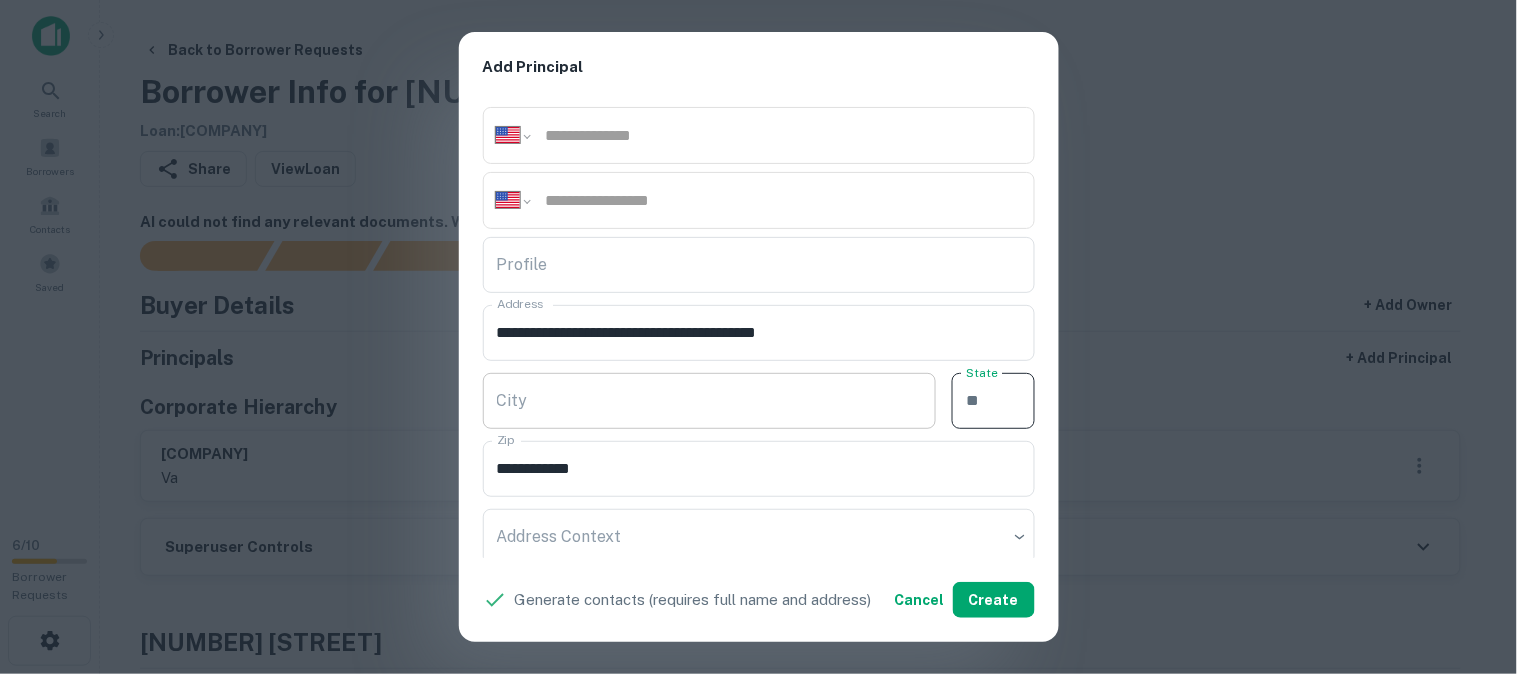 paste on "**" 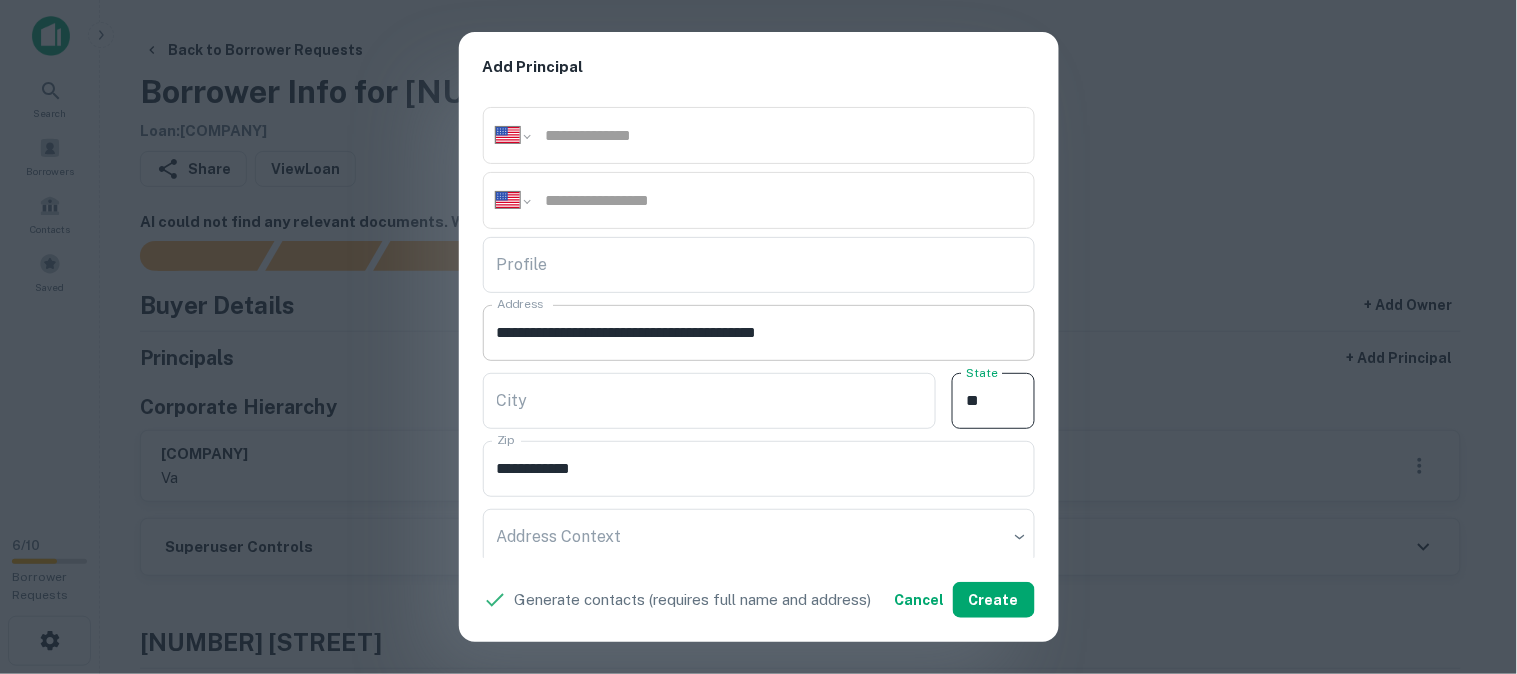 type on "**" 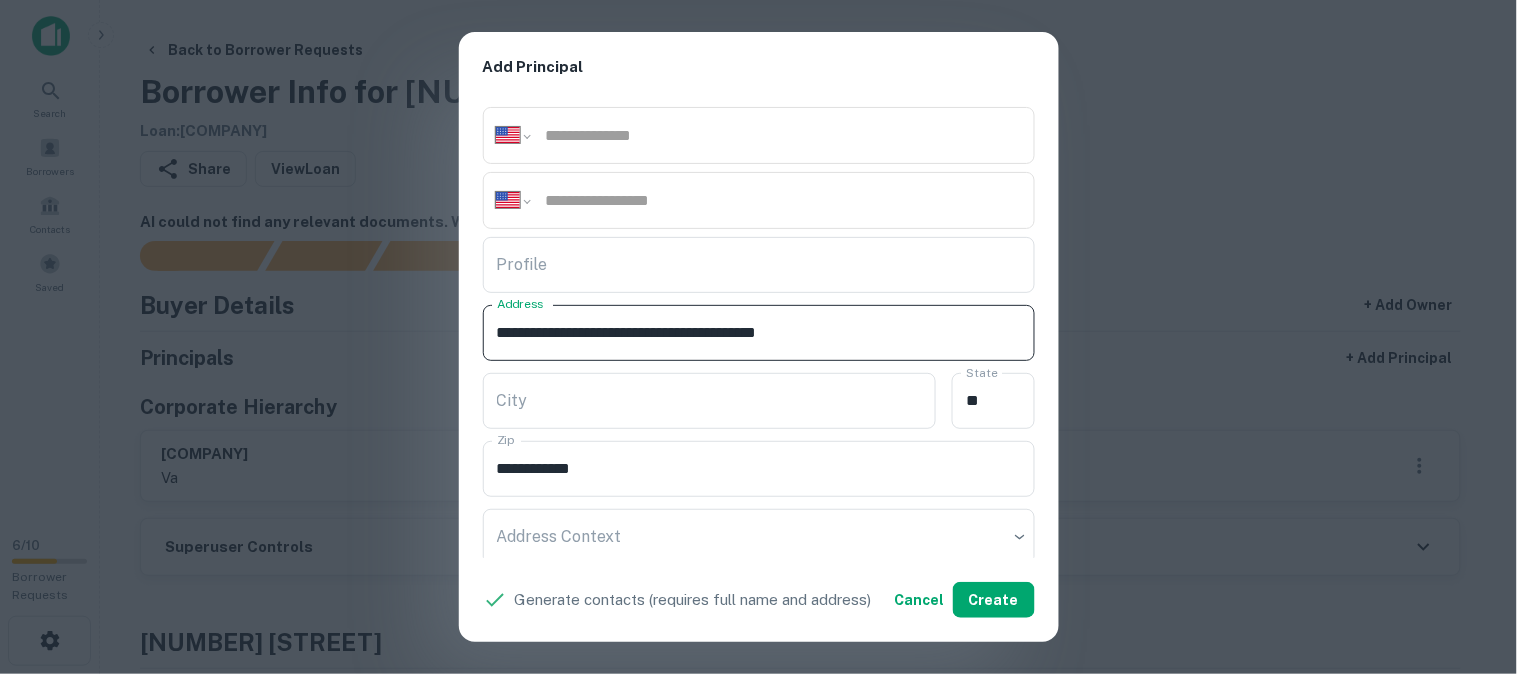 drag, startPoint x: 762, startPoint y: 336, endPoint x: 791, endPoint y: 362, distance: 38.948685 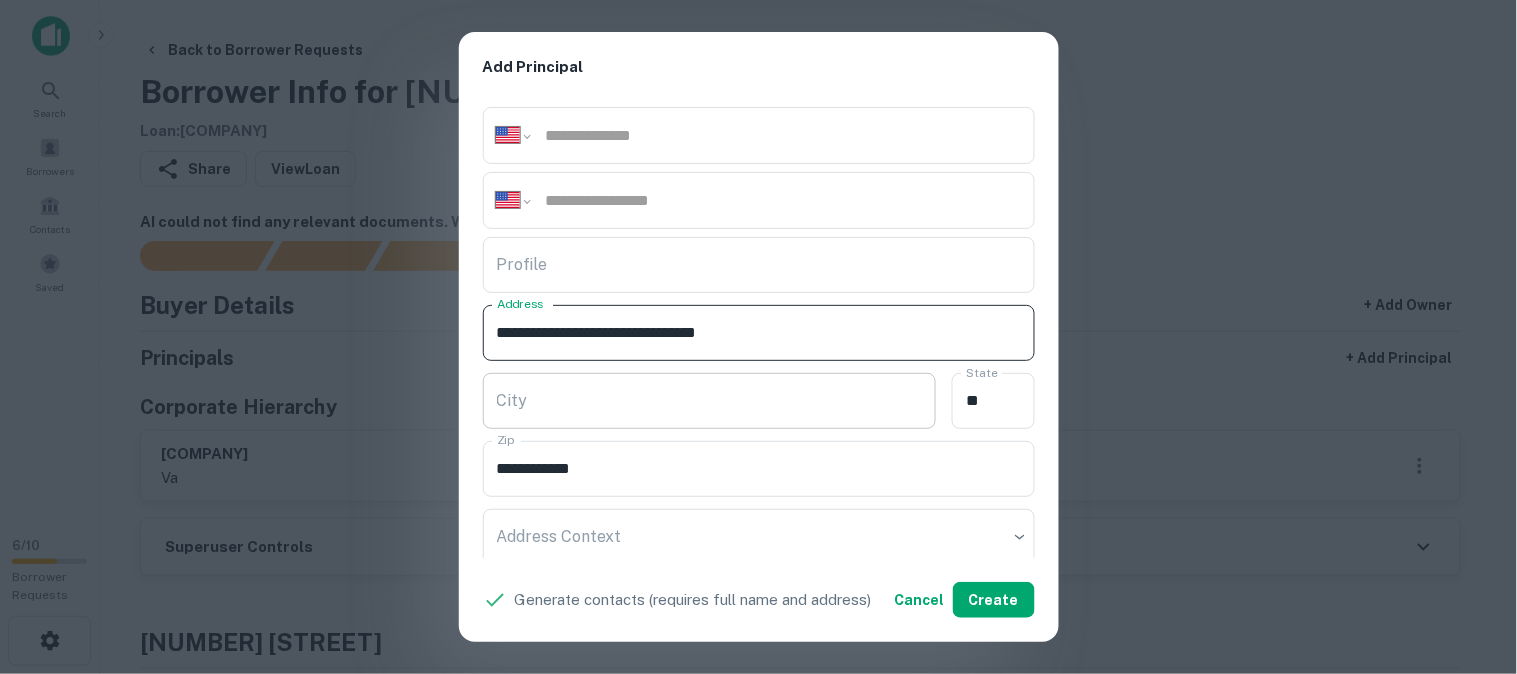 type on "**********" 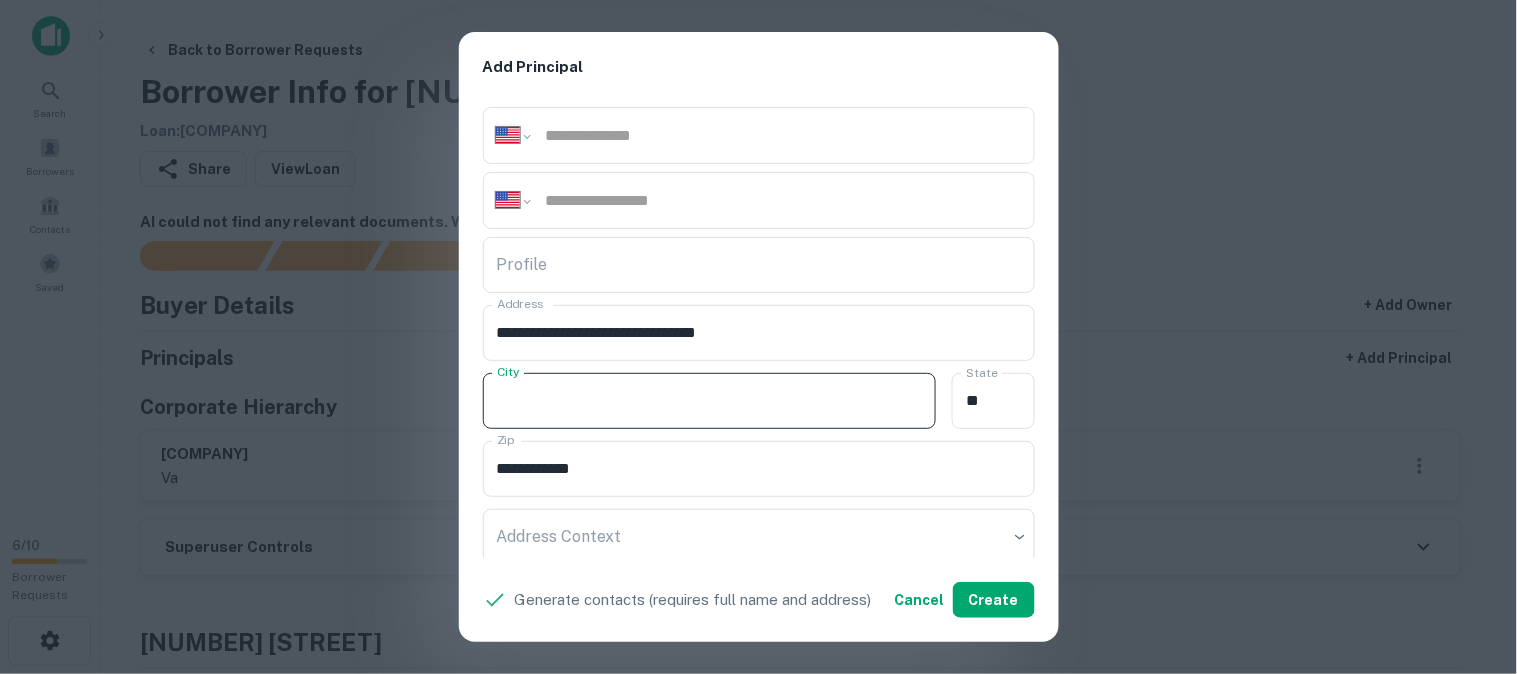 click on "City" at bounding box center [710, 401] 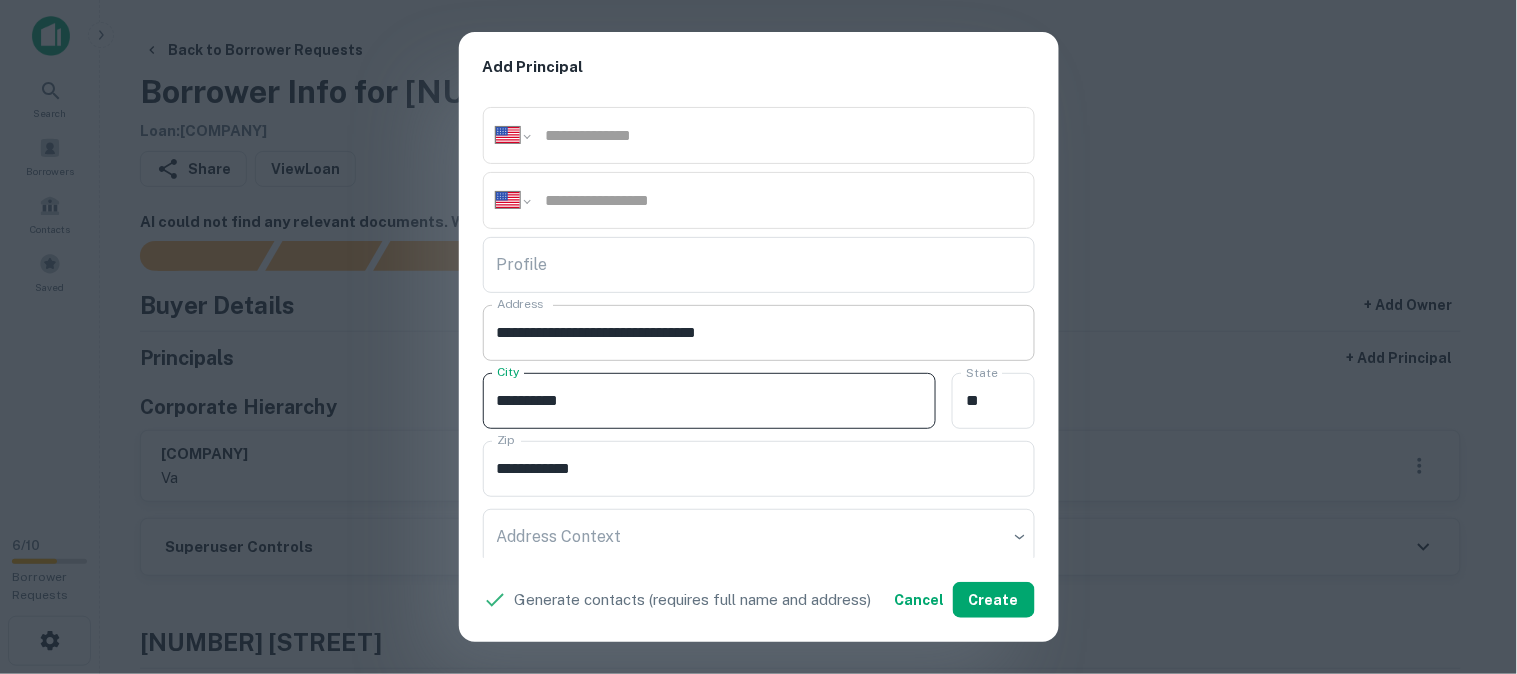 type on "*********" 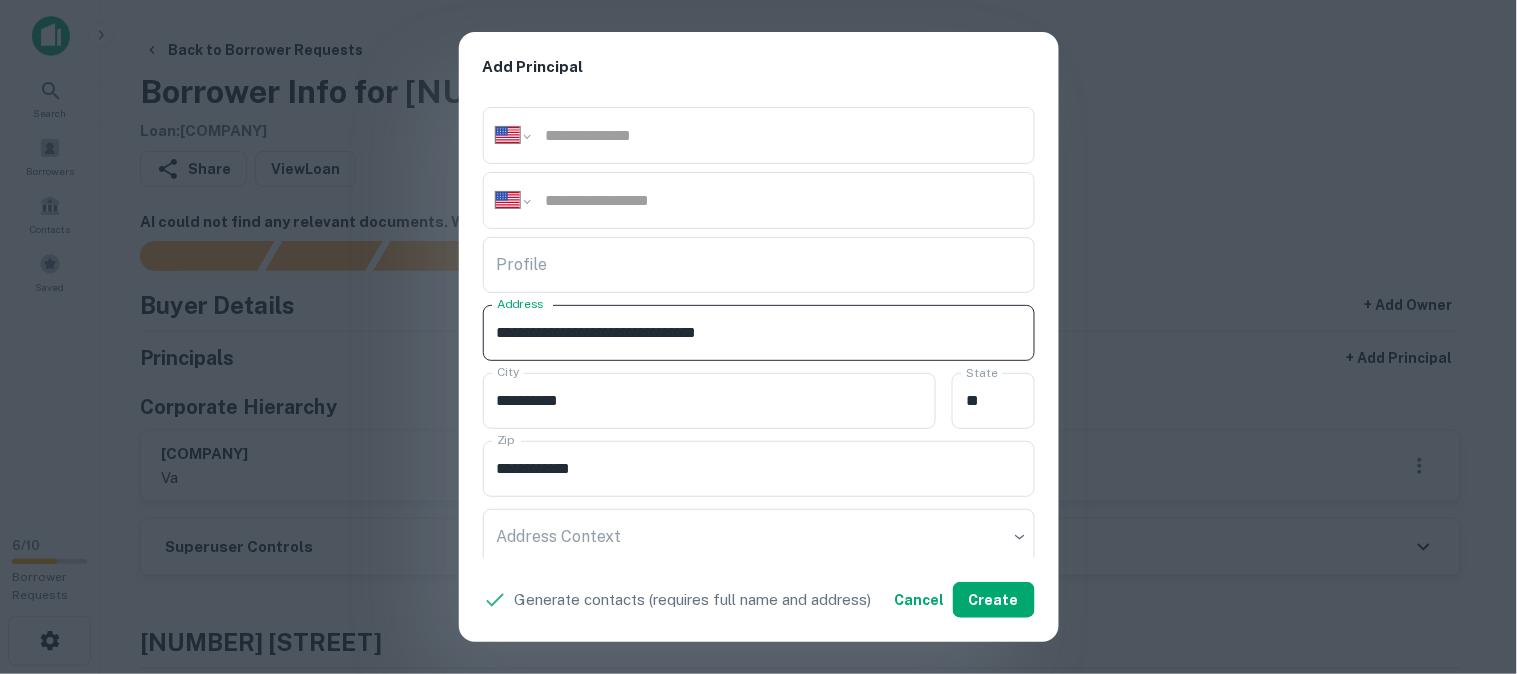 drag, startPoint x: 722, startPoint y: 327, endPoint x: 792, endPoint y: 353, distance: 74.672615 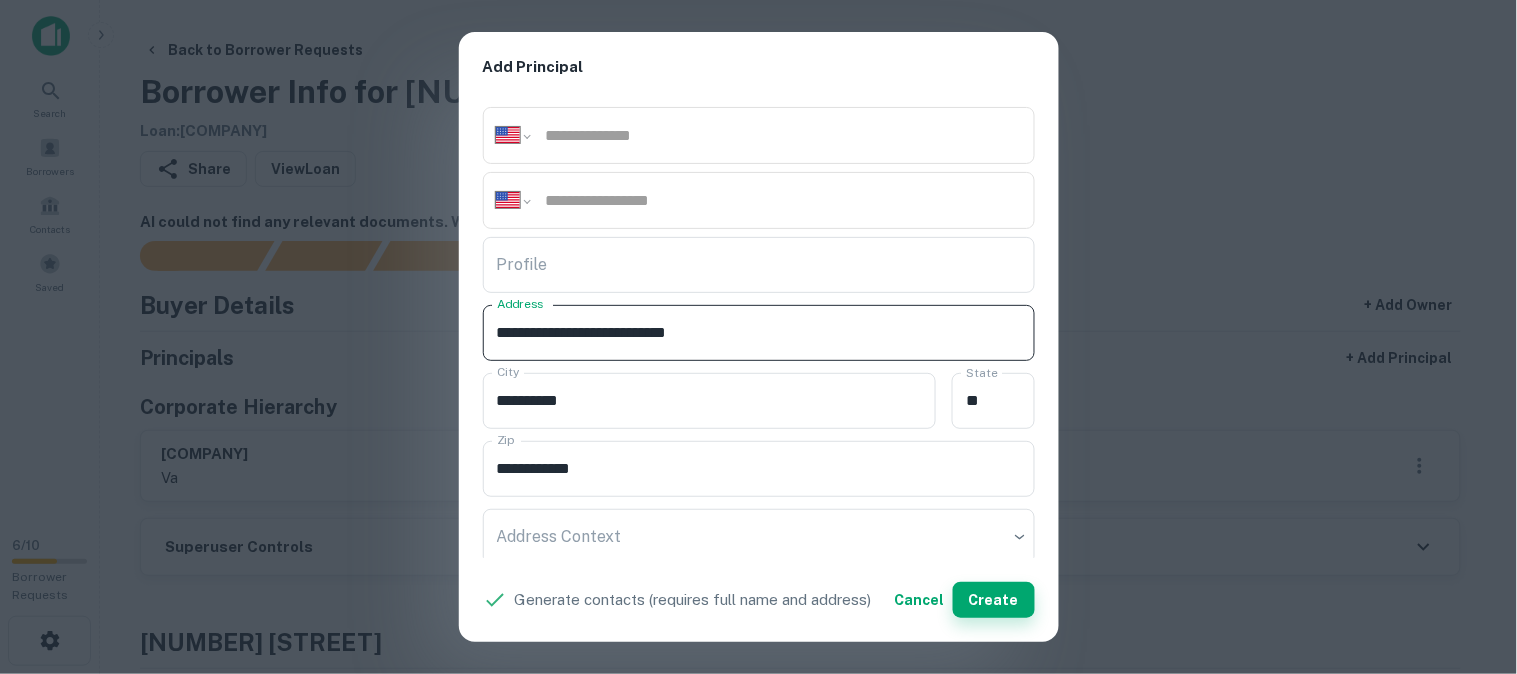 type on "**********" 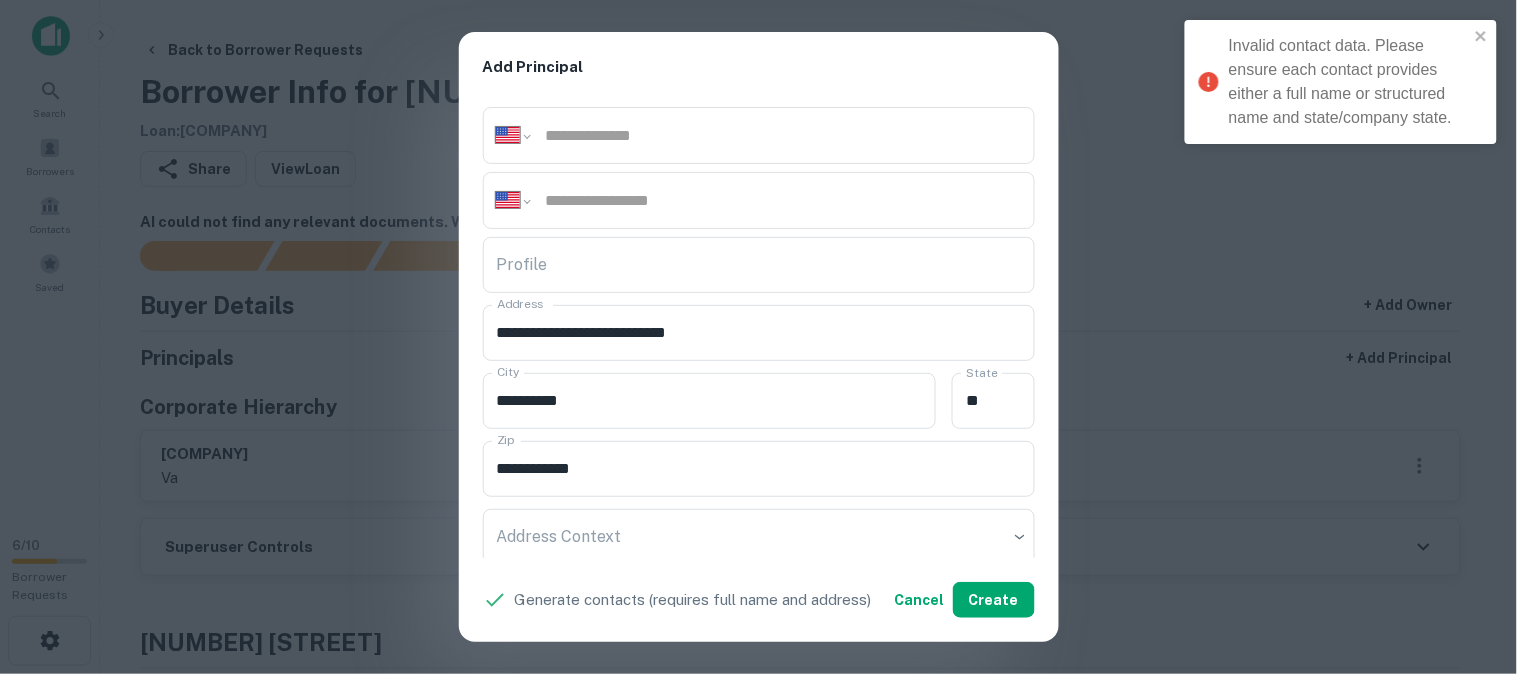click at bounding box center [783, 135] 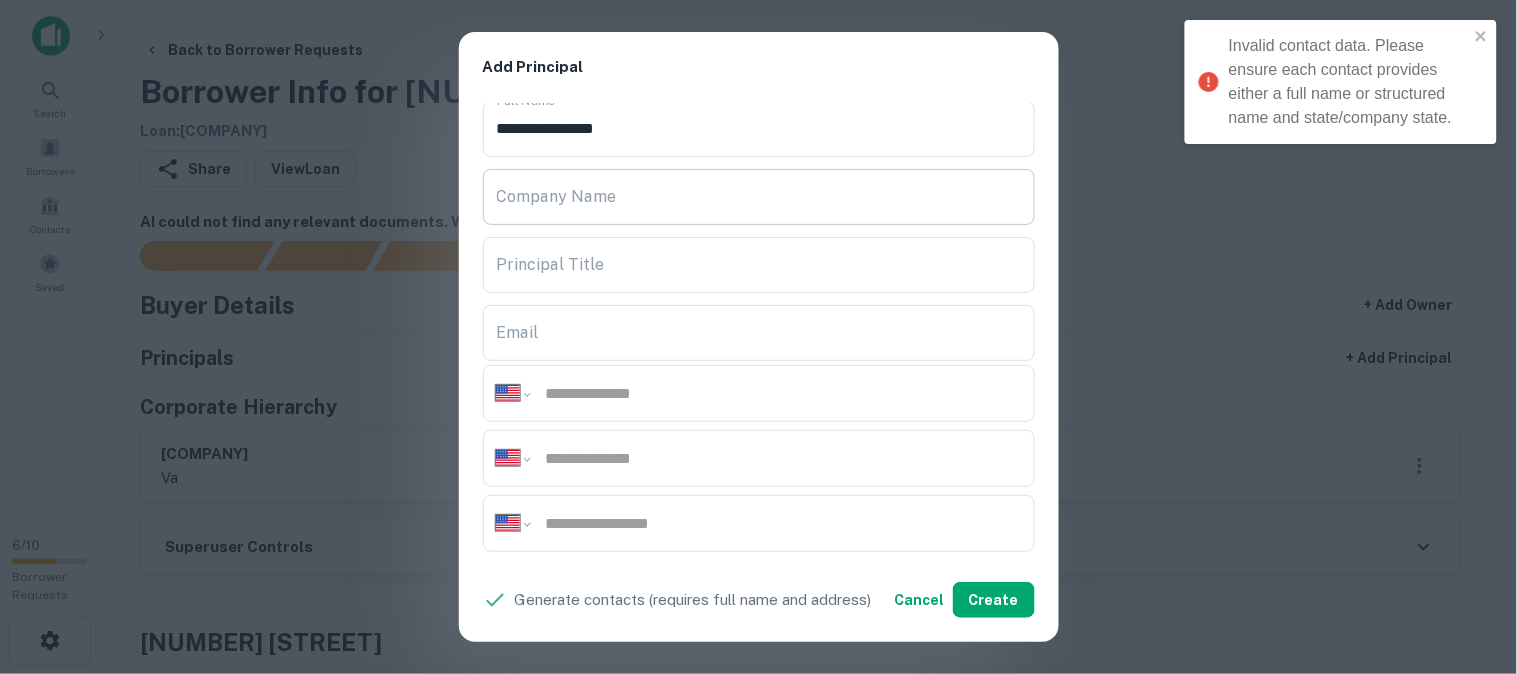 scroll, scrollTop: 0, scrollLeft: 0, axis: both 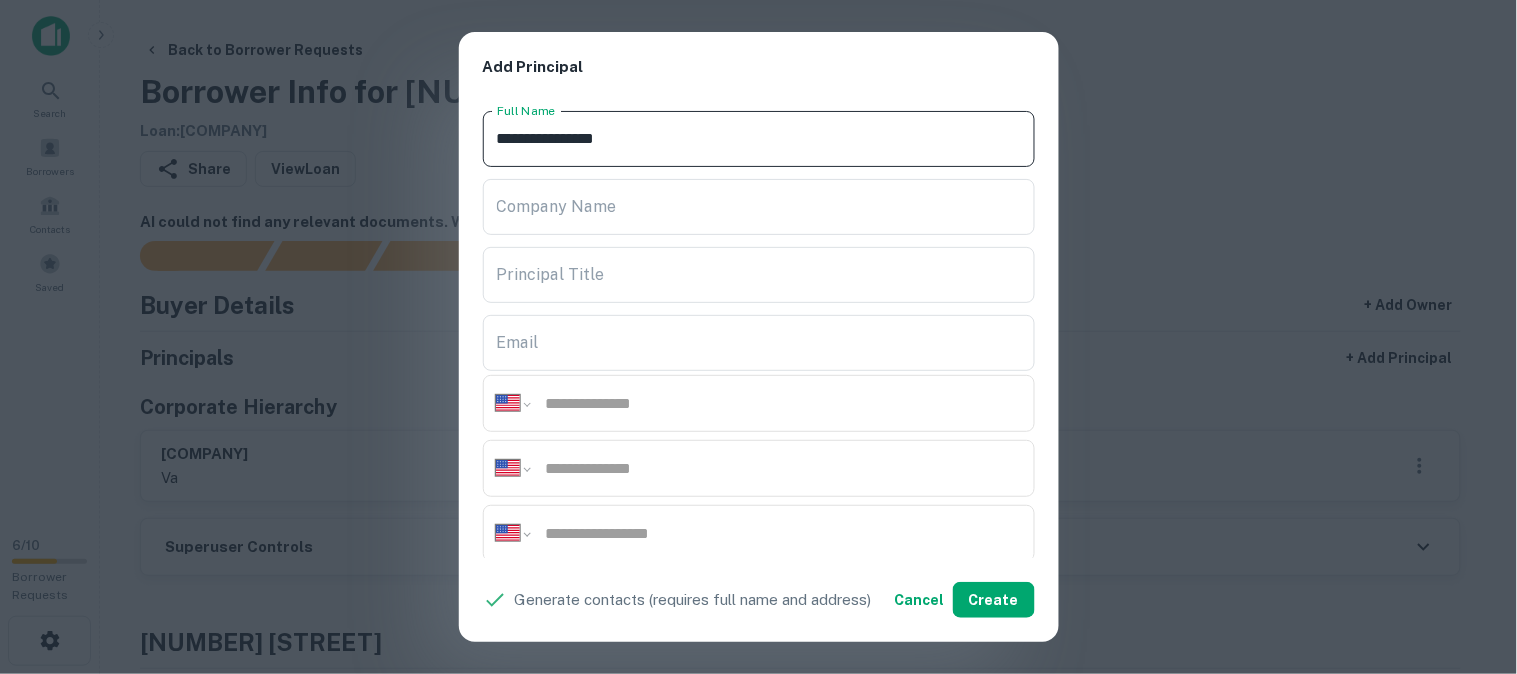 drag, startPoint x: 650, startPoint y: 131, endPoint x: 448, endPoint y: 157, distance: 203.6664 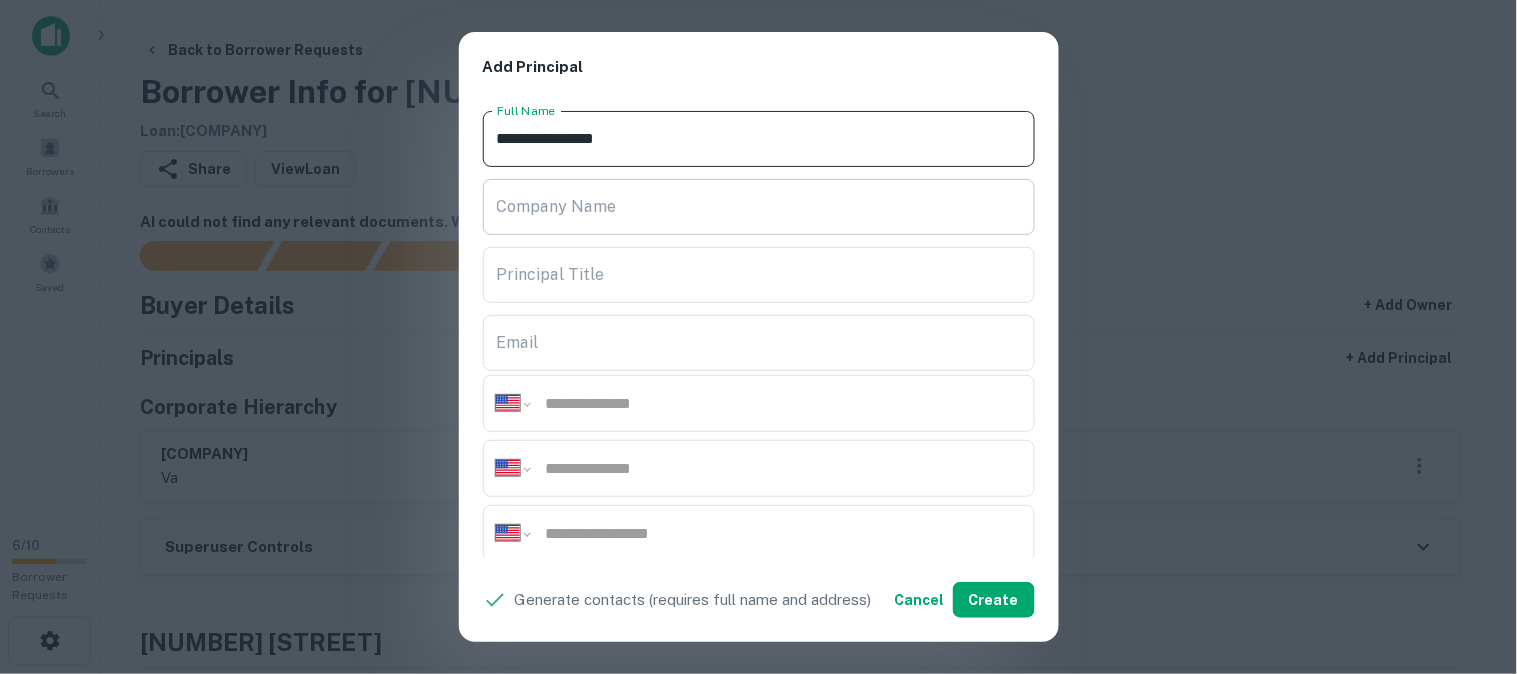 paste 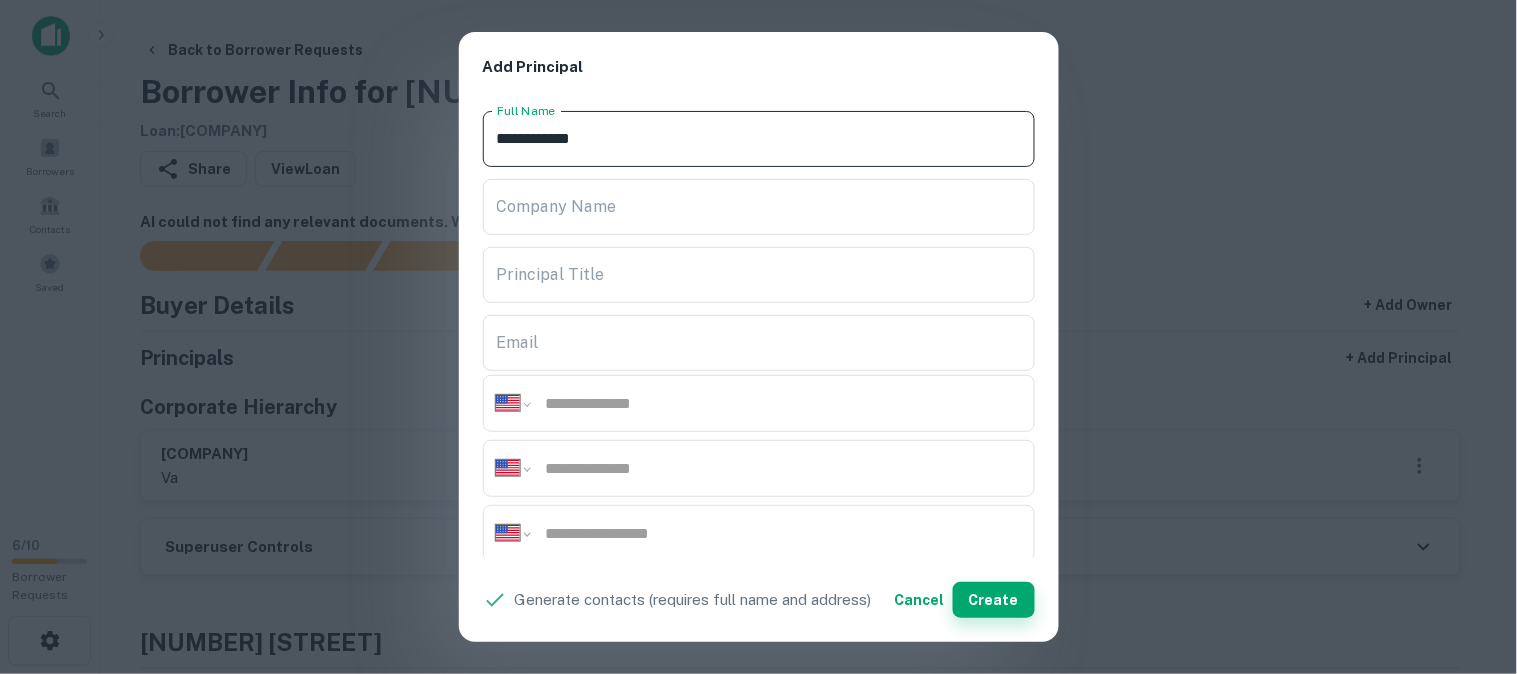 click on "Create" at bounding box center [994, 600] 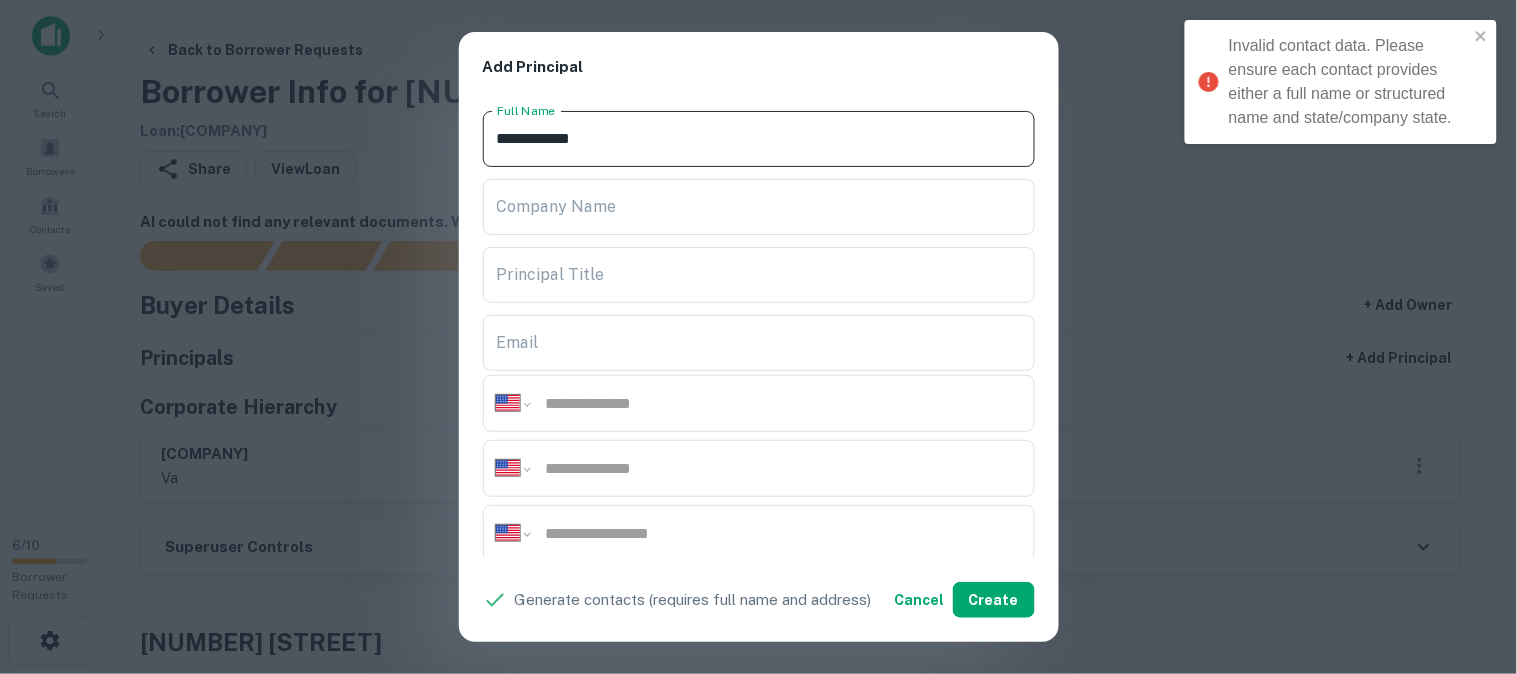 drag, startPoint x: 631, startPoint y: 130, endPoint x: 474, endPoint y: 147, distance: 157.9177 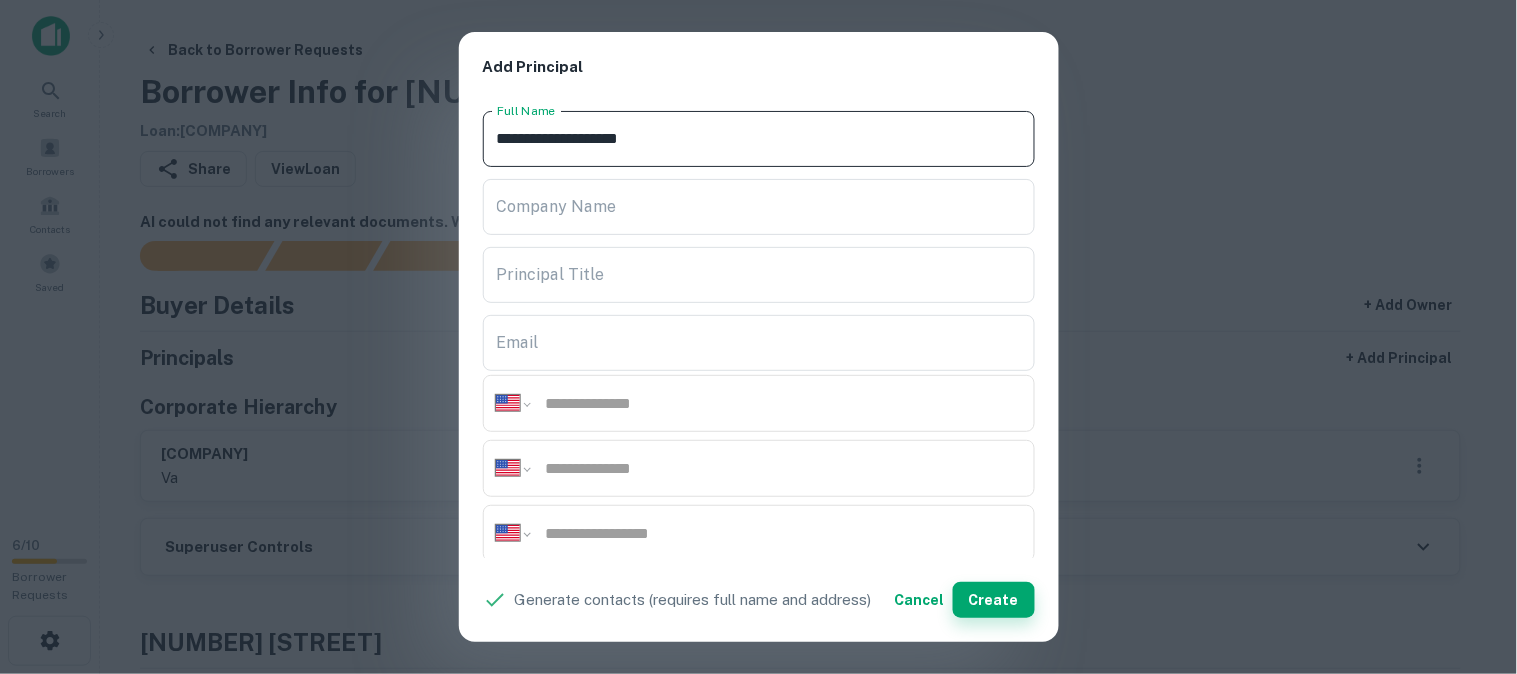 click on "Create" at bounding box center [994, 600] 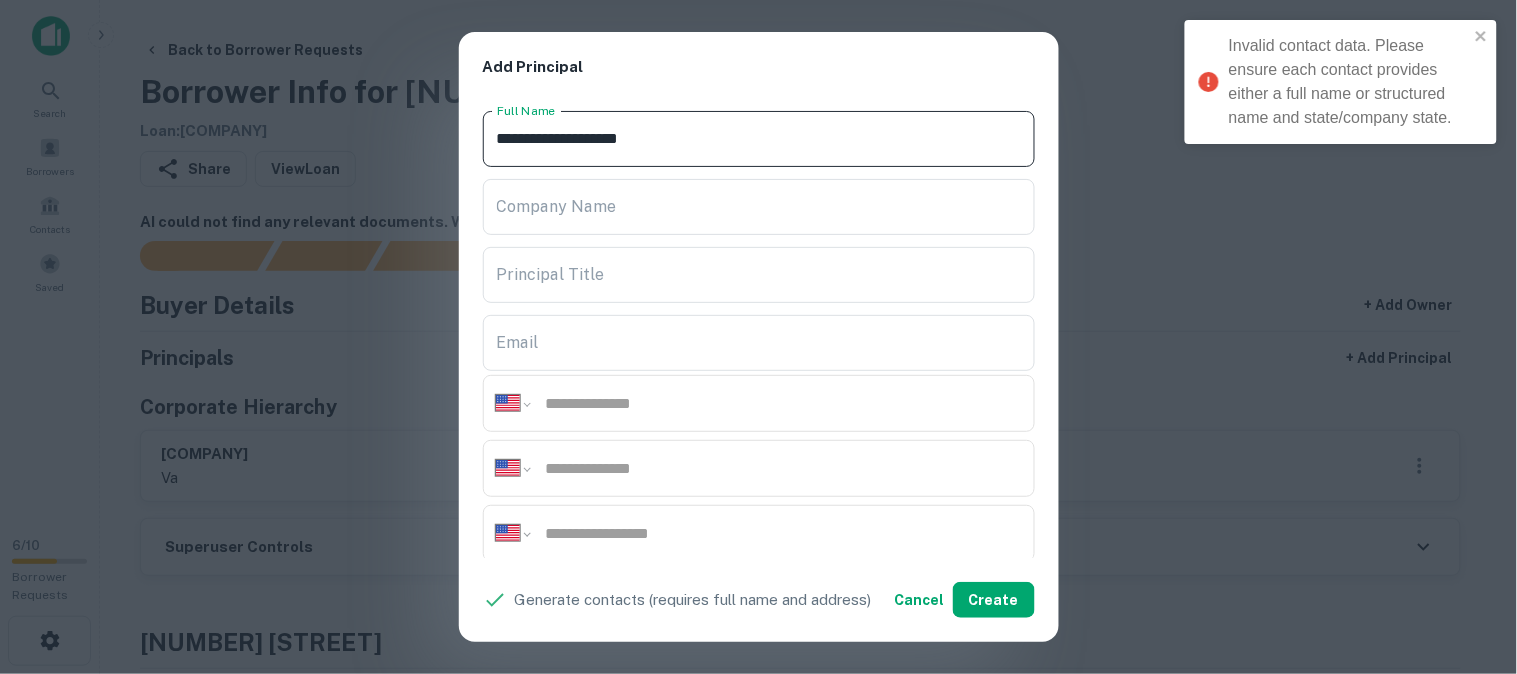 drag, startPoint x: 687, startPoint y: 137, endPoint x: 427, endPoint y: 150, distance: 260.3248 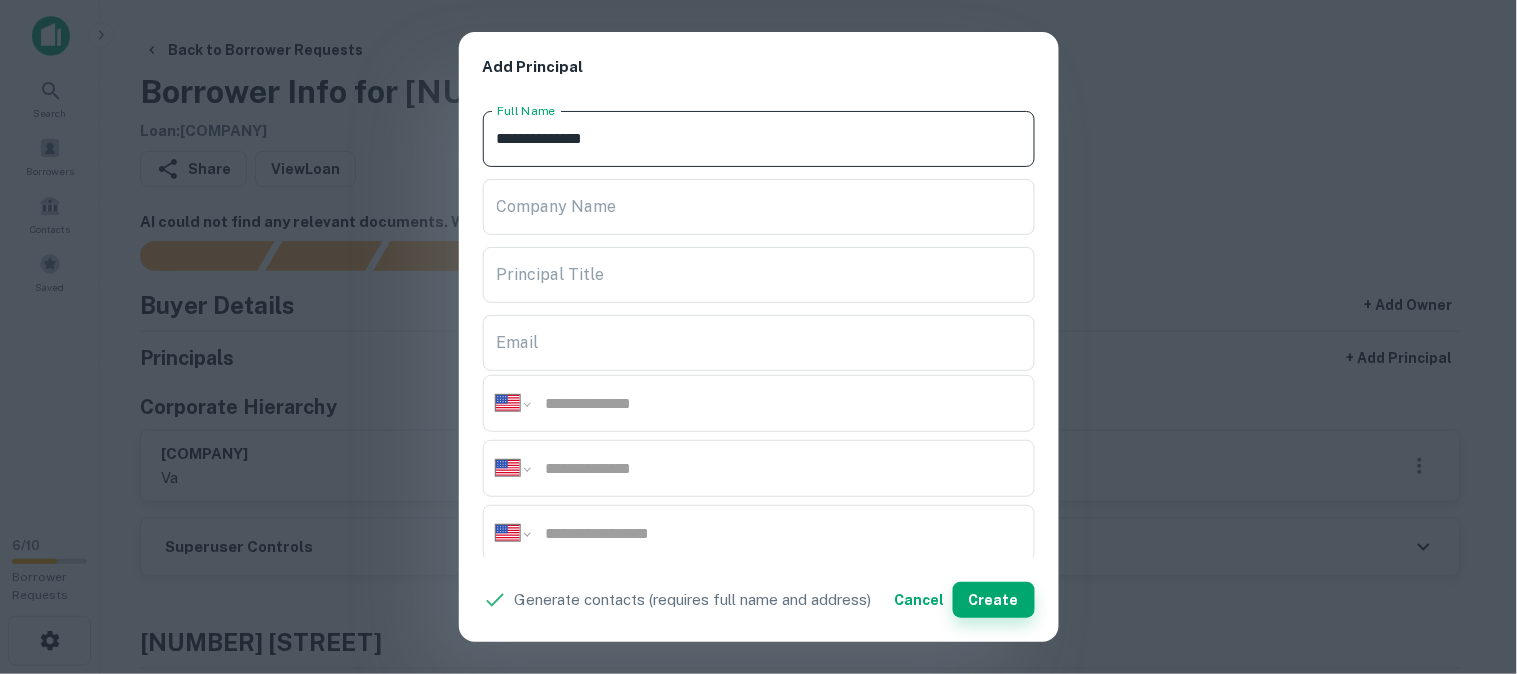 type on "**********" 